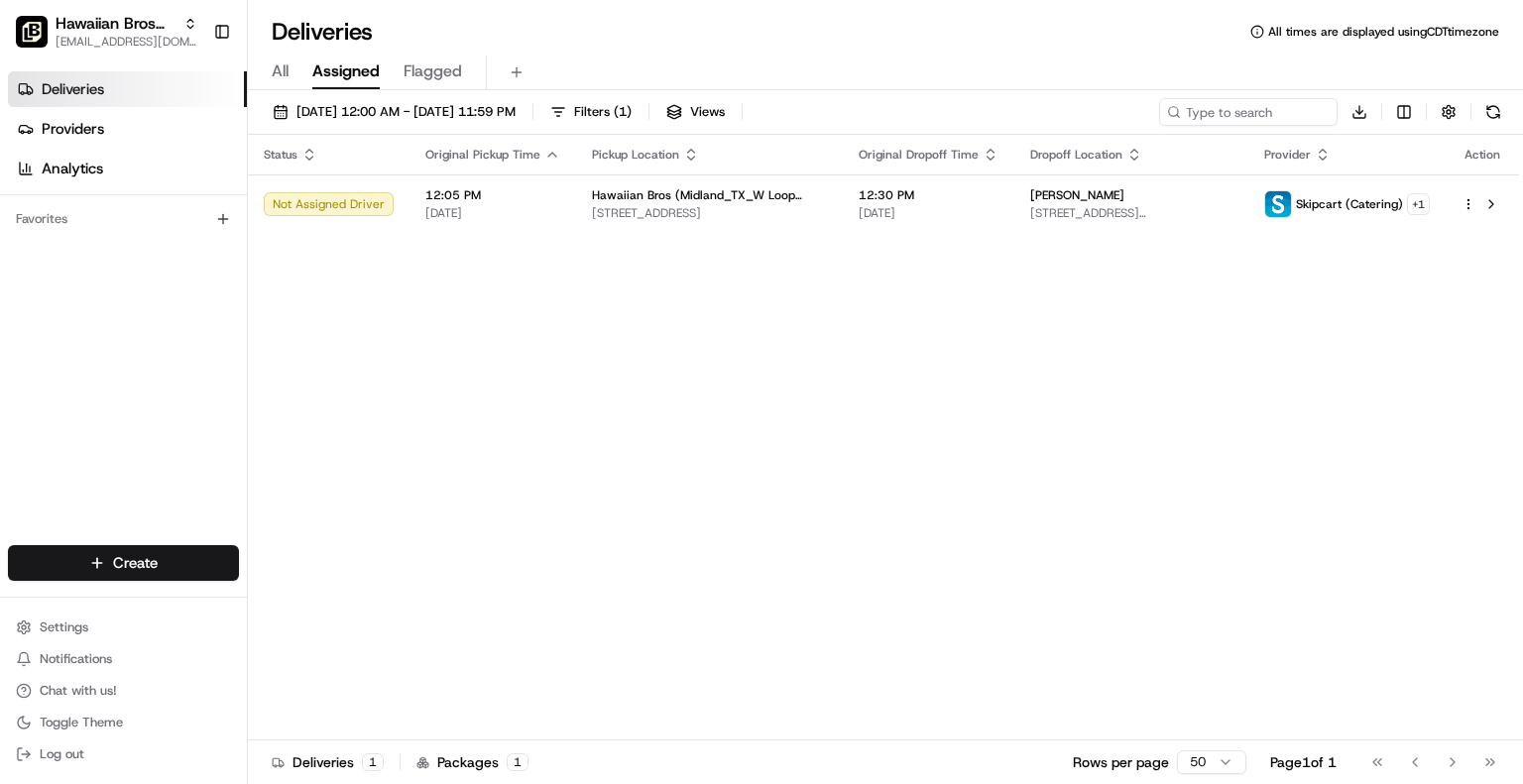 scroll, scrollTop: 0, scrollLeft: 0, axis: both 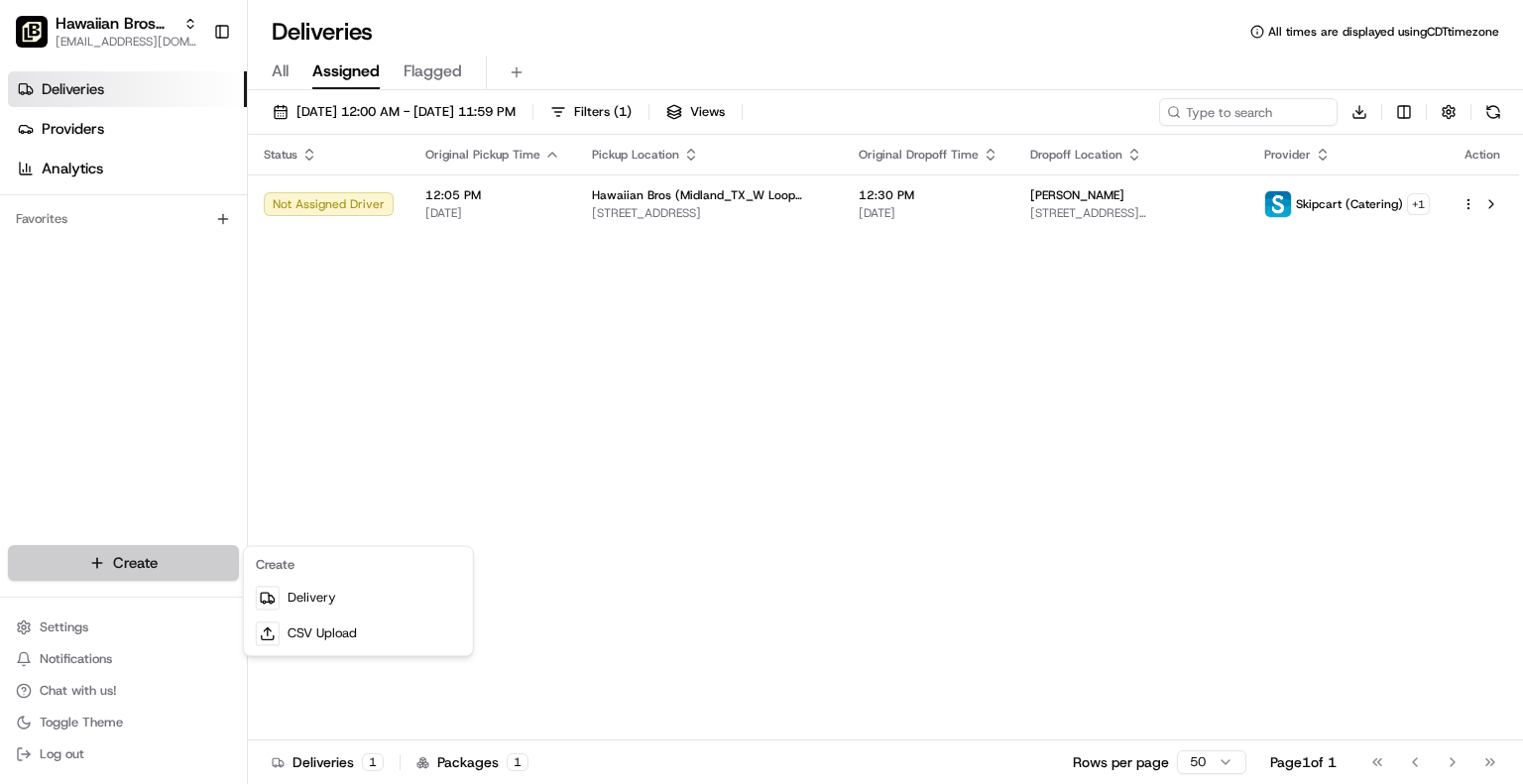 click on "Hawaiian Bros (Midland_TX_W Loop 250) jbaxley@fr.hawaiianbros.com Toggle Sidebar Deliveries Providers Analytics Favorites Main Menu Members & Organization Organization Users Roles Preferences Customization Tracking Orchestration Automations Dispatch Strategy Locations Pickup Locations Dropoff Locations Billing Billing Refund Requests Integrations Notification Triggers Webhooks API Keys Request Logs Create Settings Notifications Chat with us! Toggle Theme Log out Deliveries All times are displayed using  CDT  timezone All Assigned Flagged 07/16/2025 12:00 AM - 07/16/2025 11:59 PM Filters ( 1 ) Views Download Status Original Pickup Time Pickup Location Original Dropoff Time Dropoff Location Provider Action Not Assigned Driver 12:05 PM 07/16/2025 Hawaiian Bros (Midland_TX_W Loop 250) 3320 W Loop 250 N, Midland, TX 79707, USA 12:30 PM 07/16/2025 David Garcia 4118 Faudree Rd, Odessa, TX 79765, USA Skipcart (Catering) + 1 Deliveries 1 Packages 1 Rows per page 50 Page  1  of   1 Go to first page" at bounding box center [762, 392] 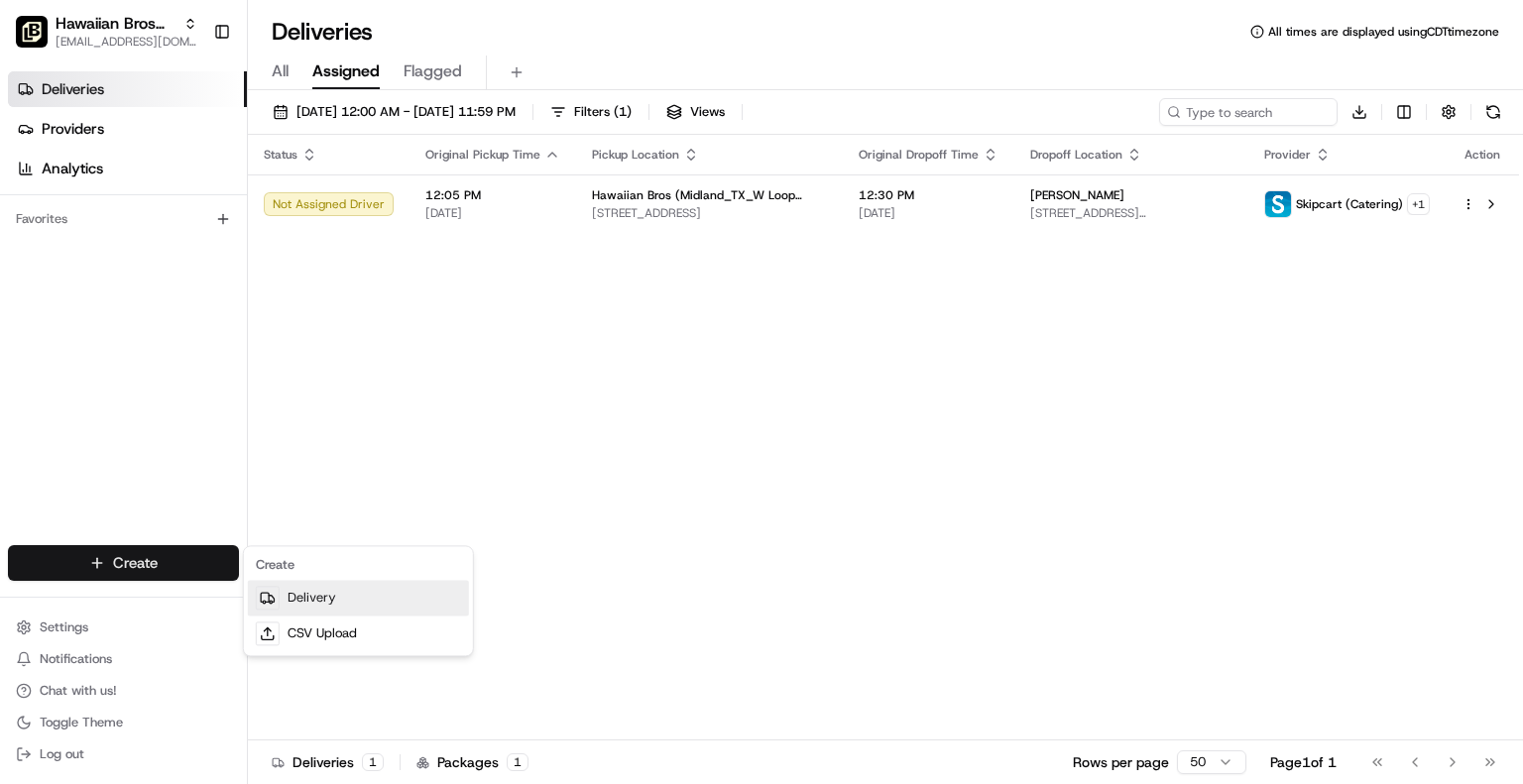 click on "Delivery" at bounding box center (358, 598) 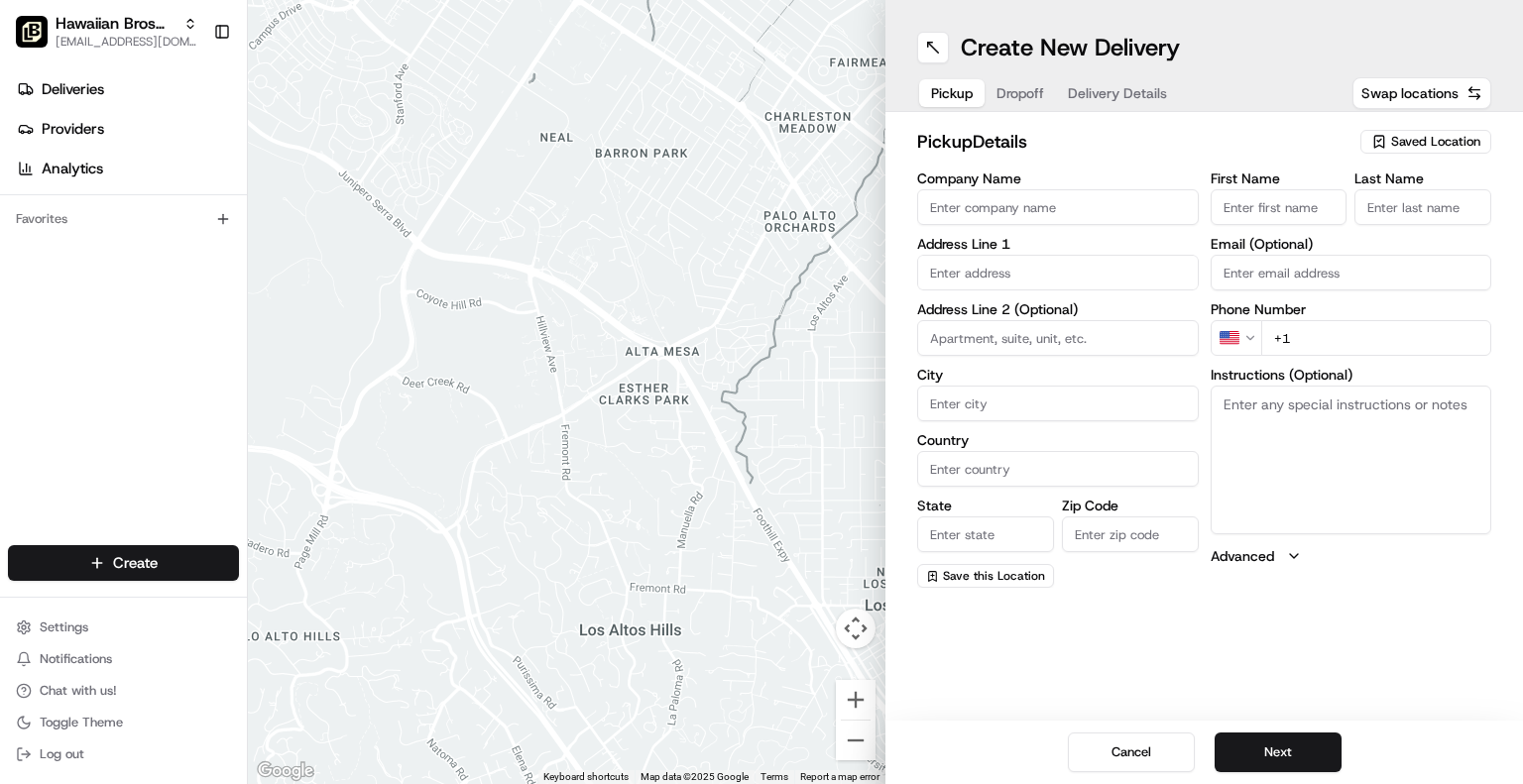 click on "Company Name" at bounding box center [1058, 207] 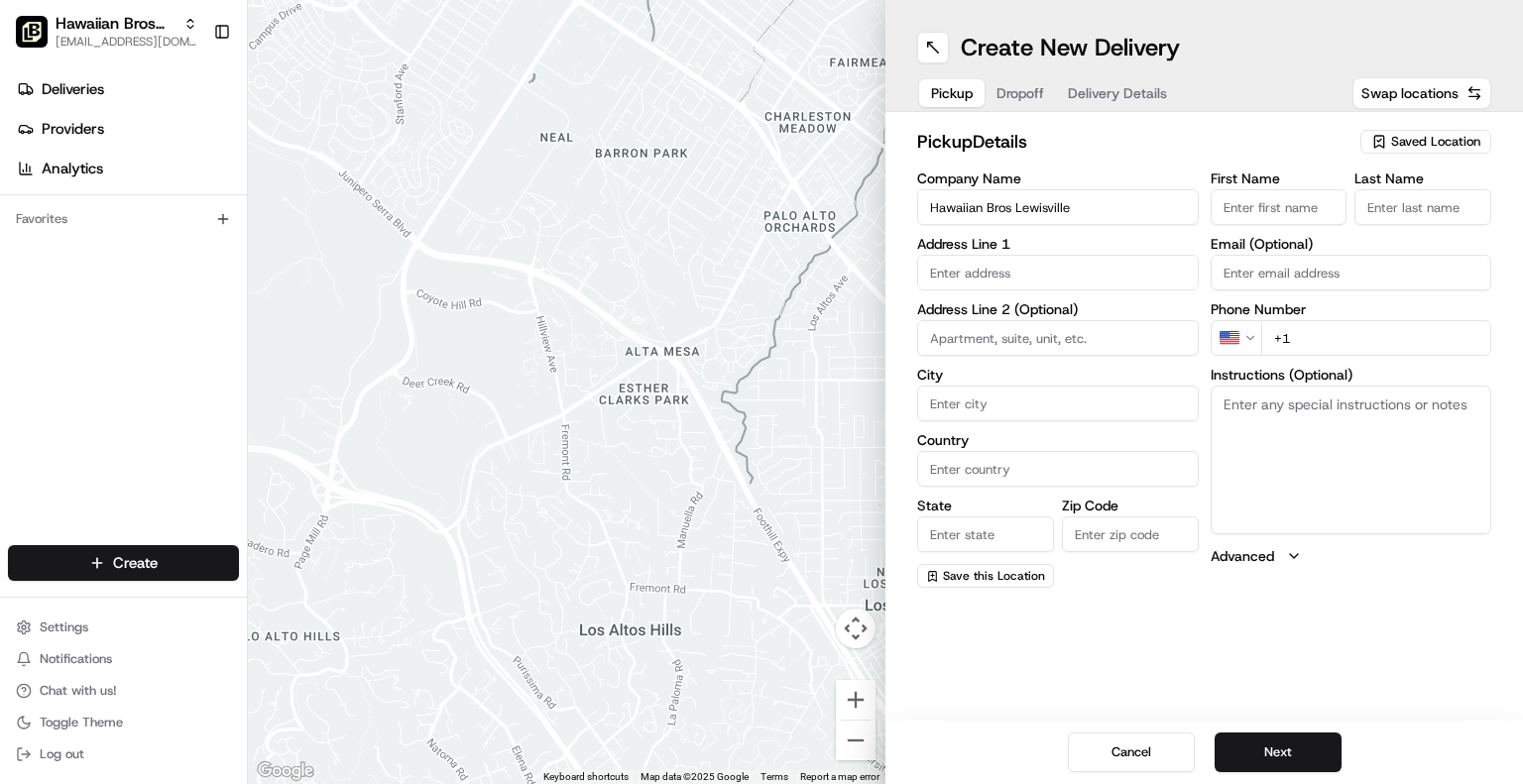 type on "Hawaiian Bros Lewisville" 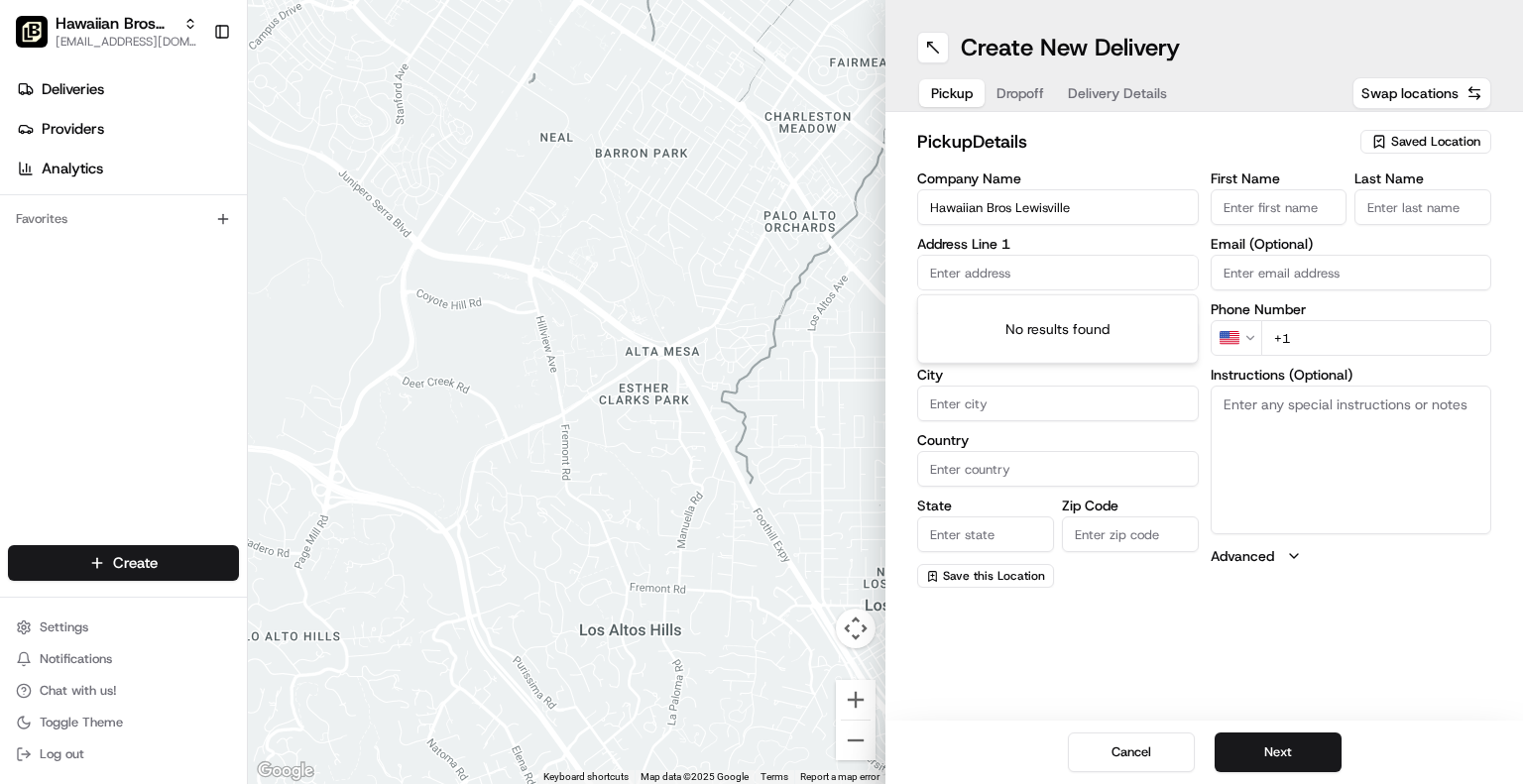 click at bounding box center [1058, 273] 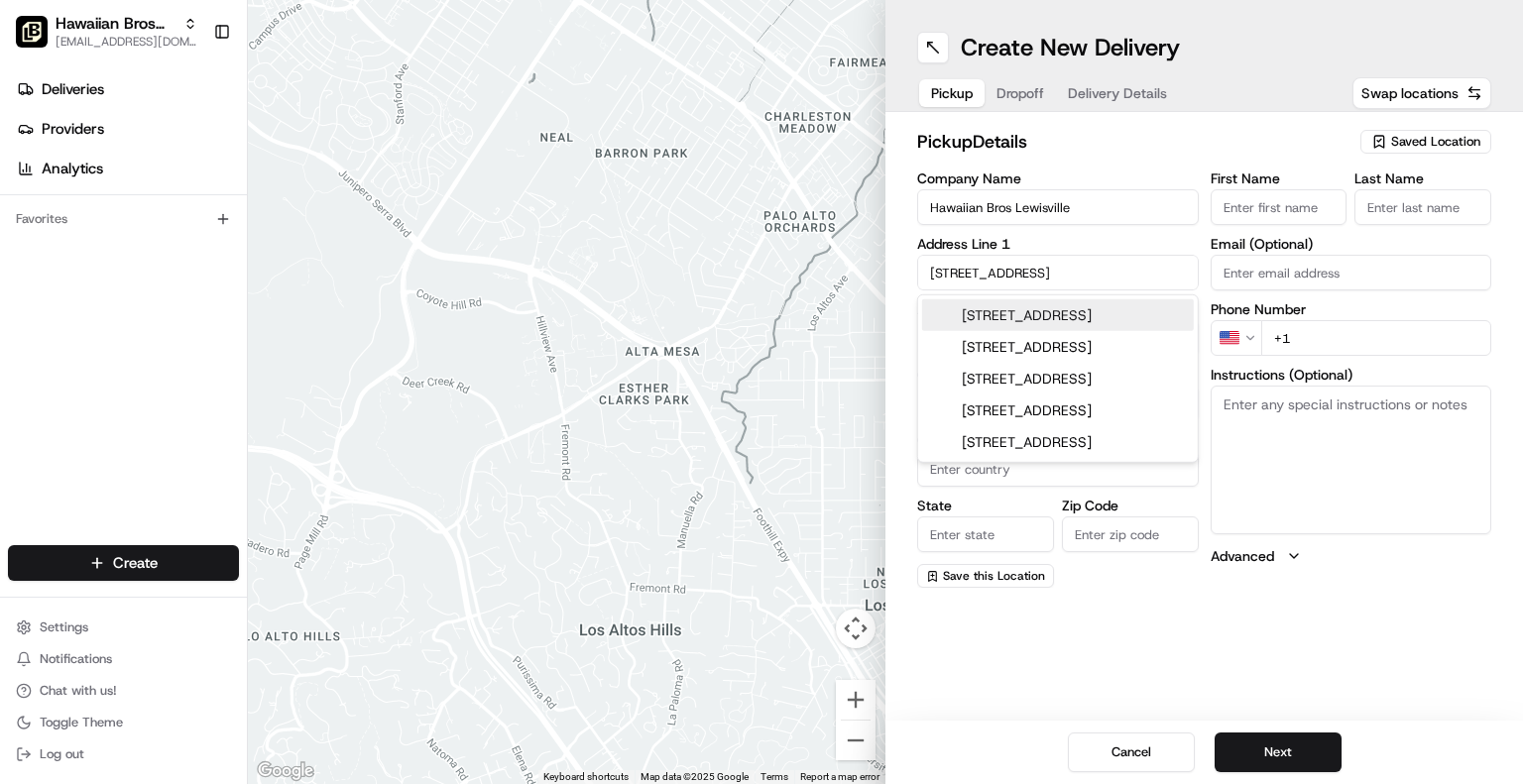 click on "749 West Main Street, Lewisville, TX" at bounding box center (1058, 315) 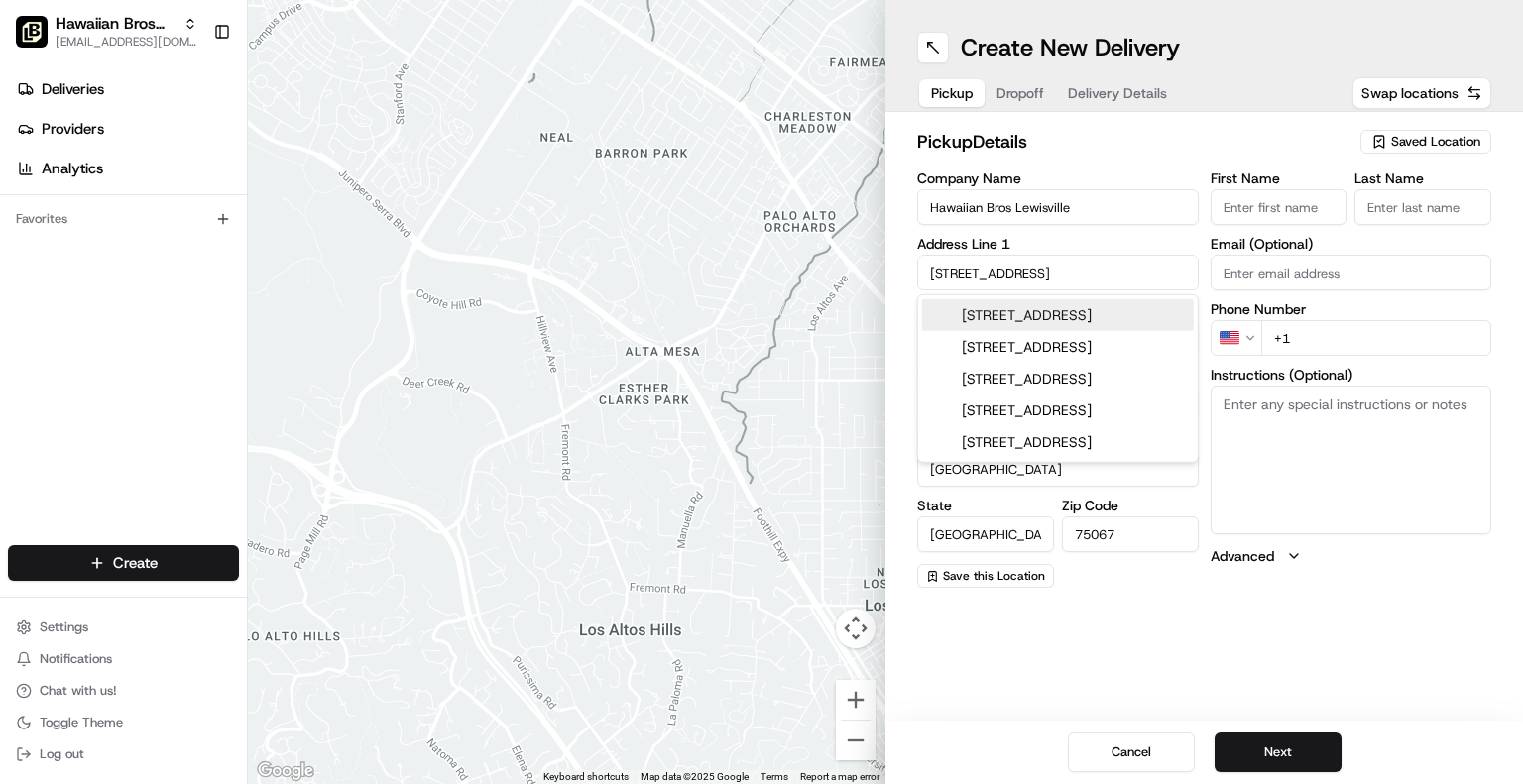 type on "749 West Main Street" 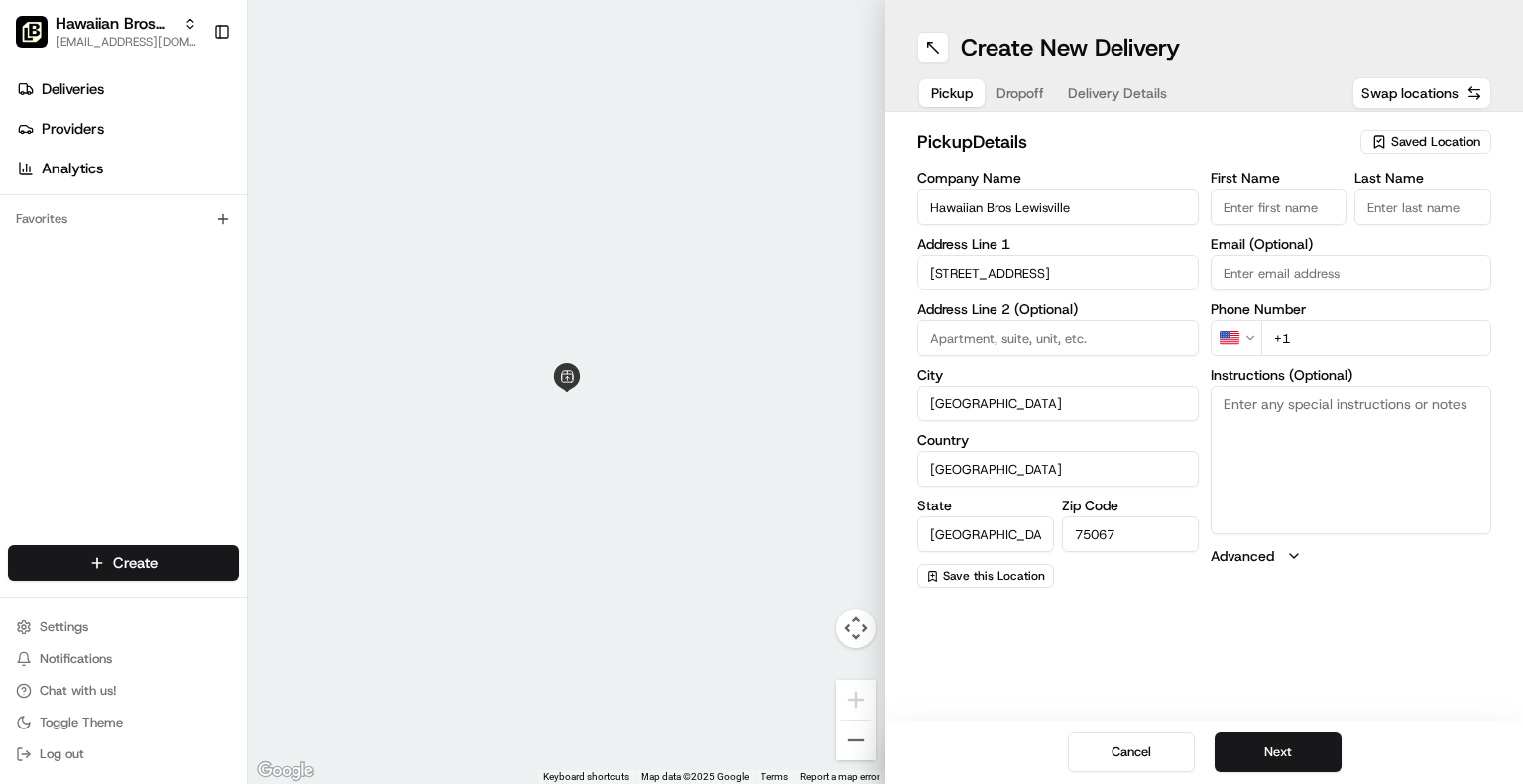 click on "+1" at bounding box center [1376, 338] 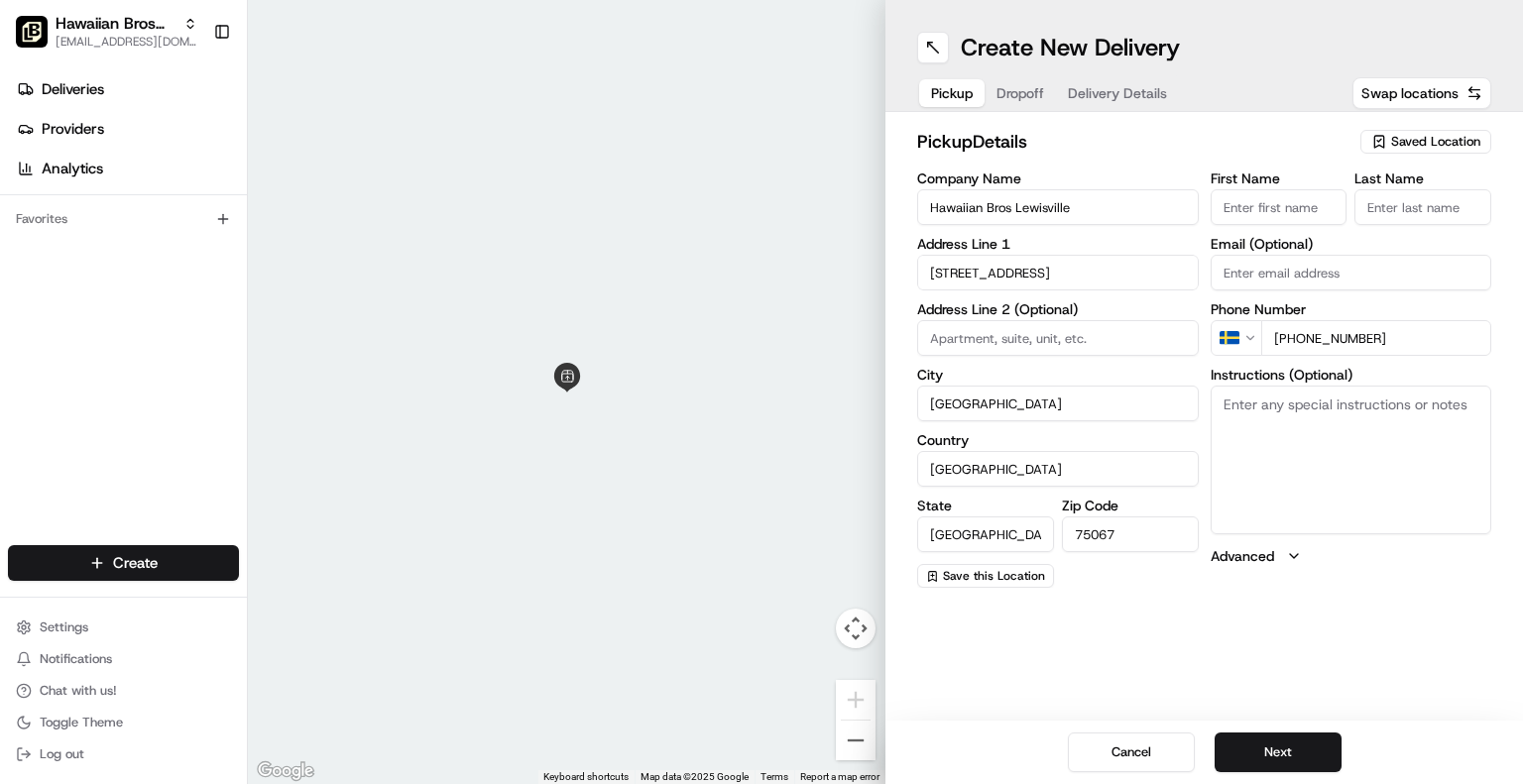 click on "+46 931 21 58 8" at bounding box center [1376, 338] 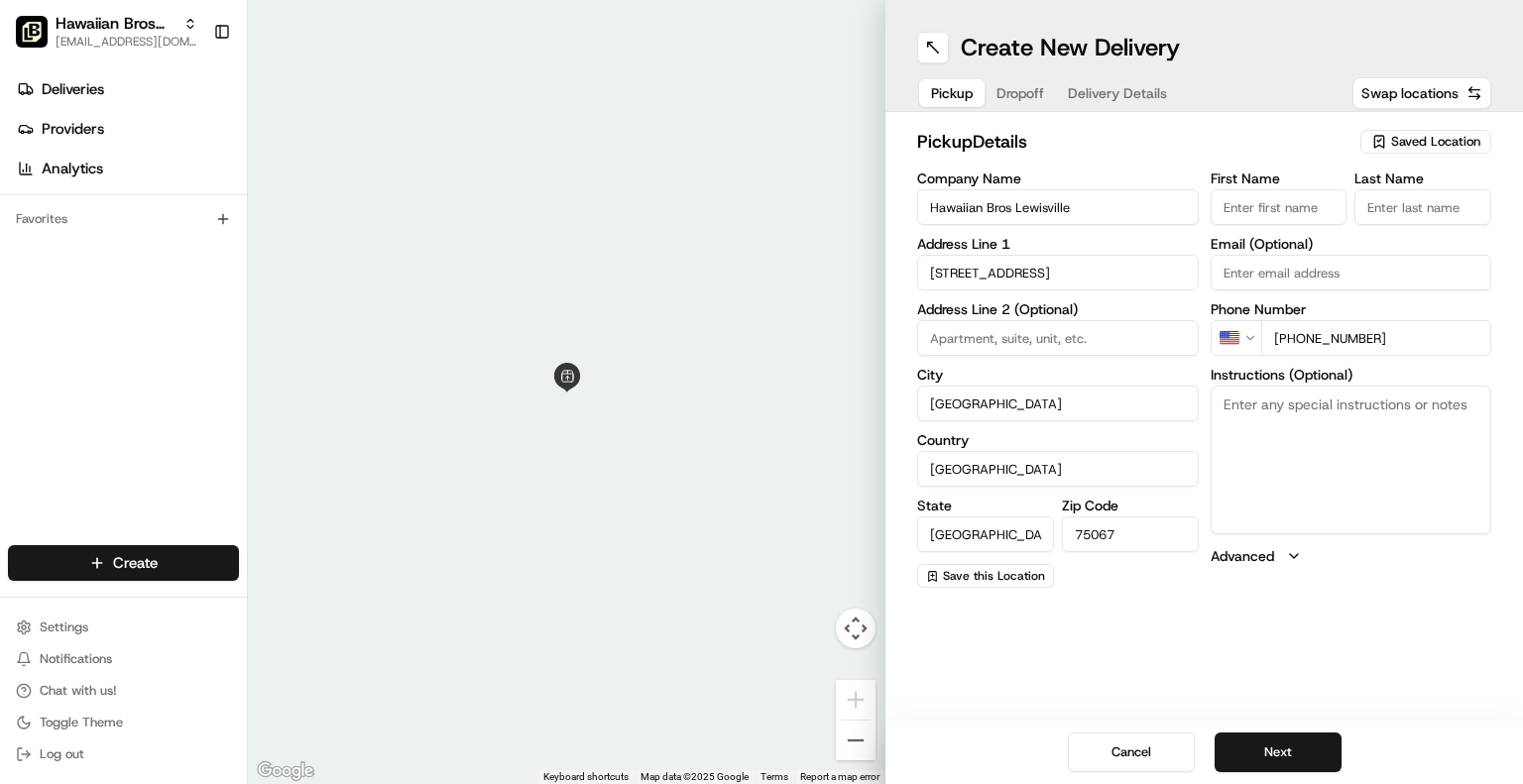 type on "+1 469 312 1588" 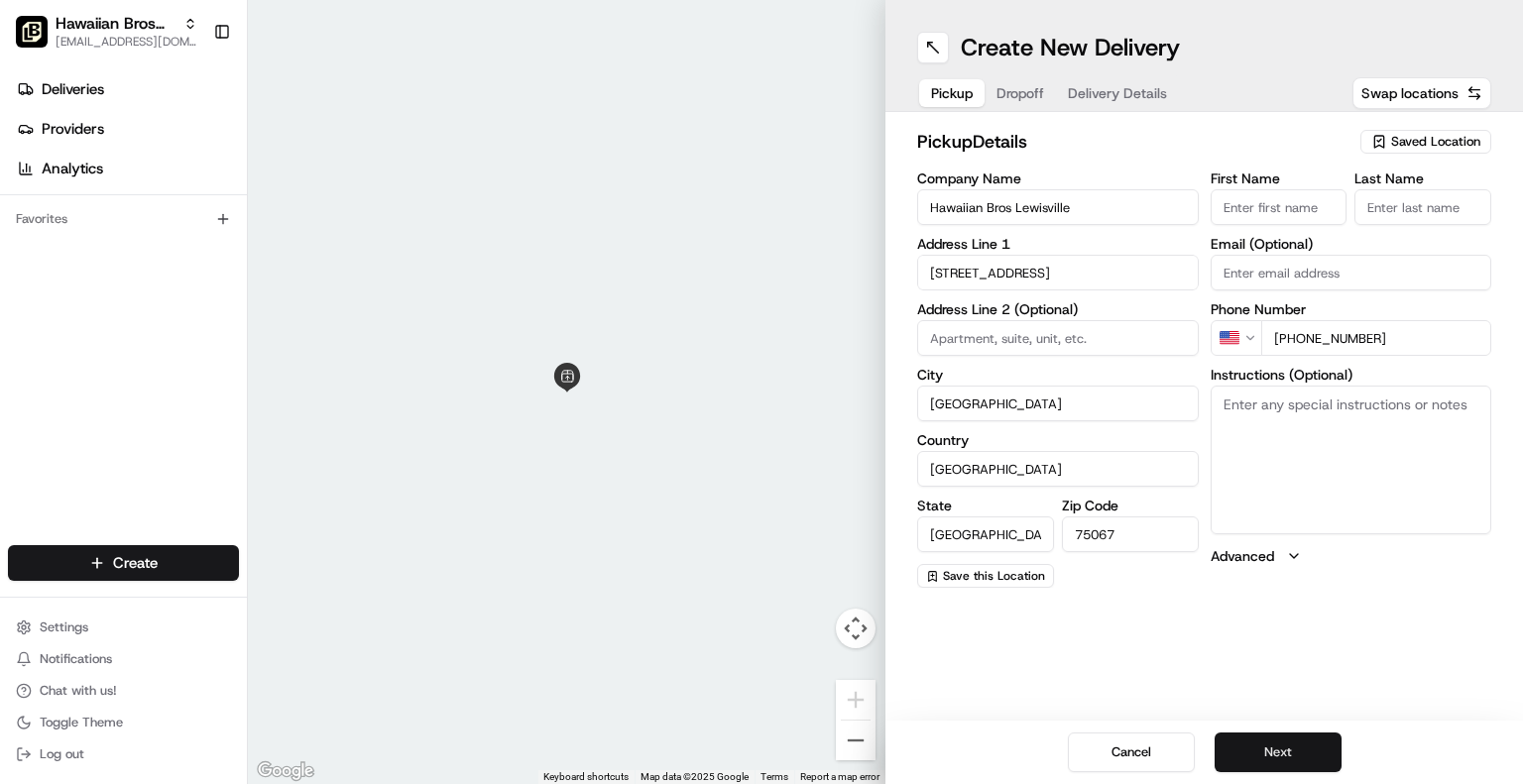 click on "Next" at bounding box center (1278, 752) 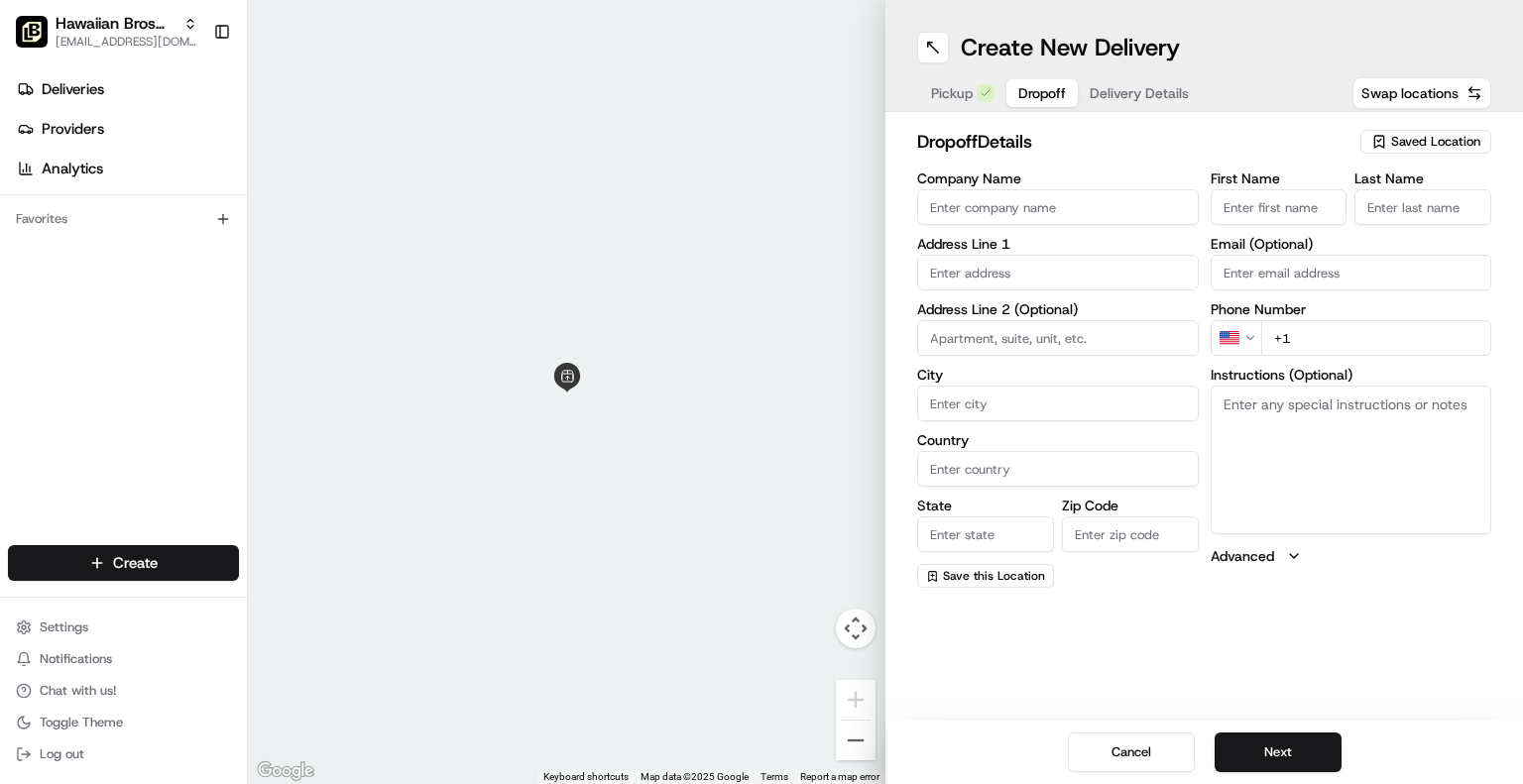 click on "Company Name" at bounding box center (1058, 207) 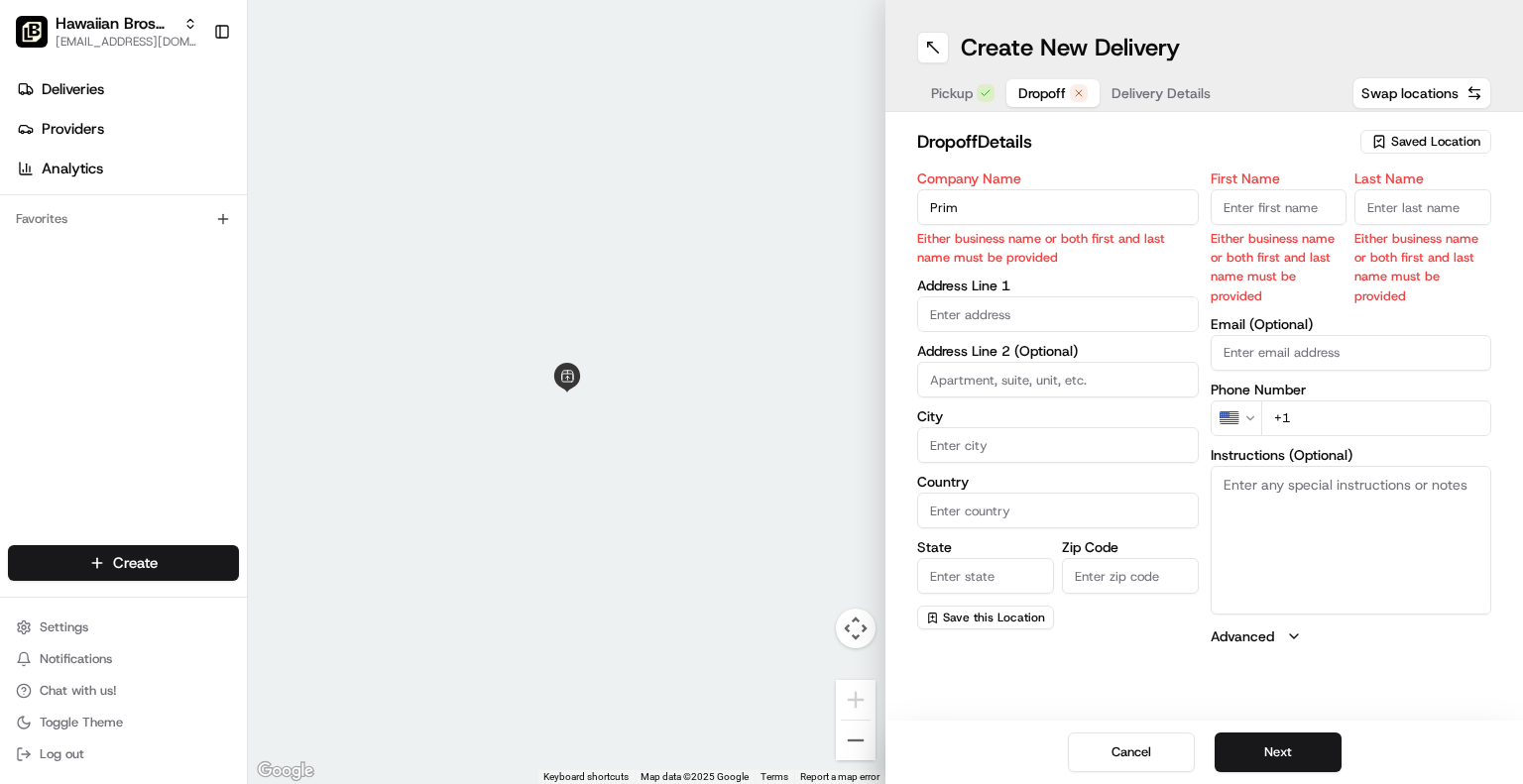 type on "Prim" 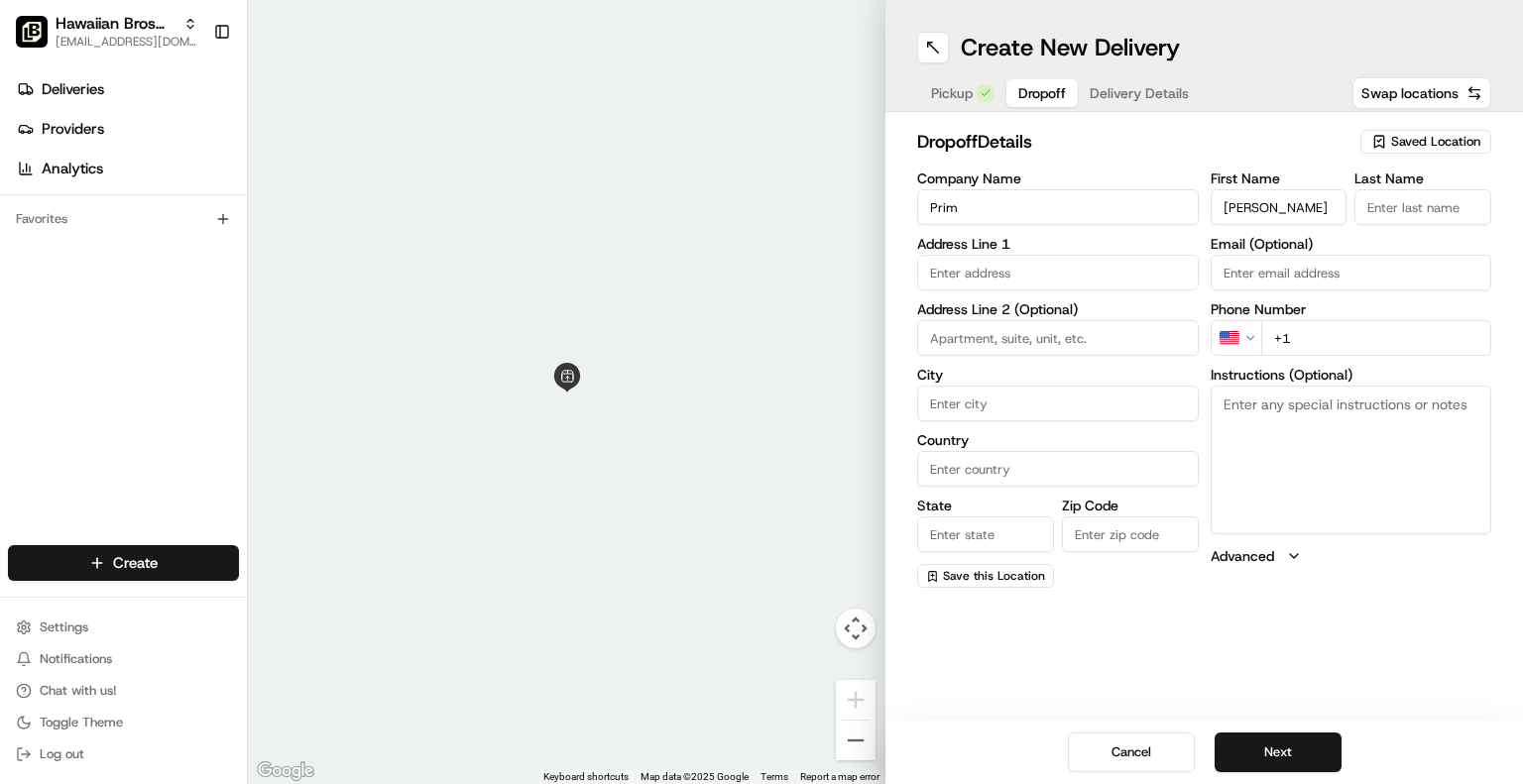 type on "Brooke" 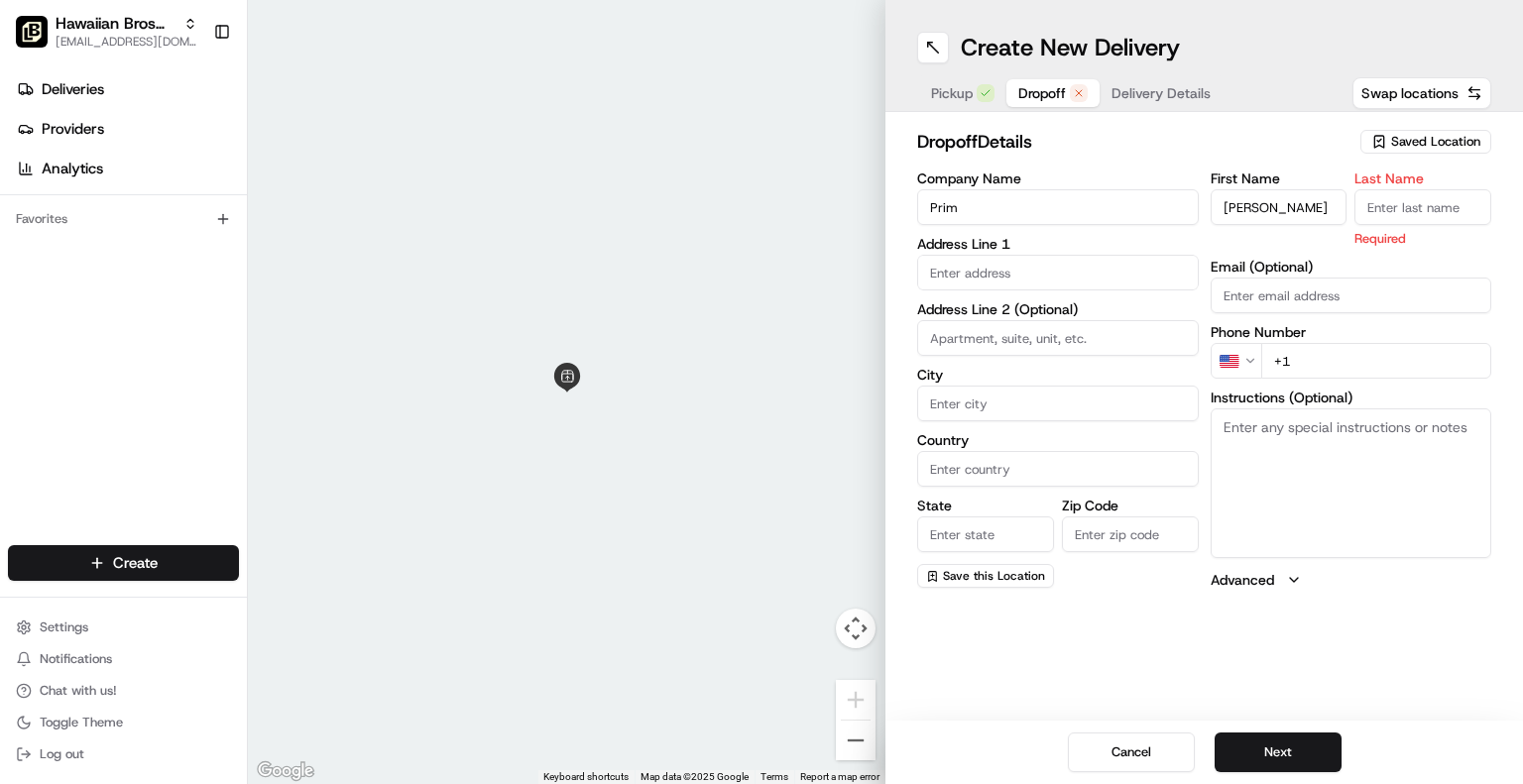 click on "Last Name" at bounding box center (1423, 207) 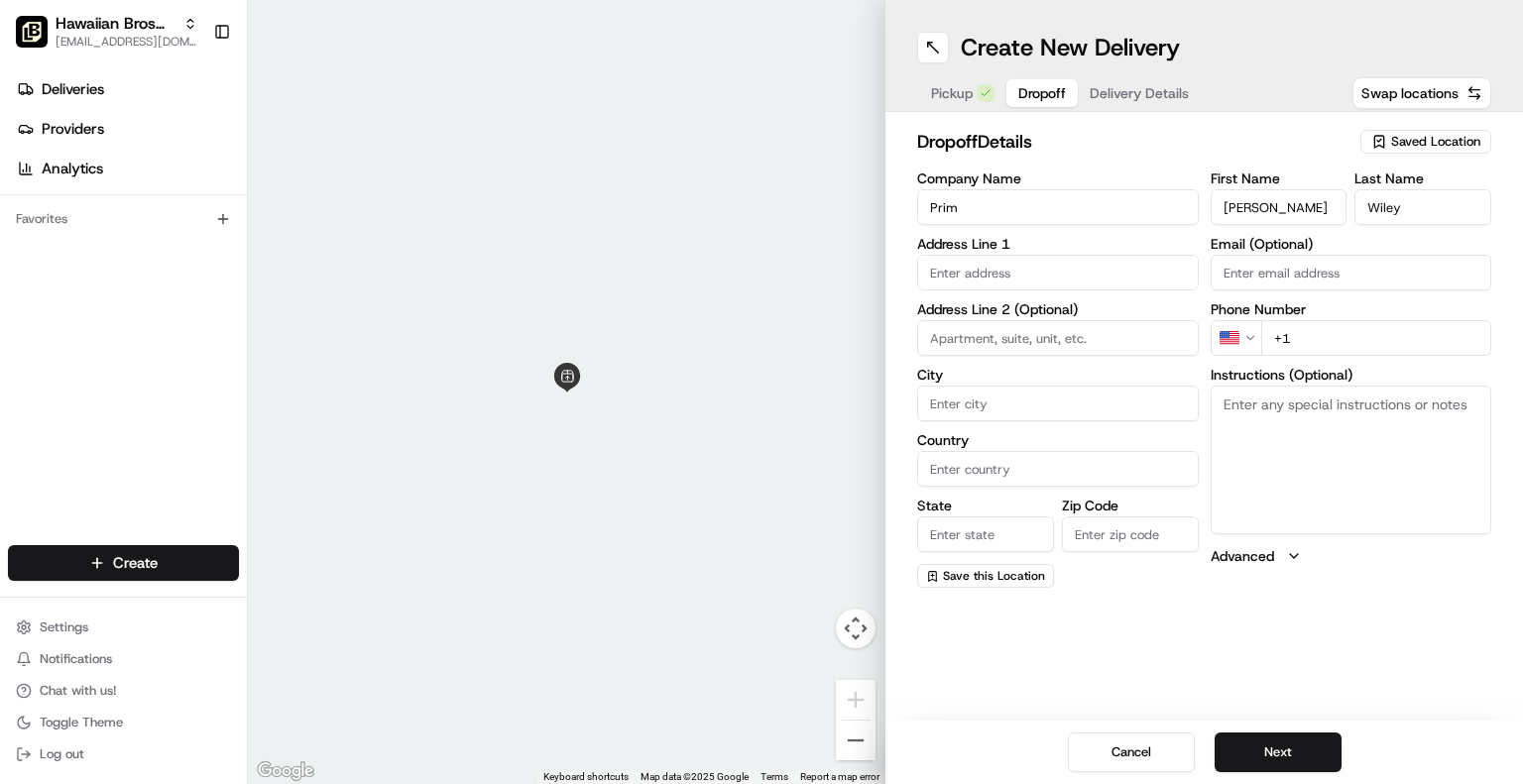 type on "Wiley" 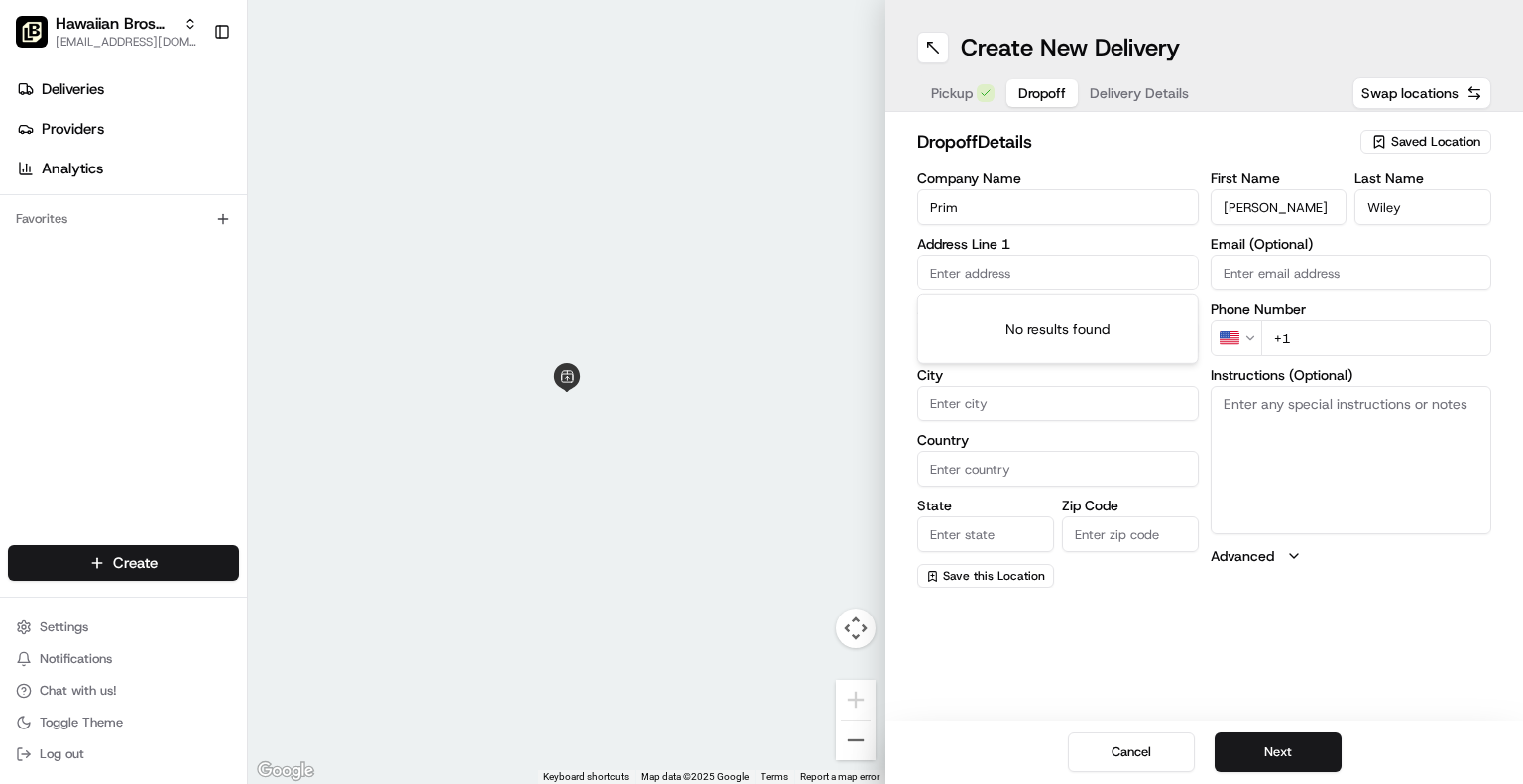 click at bounding box center (1058, 273) 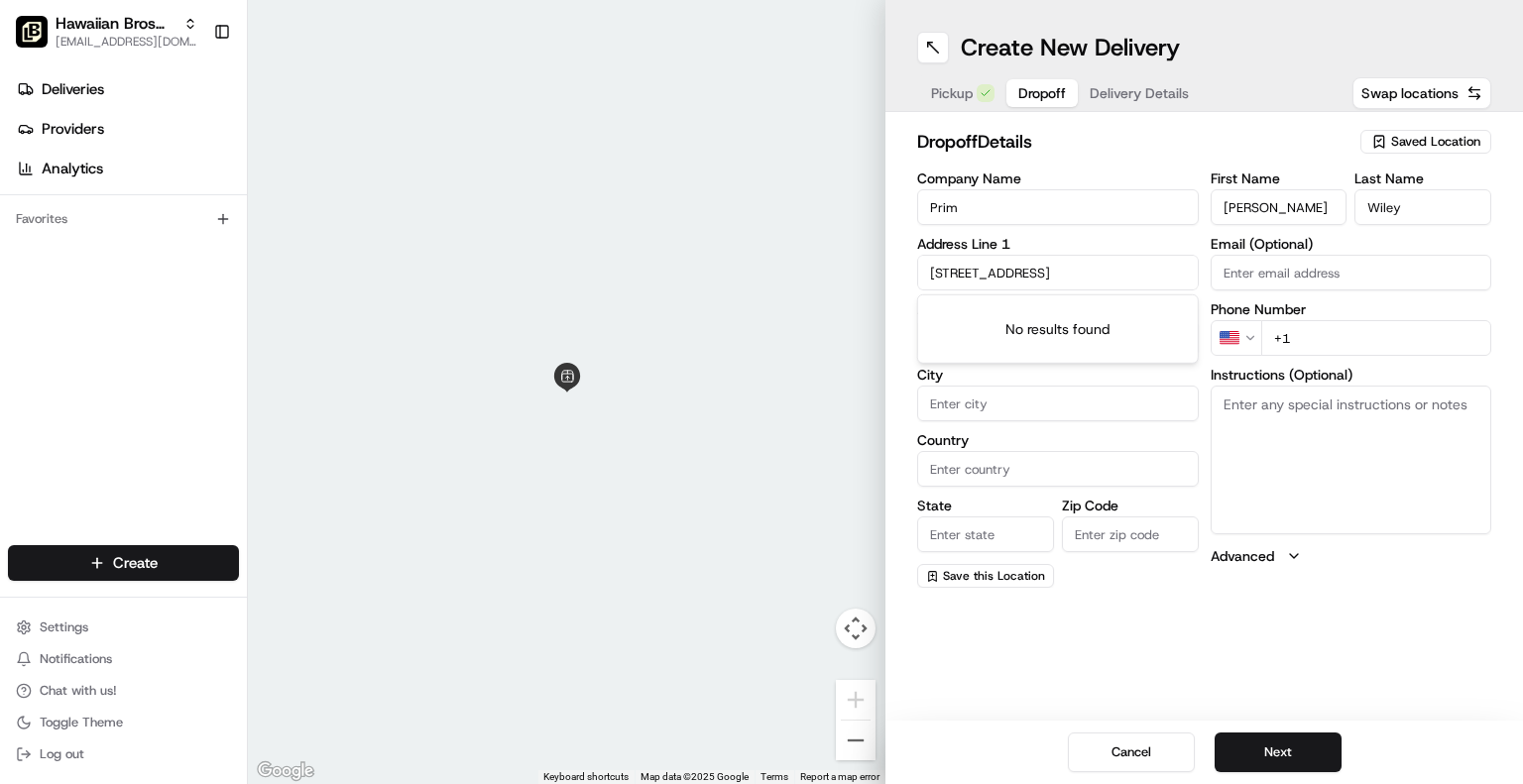 scroll, scrollTop: 0, scrollLeft: 49, axis: horizontal 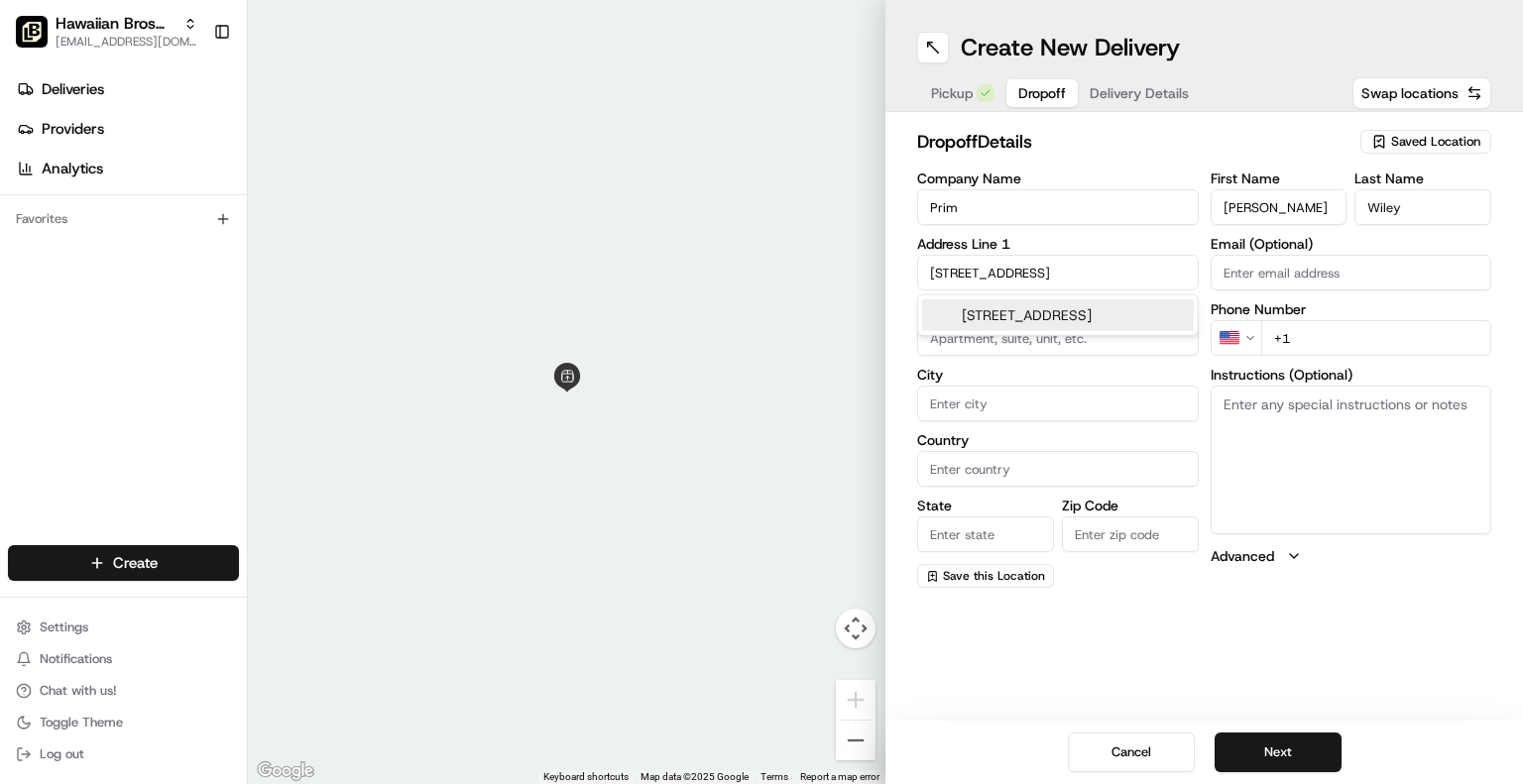 click on "350 Highland Drive suite 200, Lewisville, TX 75067" at bounding box center (1058, 315) 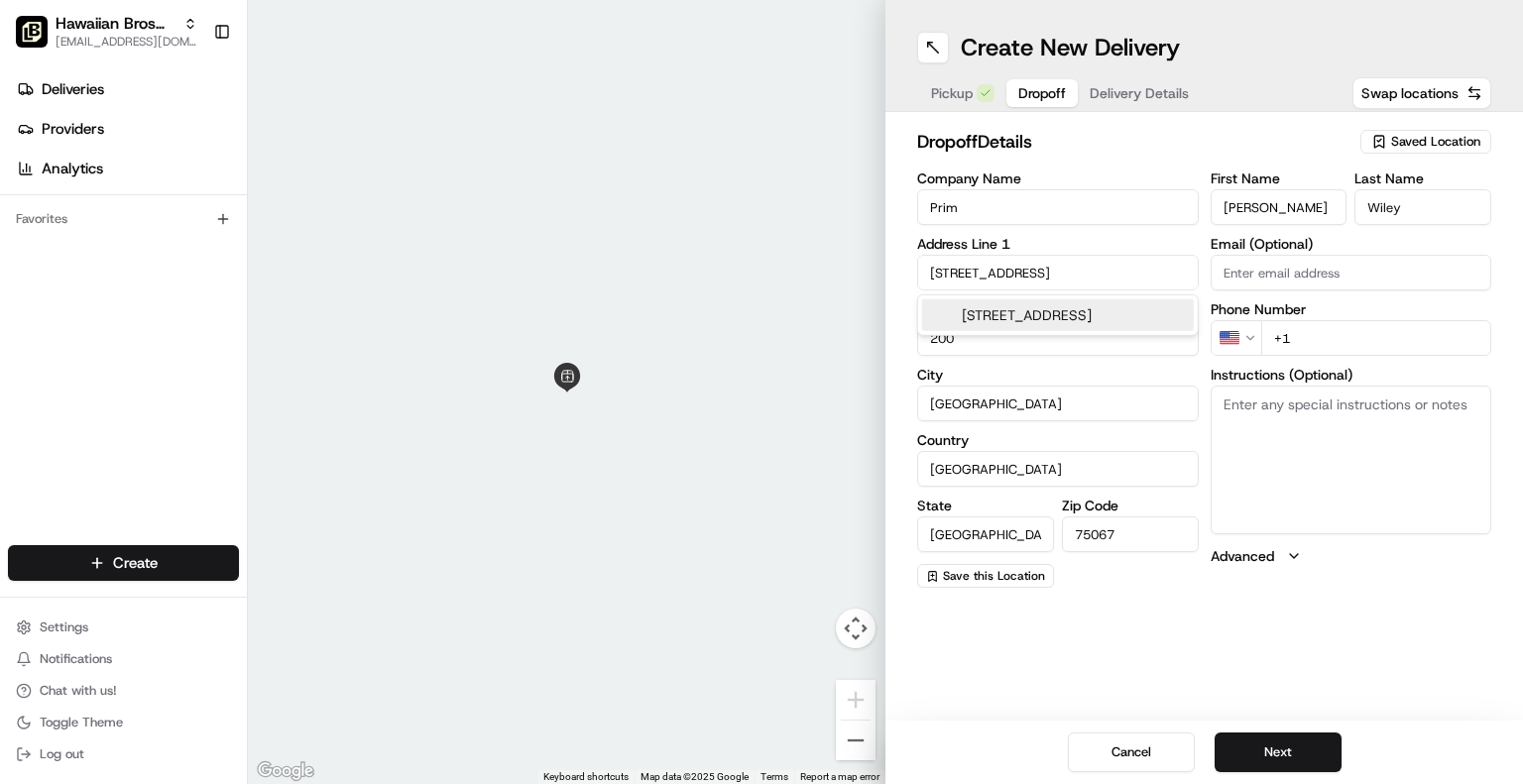type on "350 Highland Drive" 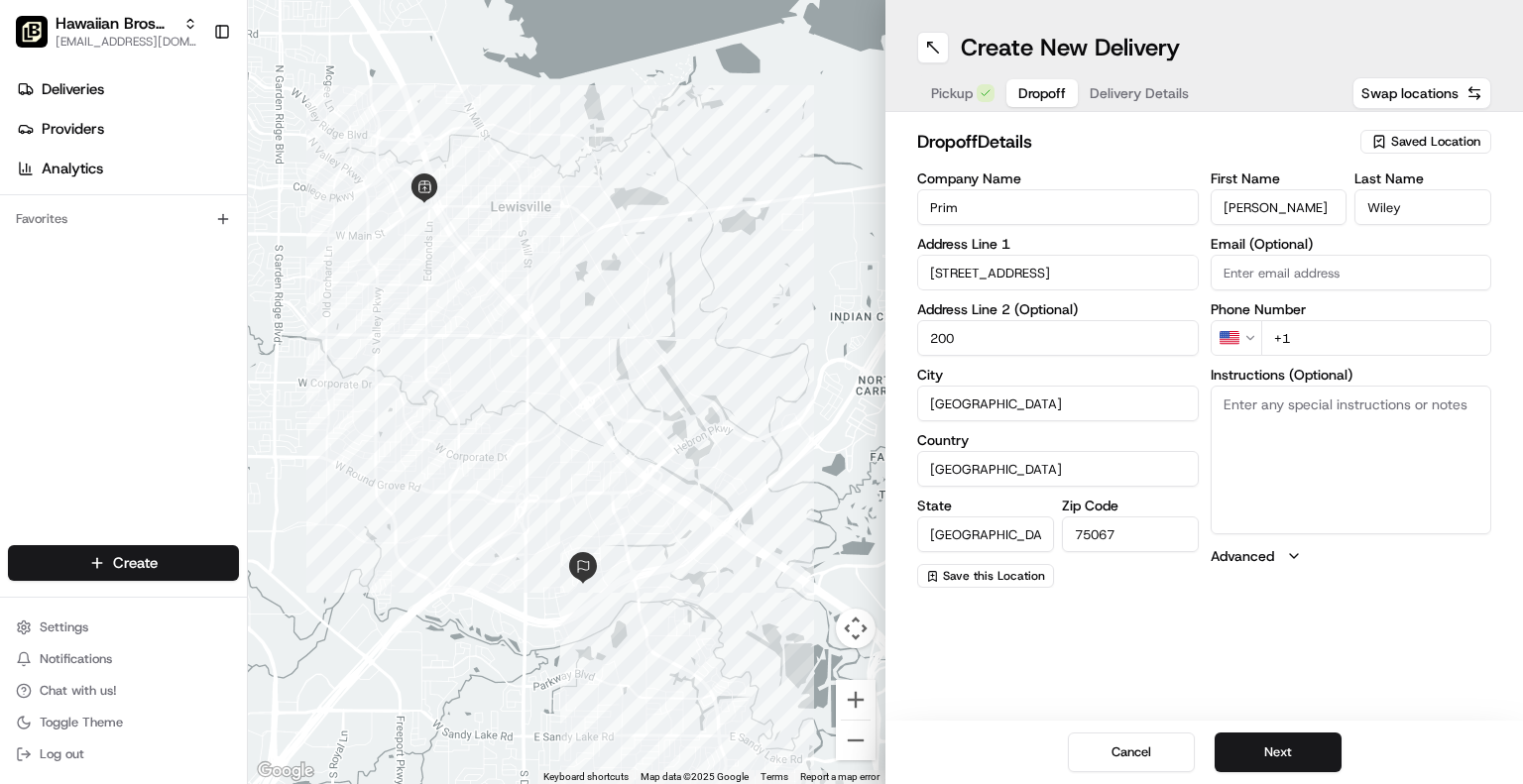 click on "Email (Optional)" at bounding box center (1351, 273) 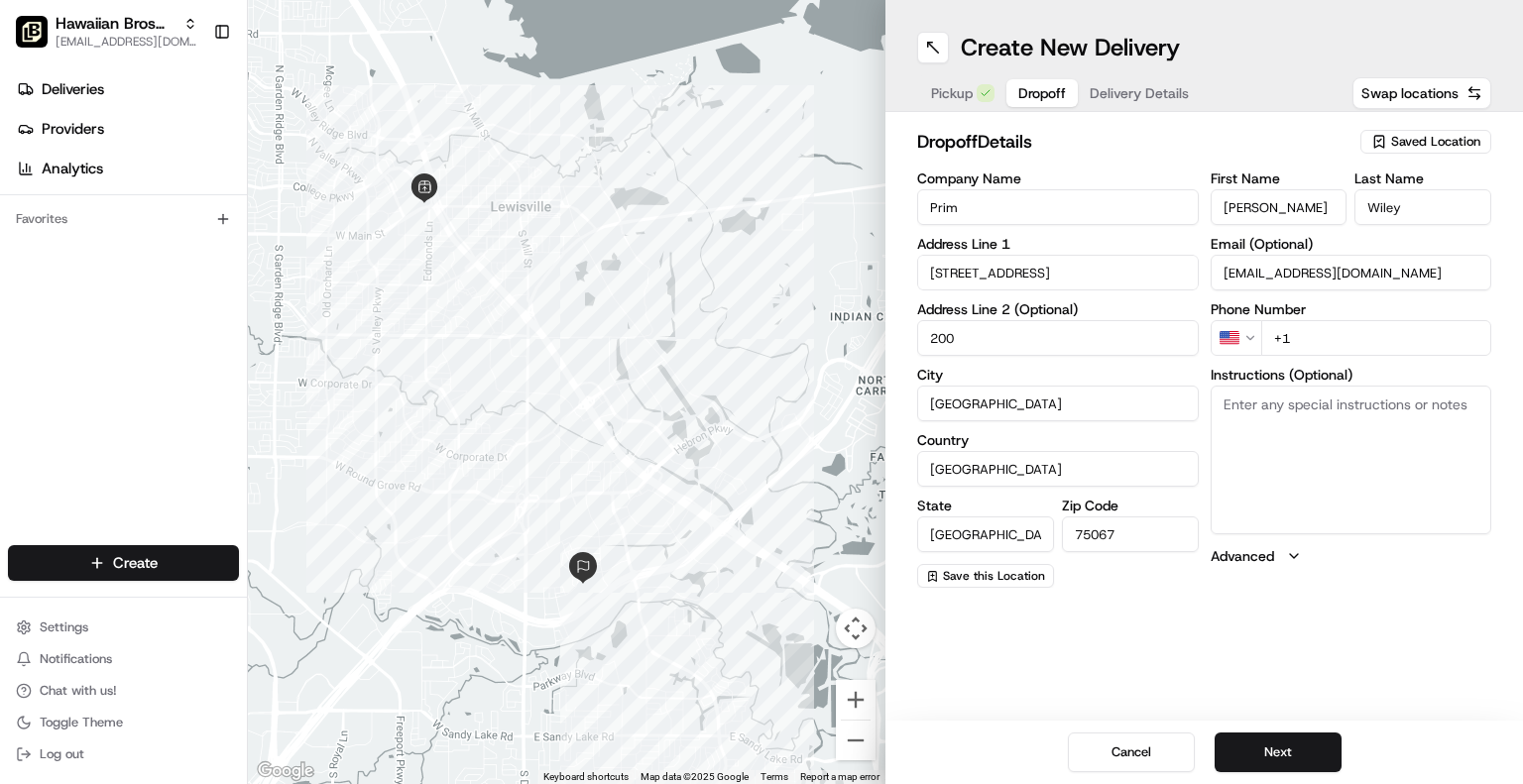 type on "brooke.wiley@prim.com" 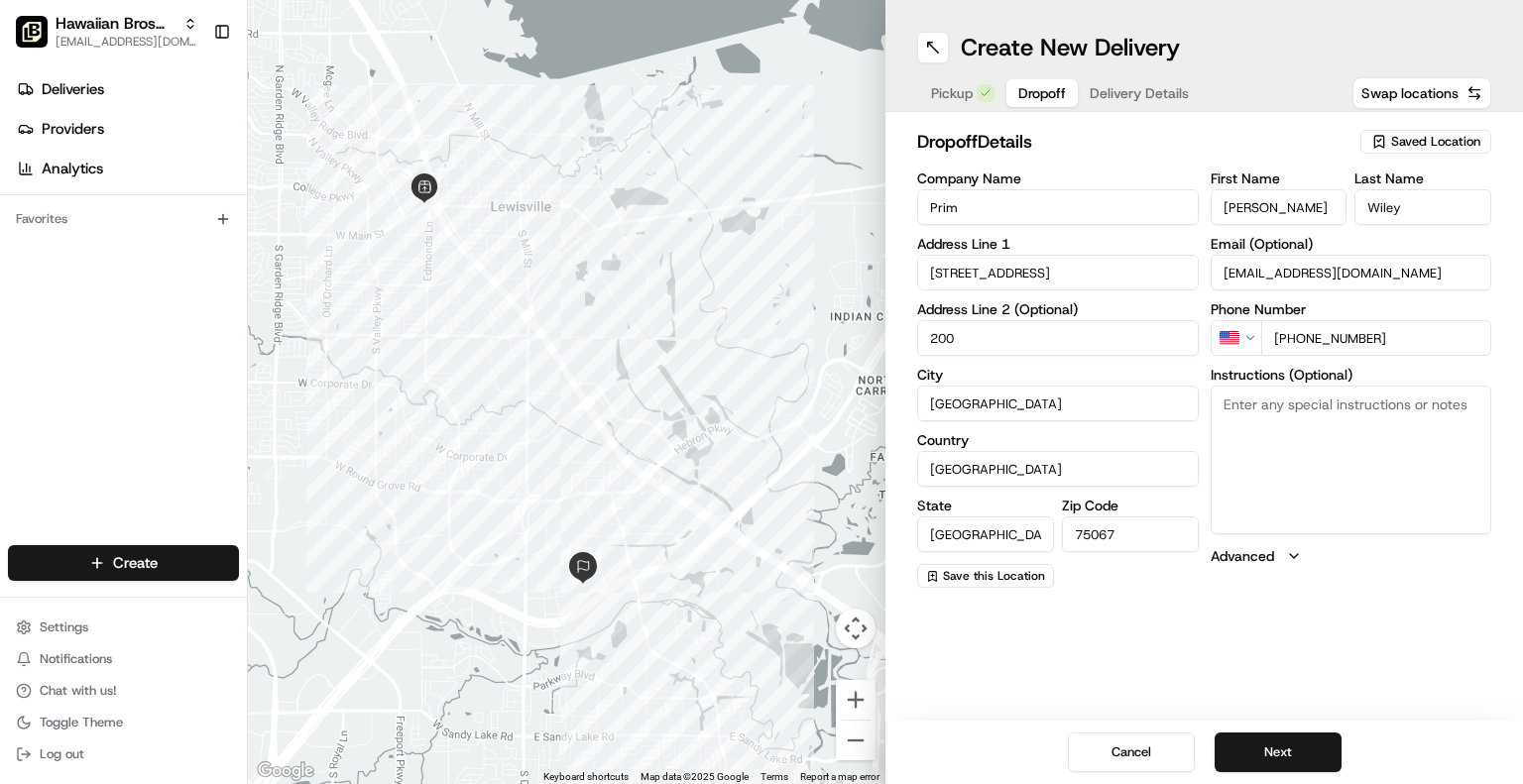 type on "+1 972 200 8367" 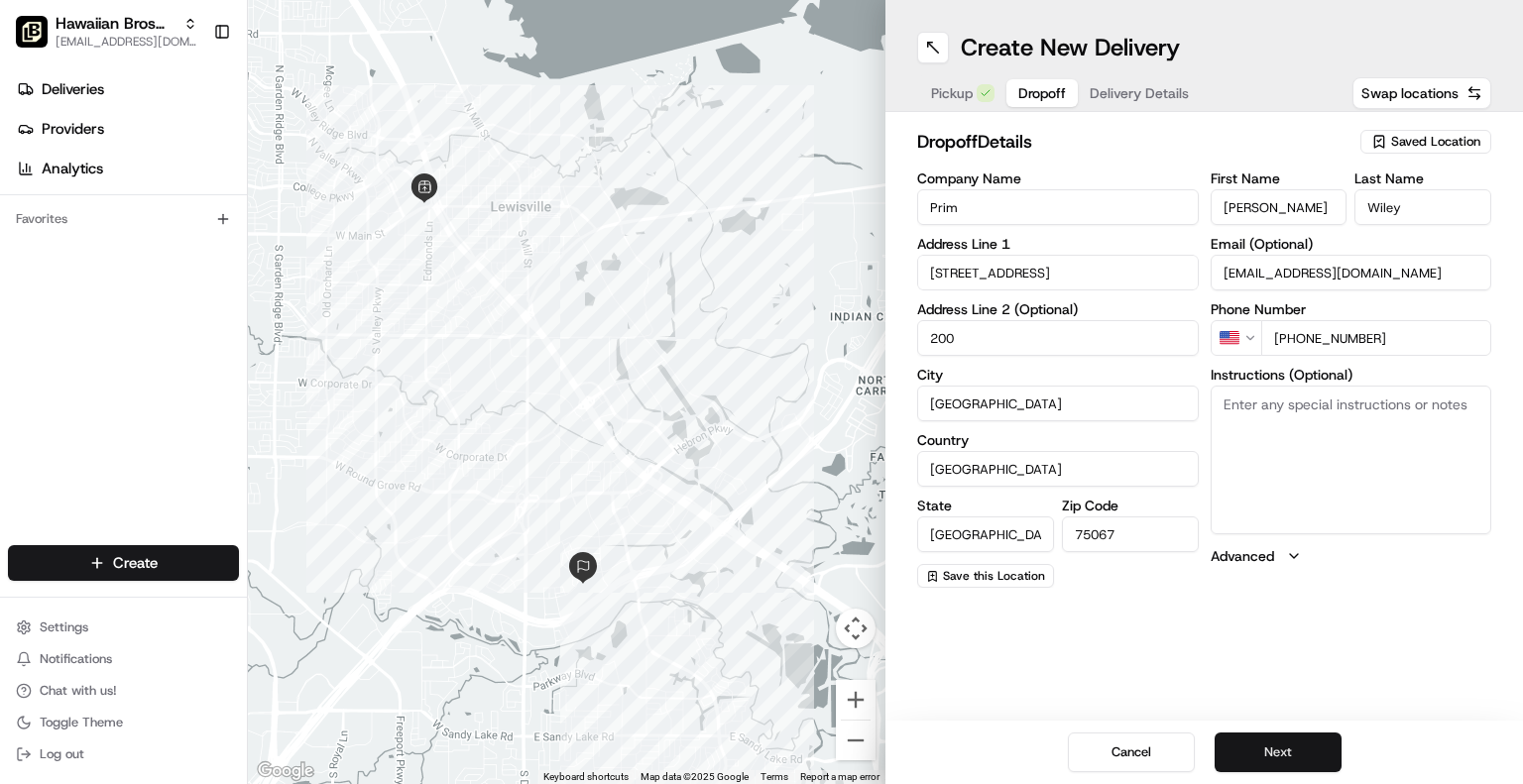click on "Next" at bounding box center [1278, 752] 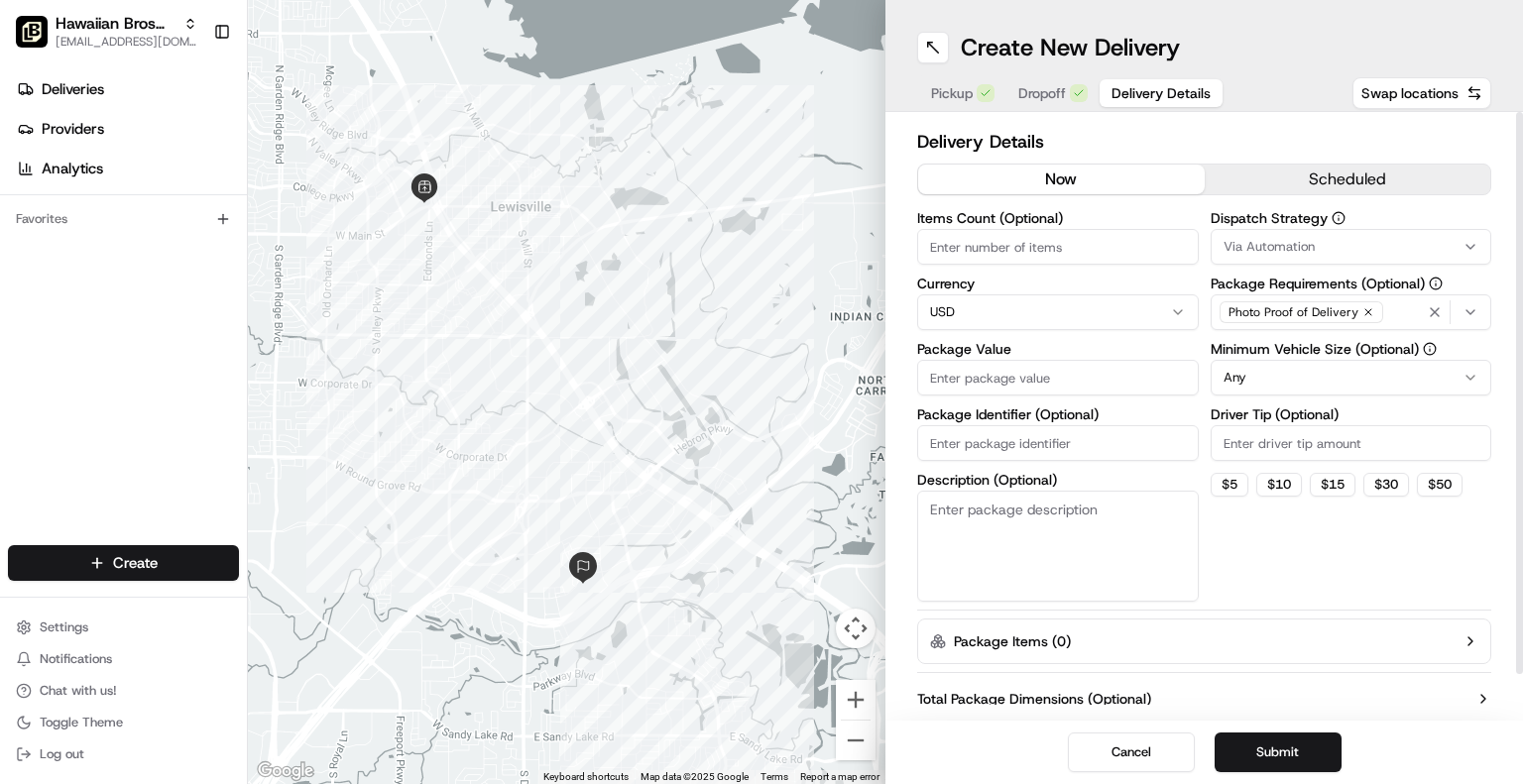 click on "Items Count (Optional)" at bounding box center [1058, 247] 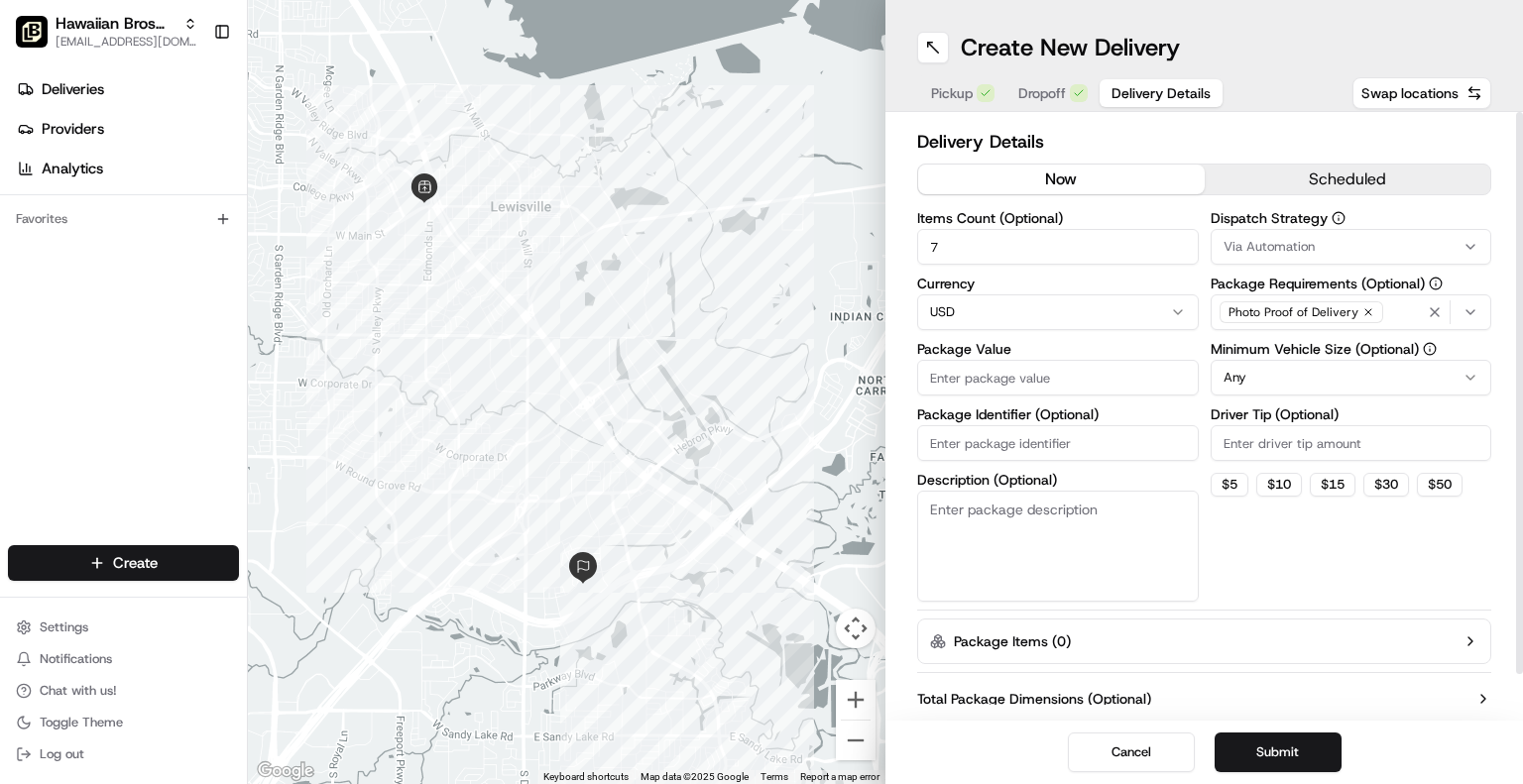 type on "7" 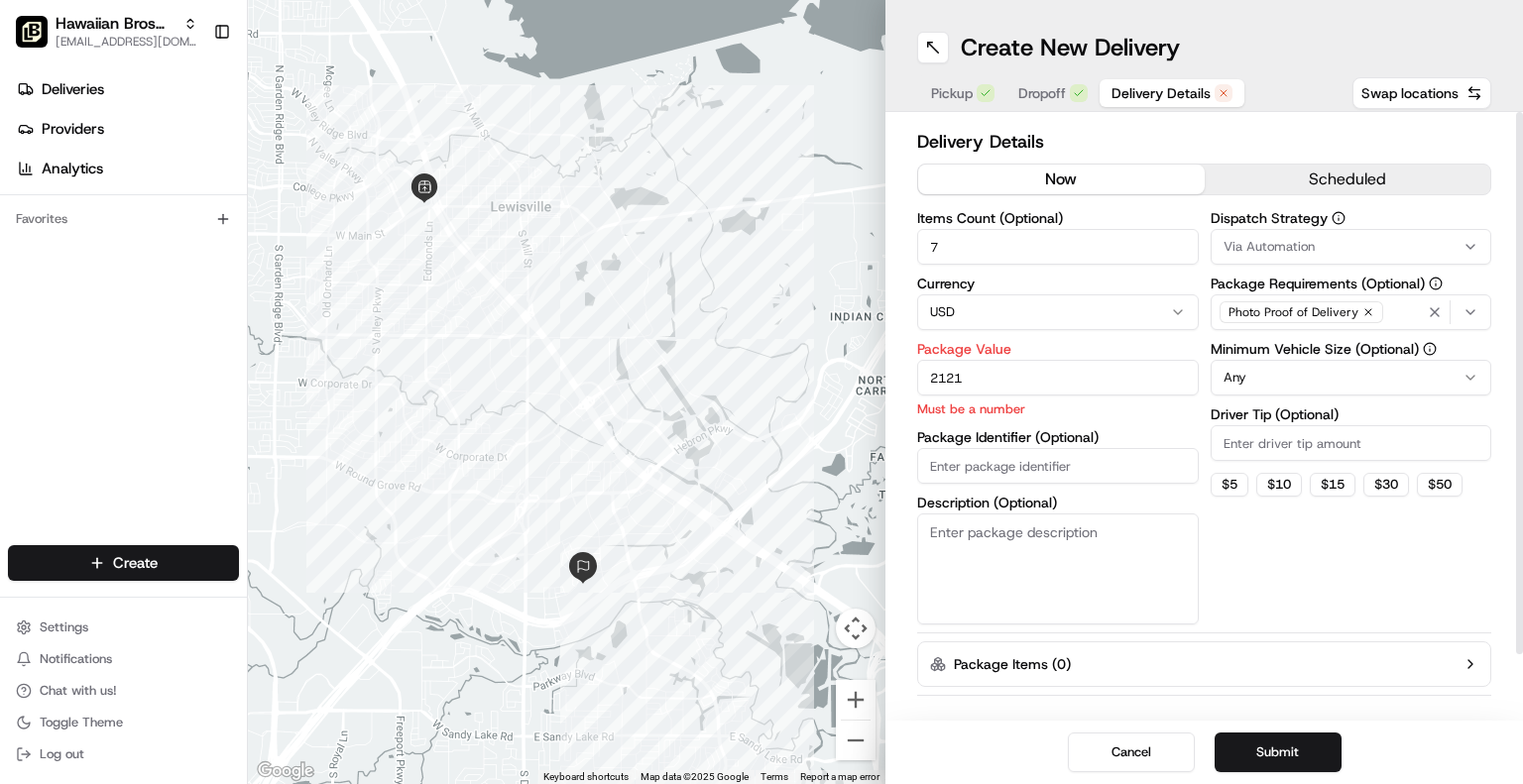 type on "2121" 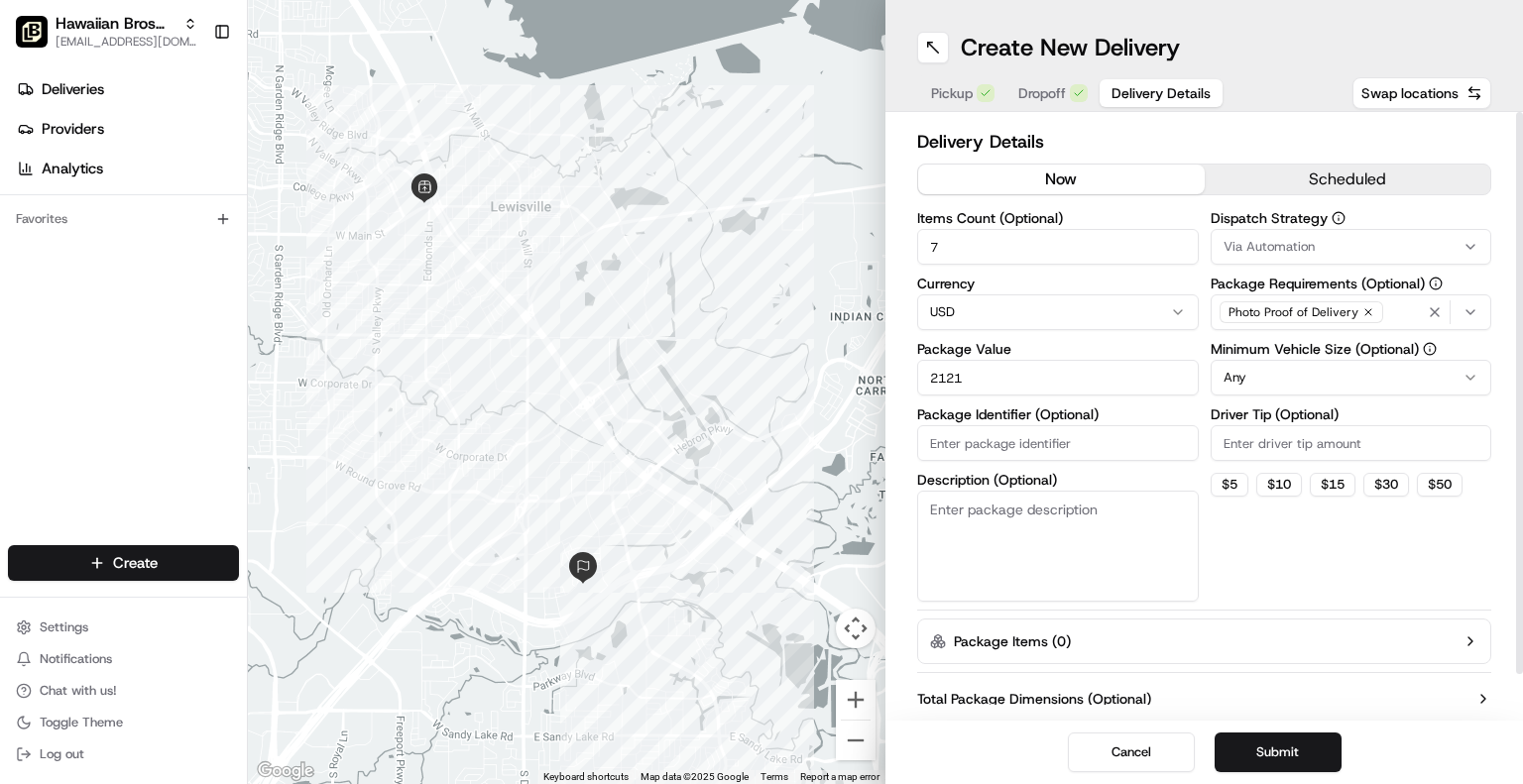 click on "Description (Optional)" at bounding box center [1058, 546] 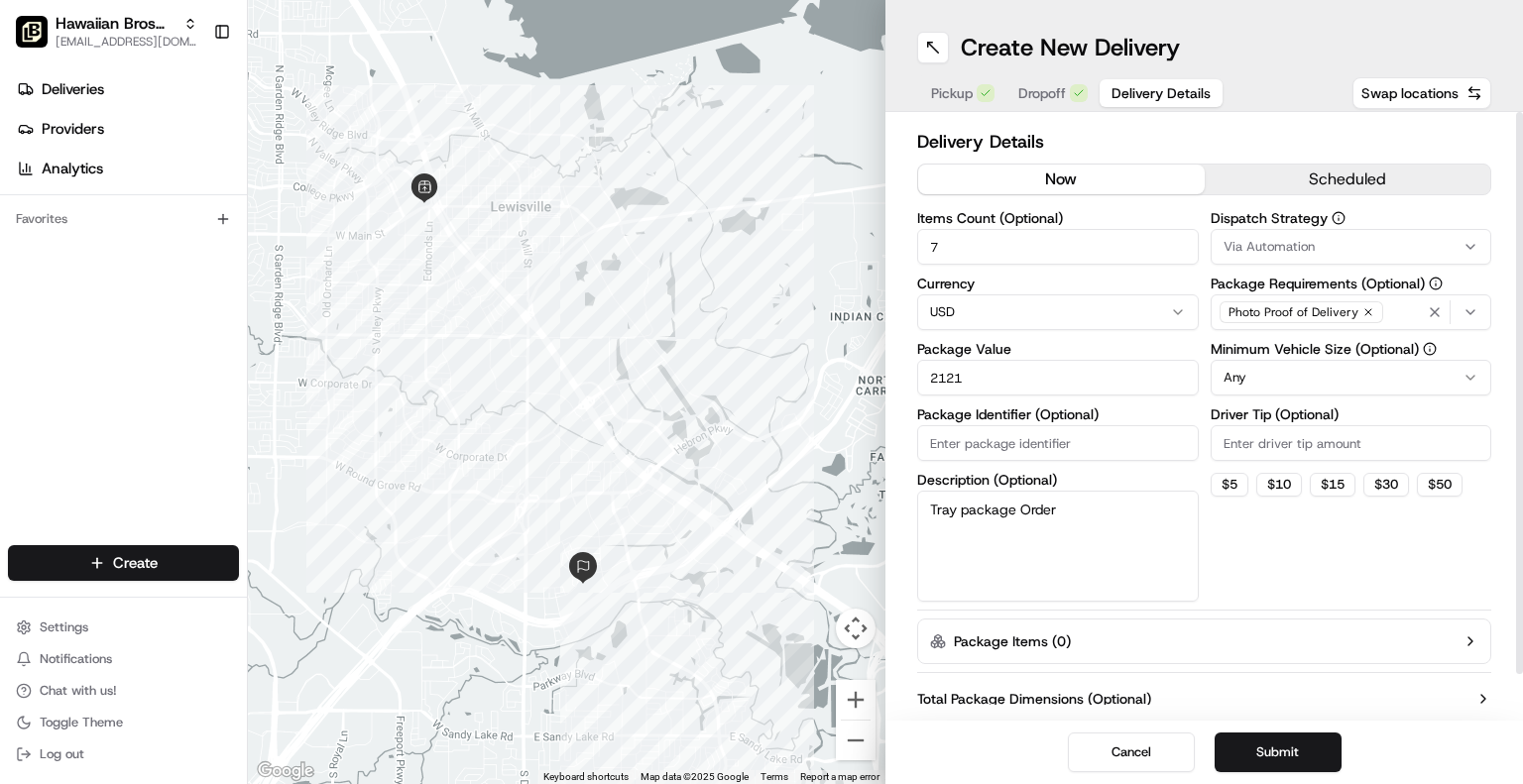 click on "Tray package Order" at bounding box center [1058, 546] 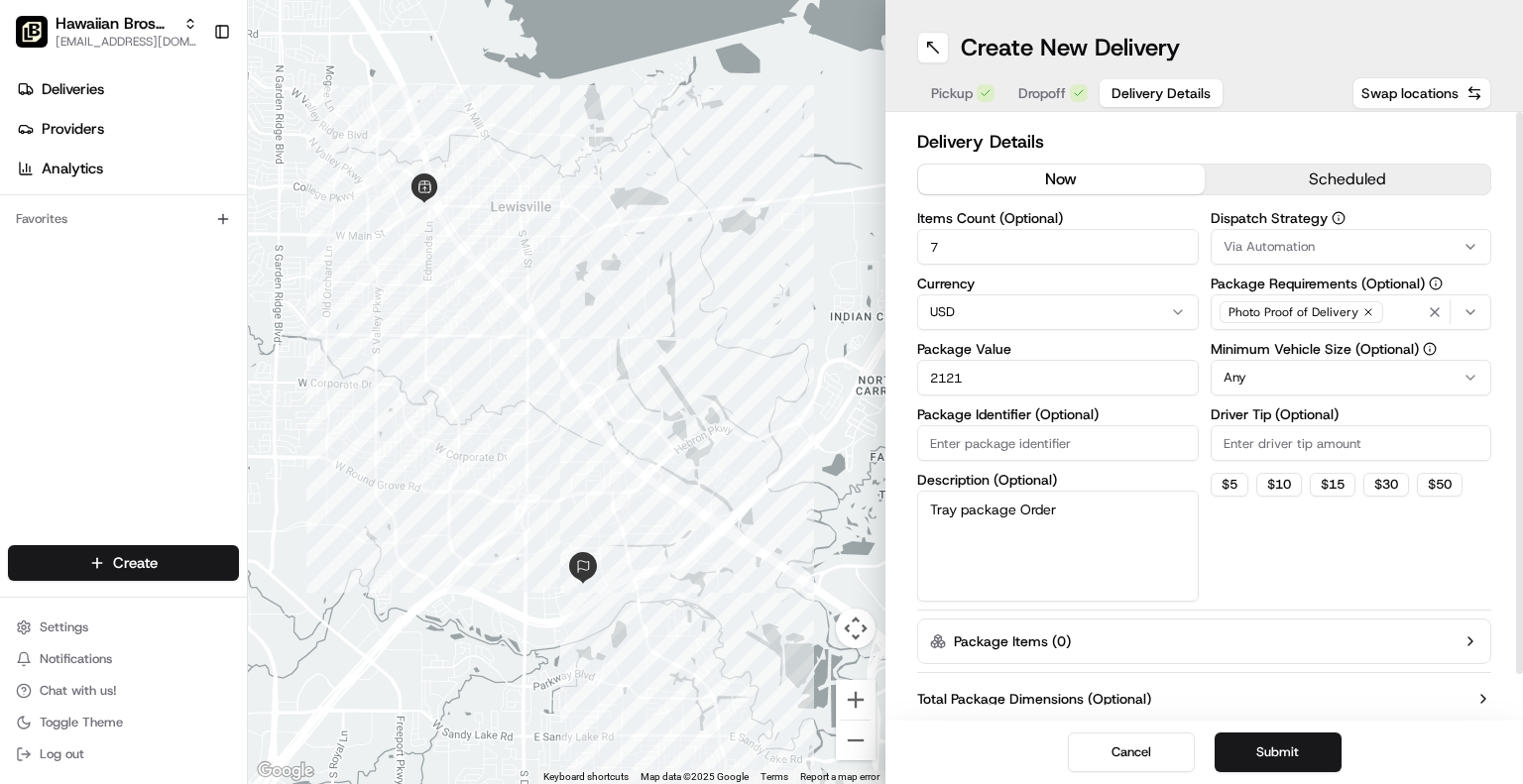 type on "Tray package Order" 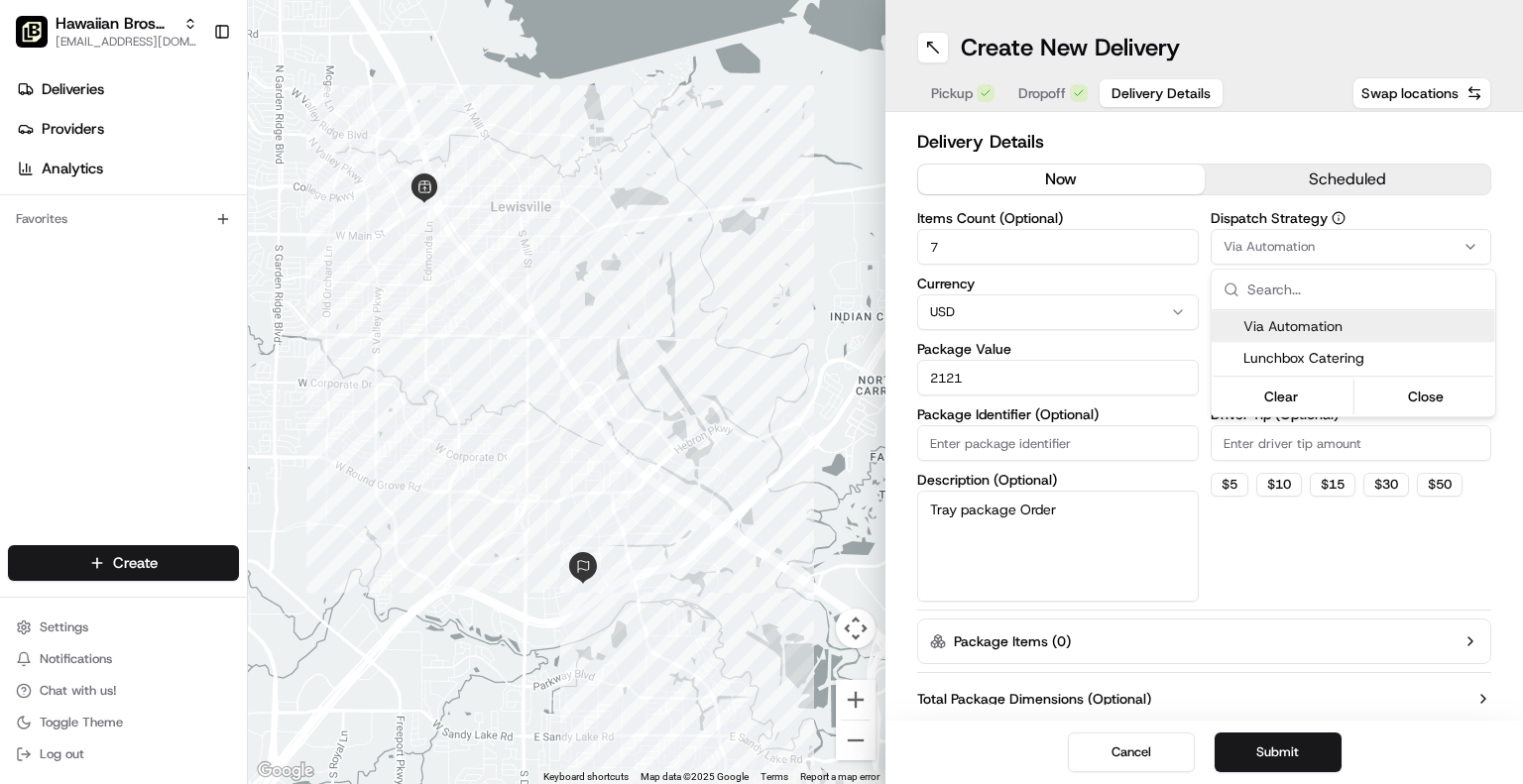 click on "Hawaiian Bros (Midland_TX_W Loop 250) jbaxley@fr.hawaiianbros.com Toggle Sidebar Deliveries Providers Analytics Favorites Main Menu Members & Organization Organization Users Roles Preferences Customization Tracking Orchestration Automations Dispatch Strategy Locations Pickup Locations Dropoff Locations Billing Billing Refund Requests Integrations Notification Triggers Webhooks API Keys Request Logs Create Settings Notifications Chat with us! Toggle Theme Log out ← Move left → Move right ↑ Move up ↓ Move down + Zoom in - Zoom out Home Jump left by 75% End Jump right by 75% Page Up Jump up by 75% Page Down Jump down by 75% Keyboard shortcuts Map Data Map data ©2025 Google Map data ©2025 Google 1 km  Click to toggle between metric and imperial units Terms Report a map error Create New Delivery Pickup Dropoff Delivery Details Swap locations Delivery Details now scheduled Items Count (Optional) 7 Currency USD Package Value 2121 Package Identifier (Optional) Description (Optional) Any $ 5" at bounding box center [762, 392] 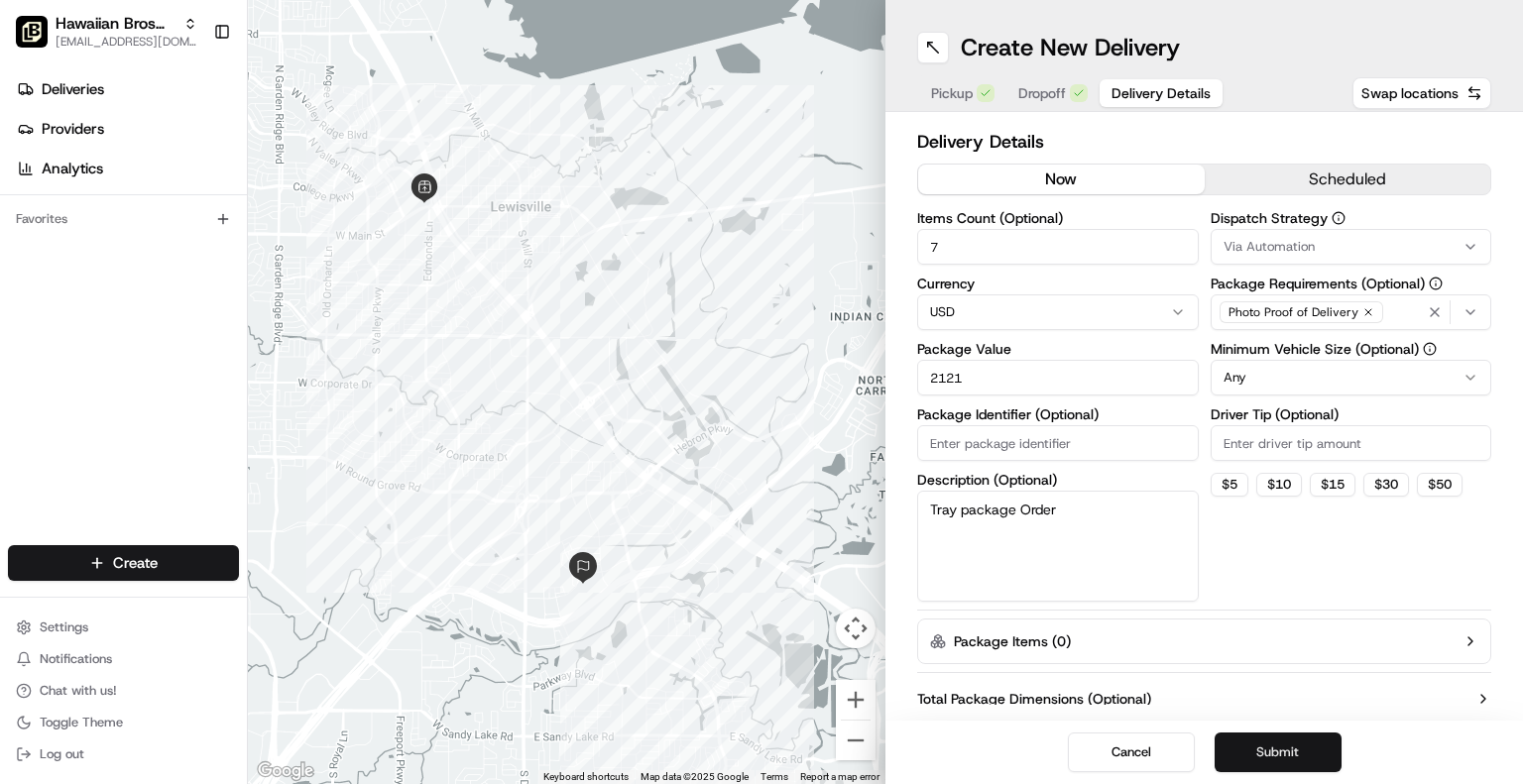 click on "Submit" at bounding box center (1278, 752) 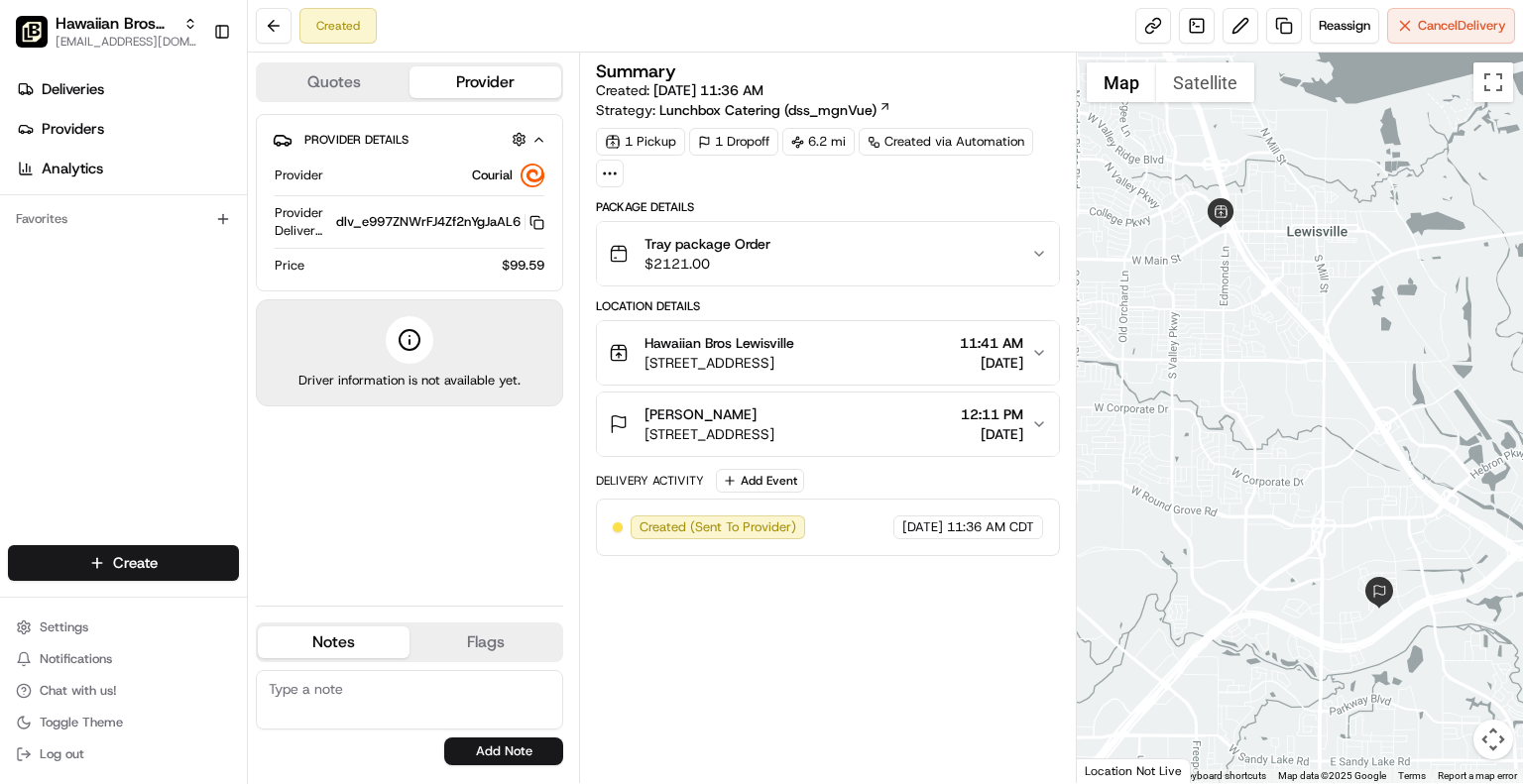 click on "[DATE]" at bounding box center (992, 363) 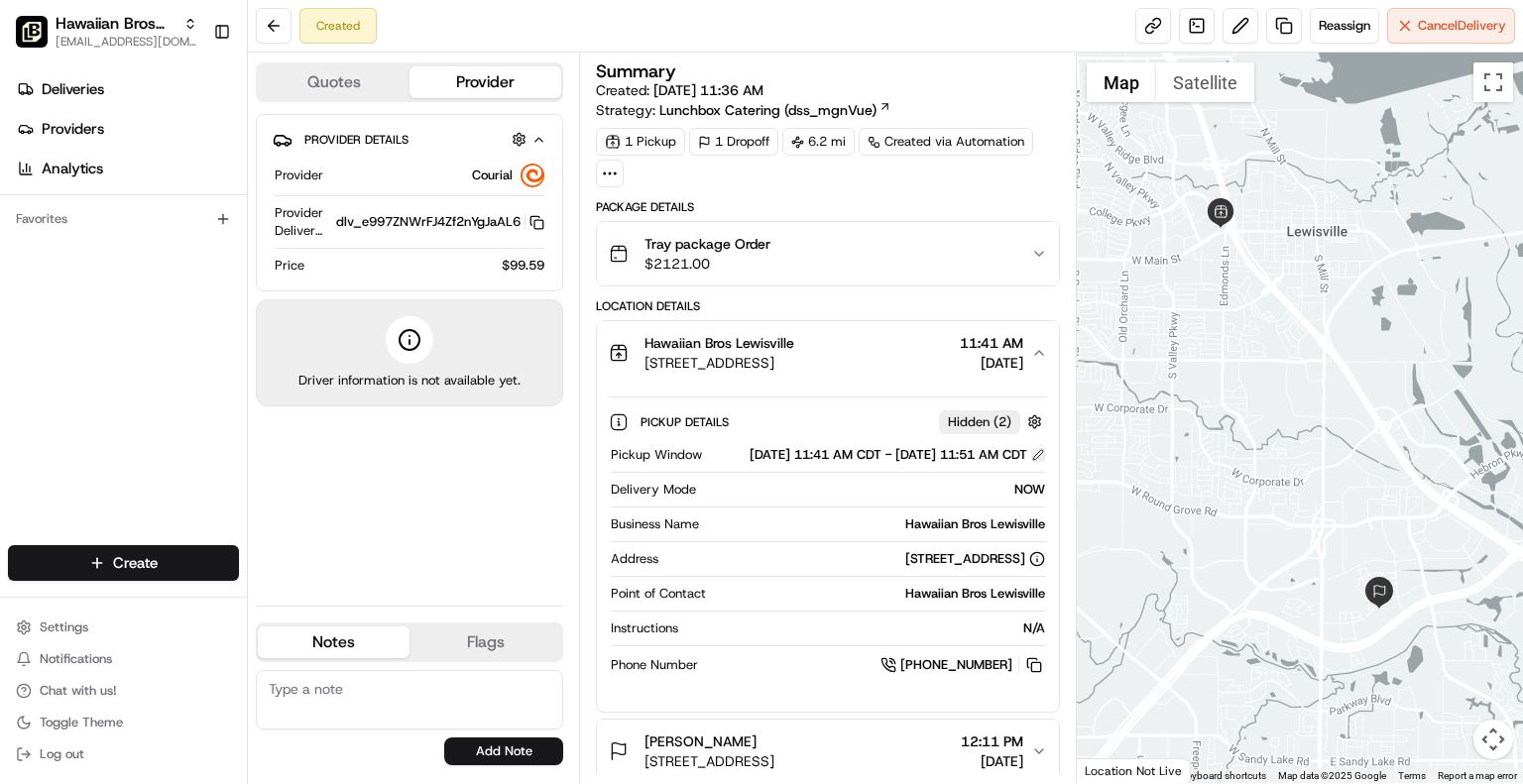 click at bounding box center (1038, 455) 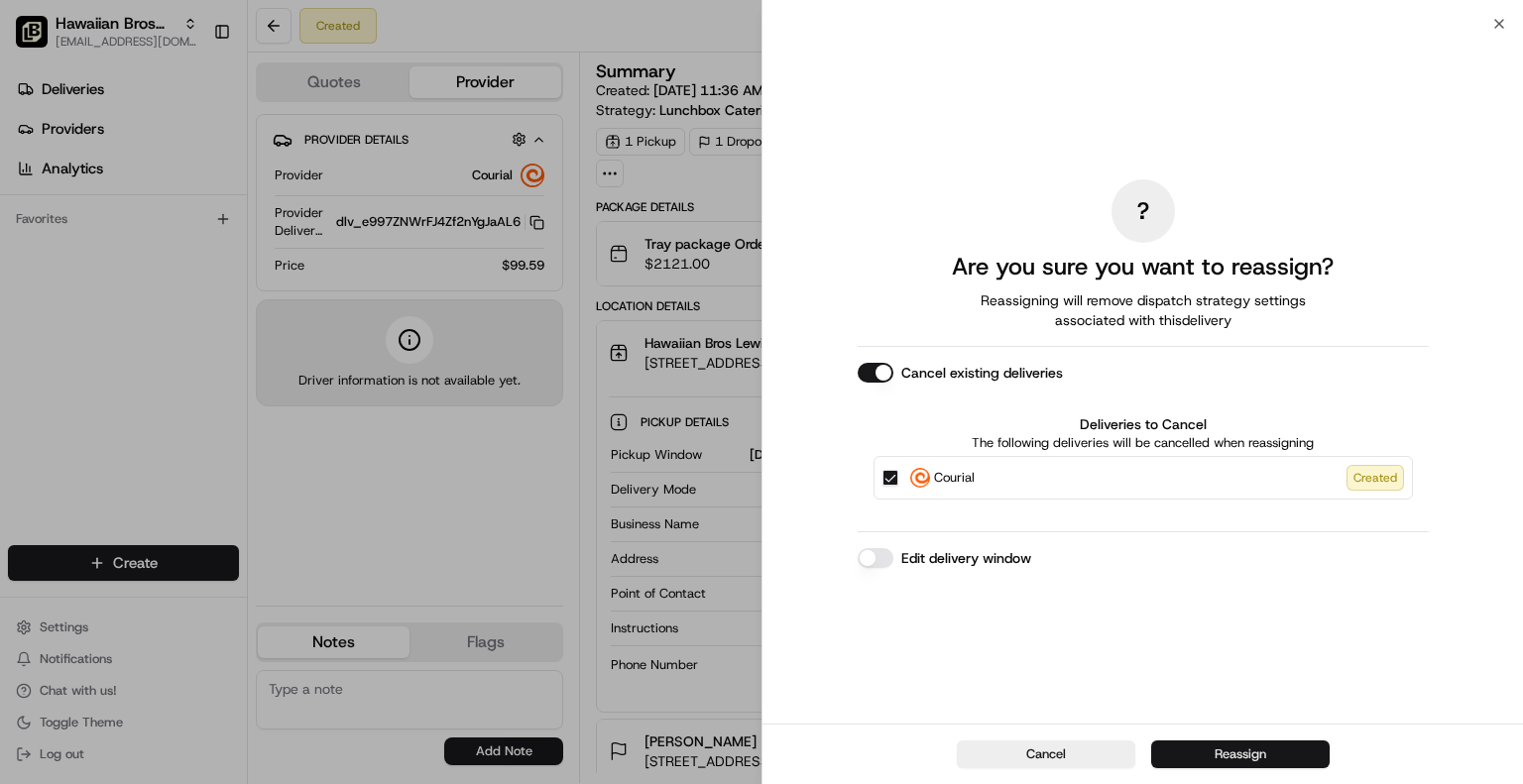 click on "Reassign" at bounding box center [1240, 754] 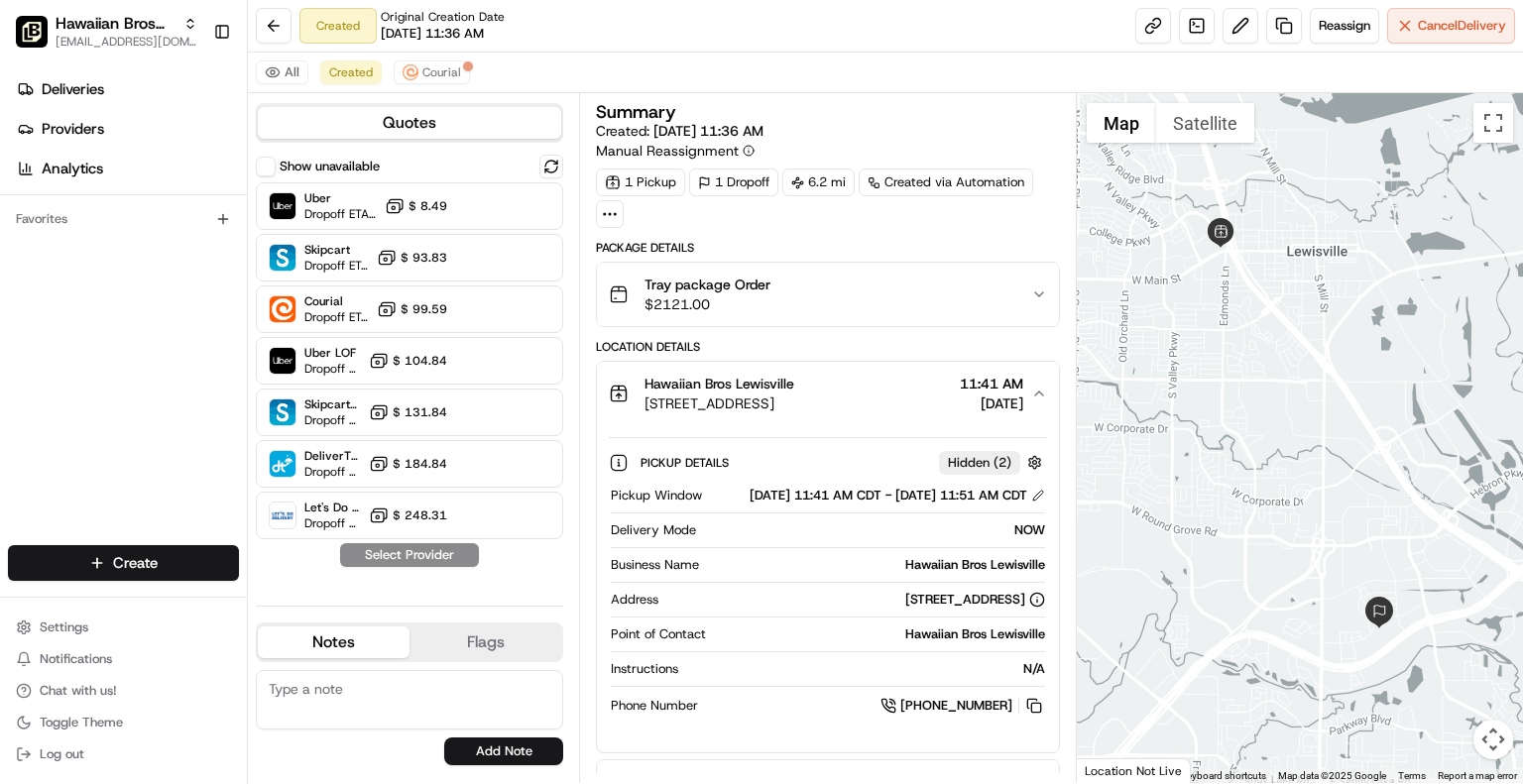 click on "[DATE] 11:41 AM CDT - [DATE] 11:51 AM CDT" at bounding box center [897, 496] 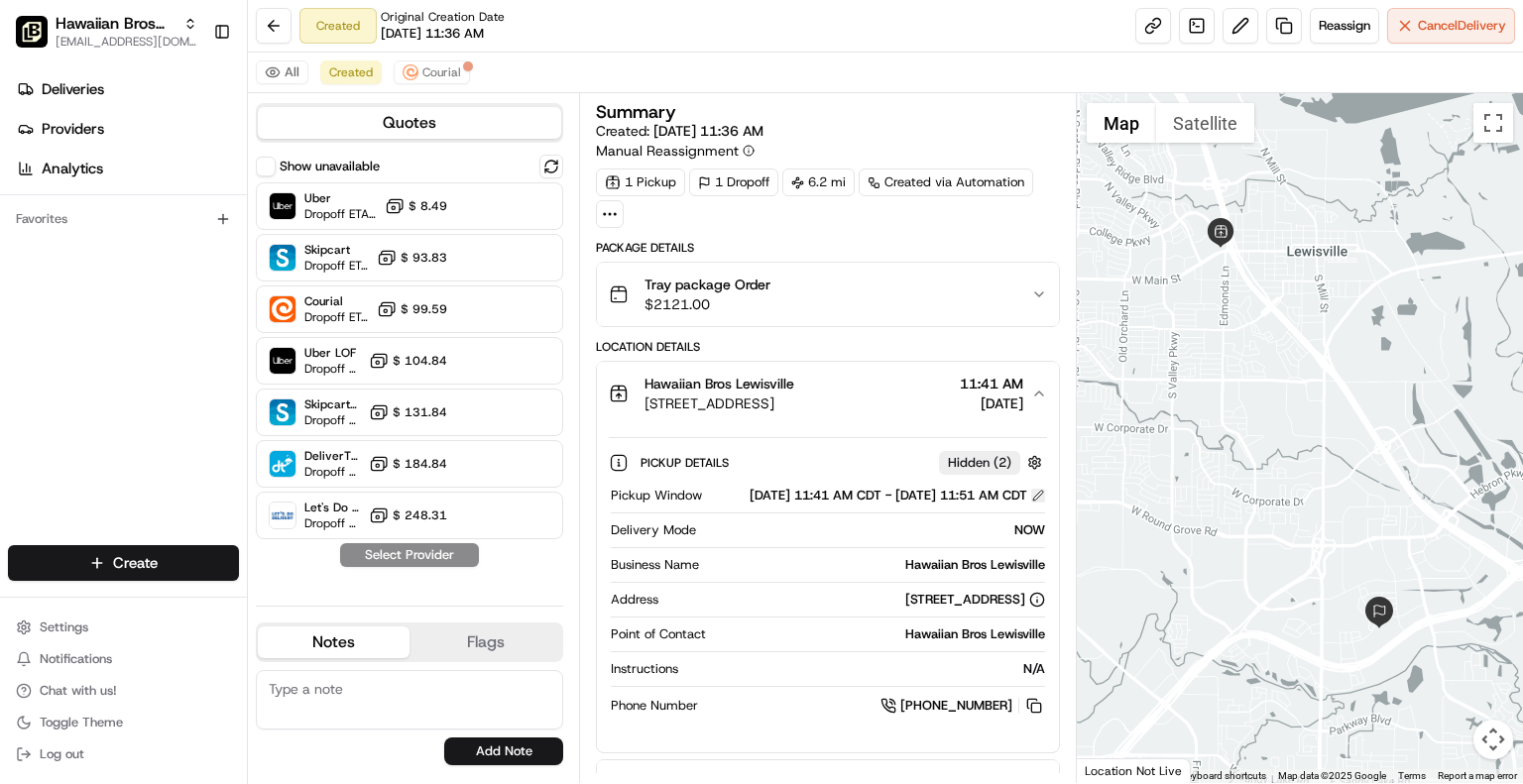 click at bounding box center [1038, 496] 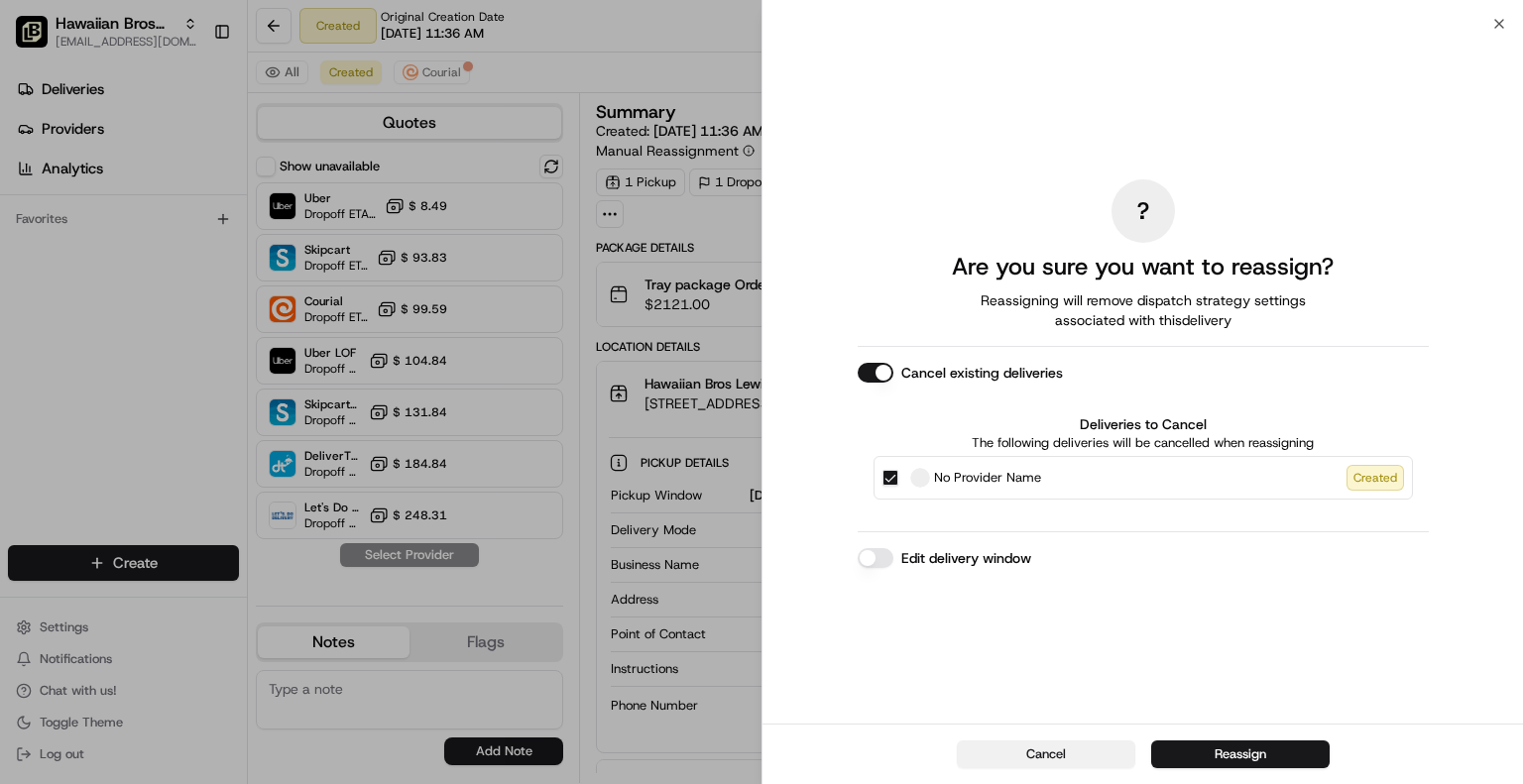 click on "Cancel" at bounding box center (1046, 754) 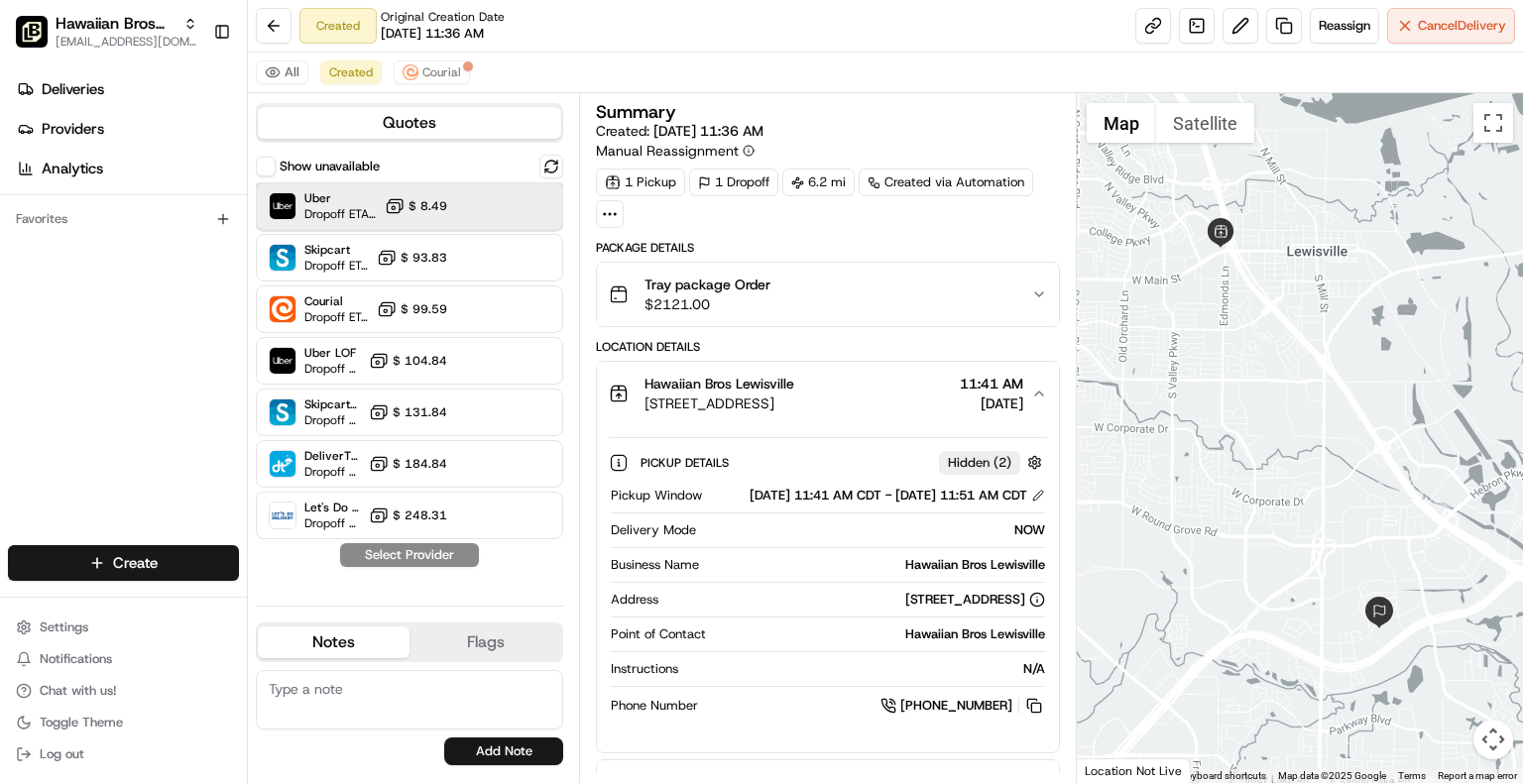 click on "Uber Dropoff ETA   34 minutes $   8.49" at bounding box center (410, 206) 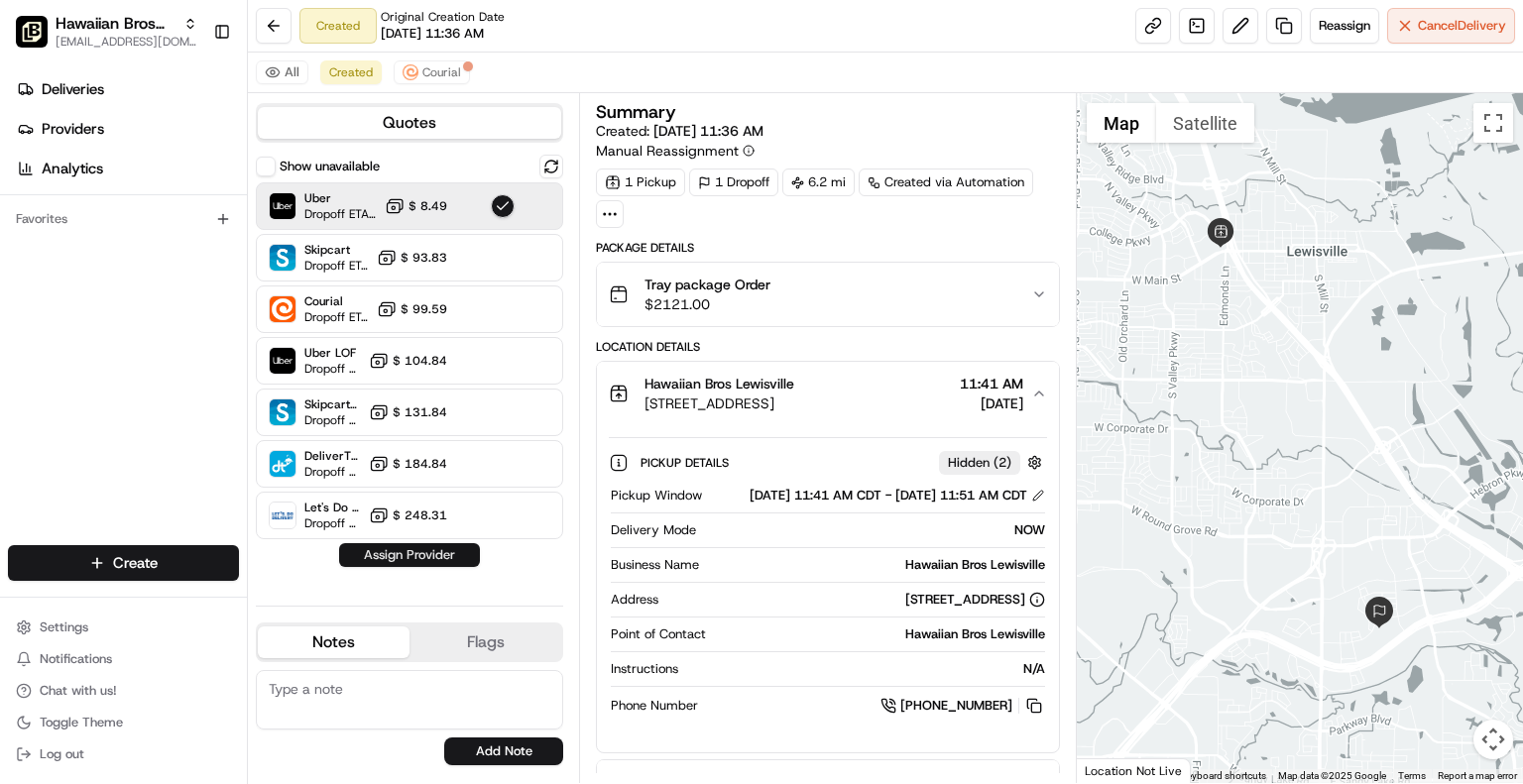 click on "Assign Provider" at bounding box center (410, 555) 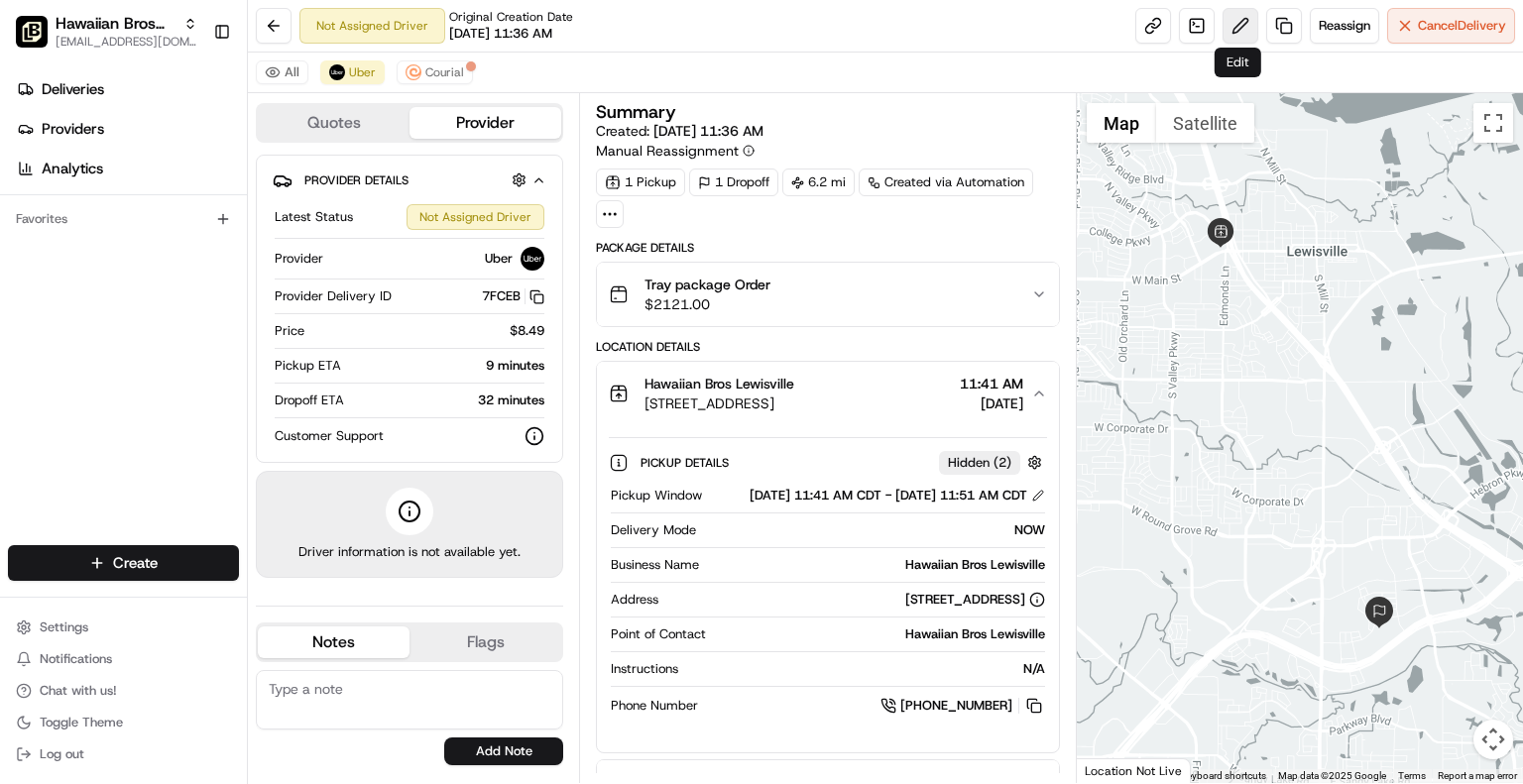 click at bounding box center [1240, 26] 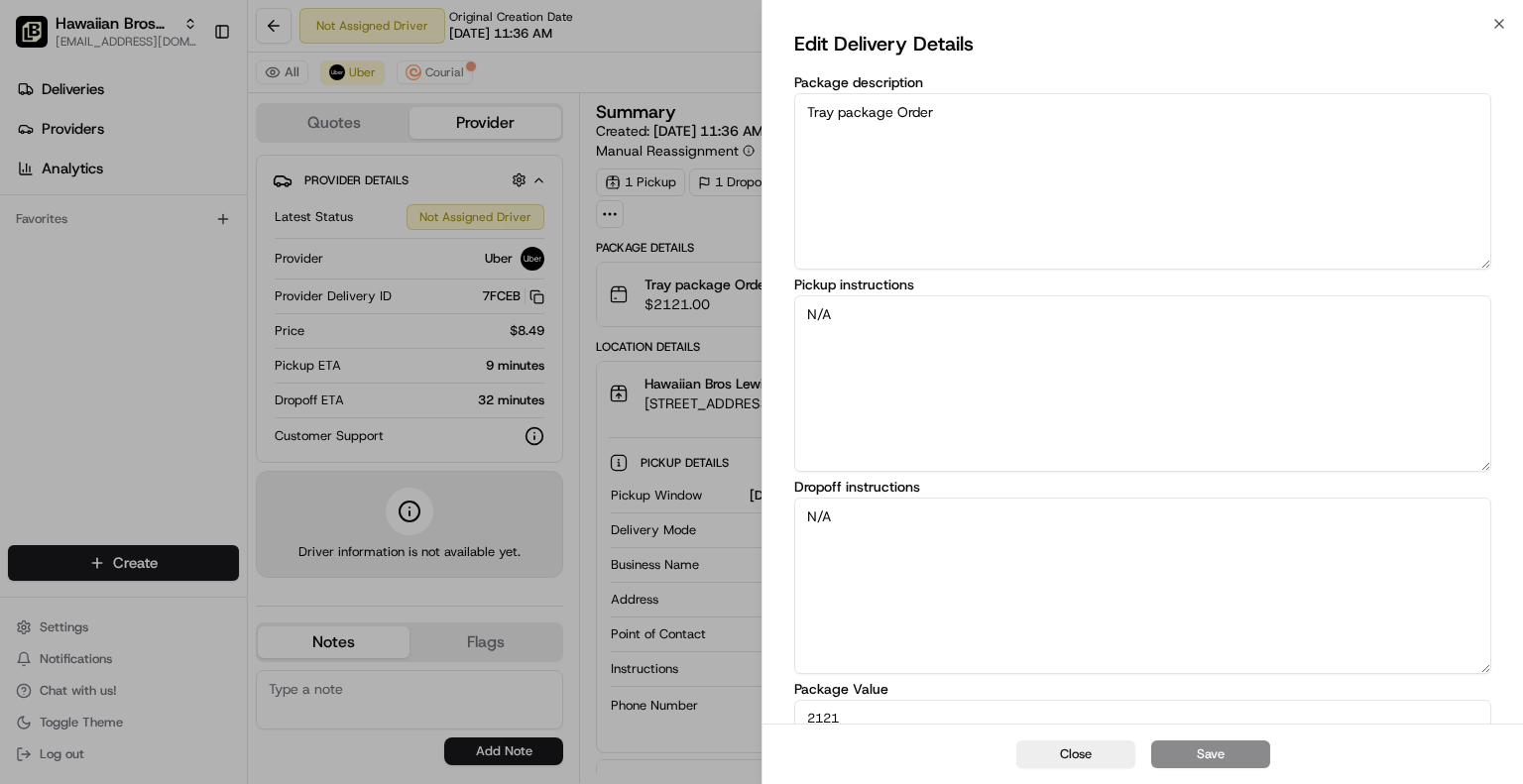 click on "Edit Delivery Details Package description Tray package Order Pickup instructions N/A Dropoff instructions N/A Package Value 2121 Driver Tip 0 Items count 7" at bounding box center (1142, 443) 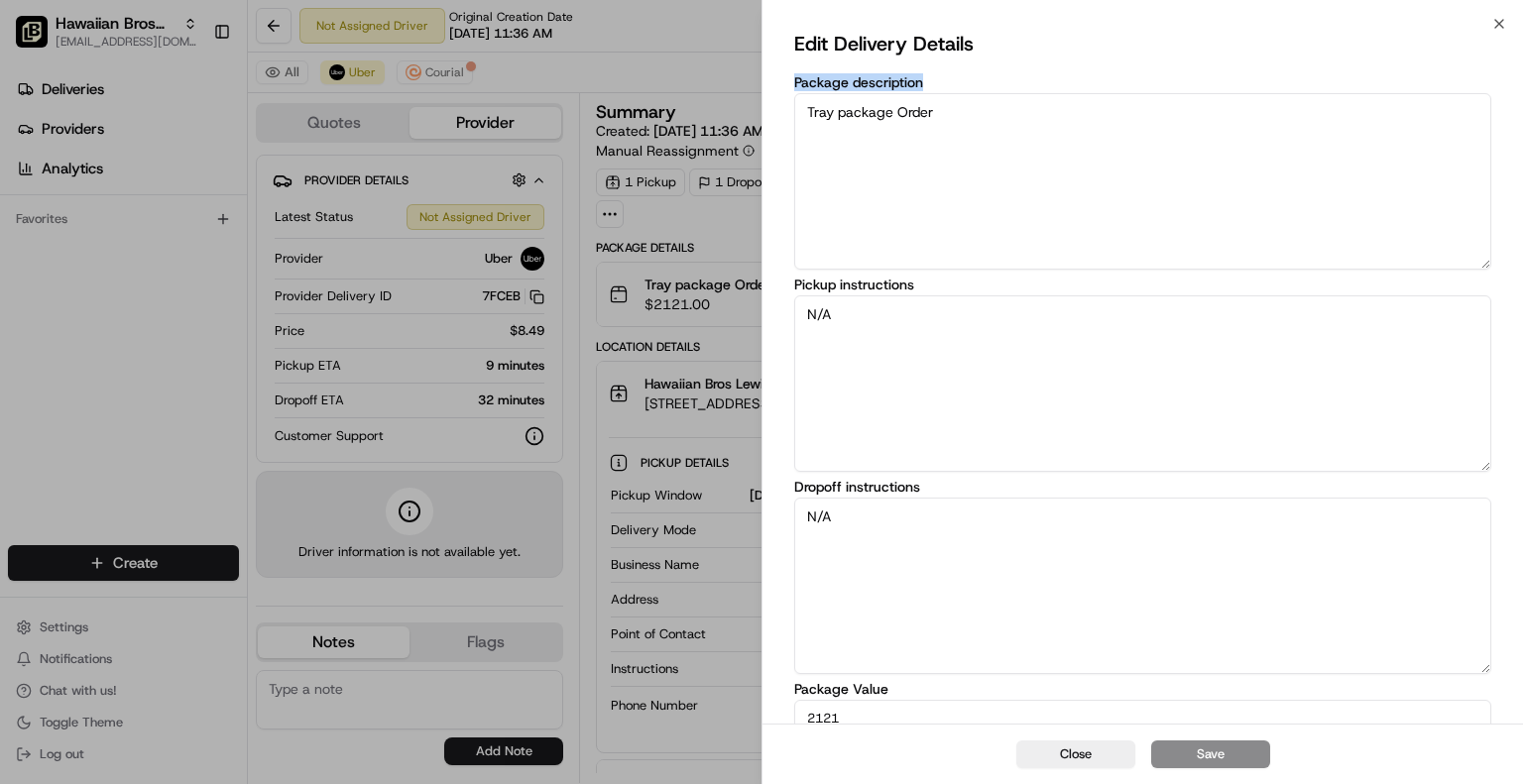 click on "Edit Delivery Details Package description Tray package Order Pickup instructions N/A Dropoff instructions N/A Package Value 2121 Driver Tip 0 Items count 7" at bounding box center [1142, 443] 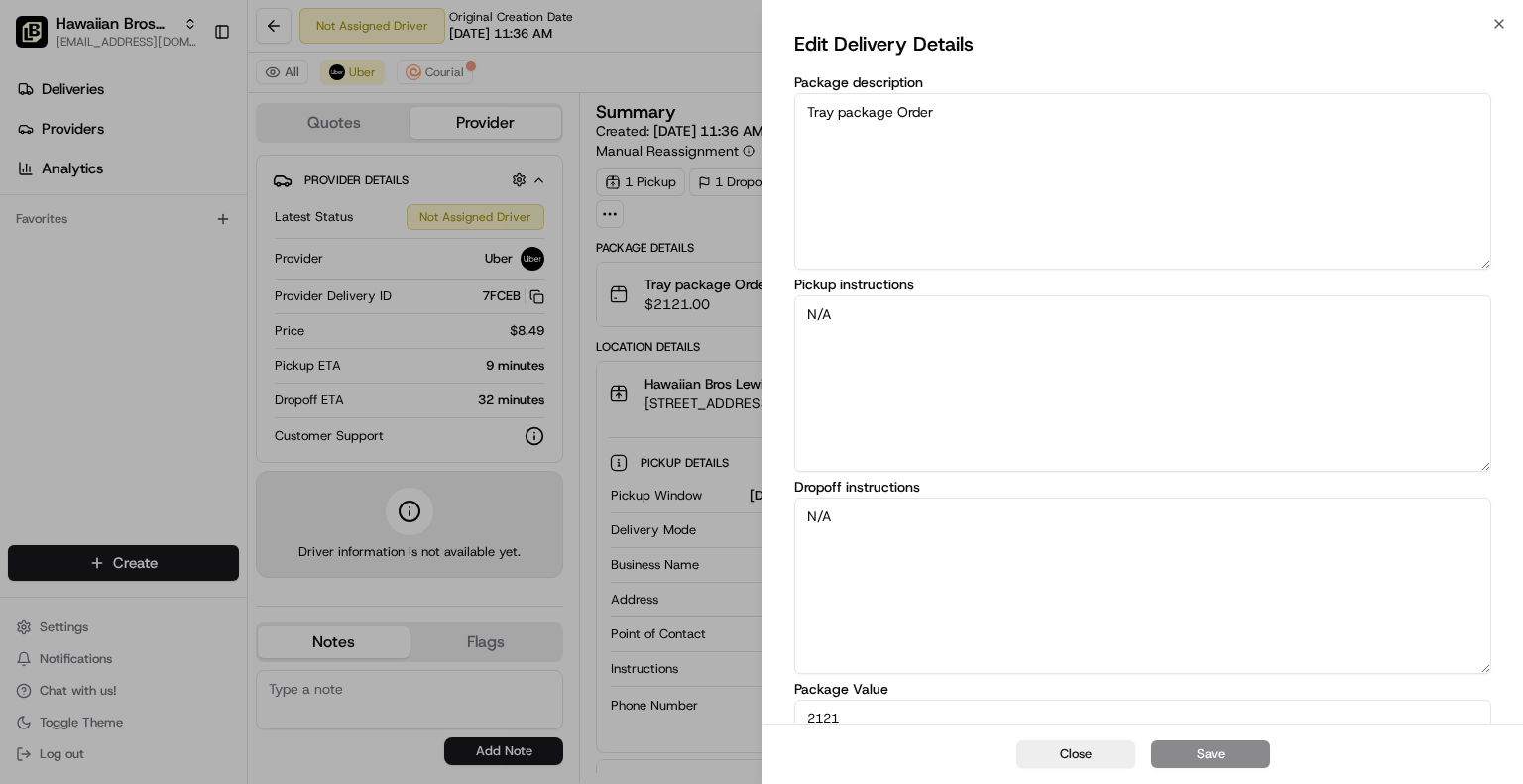 click on "Edit Delivery Details Package description Tray package Order Pickup instructions N/A Dropoff instructions N/A Package Value 2121 Driver Tip 0 Items count 7" at bounding box center [1142, 443] 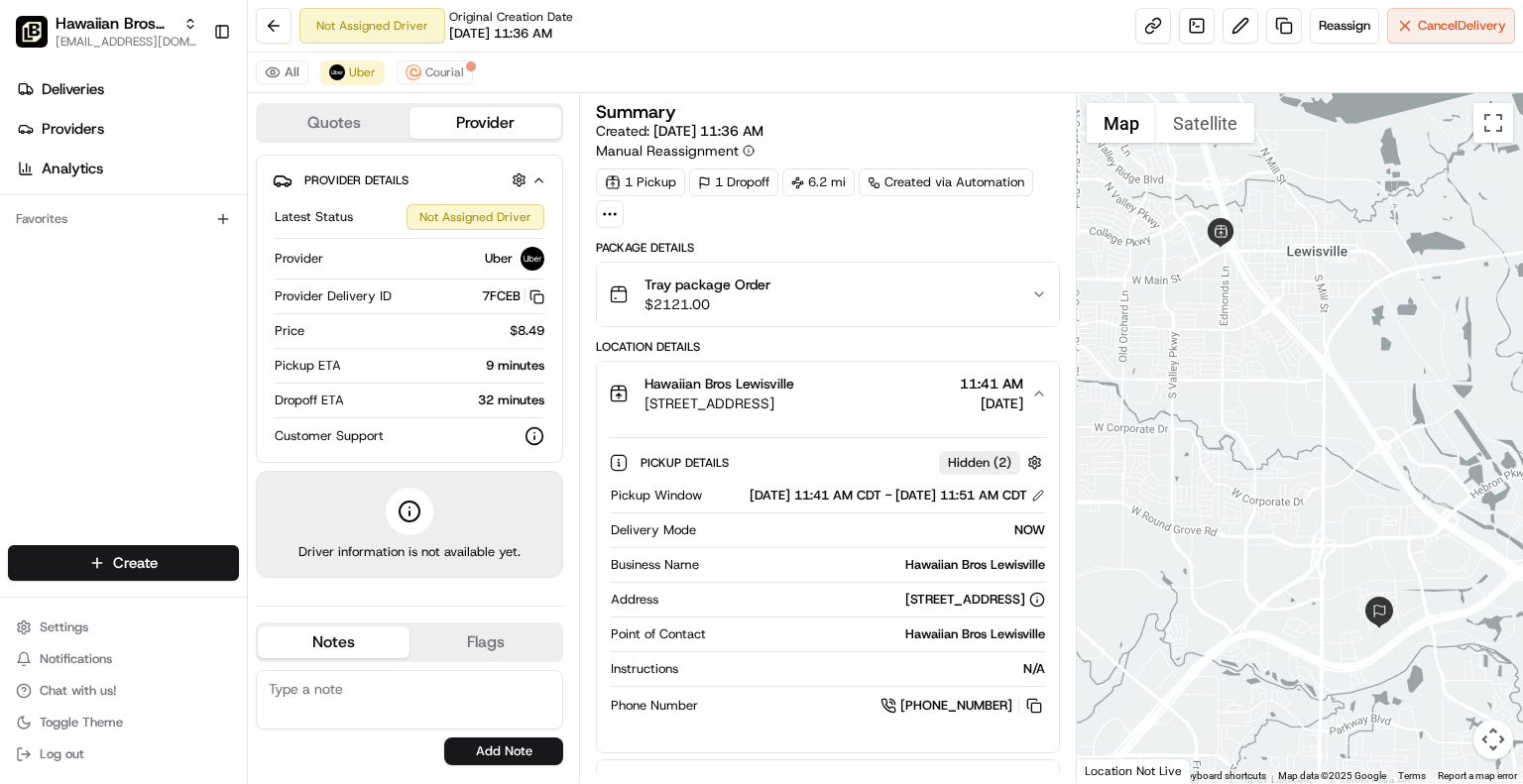 click at bounding box center (1300, 438) 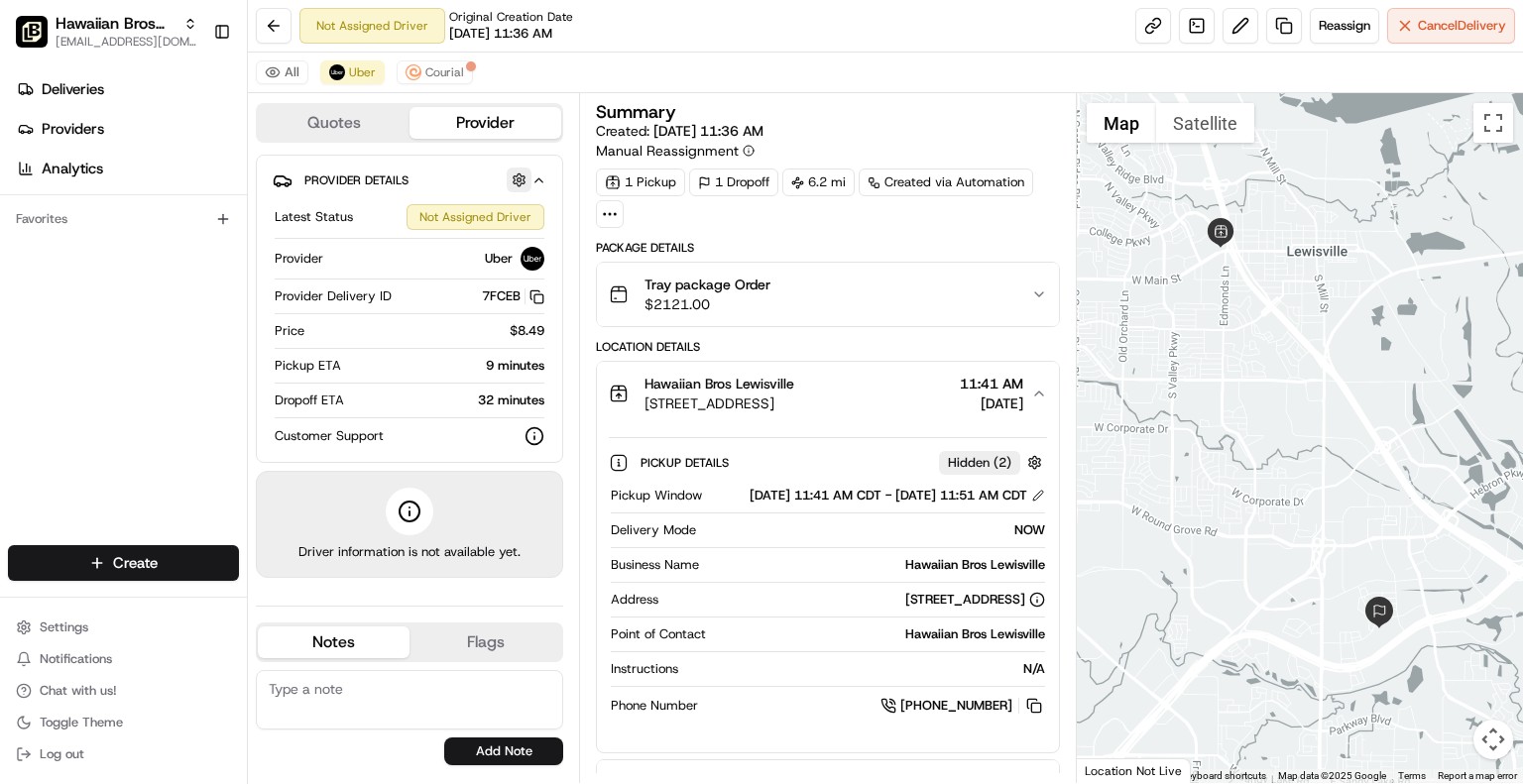 click at bounding box center (519, 179) 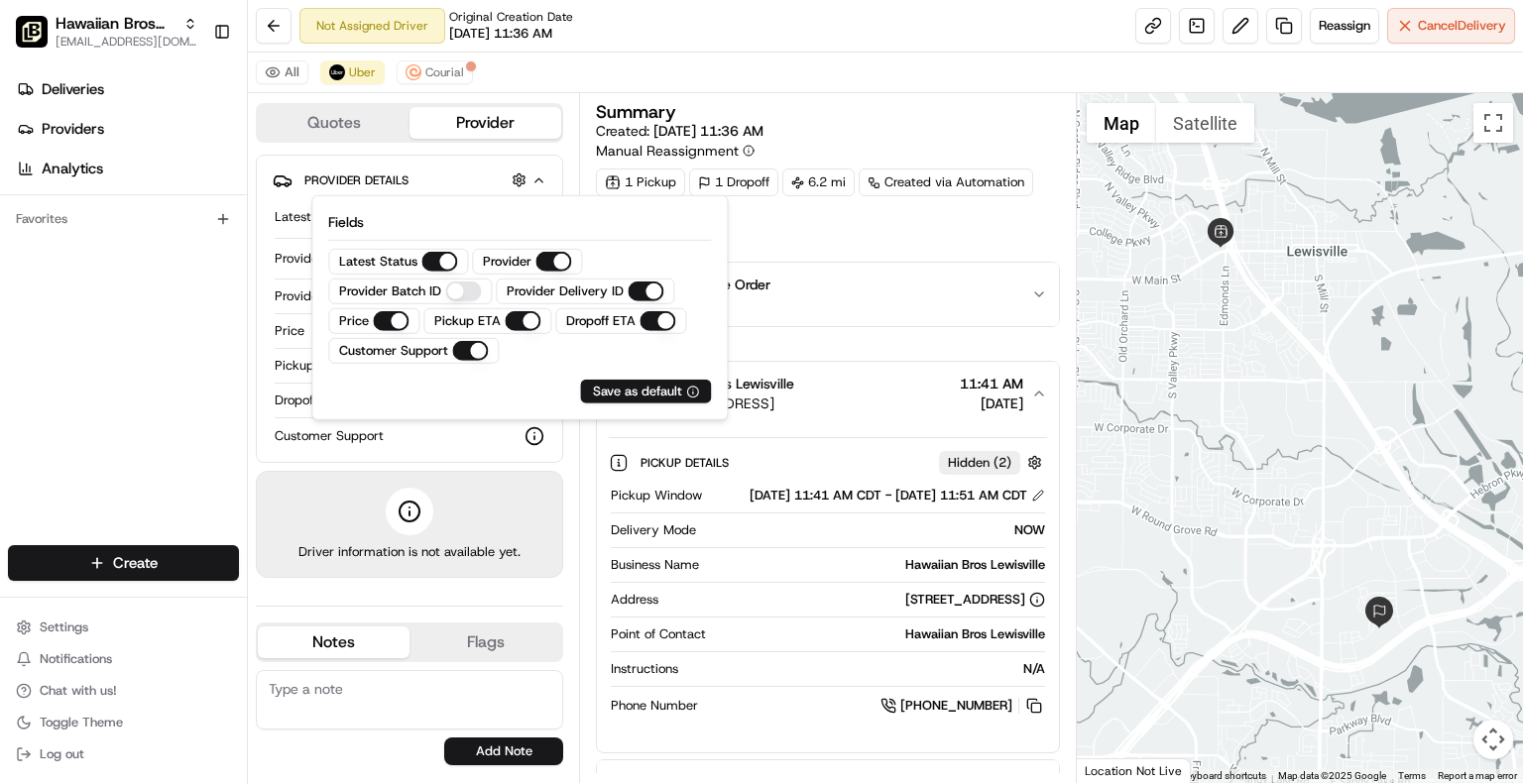 click on "Pickup ETA" at bounding box center (523, 321) 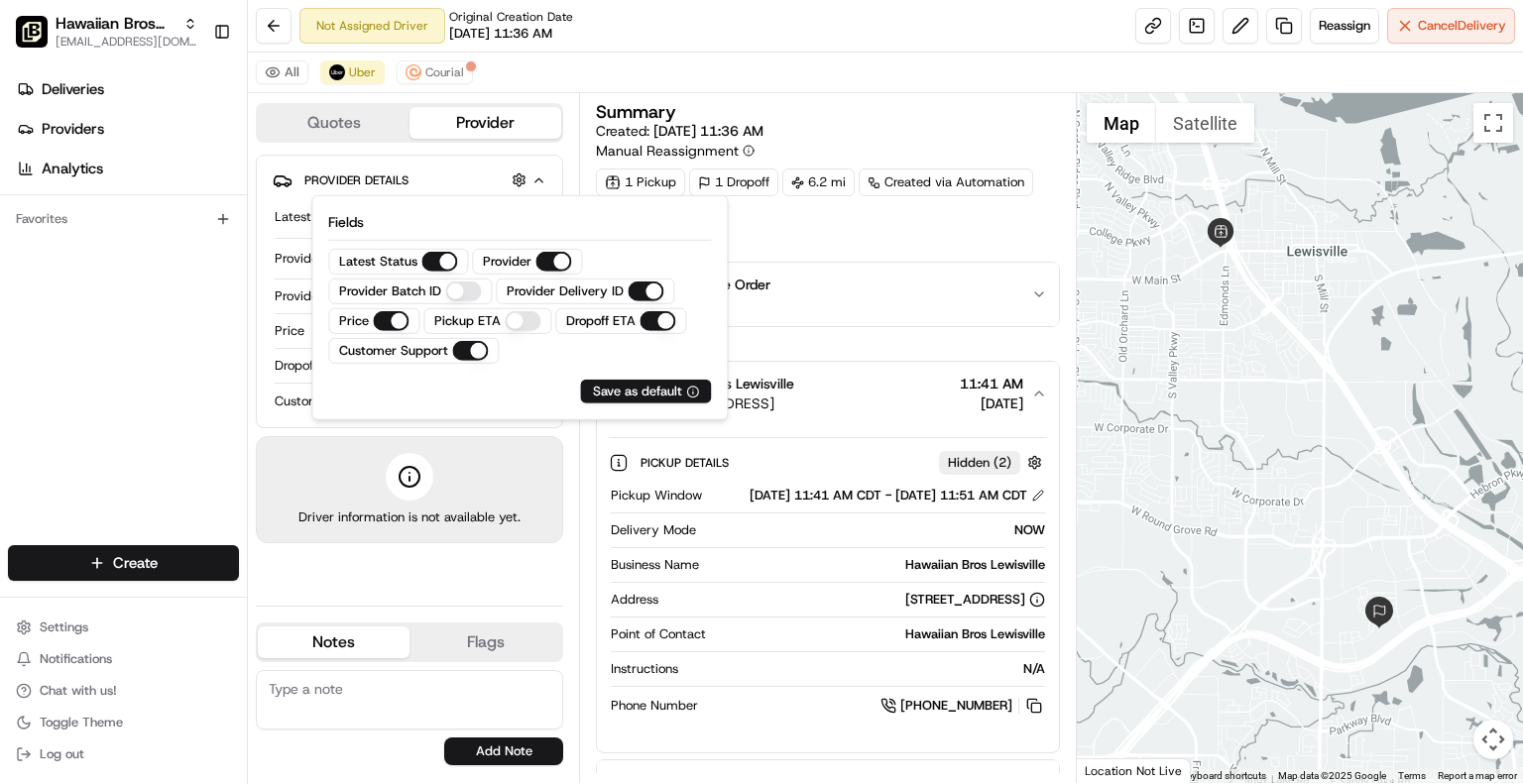 click on "Pickup ETA" at bounding box center (523, 321) 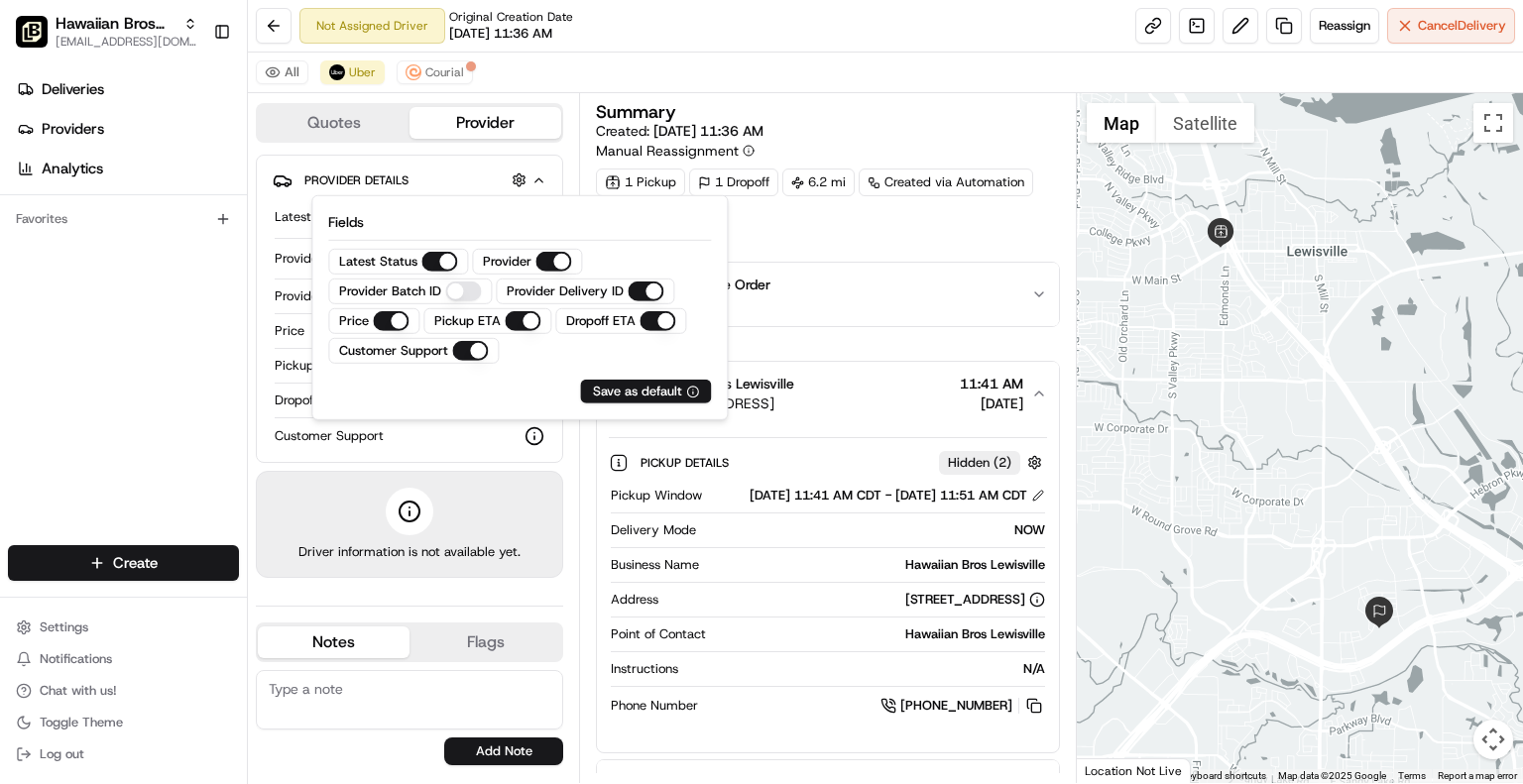 click on "Fields" at bounding box center [520, 222] 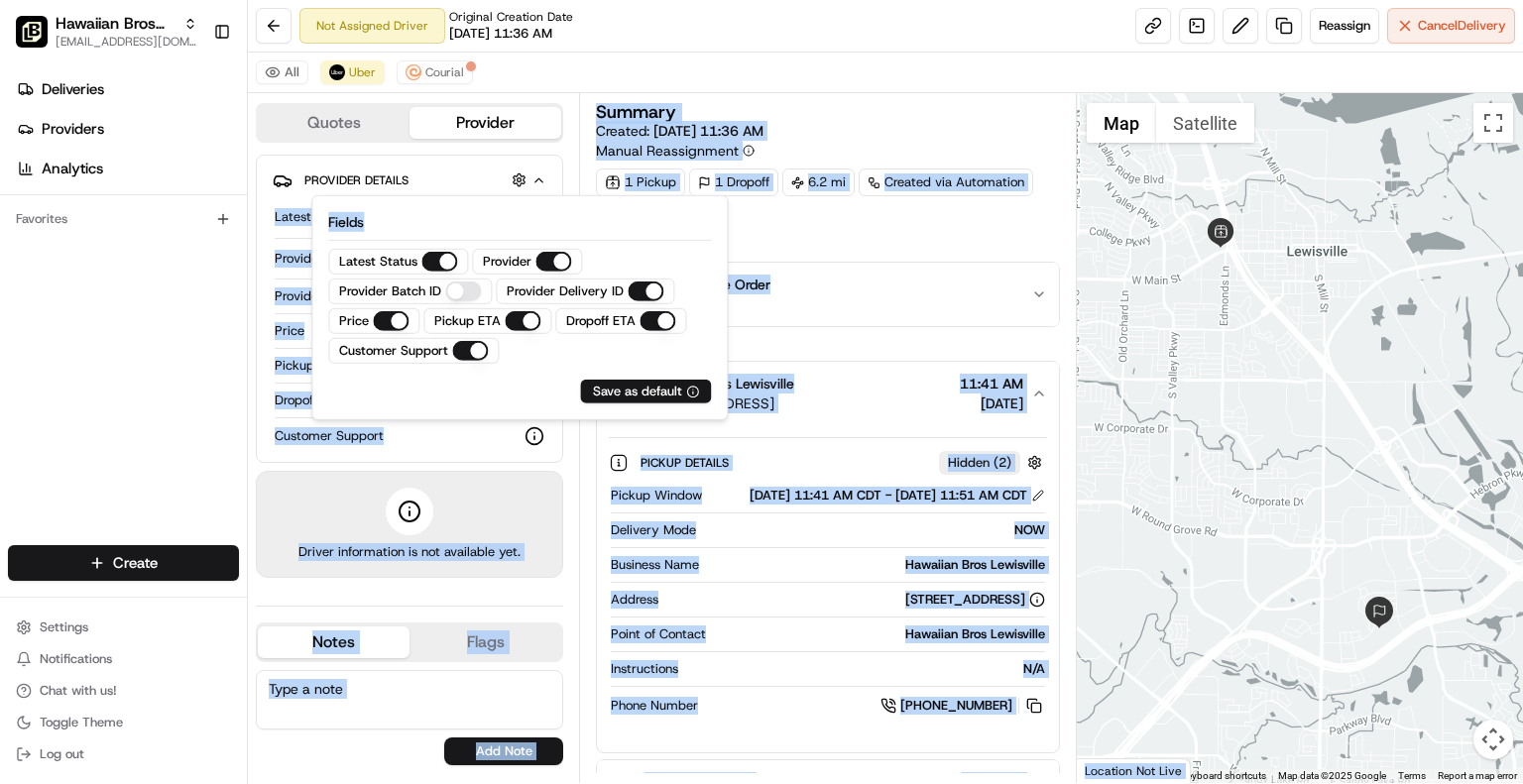 drag, startPoint x: 516, startPoint y: 227, endPoint x: 489, endPoint y: 164, distance: 68.54196 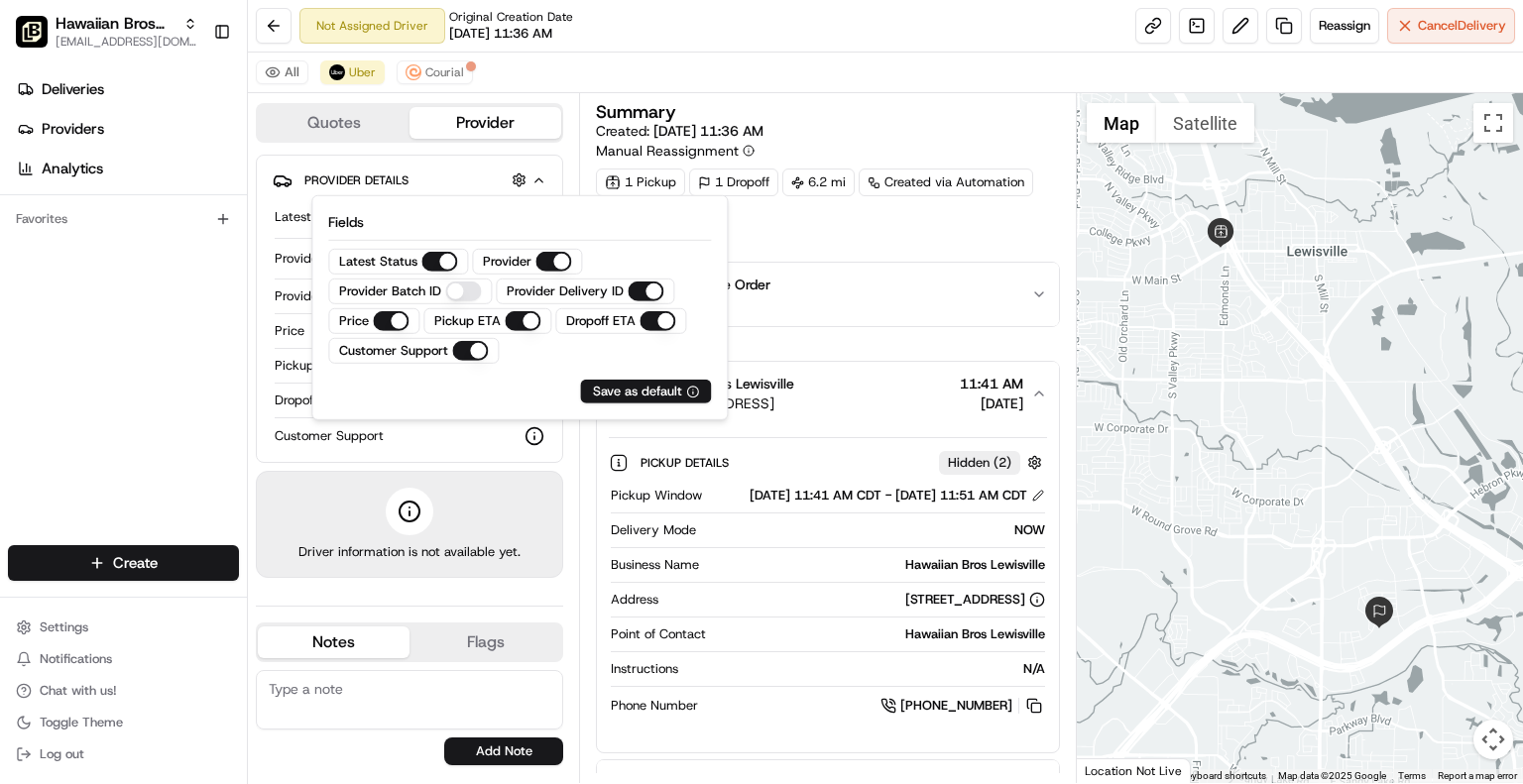 click on "Deliveries Providers Analytics Favorites" at bounding box center (123, 312) 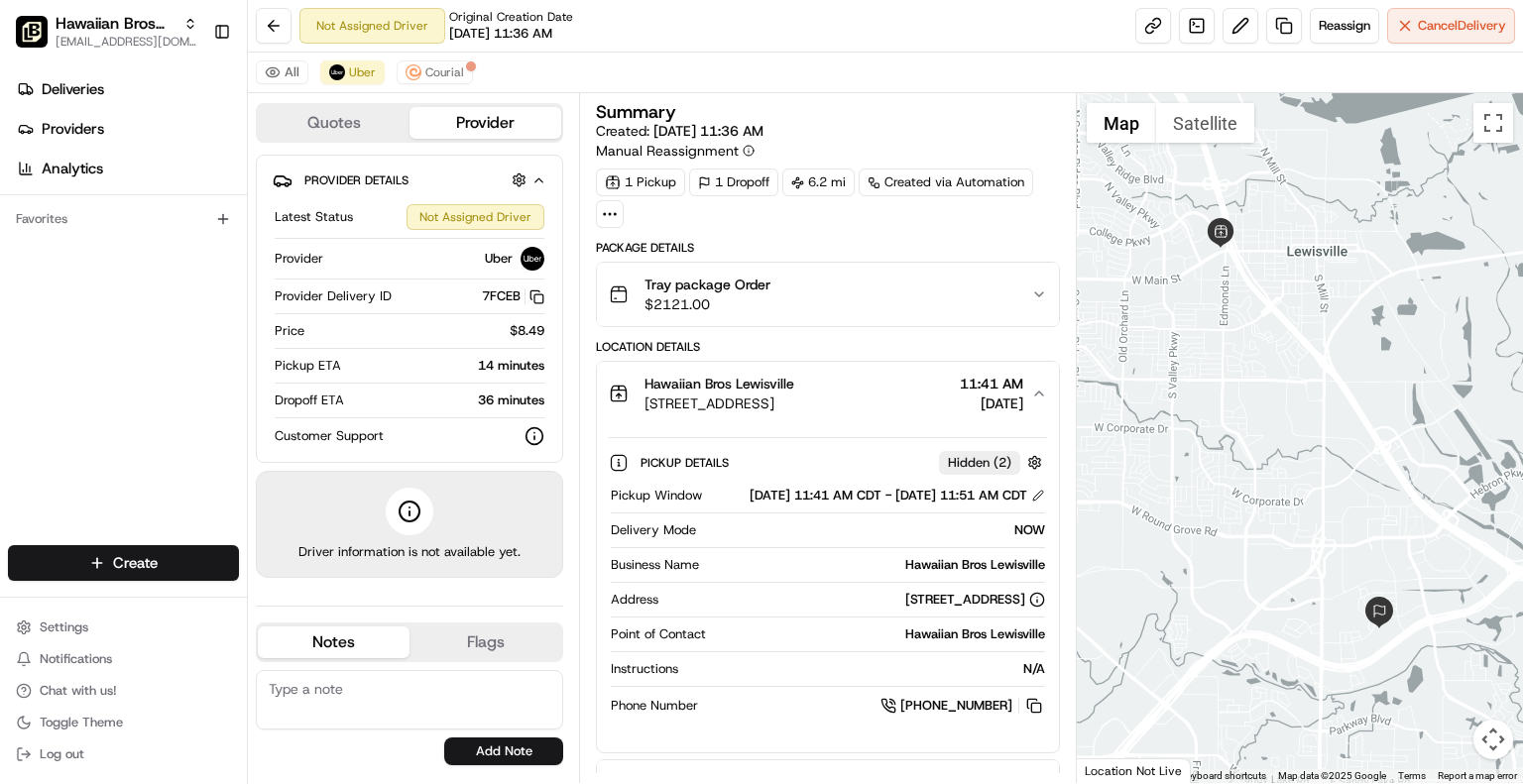 click 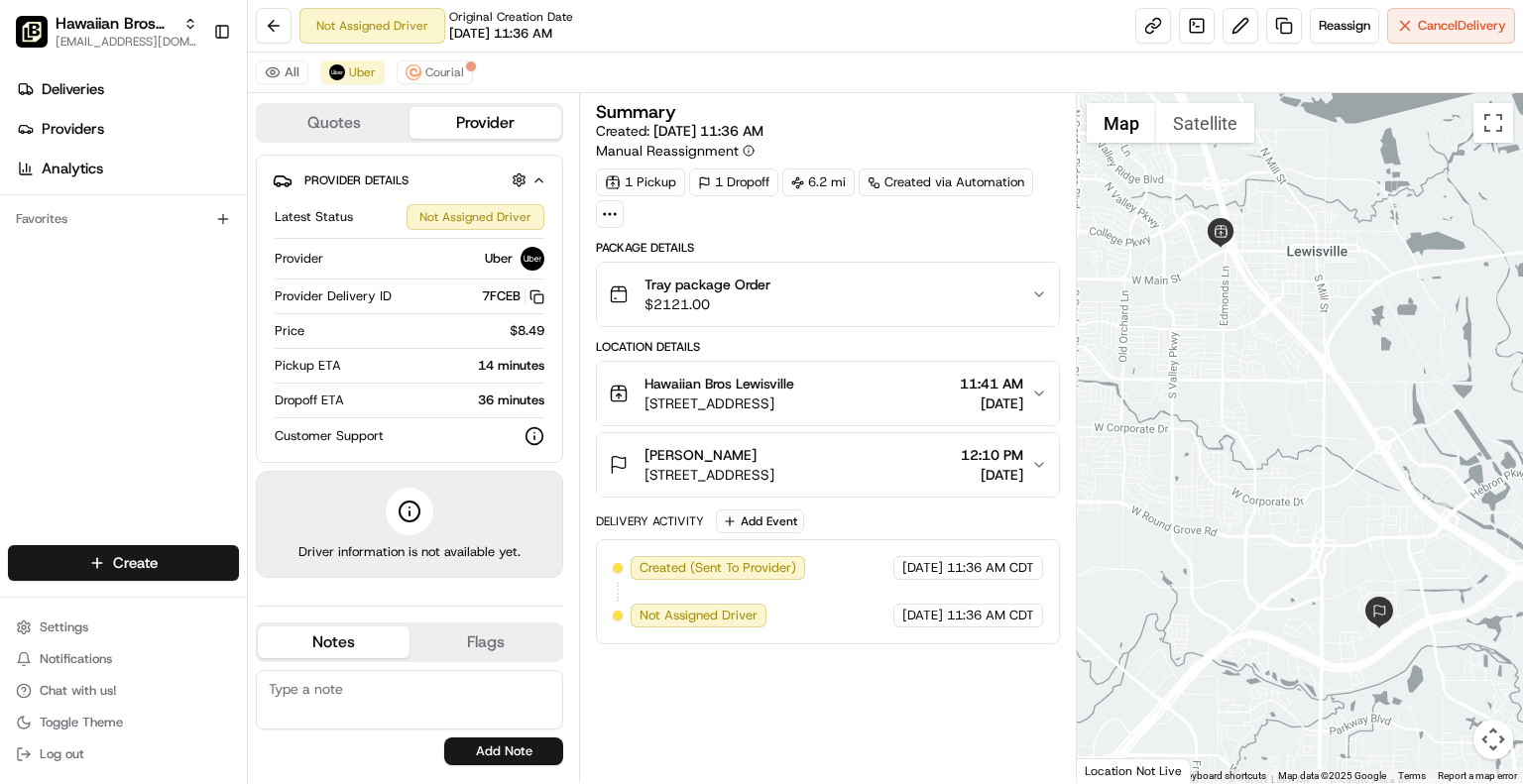 click on "1   Pickup" at bounding box center (641, 182) 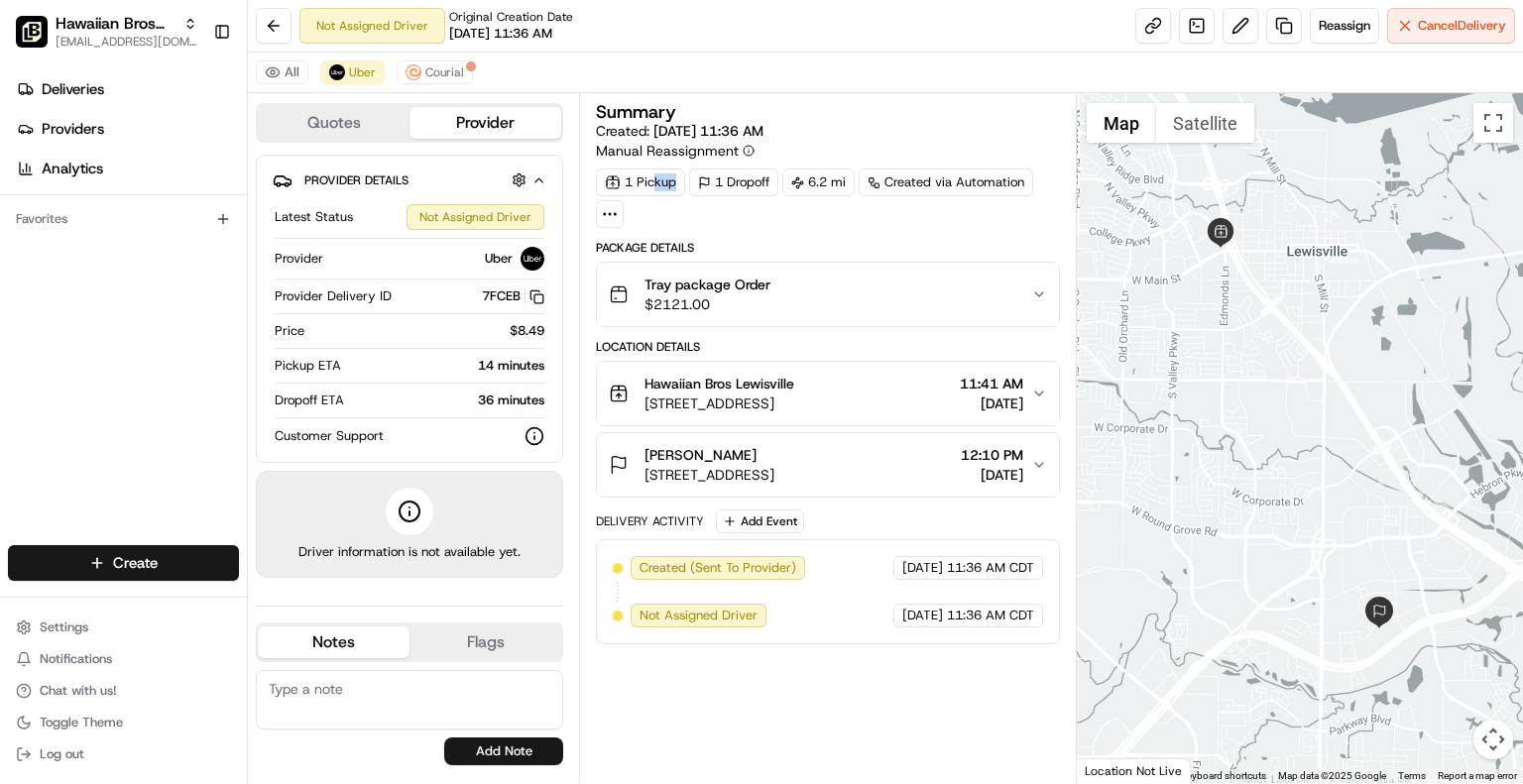drag, startPoint x: 654, startPoint y: 178, endPoint x: 674, endPoint y: 193, distance: 25 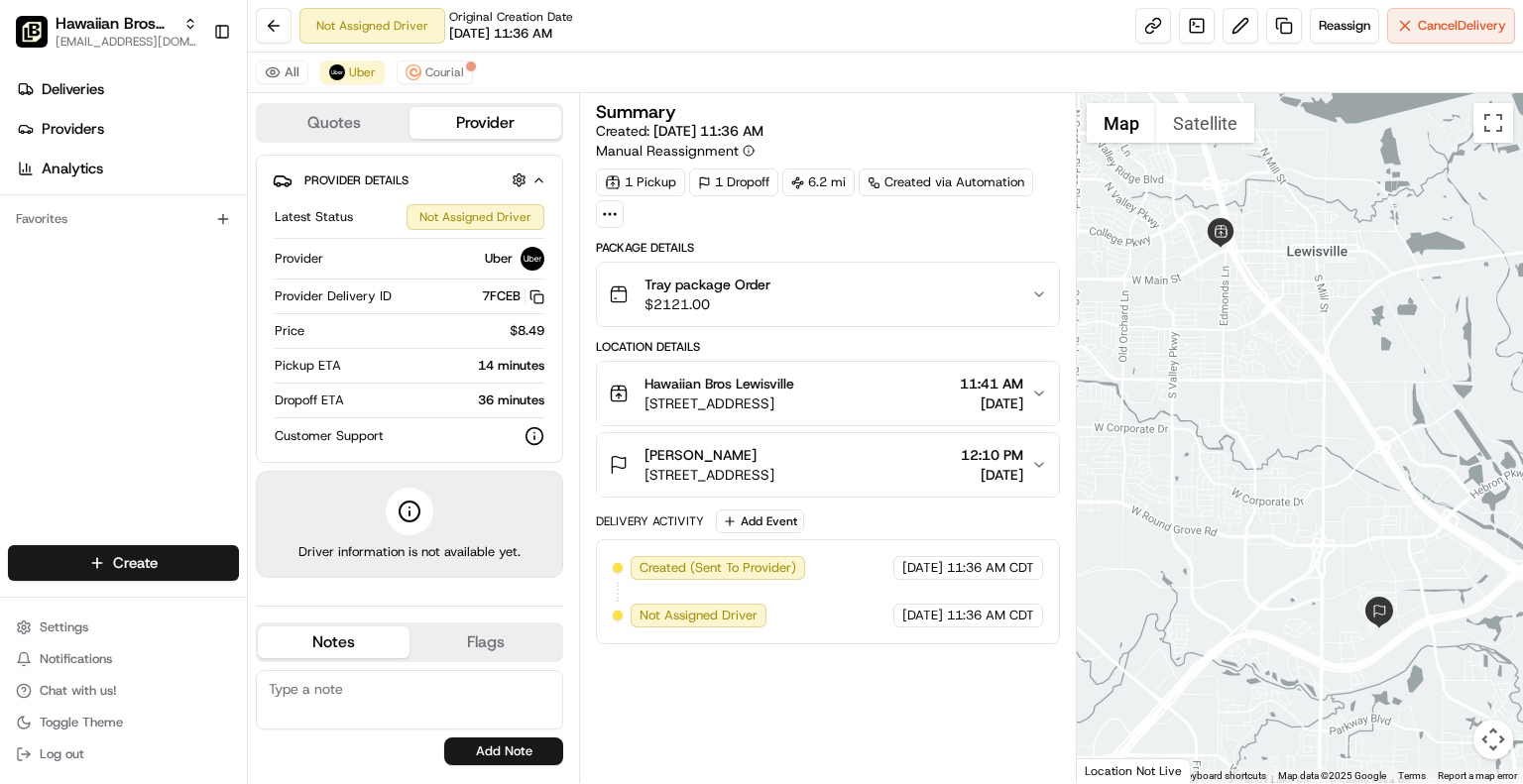 click 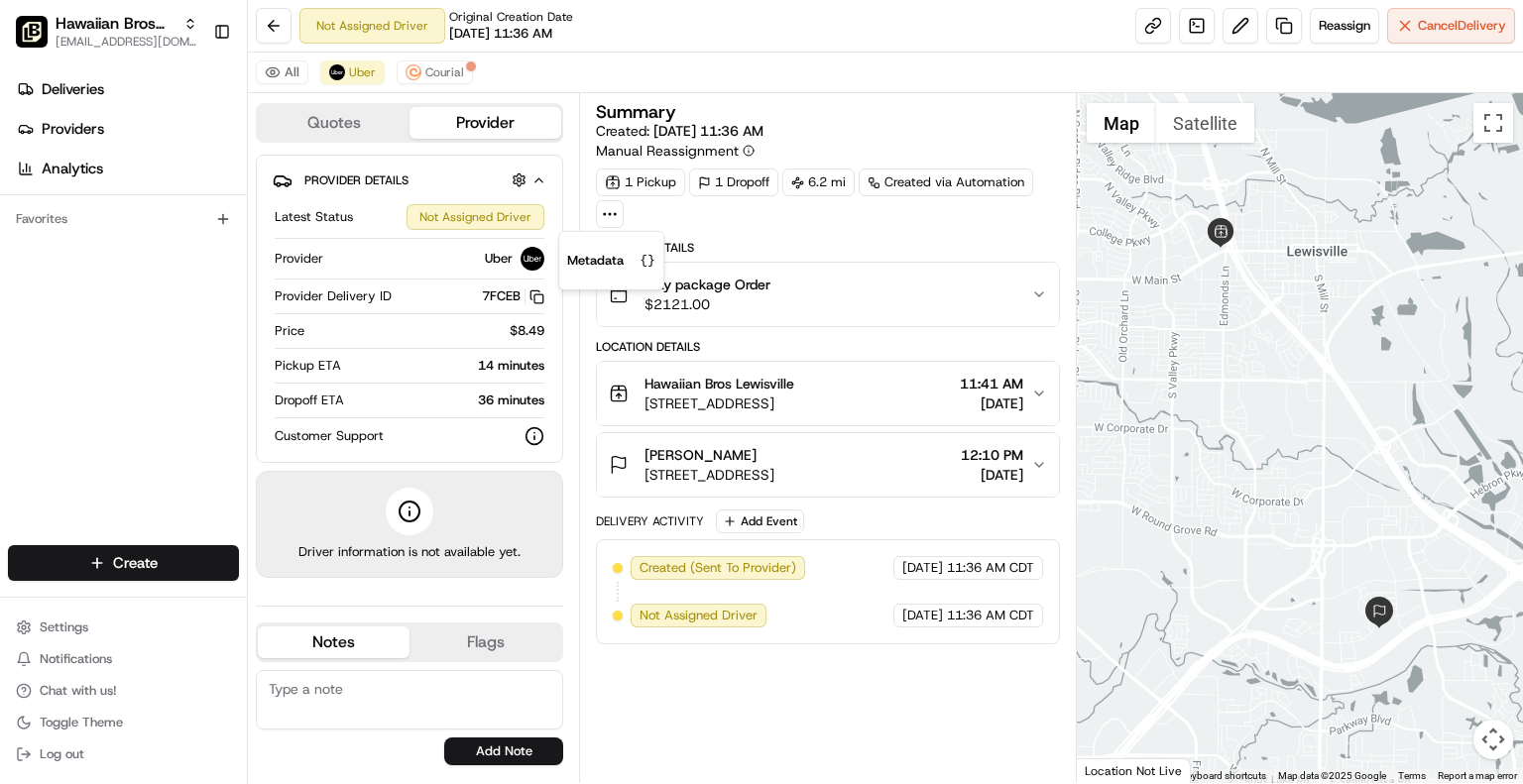 click on "1   Pickup" at bounding box center (641, 182) 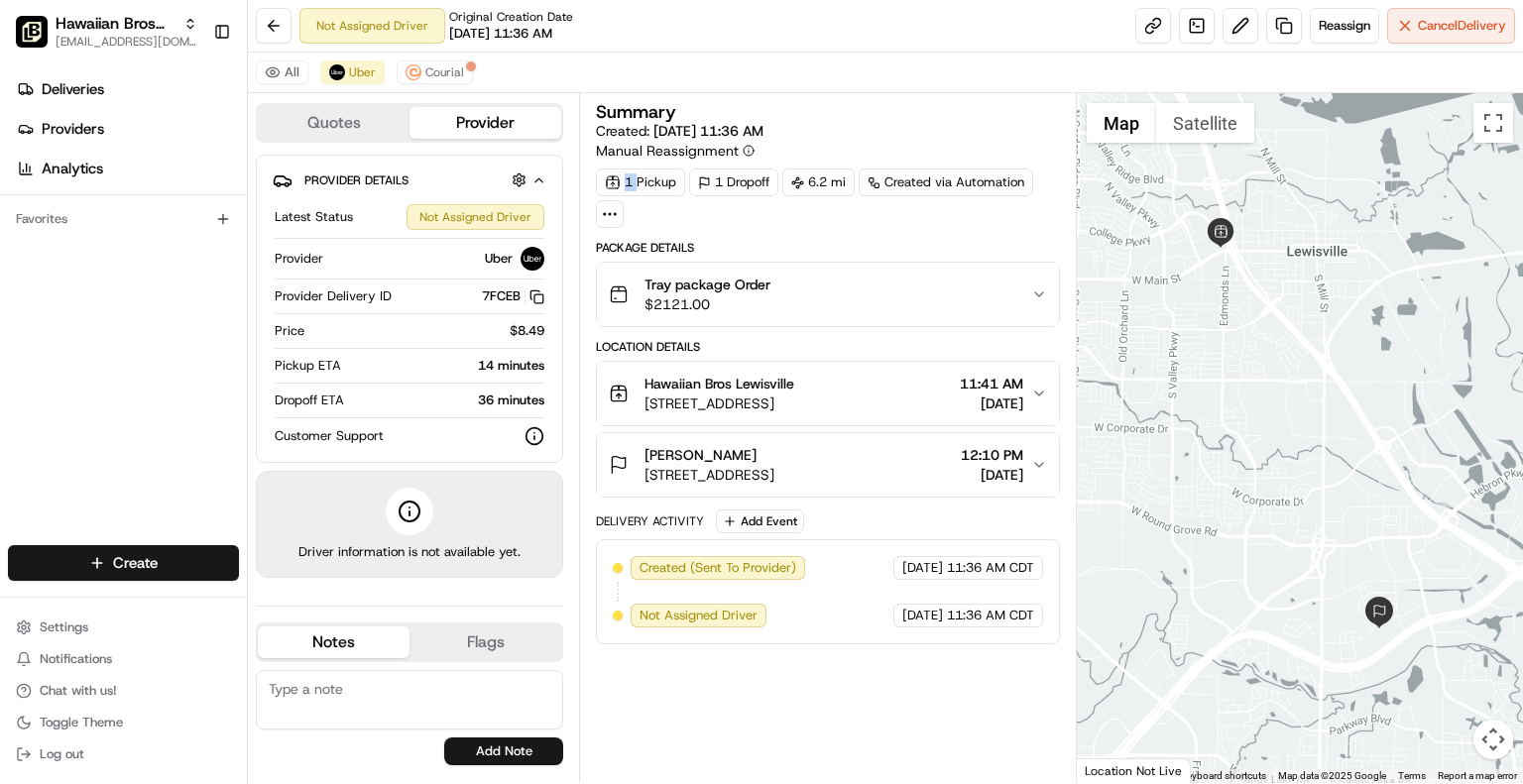 click on "1   Pickup" at bounding box center (641, 182) 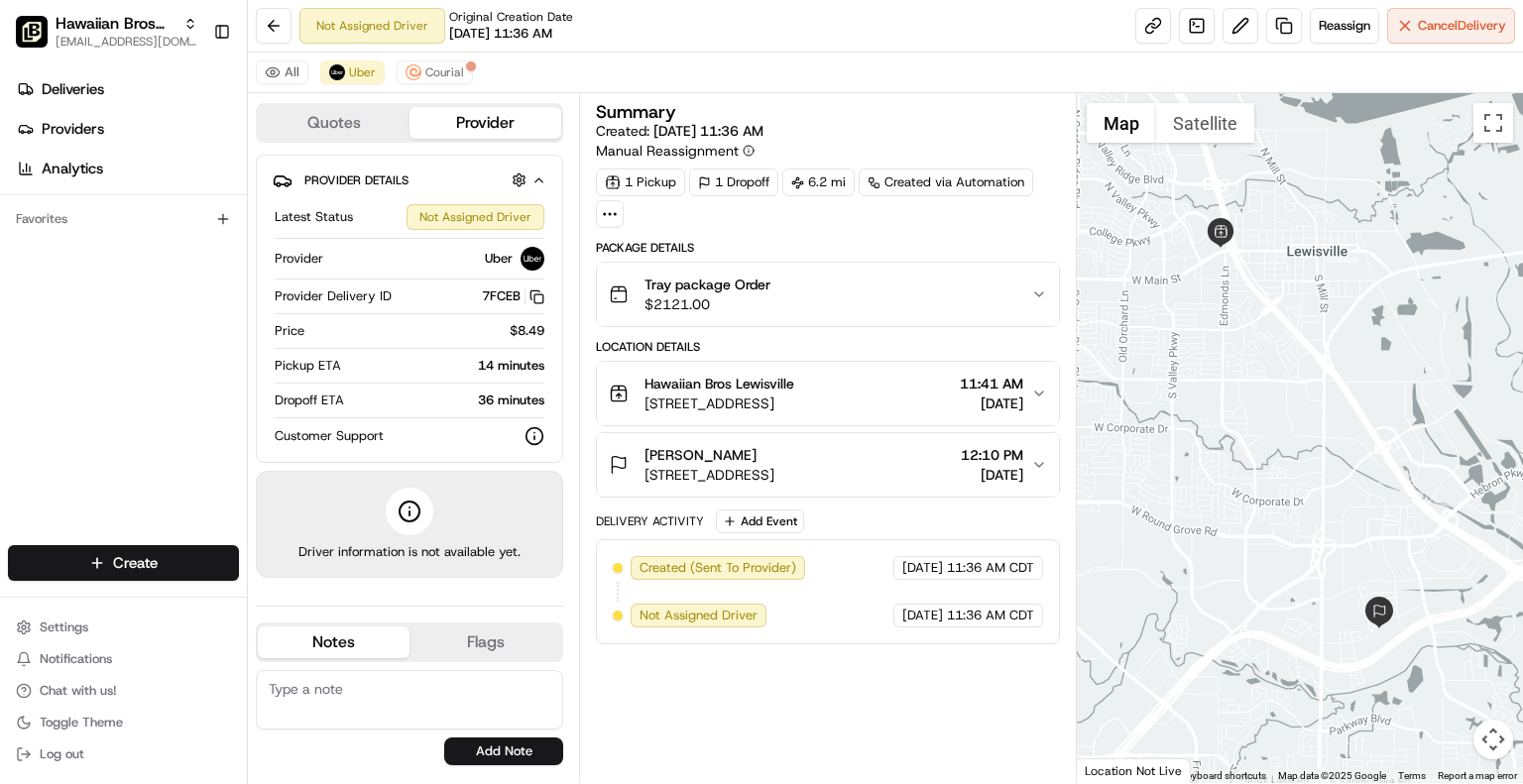 click on "Package Details" at bounding box center (828, 248) 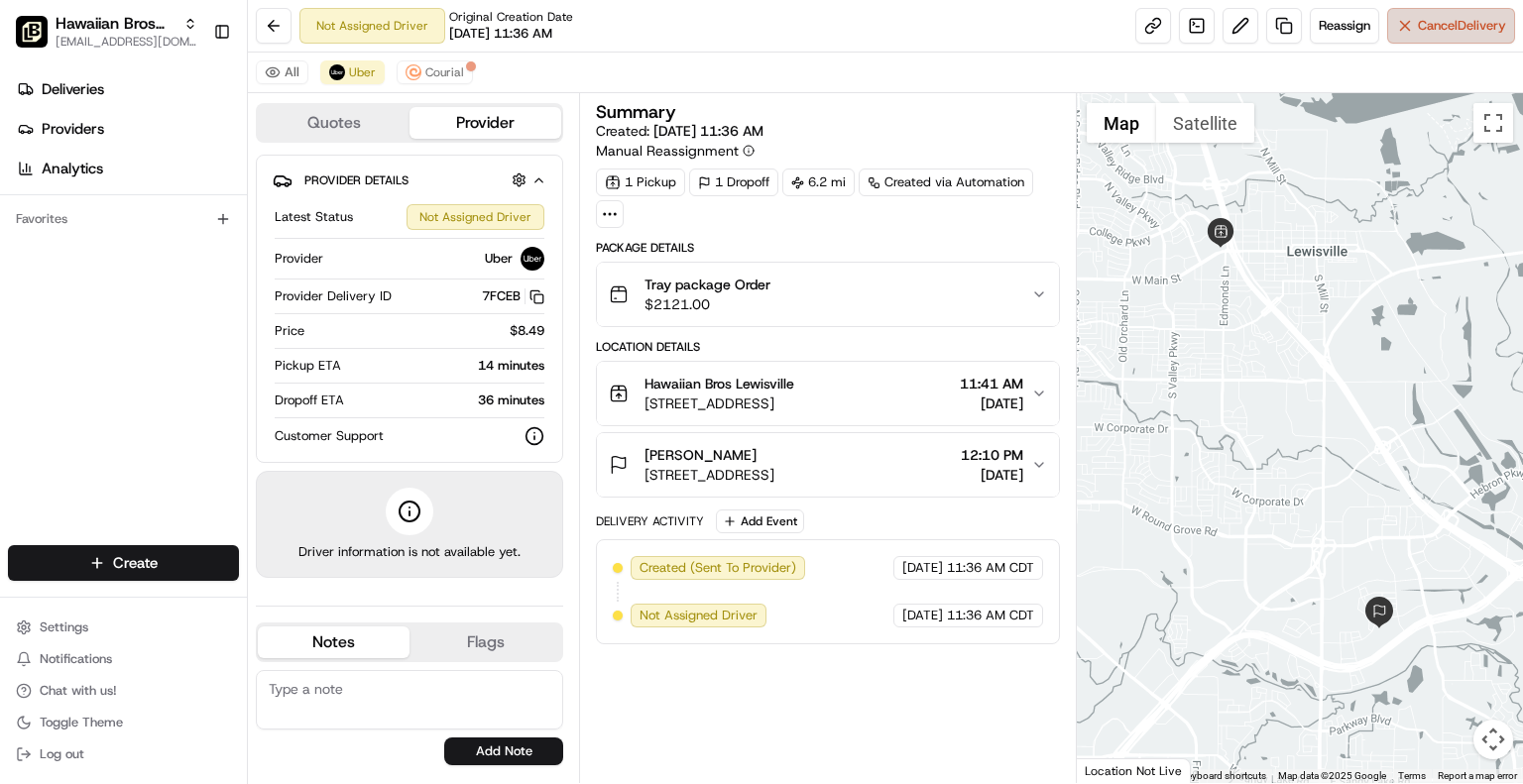 click on "Cancel  Delivery" at bounding box center [1462, 26] 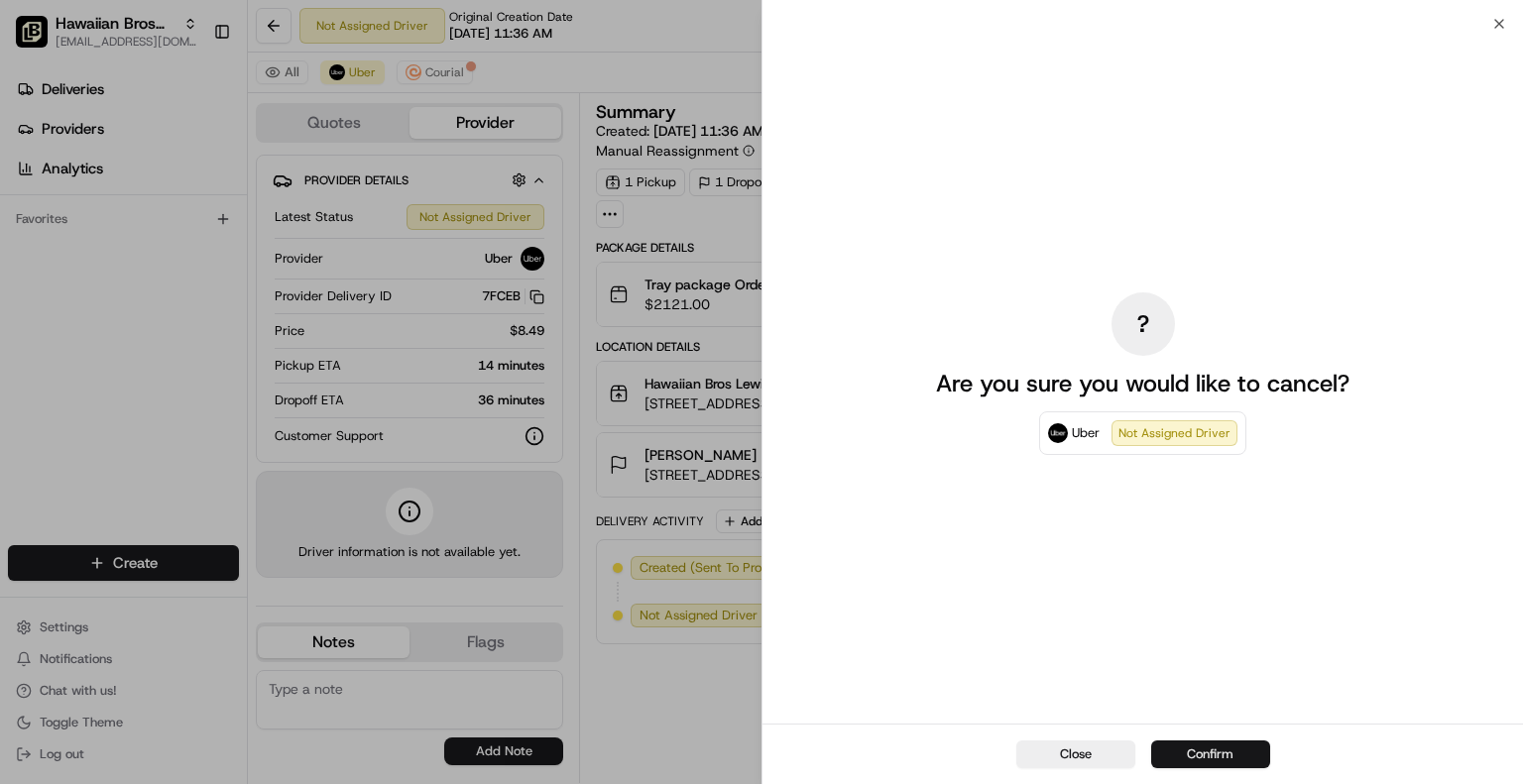 click on "Confirm" at bounding box center (1211, 754) 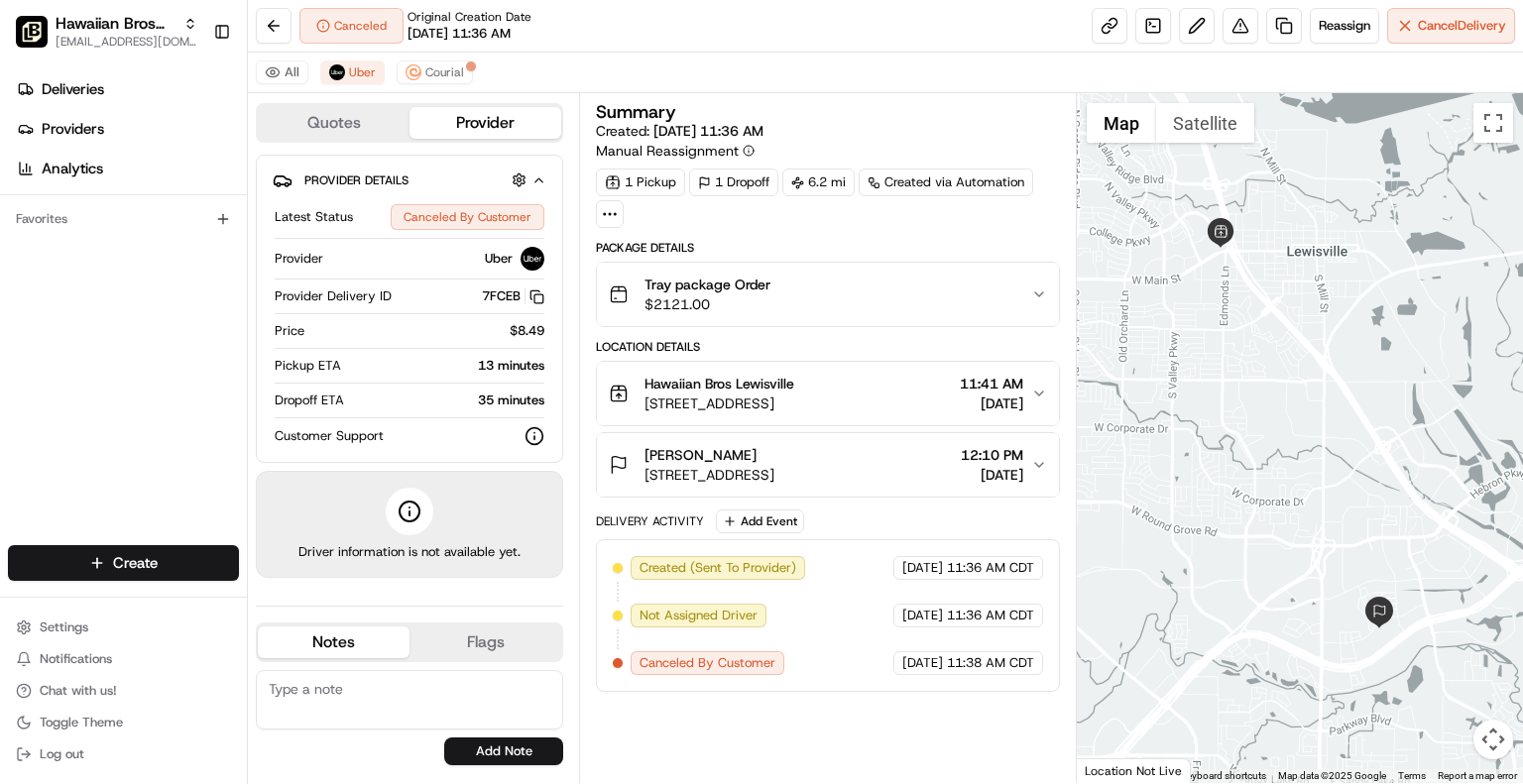 click on "[STREET_ADDRESS]" at bounding box center (719, 403) 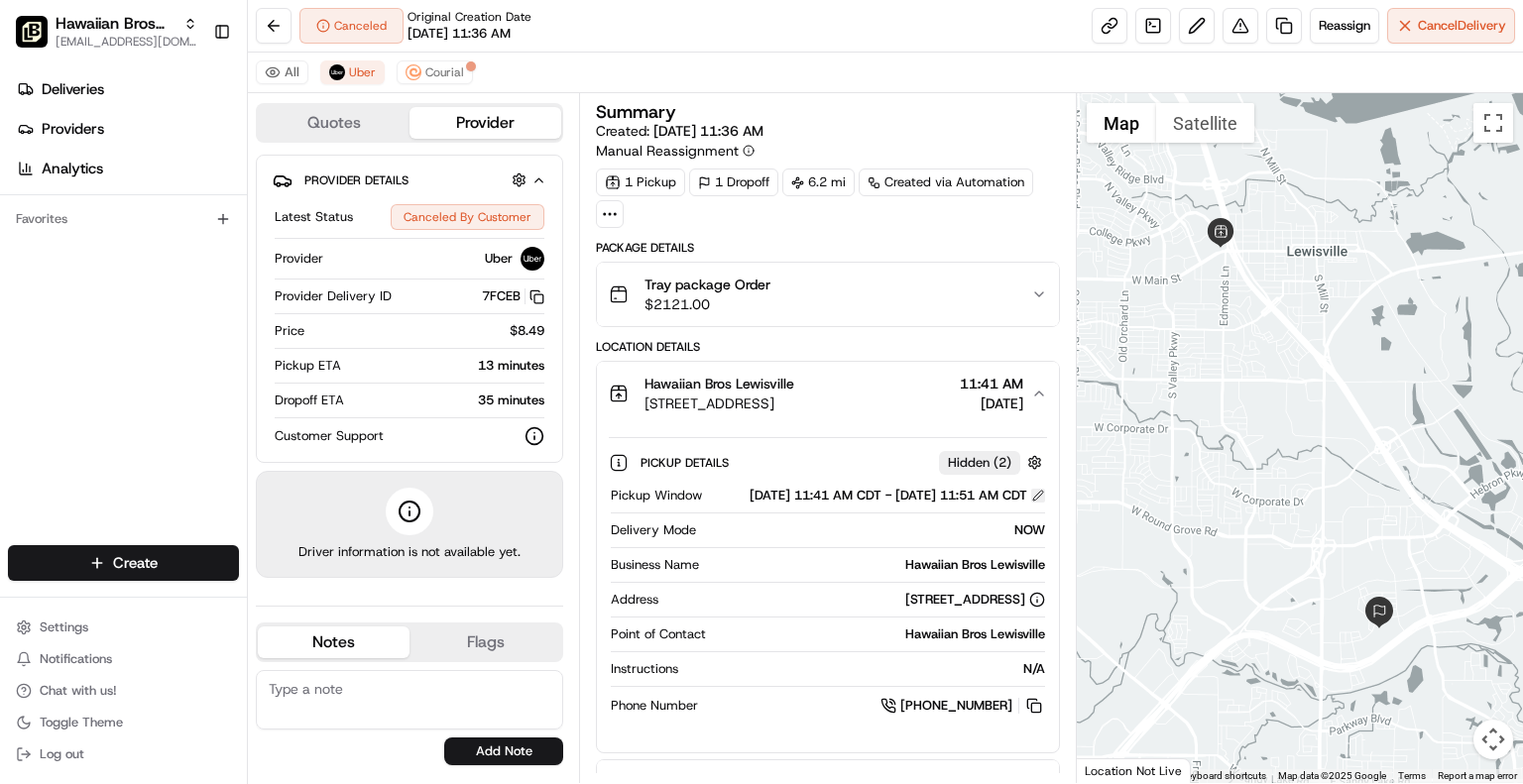 click at bounding box center [1038, 496] 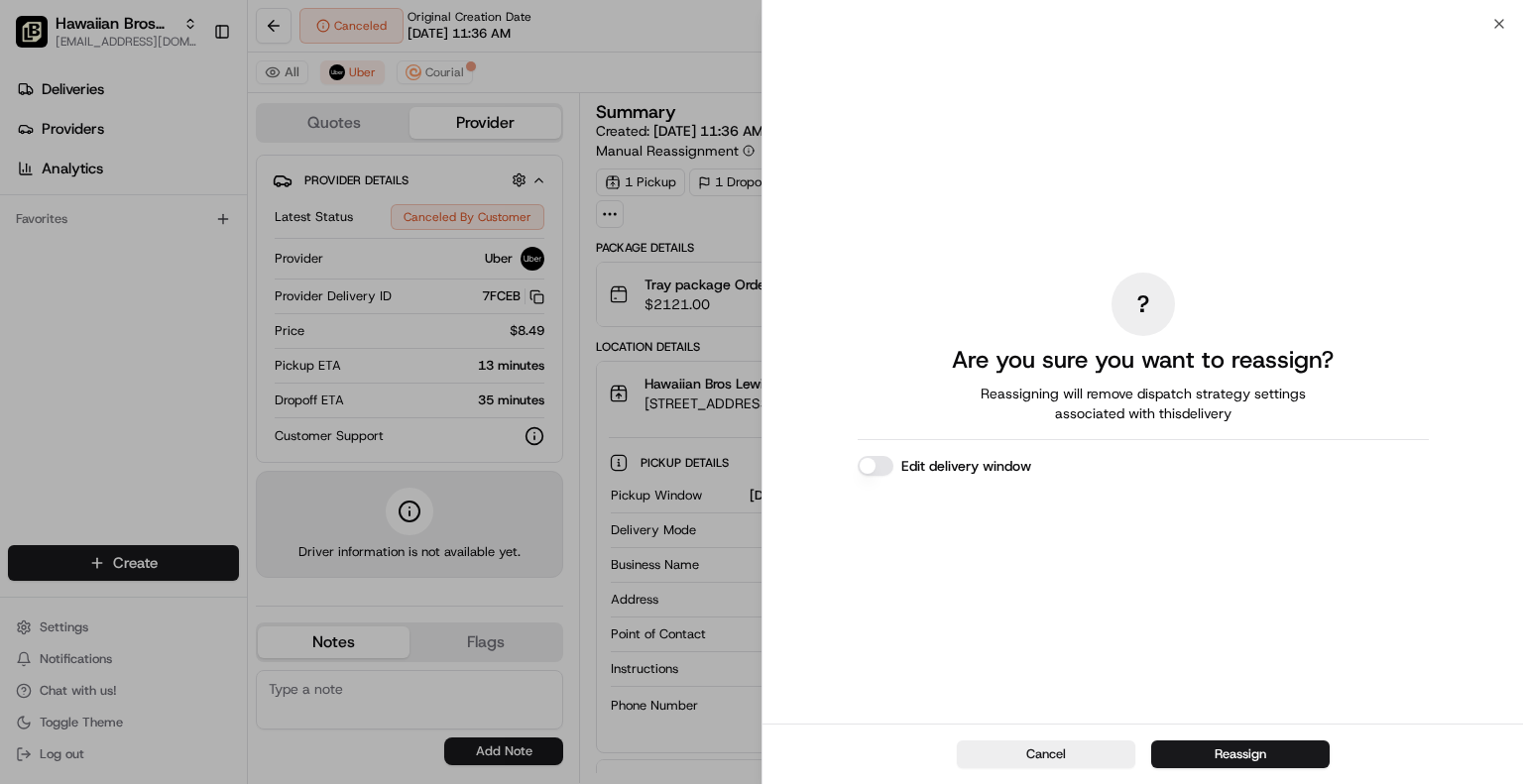 click on "Edit delivery window" at bounding box center (876, 466) 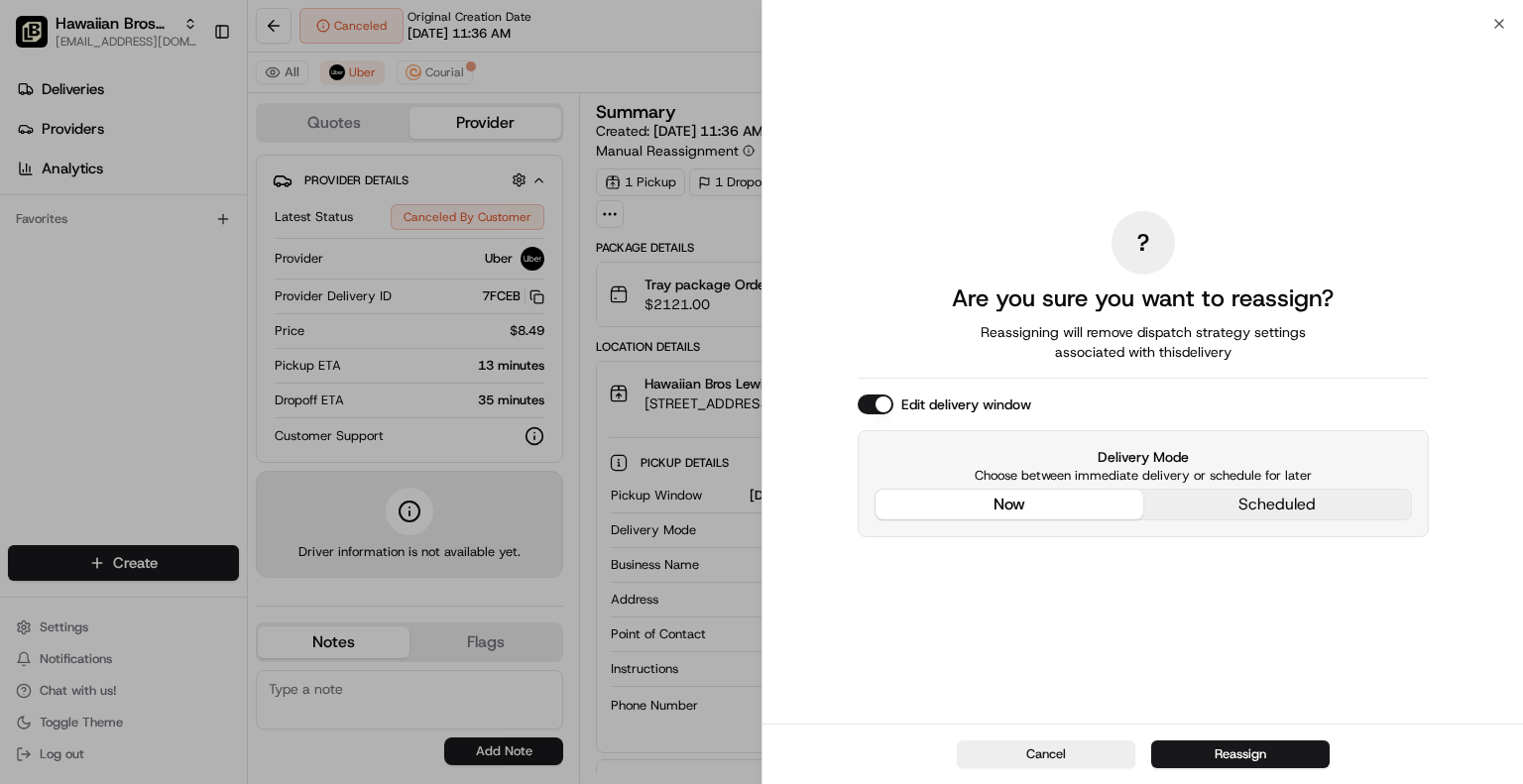 click on "Delivery Mode Choose between immediate delivery or schedule for later now scheduled" at bounding box center (1143, 484) 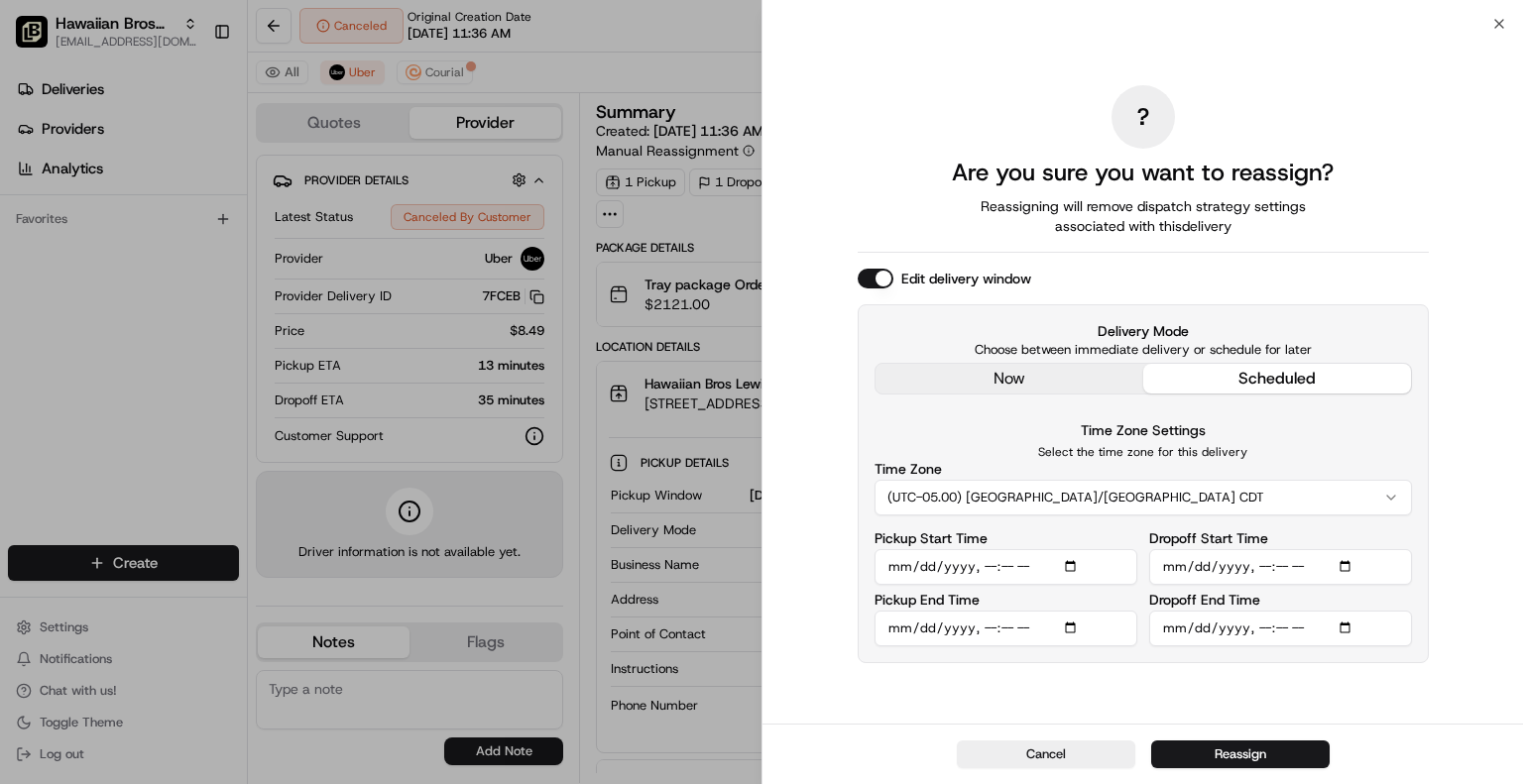 click on "Pickup Start Time" at bounding box center [1005, 567] 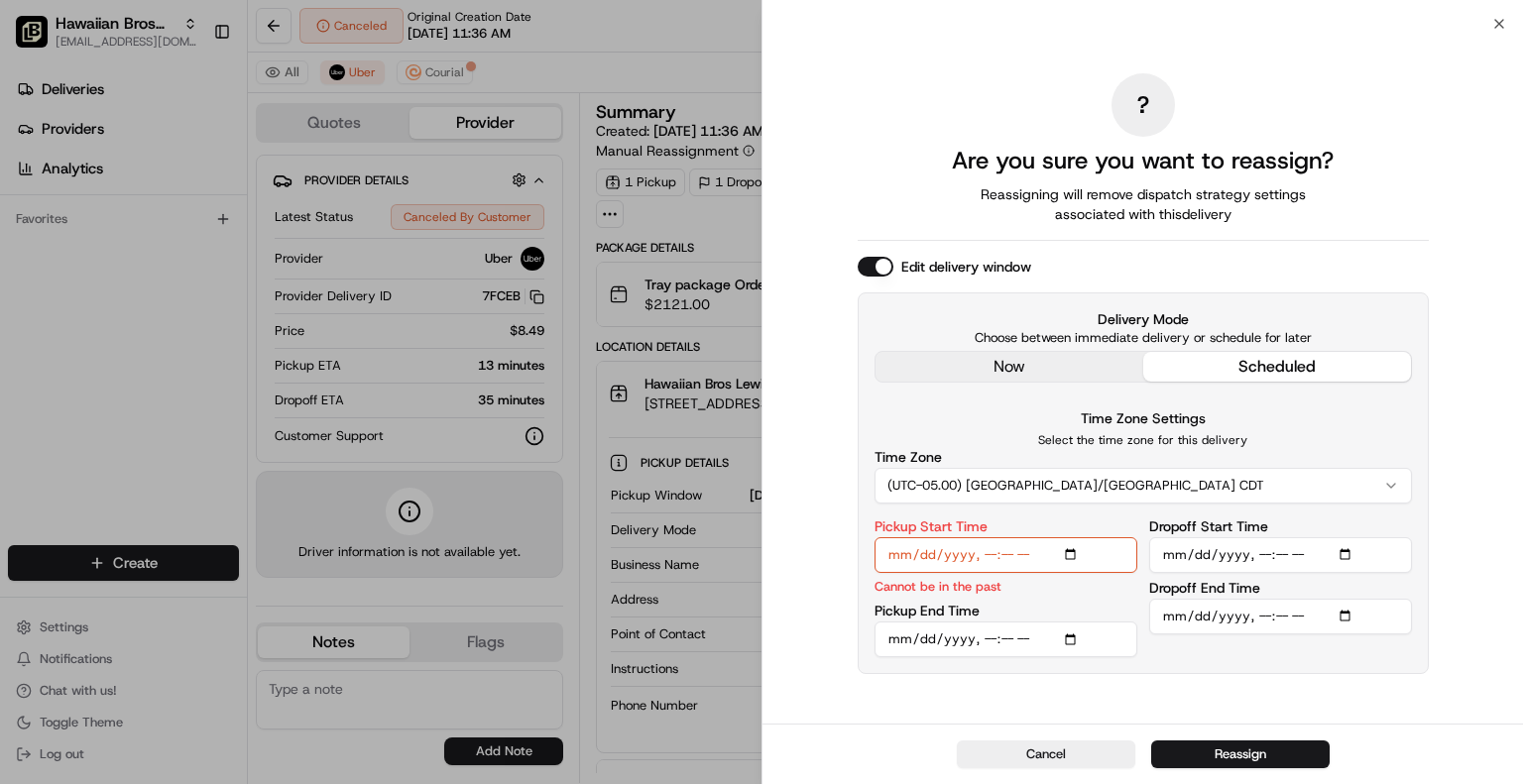 type on "2025-07-16T00:30" 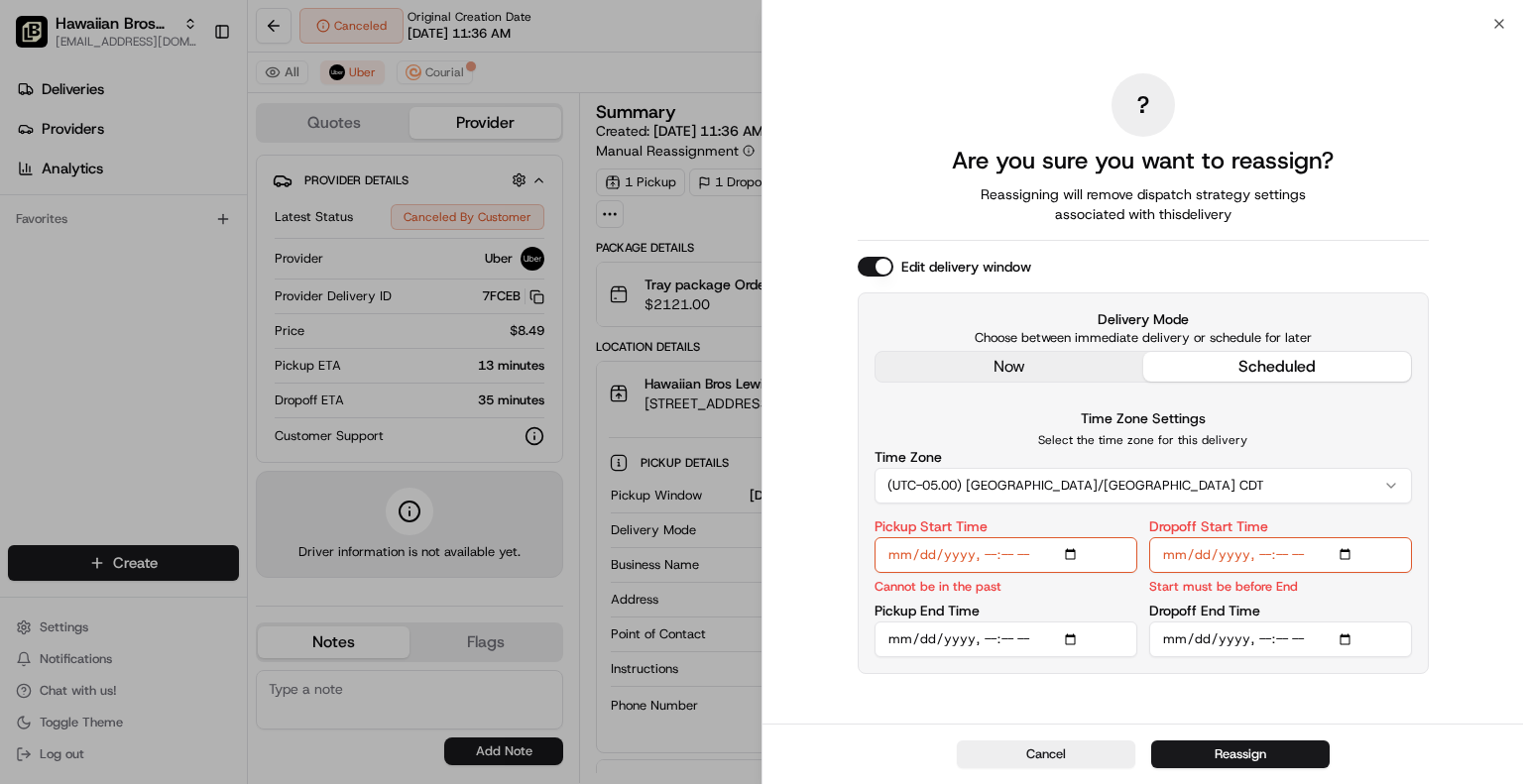 type on "2025-07-16T12:45" 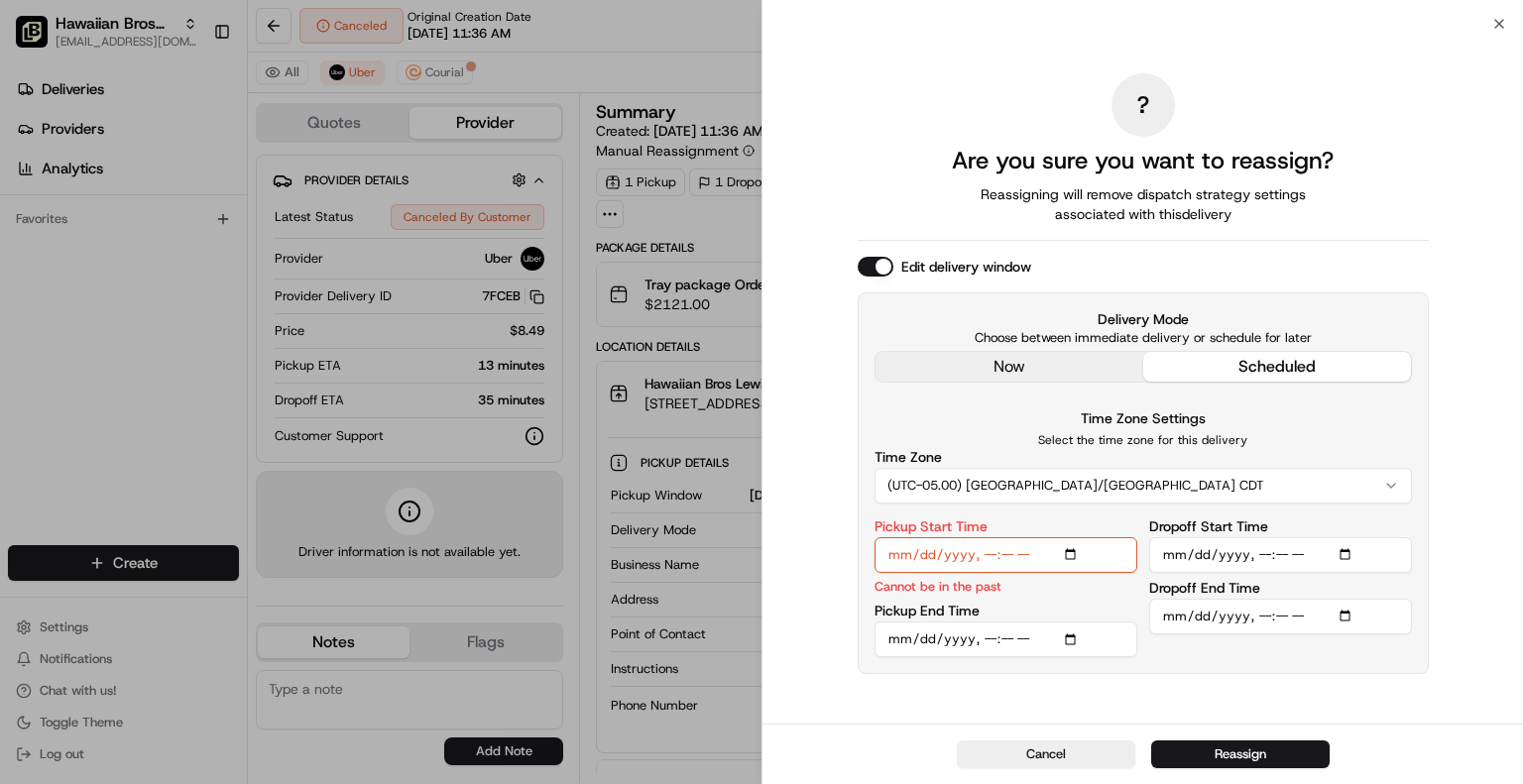 type on "2025-07-16T12:46" 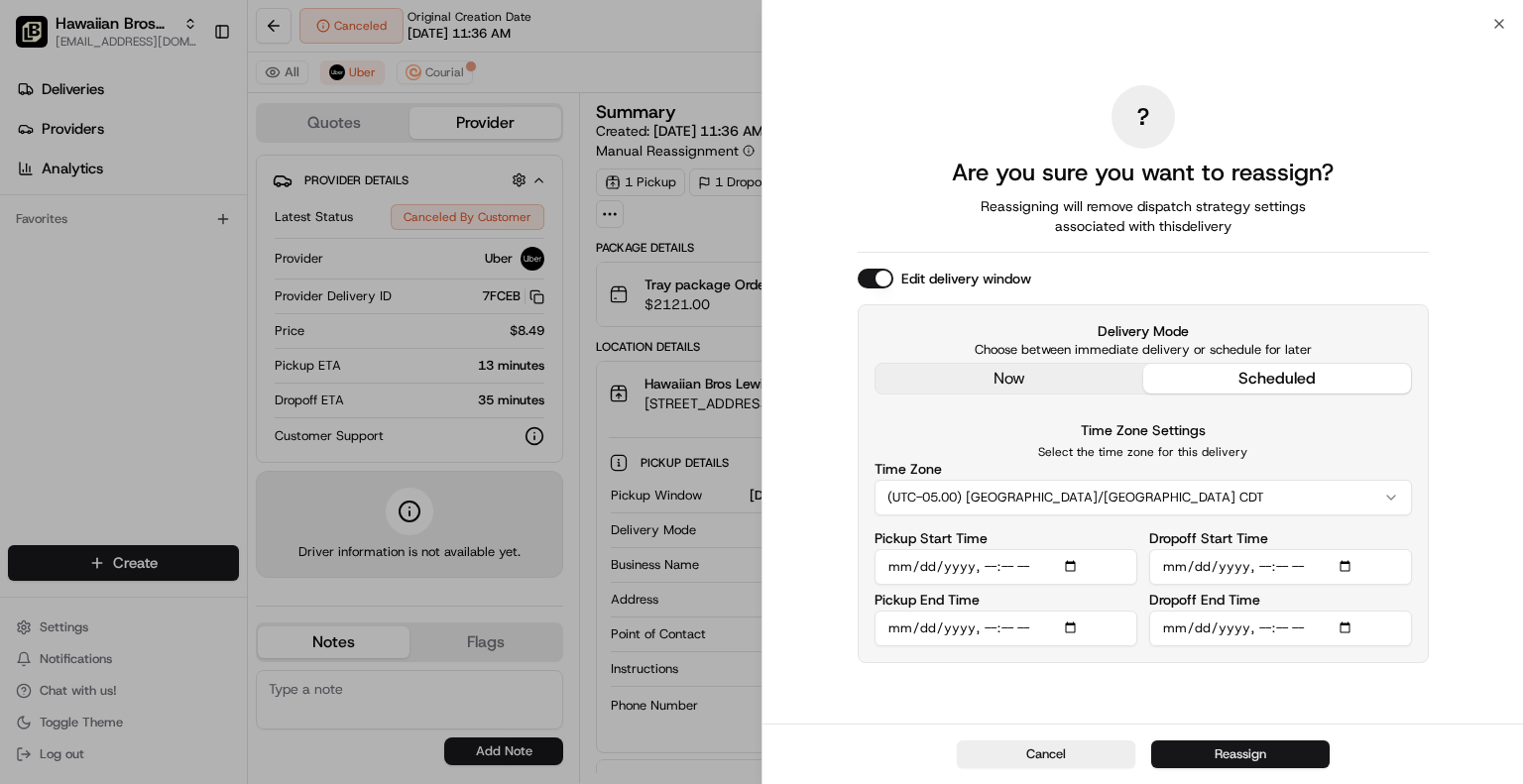 type on "2025-07-16T12:30" 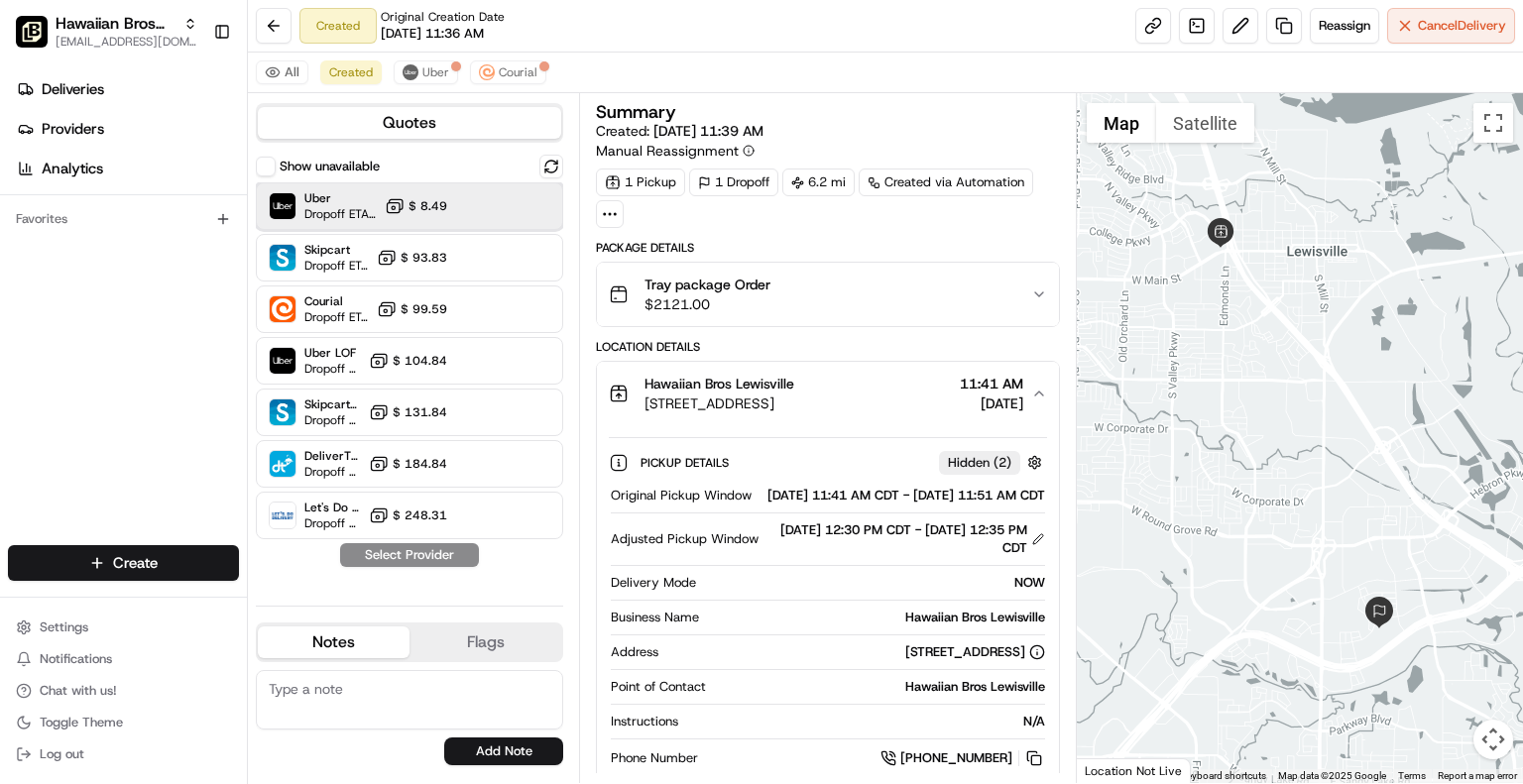 click on "Uber" at bounding box center (340, 198) 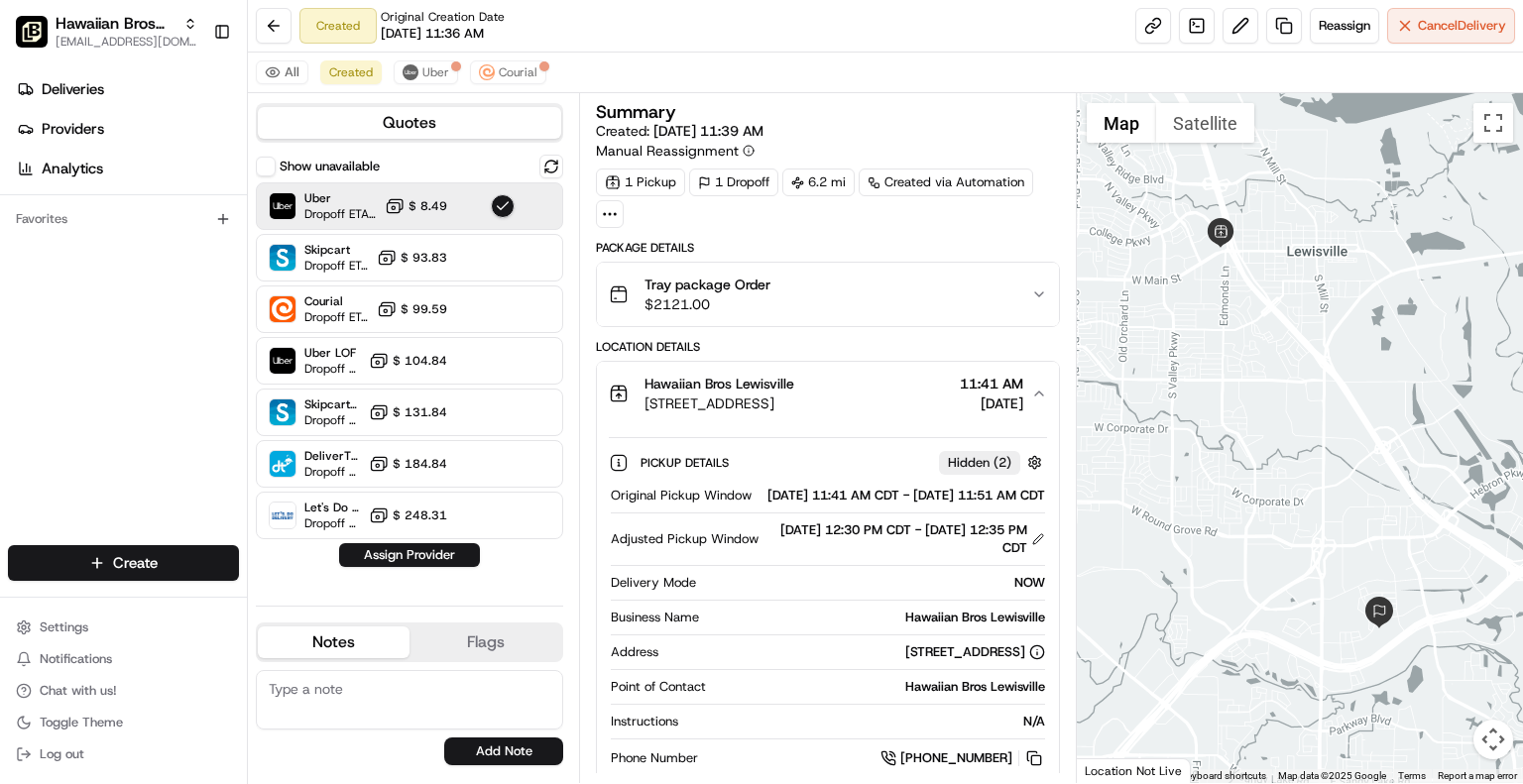 drag, startPoint x: 423, startPoint y: 554, endPoint x: 419, endPoint y: 577, distance: 23.345235 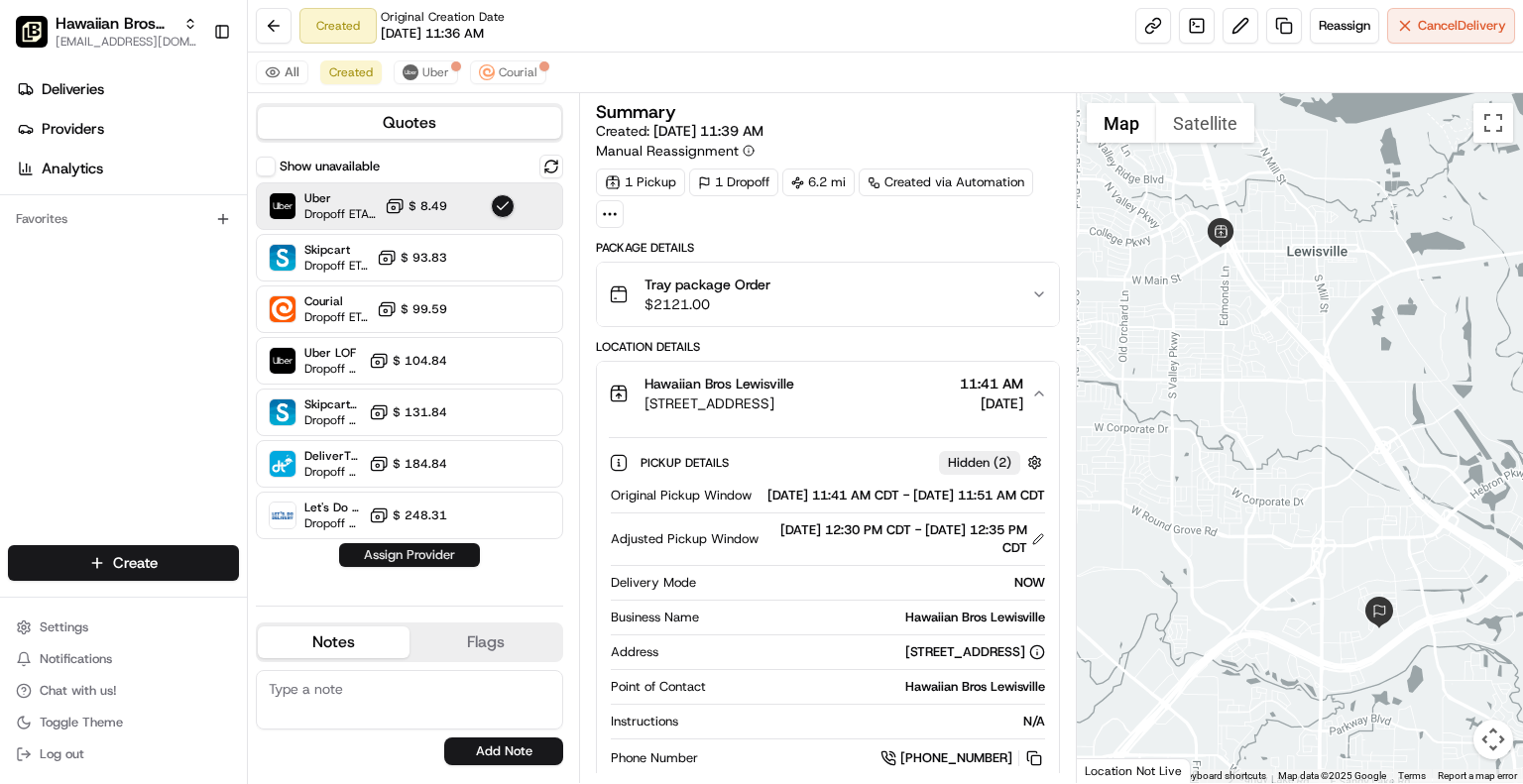click on "Assign Provider" at bounding box center [410, 555] 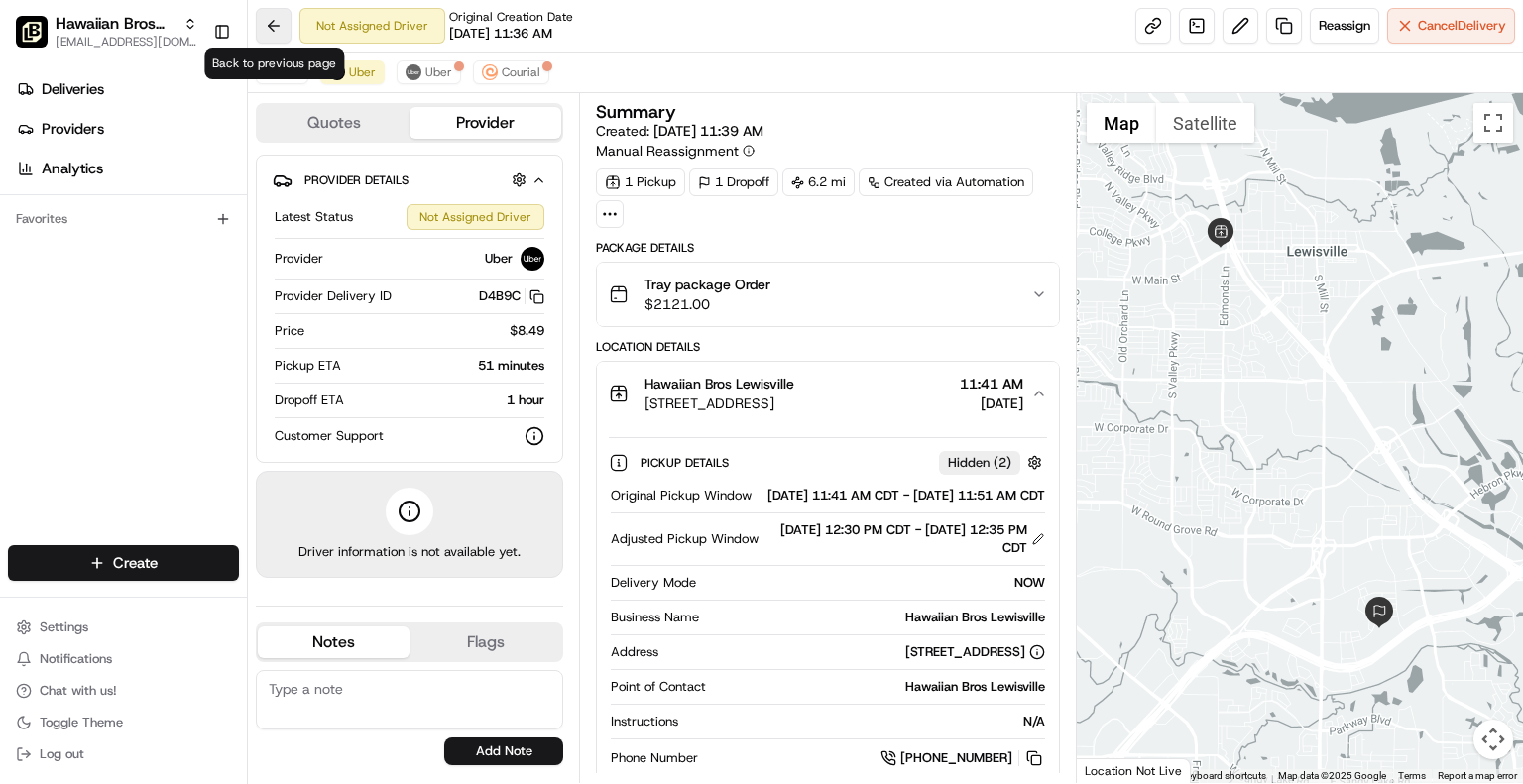 click at bounding box center [274, 26] 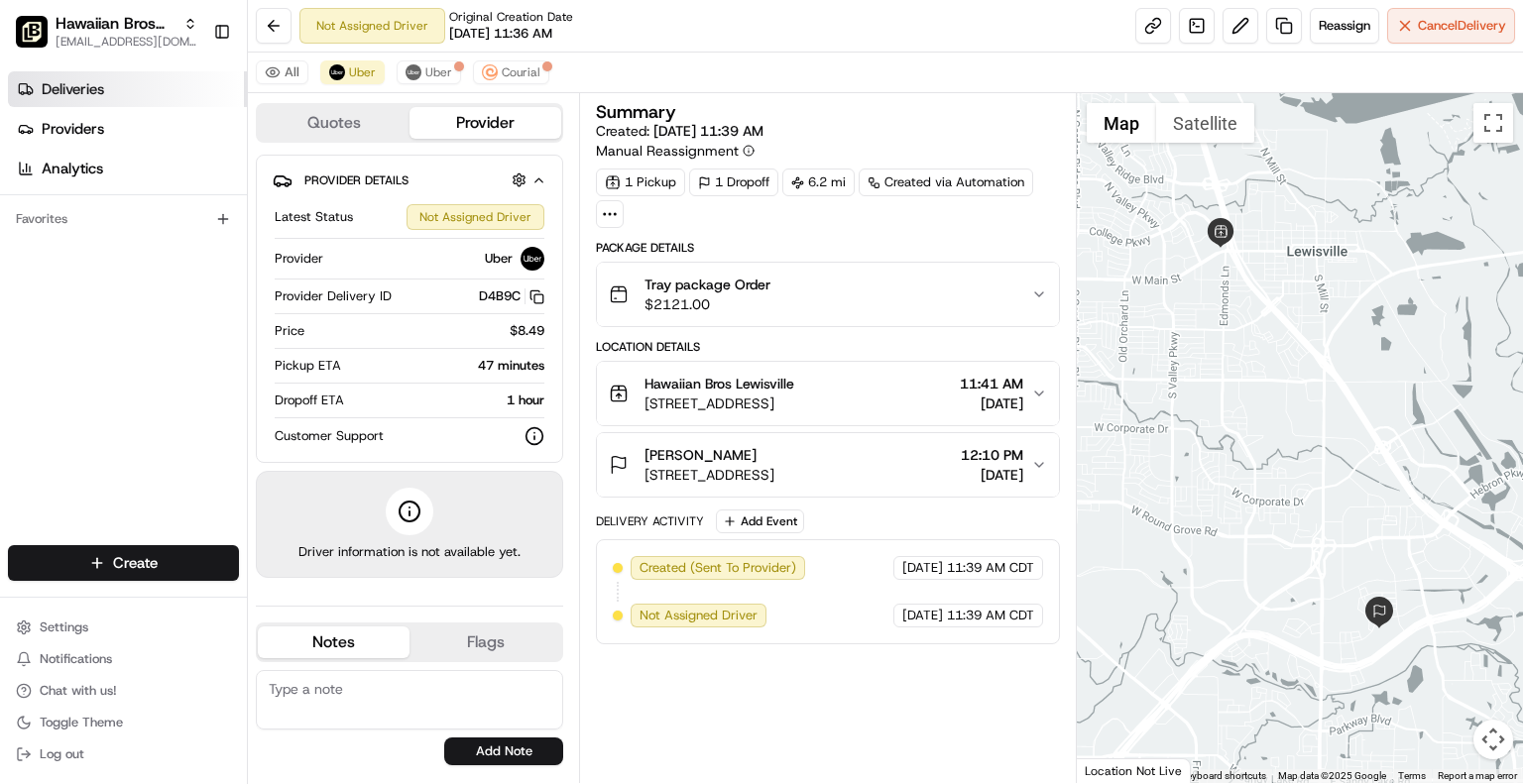 click on "Deliveries" at bounding box center [127, 89] 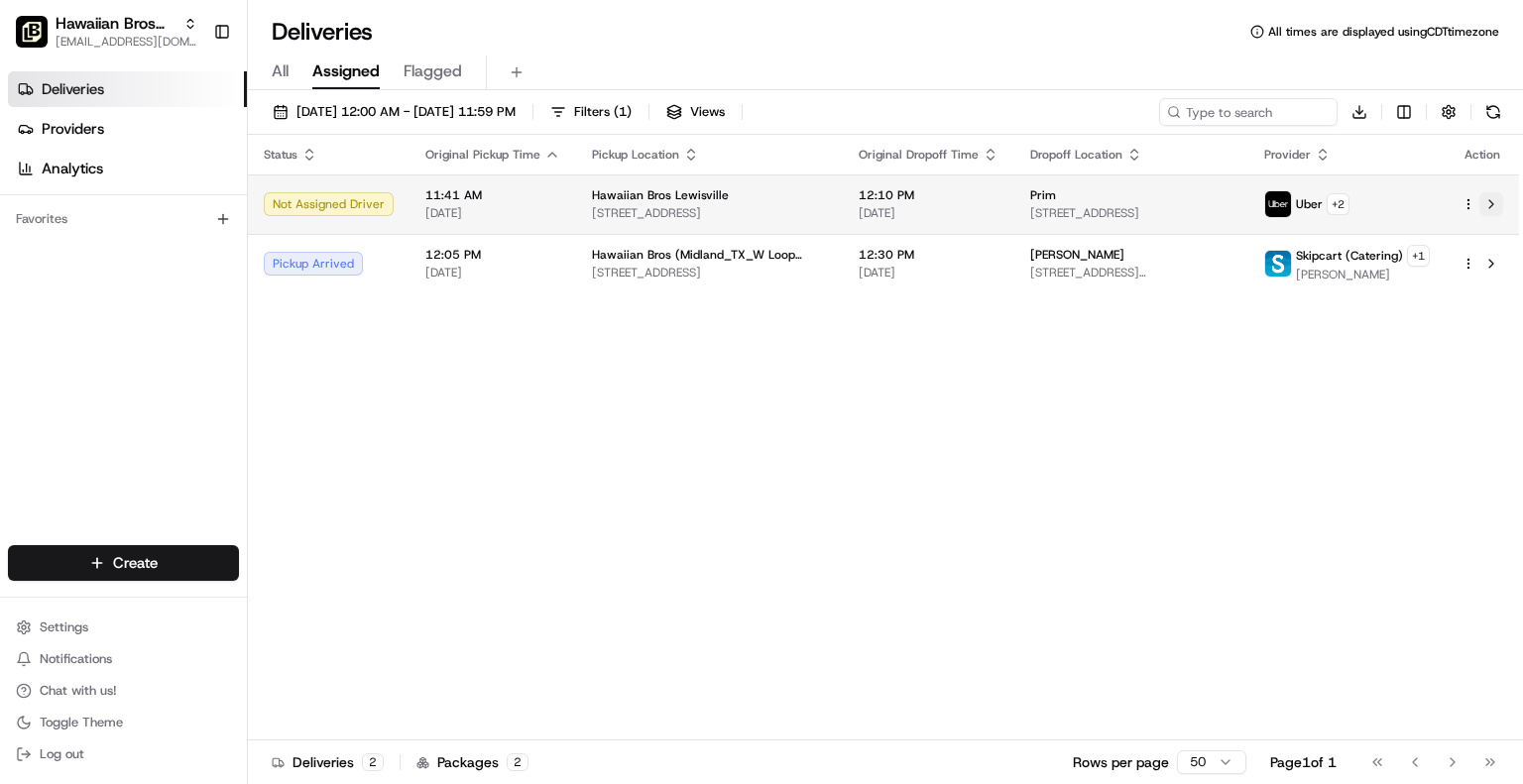 click at bounding box center (1491, 204) 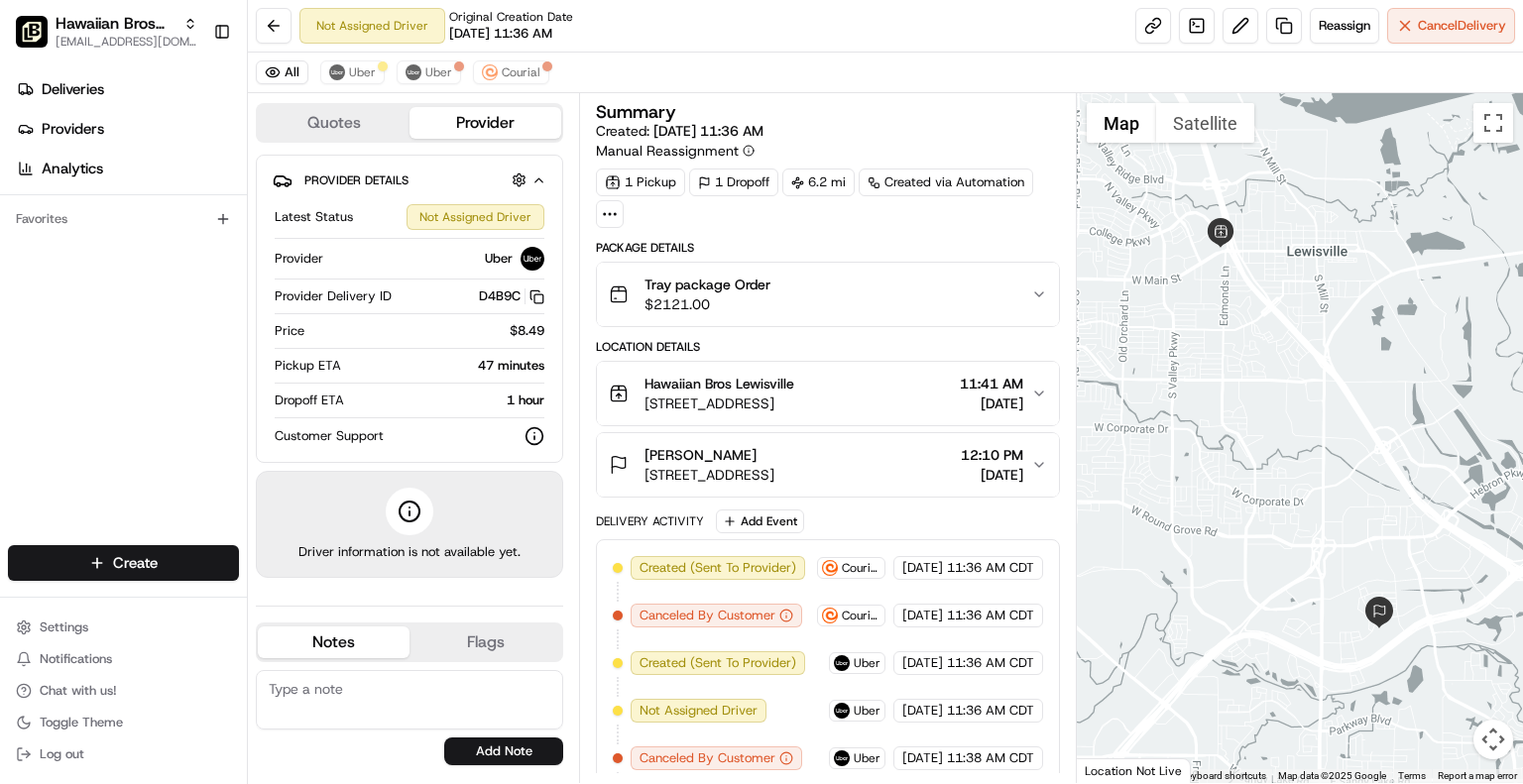 scroll, scrollTop: 0, scrollLeft: 0, axis: both 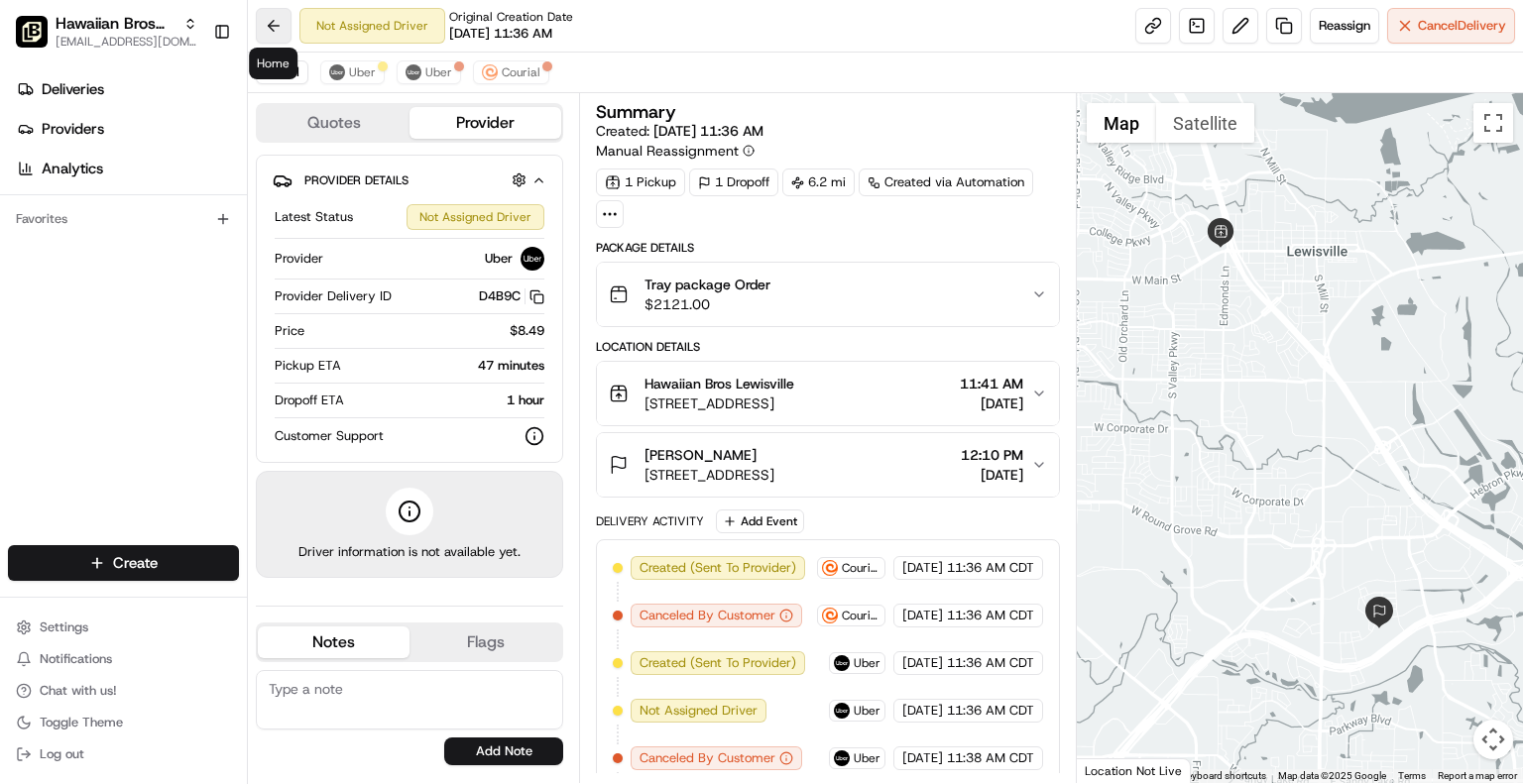 click at bounding box center [274, 26] 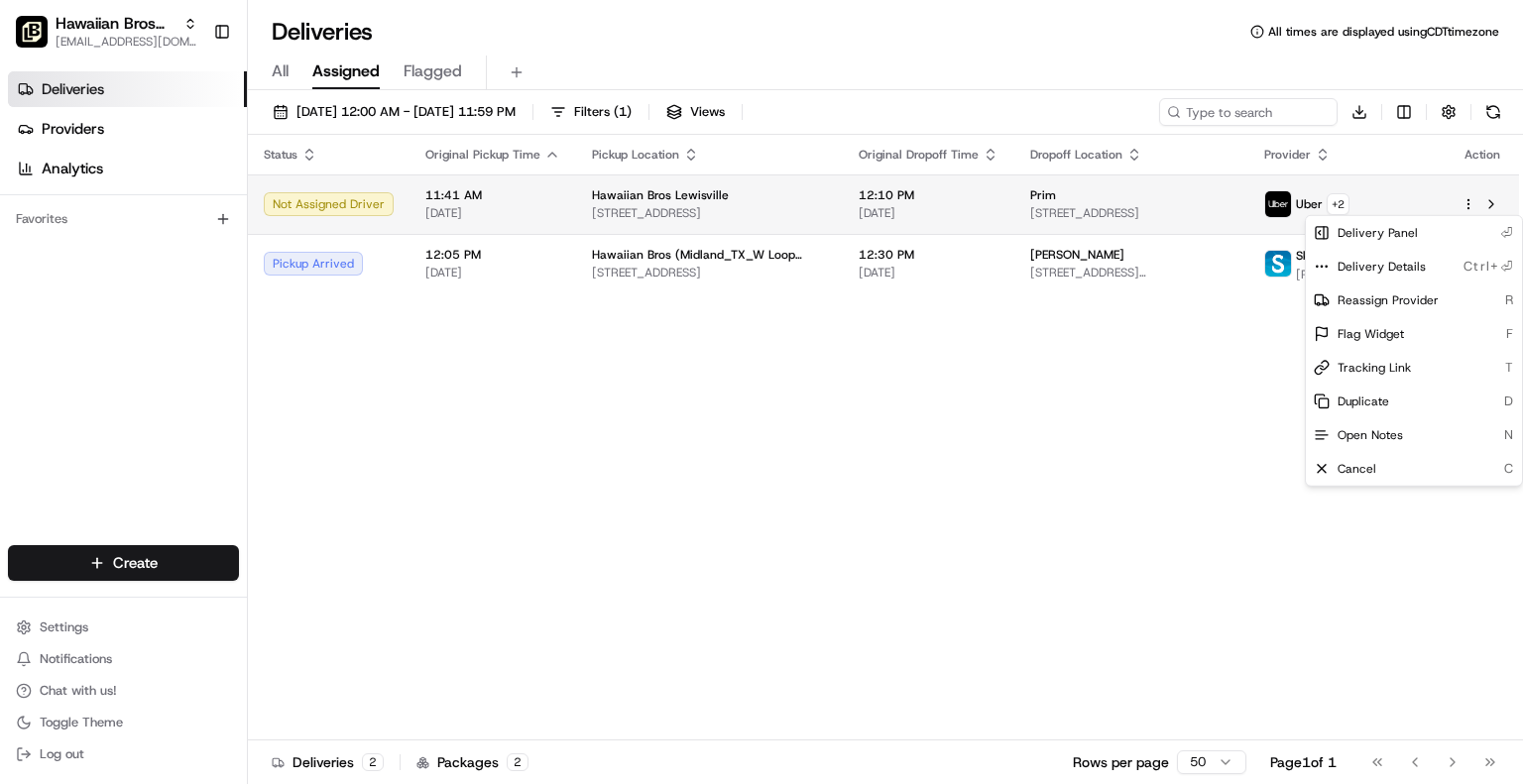 click on "Hawaiian Bros (Midland_TX_W Loop 250) jbaxley@fr.hawaiianbros.com Toggle Sidebar Deliveries Providers Analytics Favorites Main Menu Members & Organization Organization Users Roles Preferences Customization Tracking Orchestration Automations Dispatch Strategy Locations Pickup Locations Dropoff Locations Billing Billing Refund Requests Integrations Notification Triggers Webhooks API Keys Request Logs Create Settings Notifications Chat with us! Toggle Theme Log out Deliveries All times are displayed using  CDT  timezone All Assigned Flagged 07/16/2025 12:00 AM - 07/16/2025 11:59 PM Filters ( 1 ) Views Download Status Original Pickup Time Pickup Location Original Dropoff Time Dropoff Location Provider Action Not Assigned Driver 11:41 AM 07/16/2025 Hawaiian Bros Lewisville 749 W Main St, Lewisville, TX 75067, USA 12:10 PM 07/16/2025 Prim 350 Highland Dr #200, Lewisville, TX 75067, USA Uber + 2 Pickup Arrived 12:05 PM 07/16/2025 Hawaiian Bros (Midland_TX_W Loop 250) 12:30 PM 07/16/2025 David Garcia" at bounding box center [762, 392] 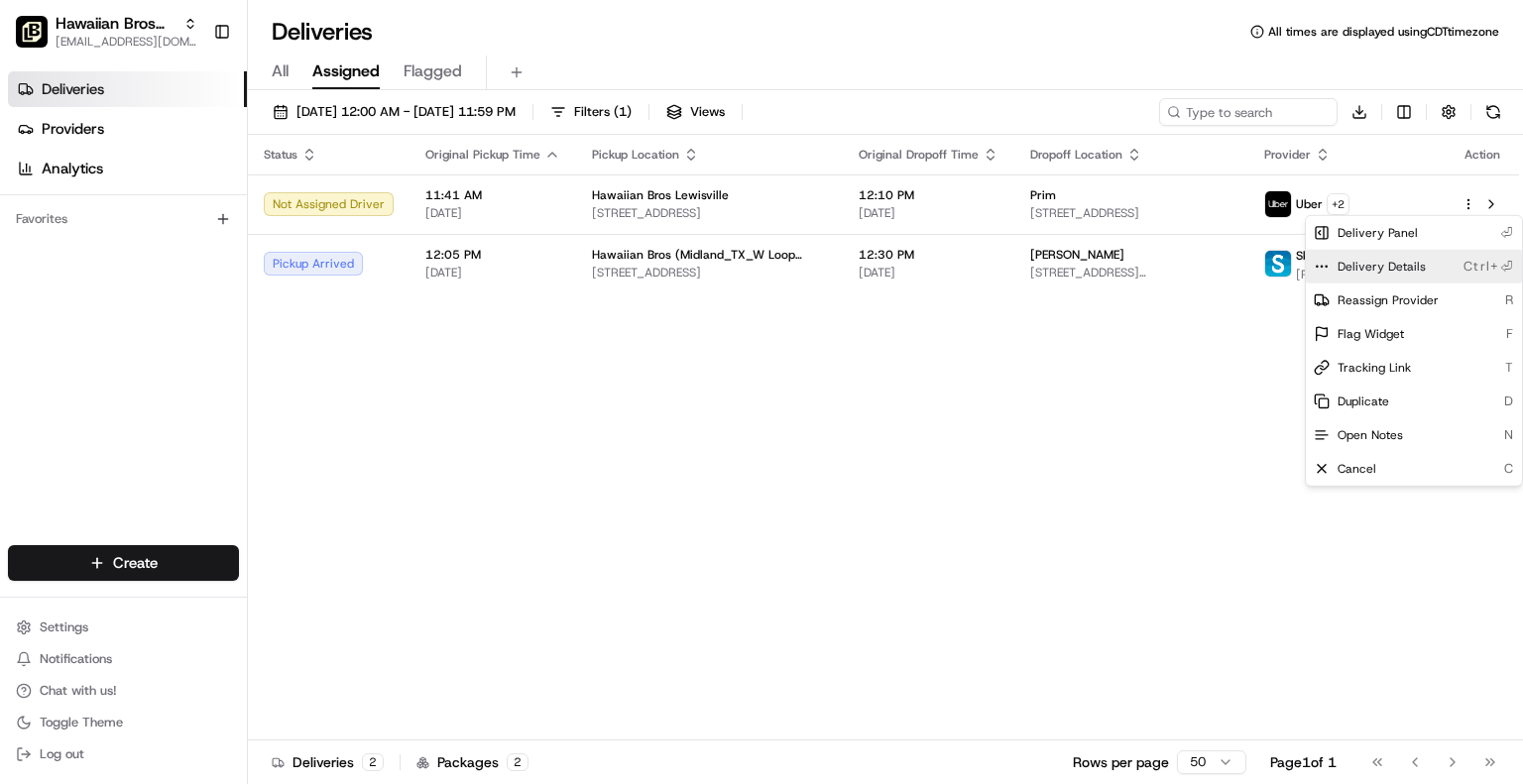 click on "Delivery Details Ctrl+⏎" at bounding box center [1414, 267] 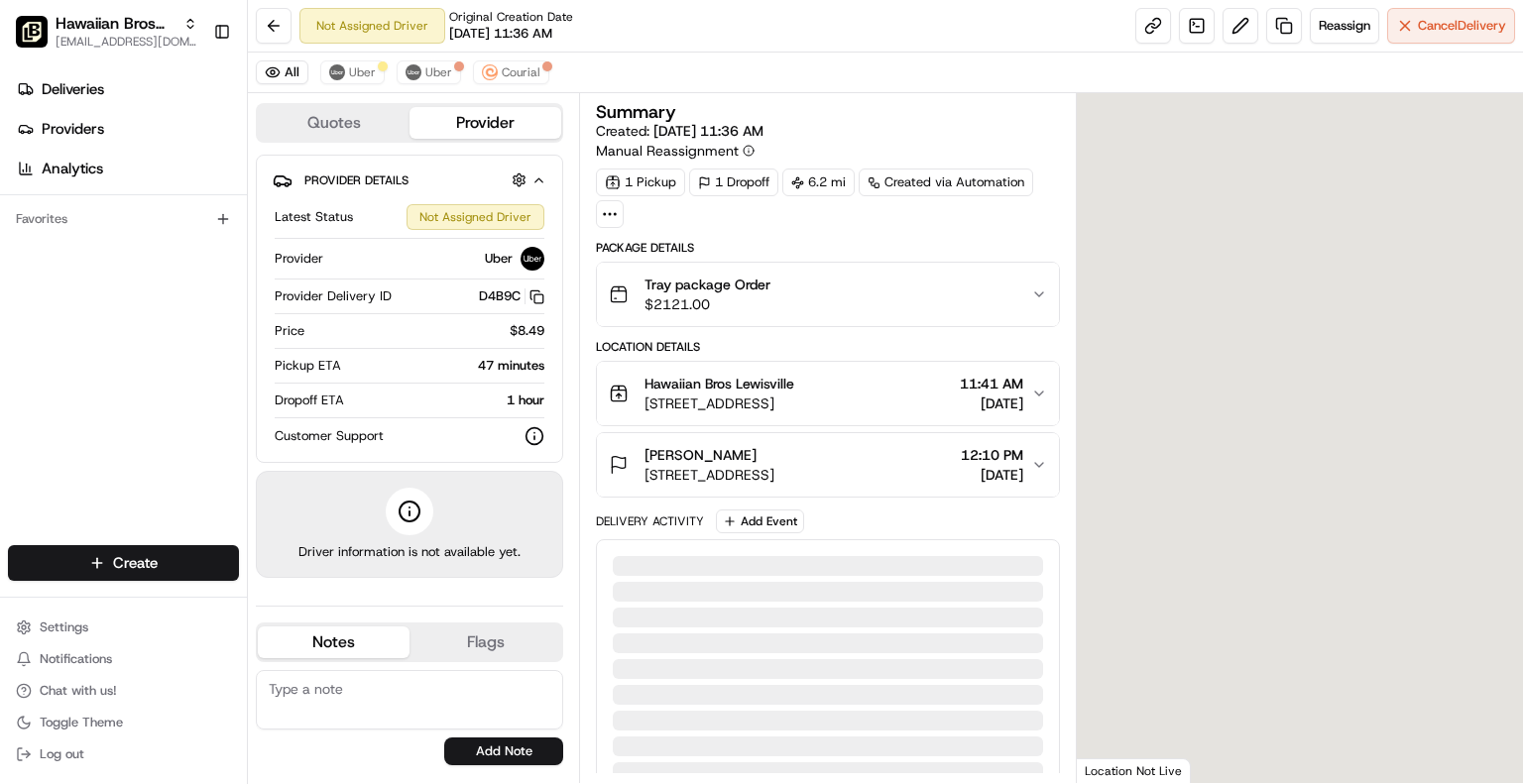 scroll, scrollTop: 0, scrollLeft: 0, axis: both 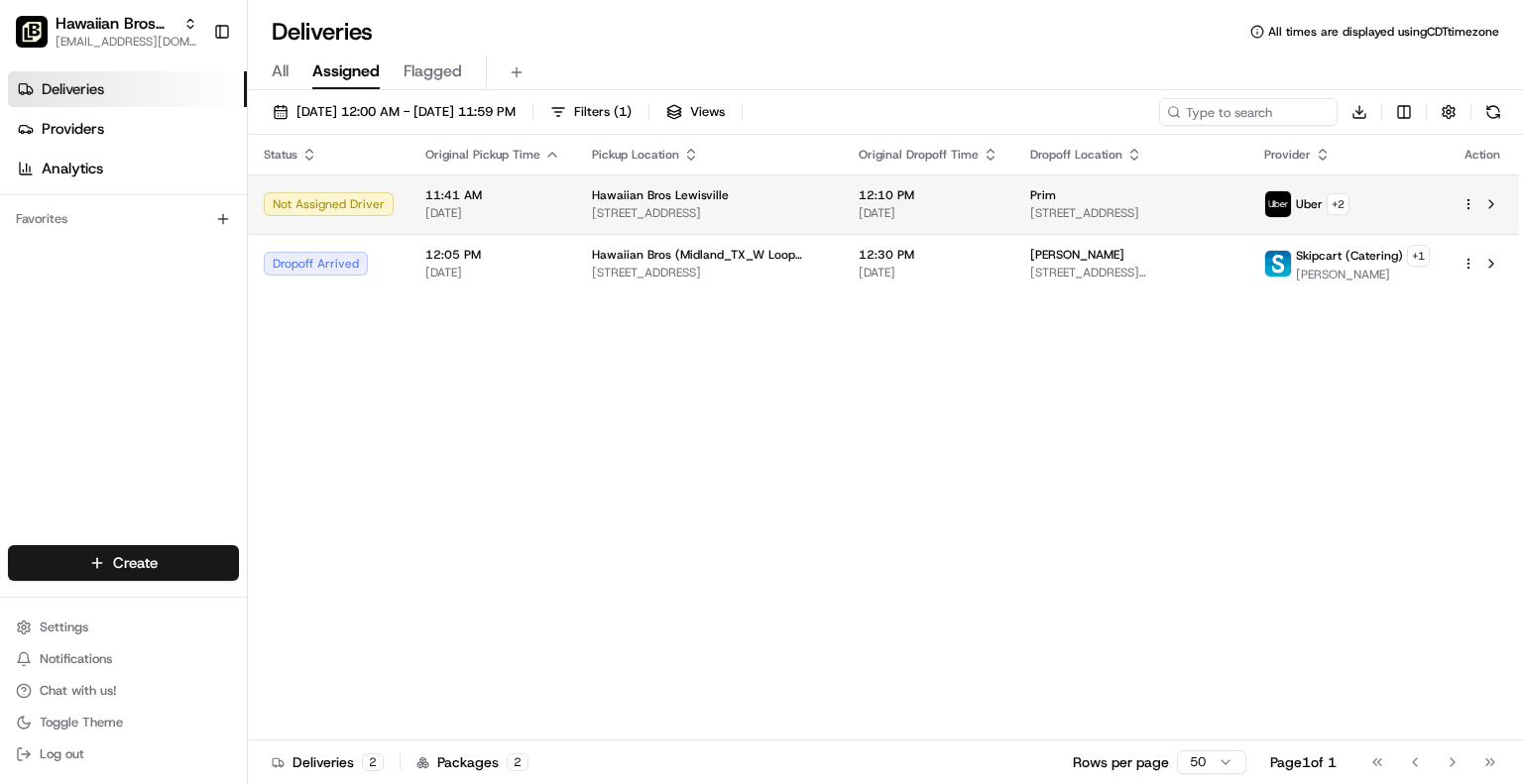 click on "Not Assigned Driver" at bounding box center (328, 204) 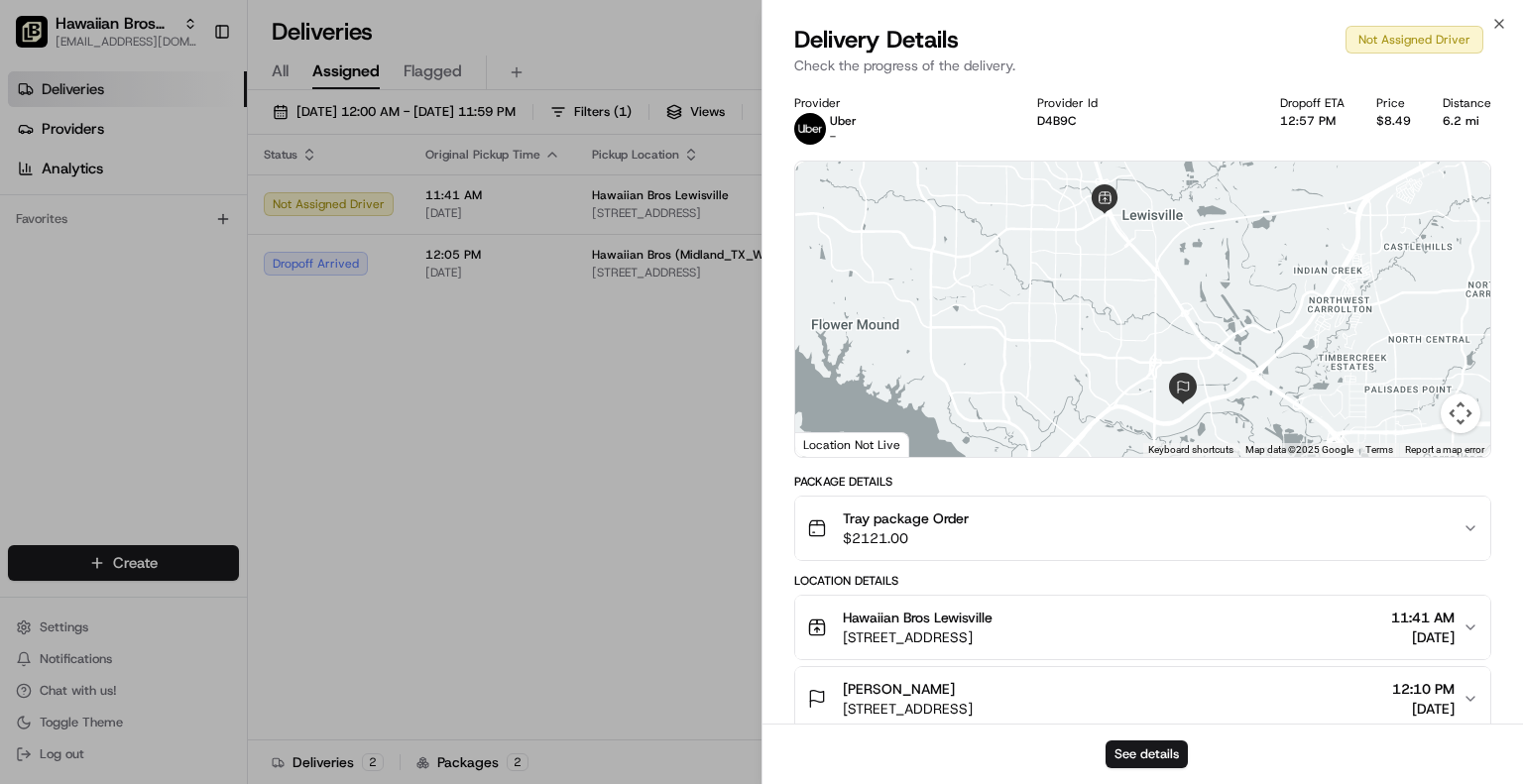 click on "Hawaiian Bros [GEOGRAPHIC_DATA] [STREET_ADDRESS] 11:41 AM [DATE]" at bounding box center (1142, 627) 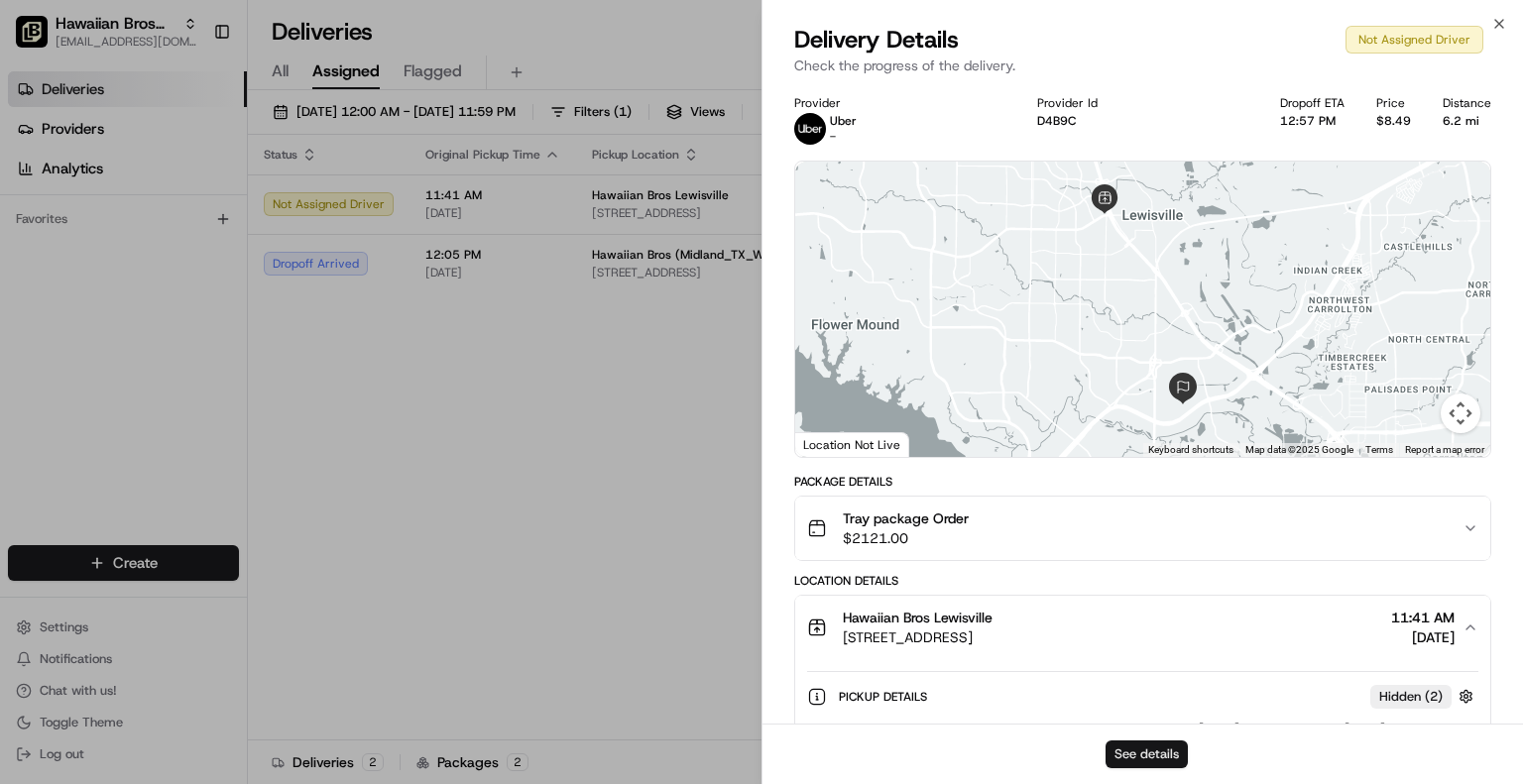 click on "See details" at bounding box center [1146, 754] 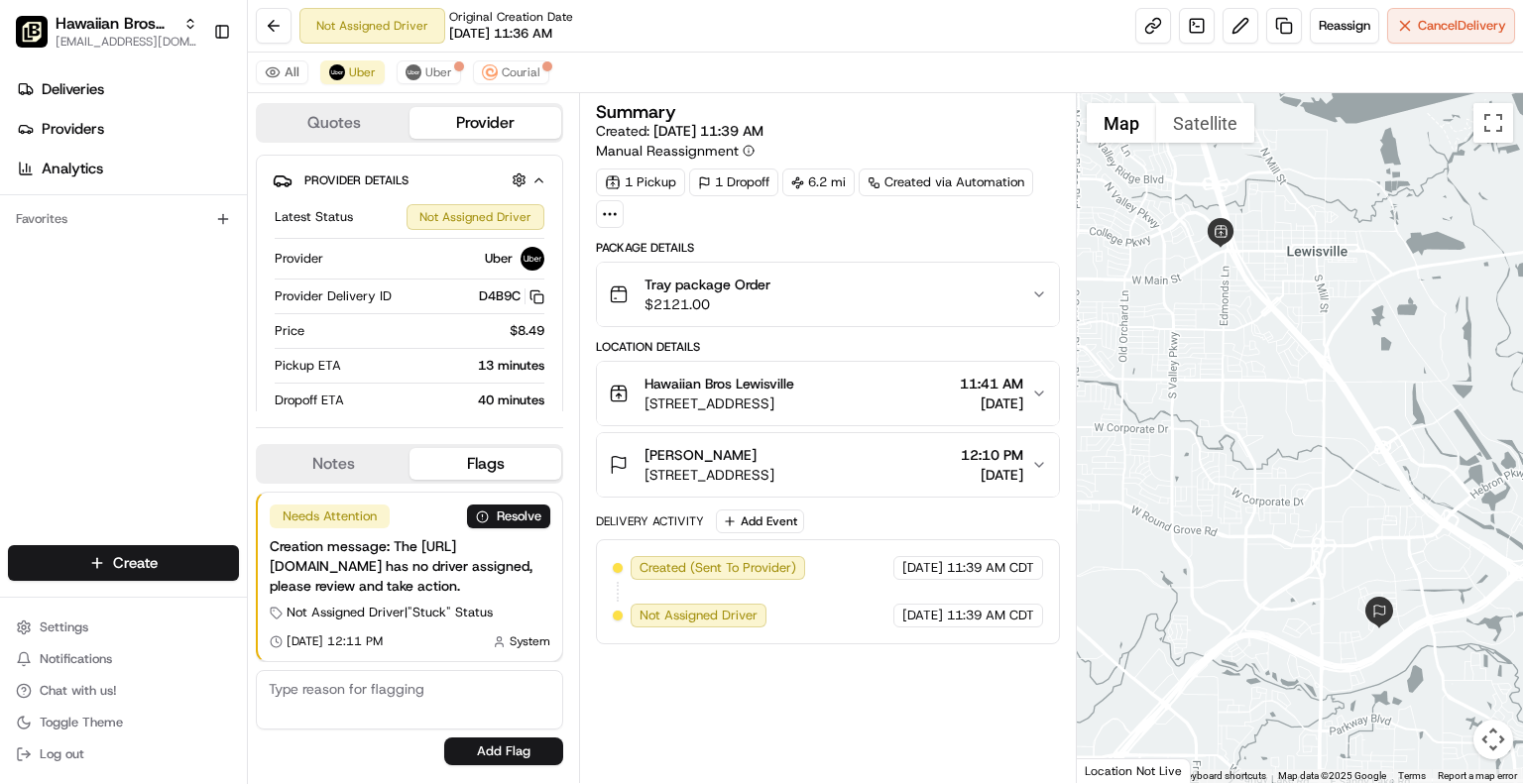 scroll, scrollTop: 0, scrollLeft: 0, axis: both 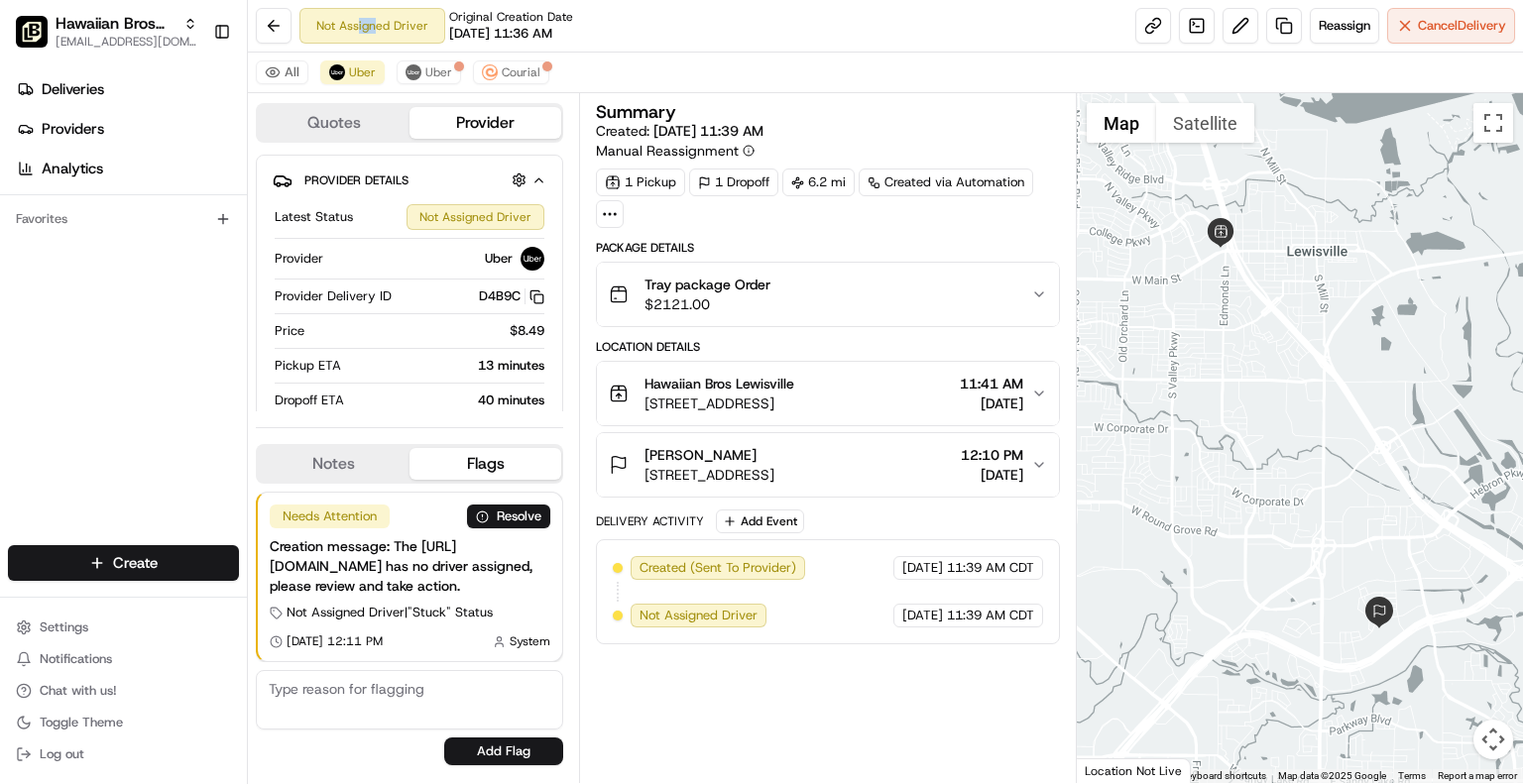 drag, startPoint x: 357, startPoint y: 30, endPoint x: 374, endPoint y: 33, distance: 17.262677 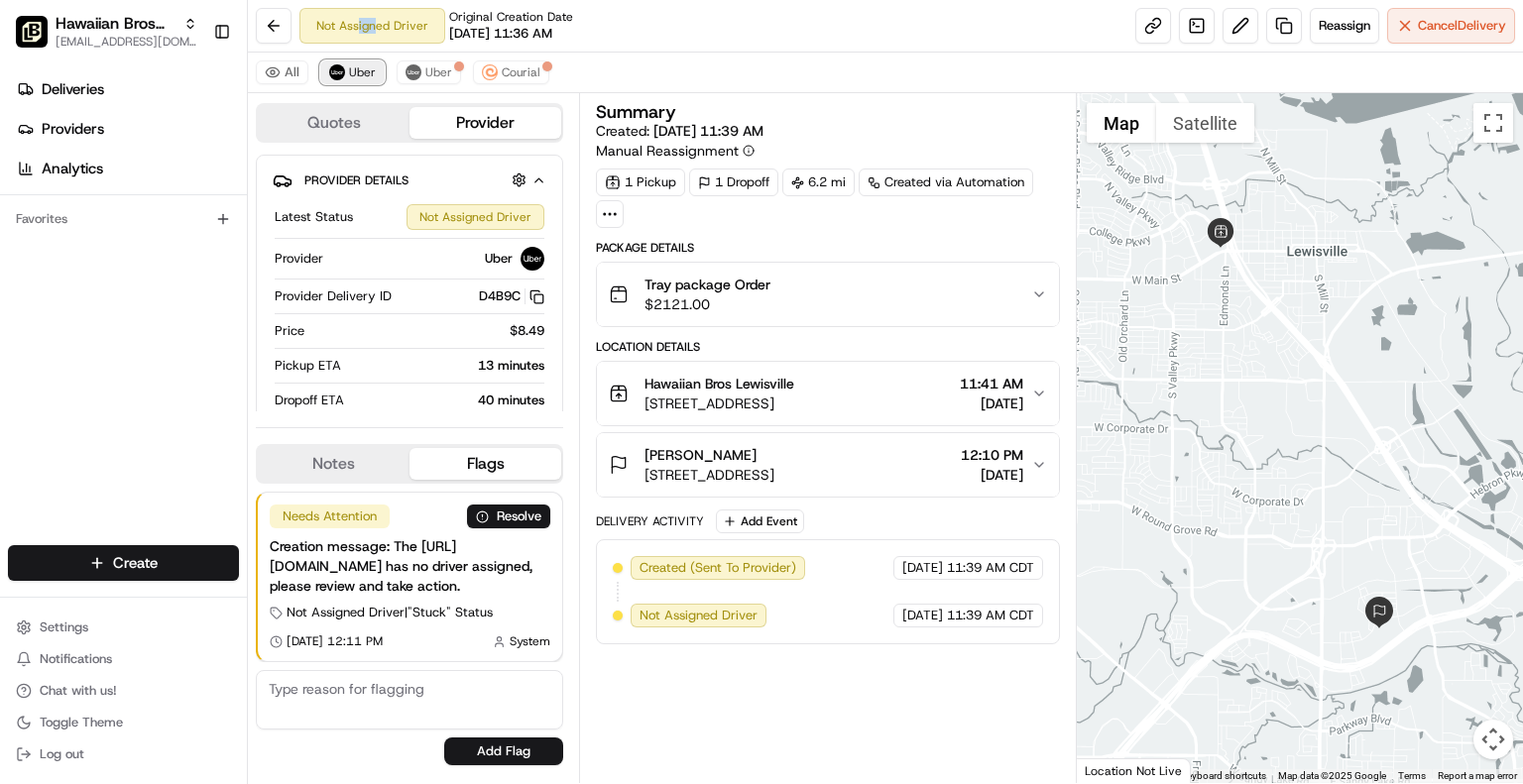 click on "Uber" at bounding box center (362, 72) 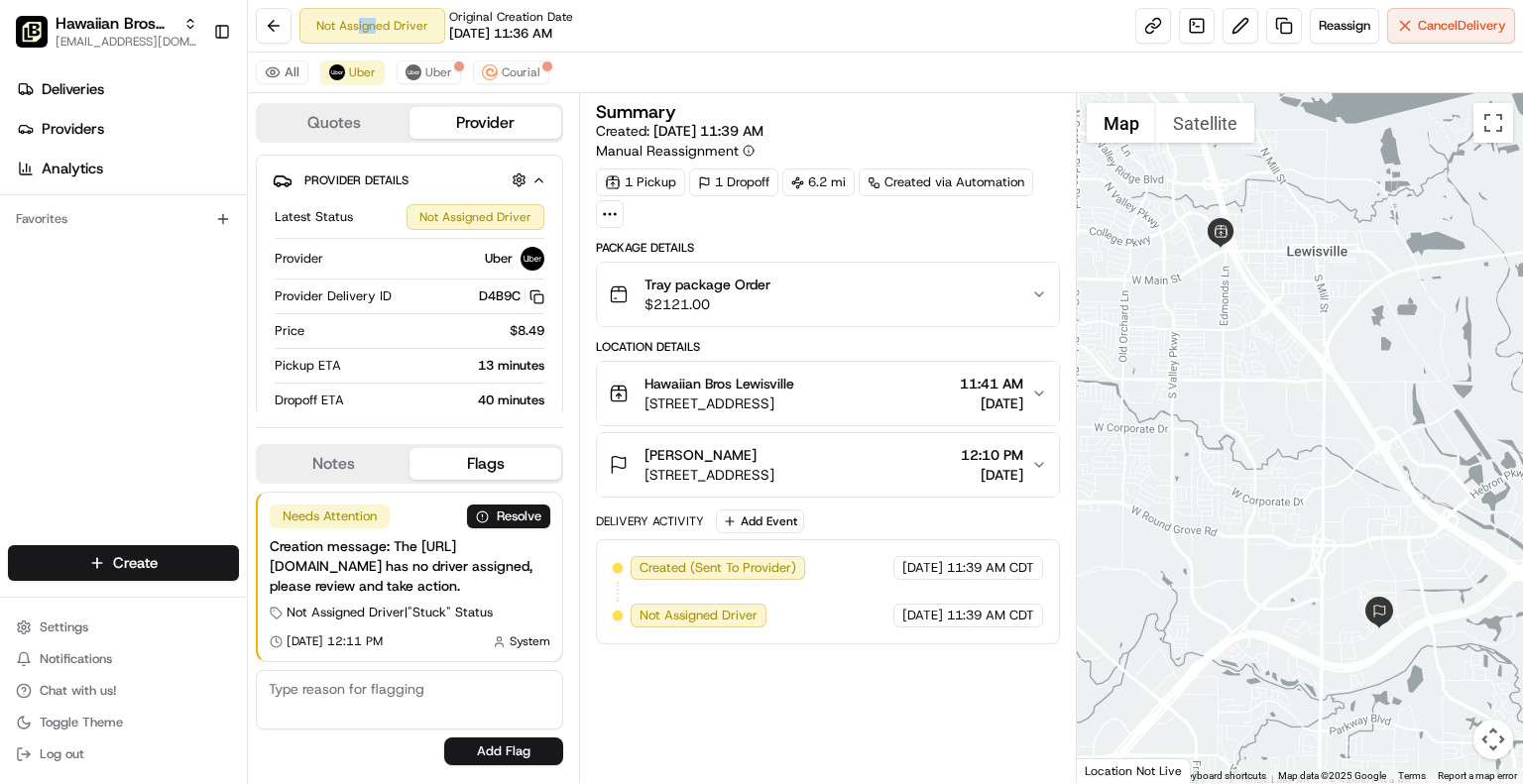 click on "Not Assigned Driver Original Creation Date [DATE] 11:36 AM" at bounding box center [436, 26] 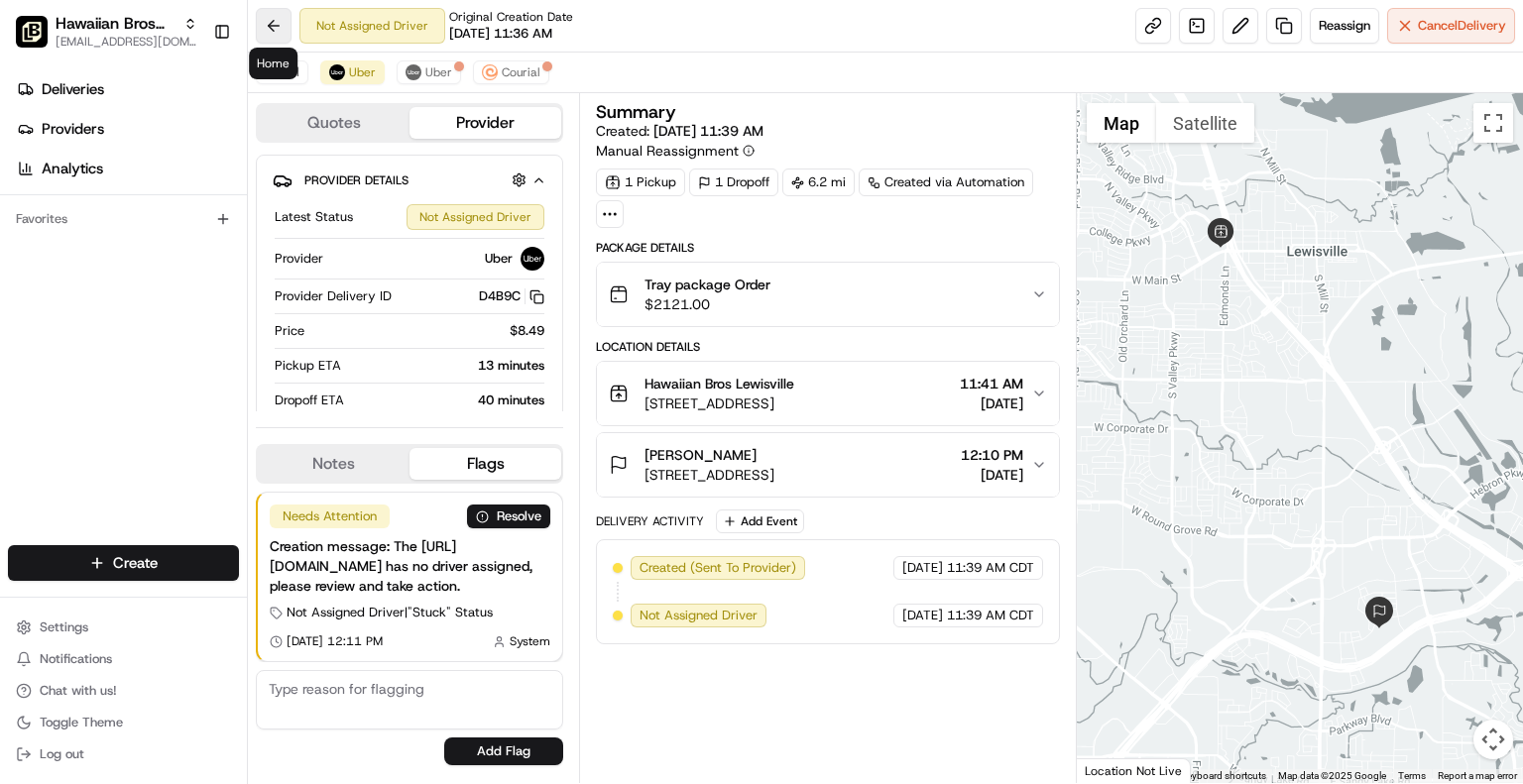 click at bounding box center (274, 26) 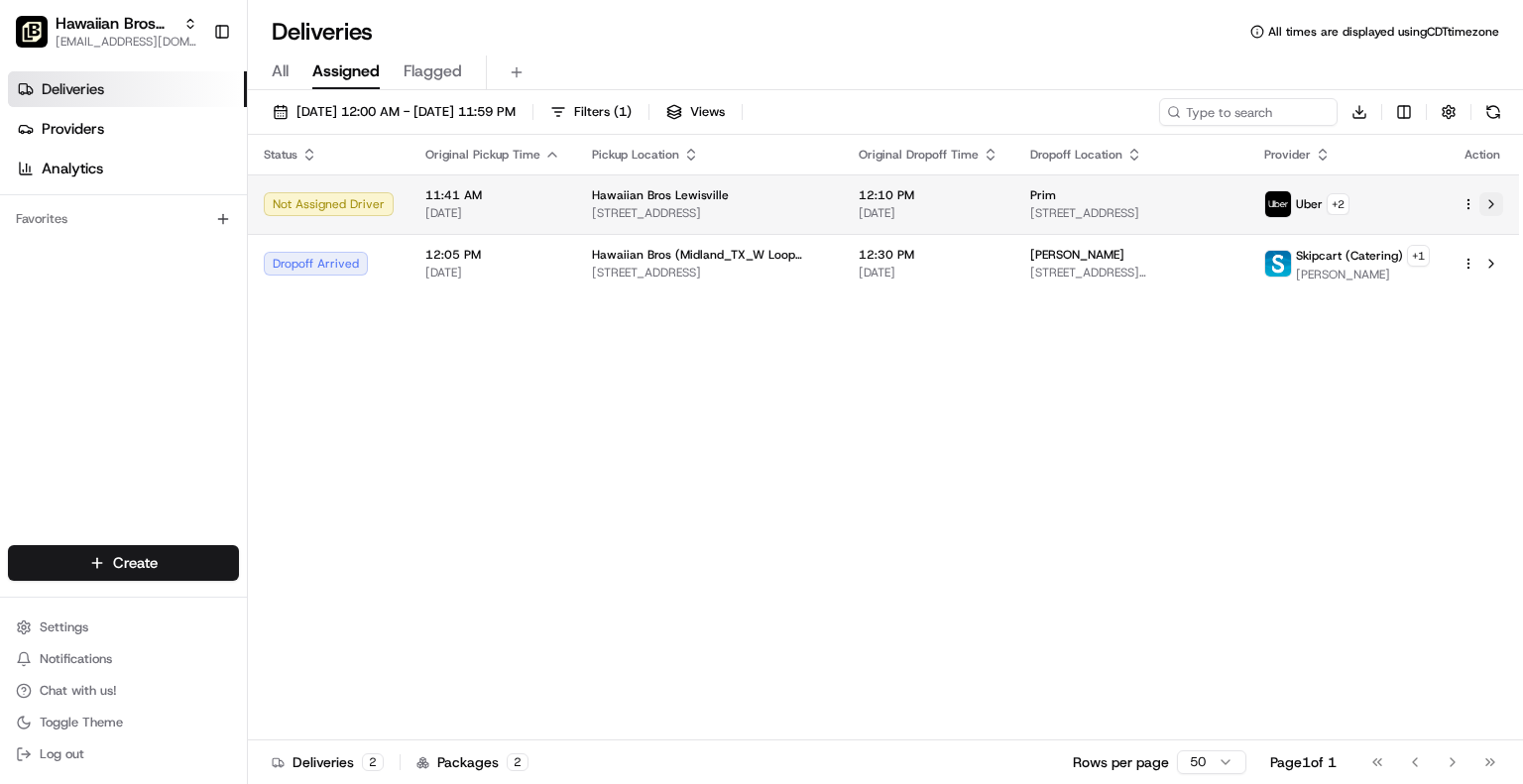 click at bounding box center (1491, 204) 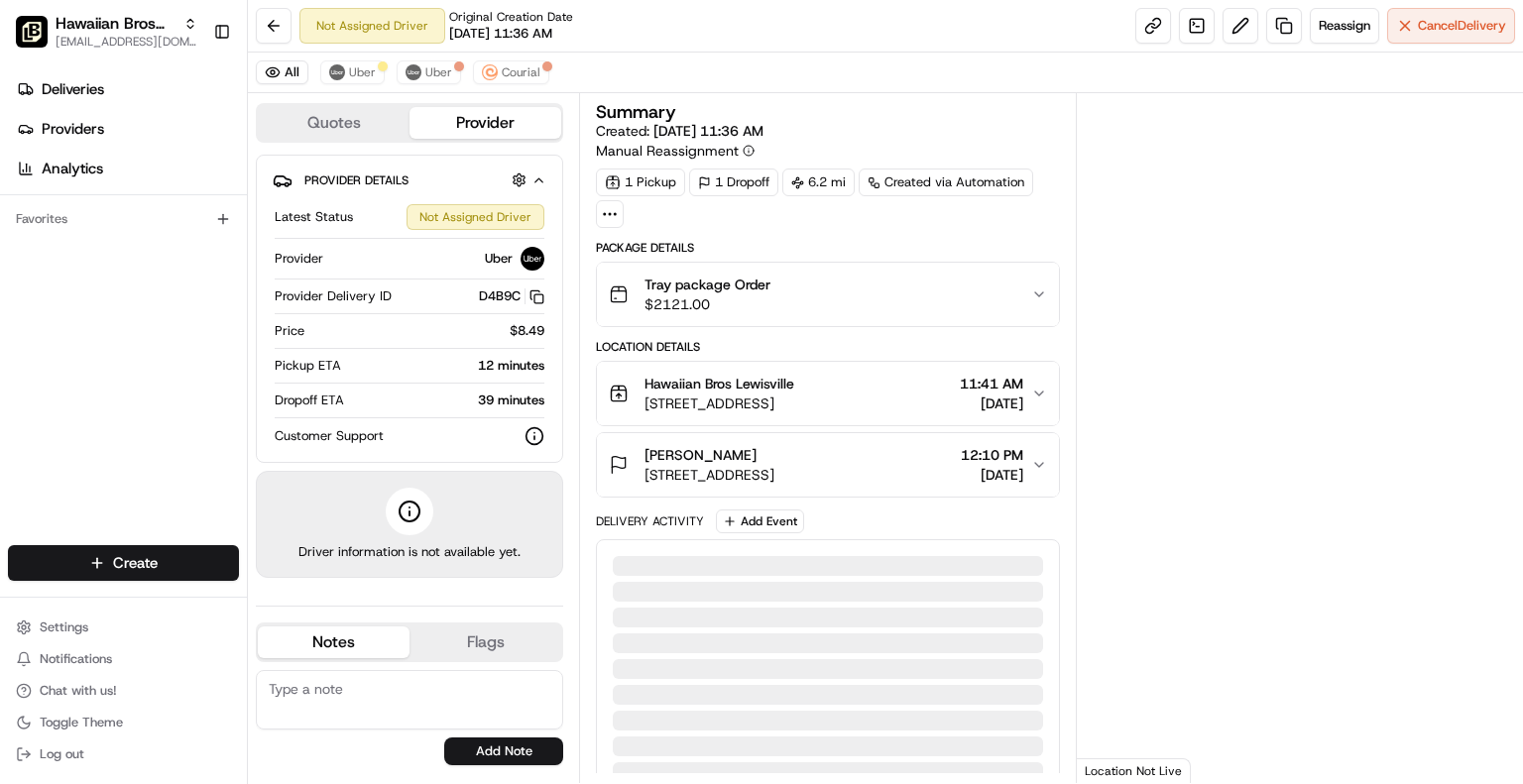 scroll, scrollTop: 0, scrollLeft: 0, axis: both 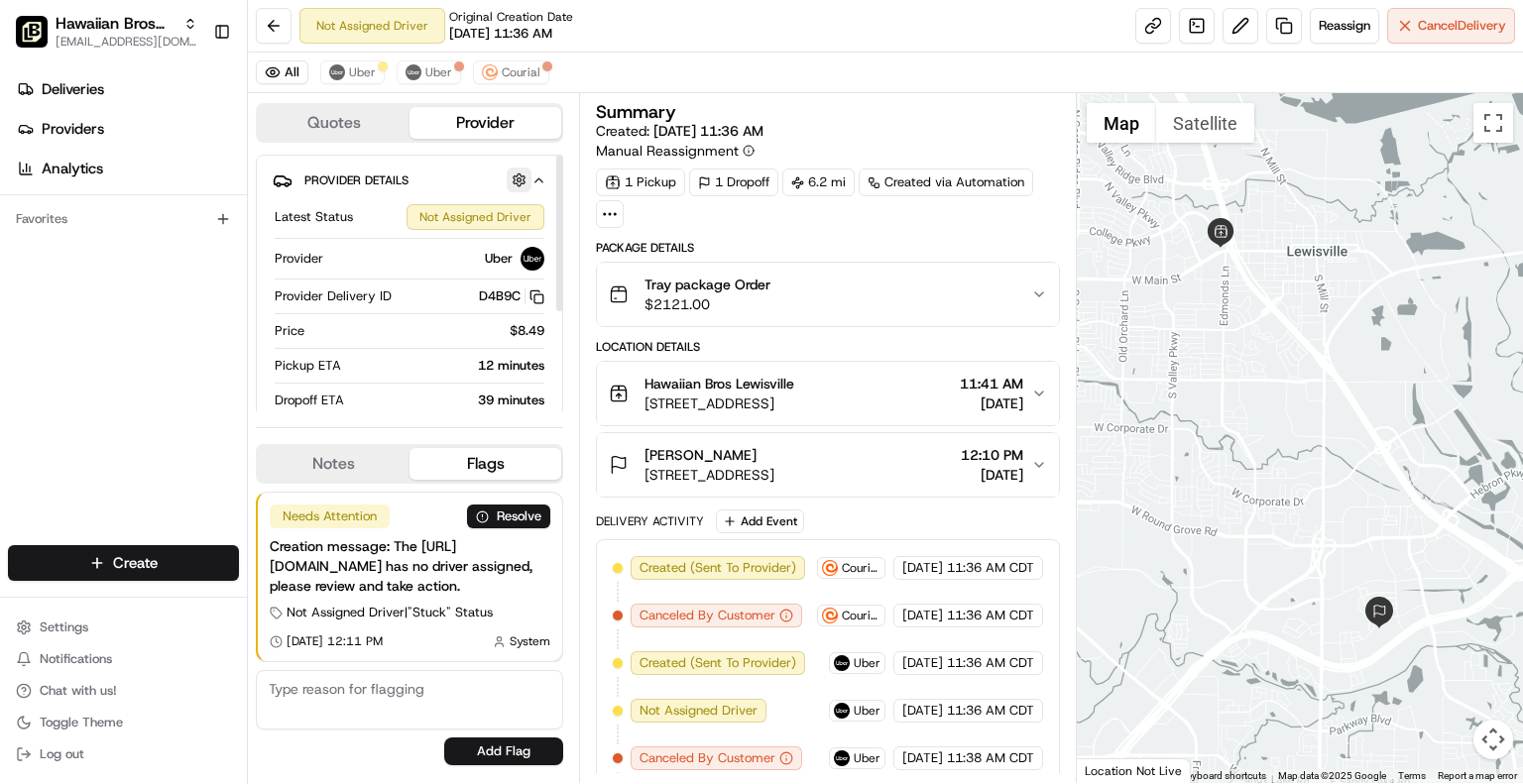 click at bounding box center [519, 179] 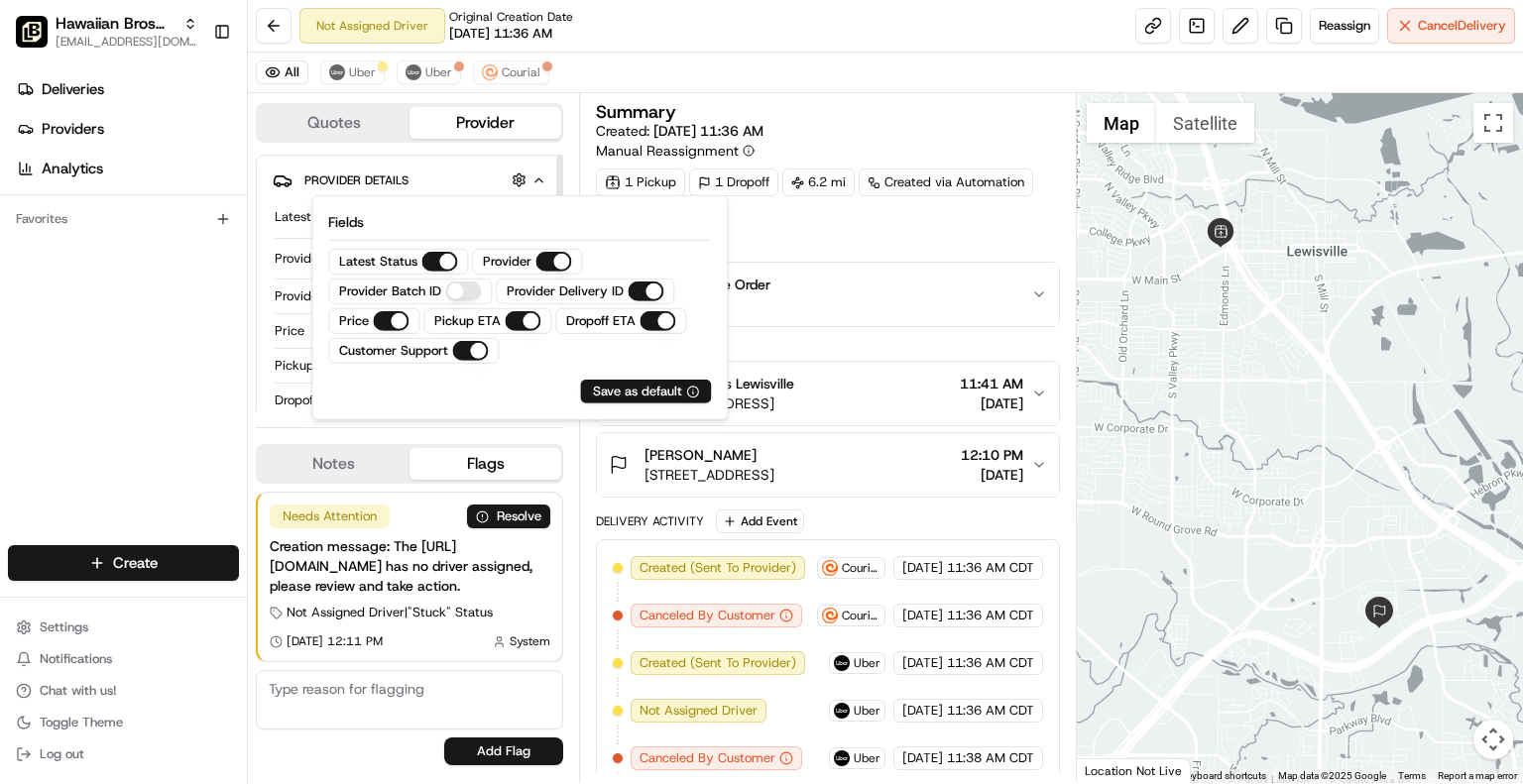 click on "Provider Details Hidden ( 1 )" at bounding box center (417, 179) 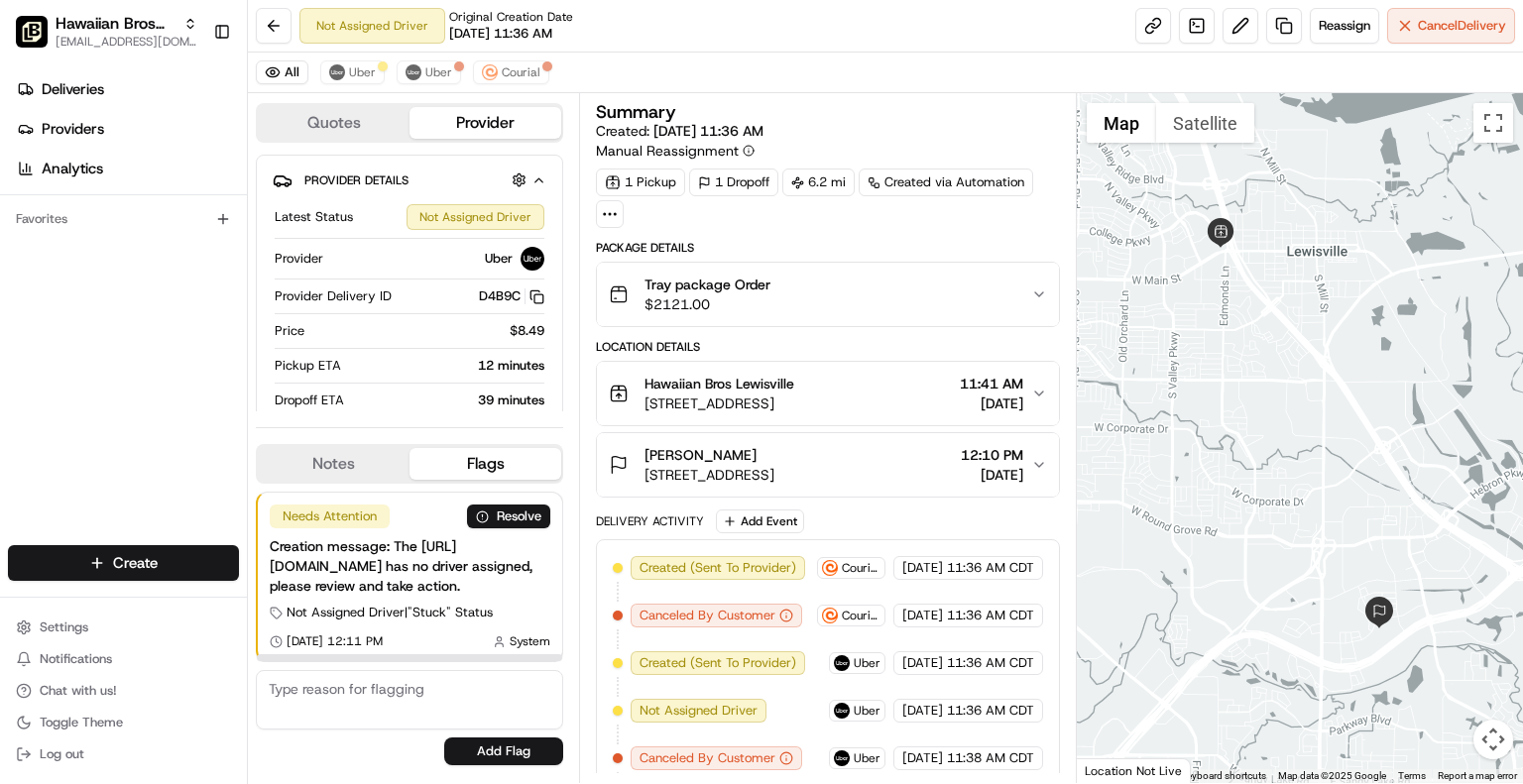 click on "Creation message: The [URL][DOMAIN_NAME] has no driver assigned, please review and take action." at bounding box center [410, 566] 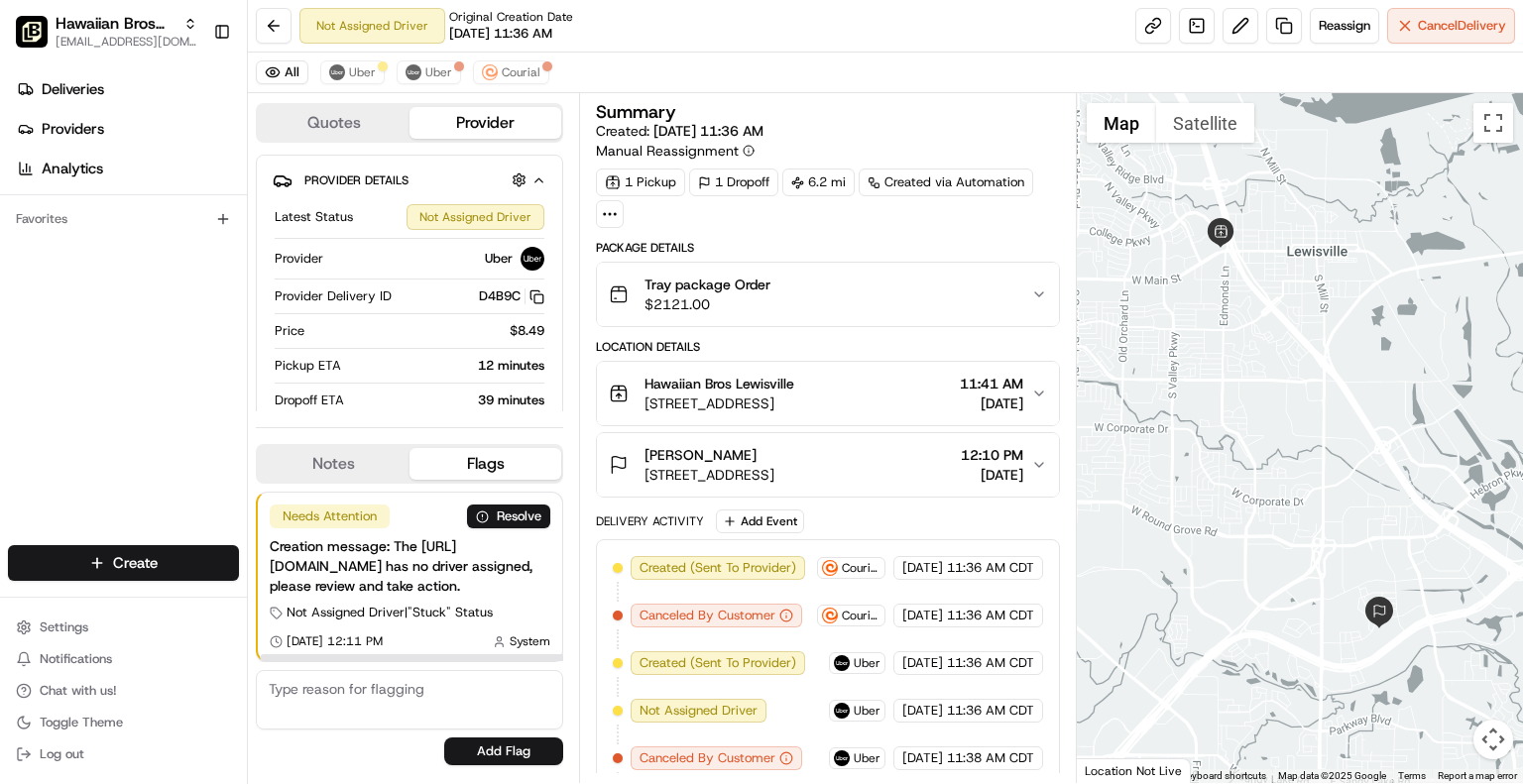 scroll, scrollTop: 0, scrollLeft: 4, axis: horizontal 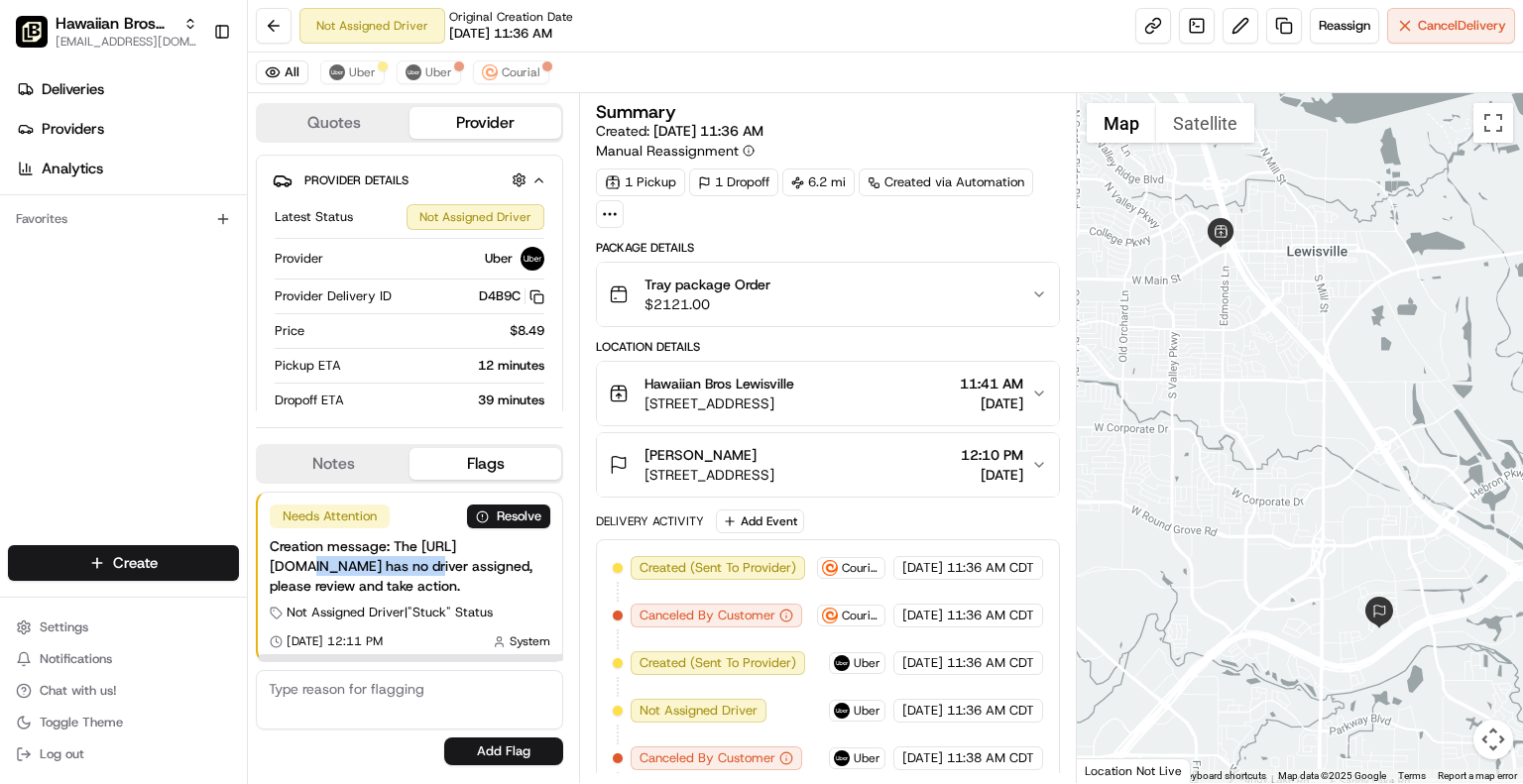 drag, startPoint x: 375, startPoint y: 577, endPoint x: 327, endPoint y: 574, distance: 48.09366 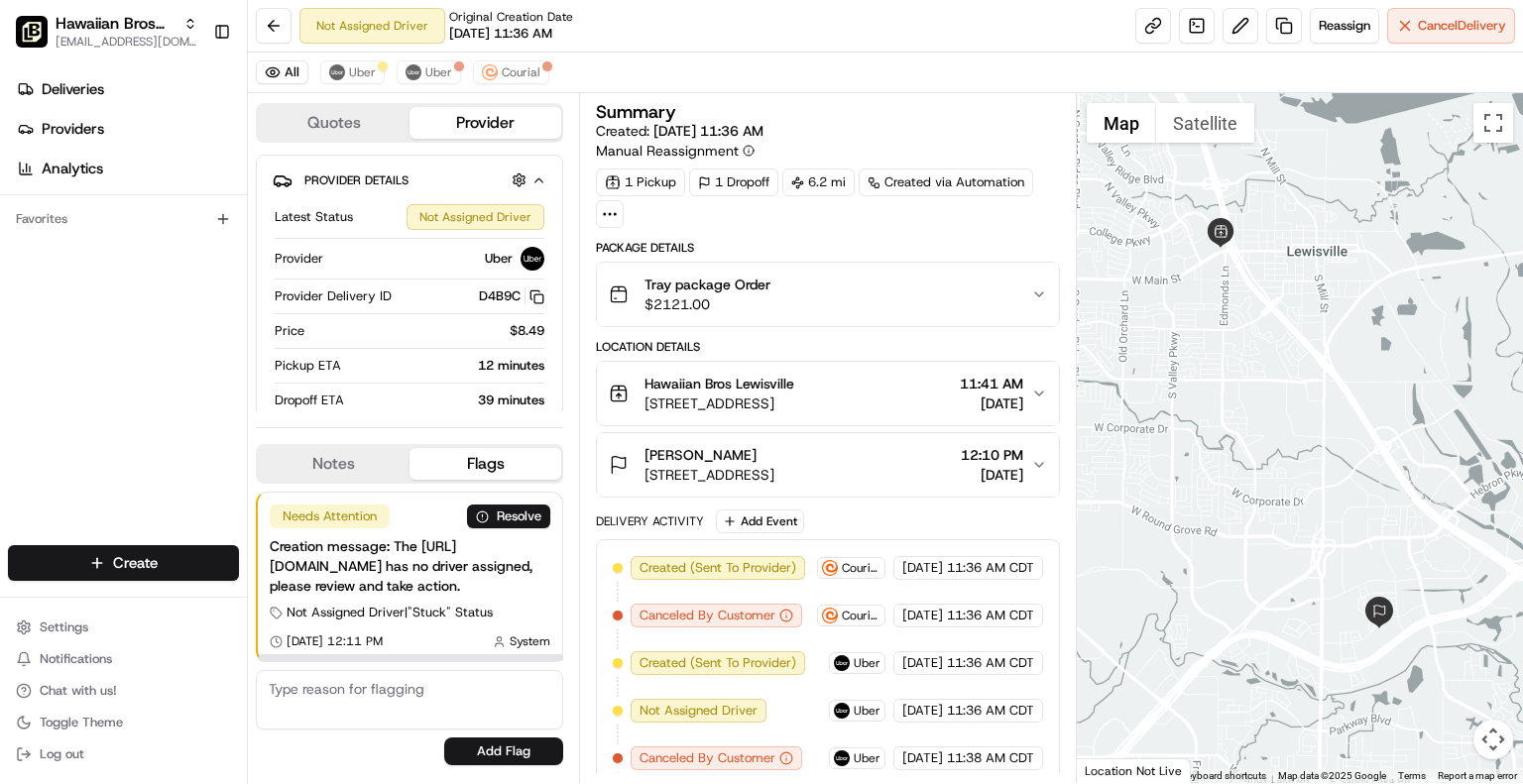 click on "Creation message: The [URL][DOMAIN_NAME] has no driver assigned, please review and take action." at bounding box center (410, 566) 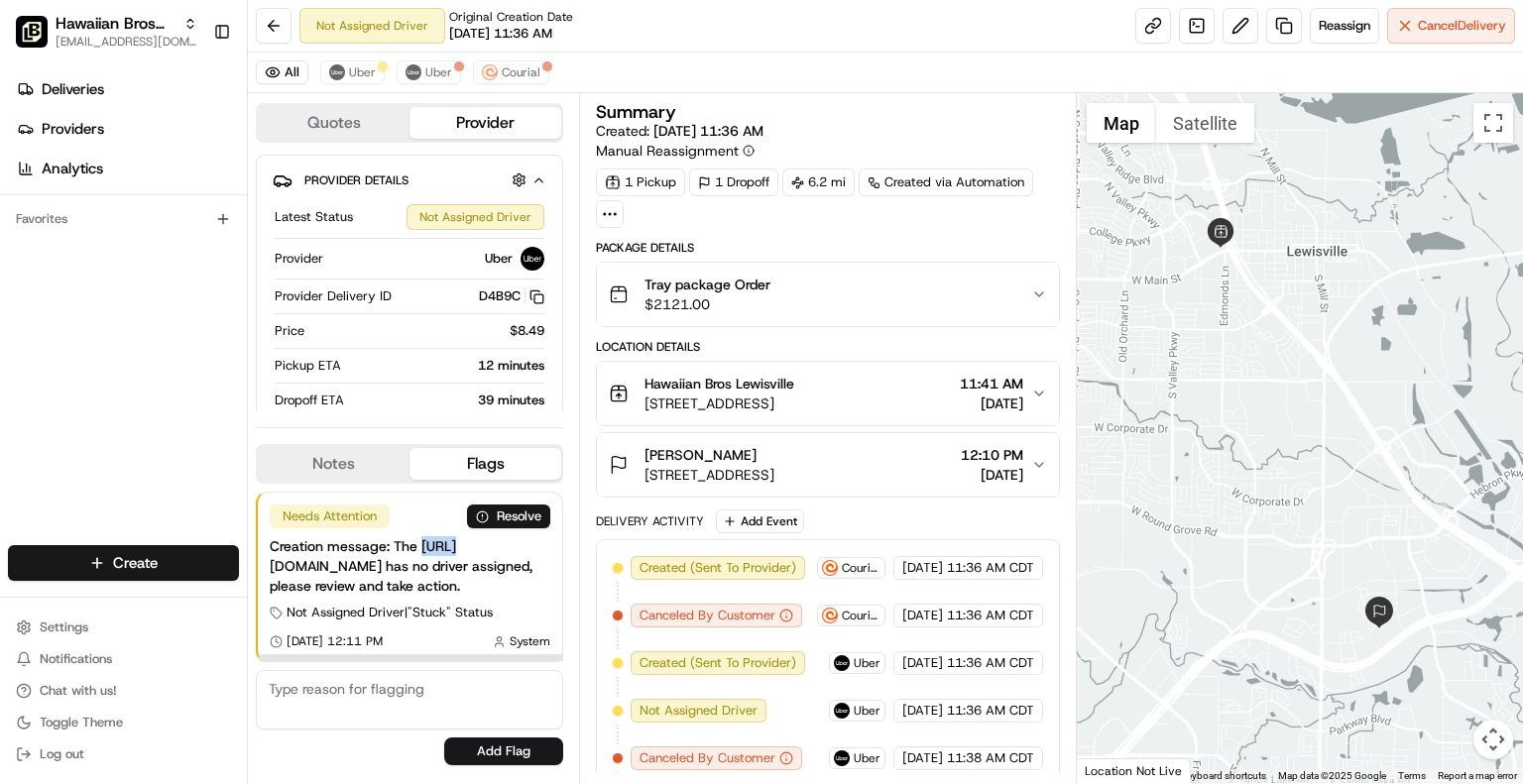 click on "Creation message: The [URL][DOMAIN_NAME] has no driver assigned, please review and take action." at bounding box center (410, 566) 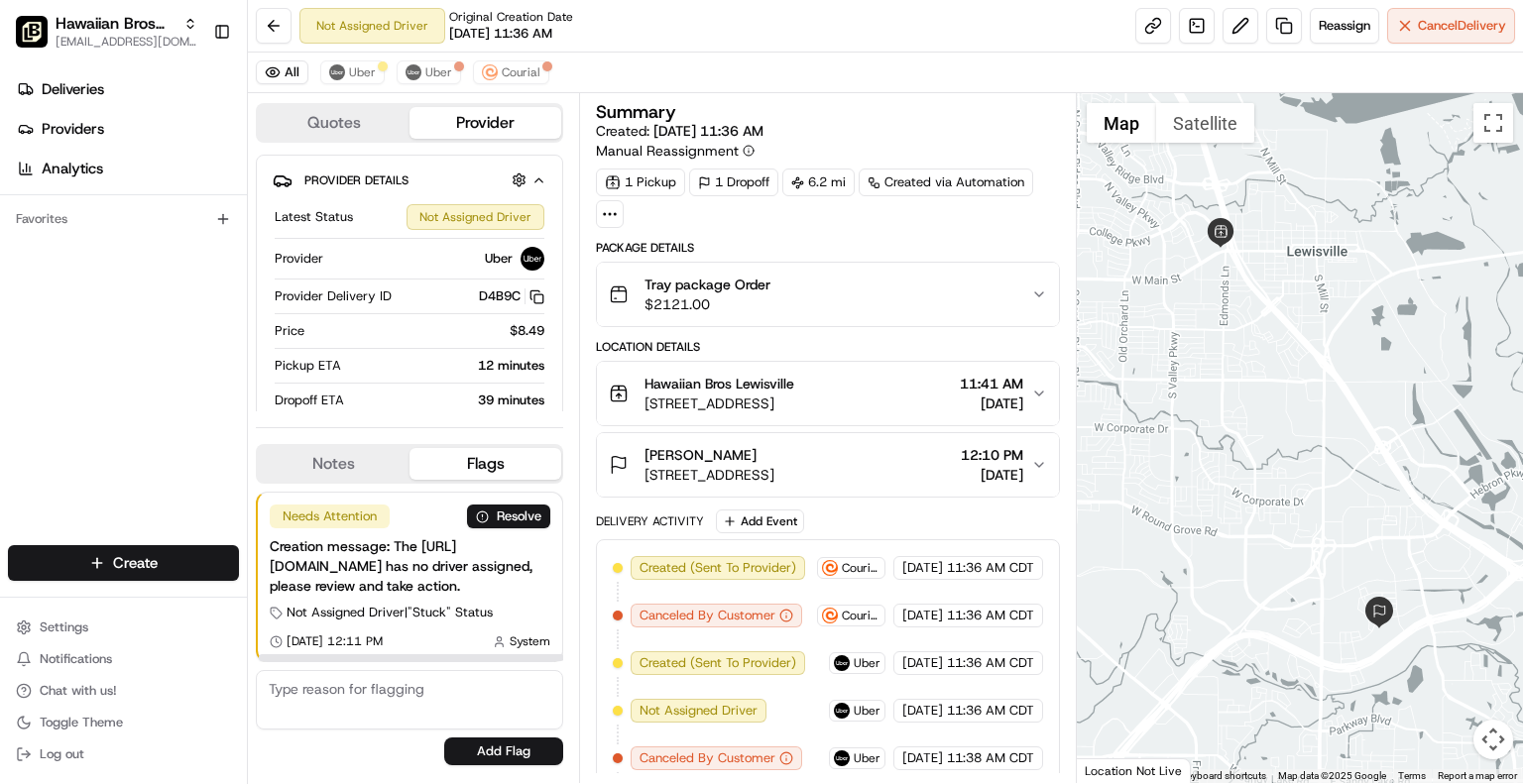 click on "Creation message: The [URL][DOMAIN_NAME] has no driver assigned, please review and take action." at bounding box center (410, 566) 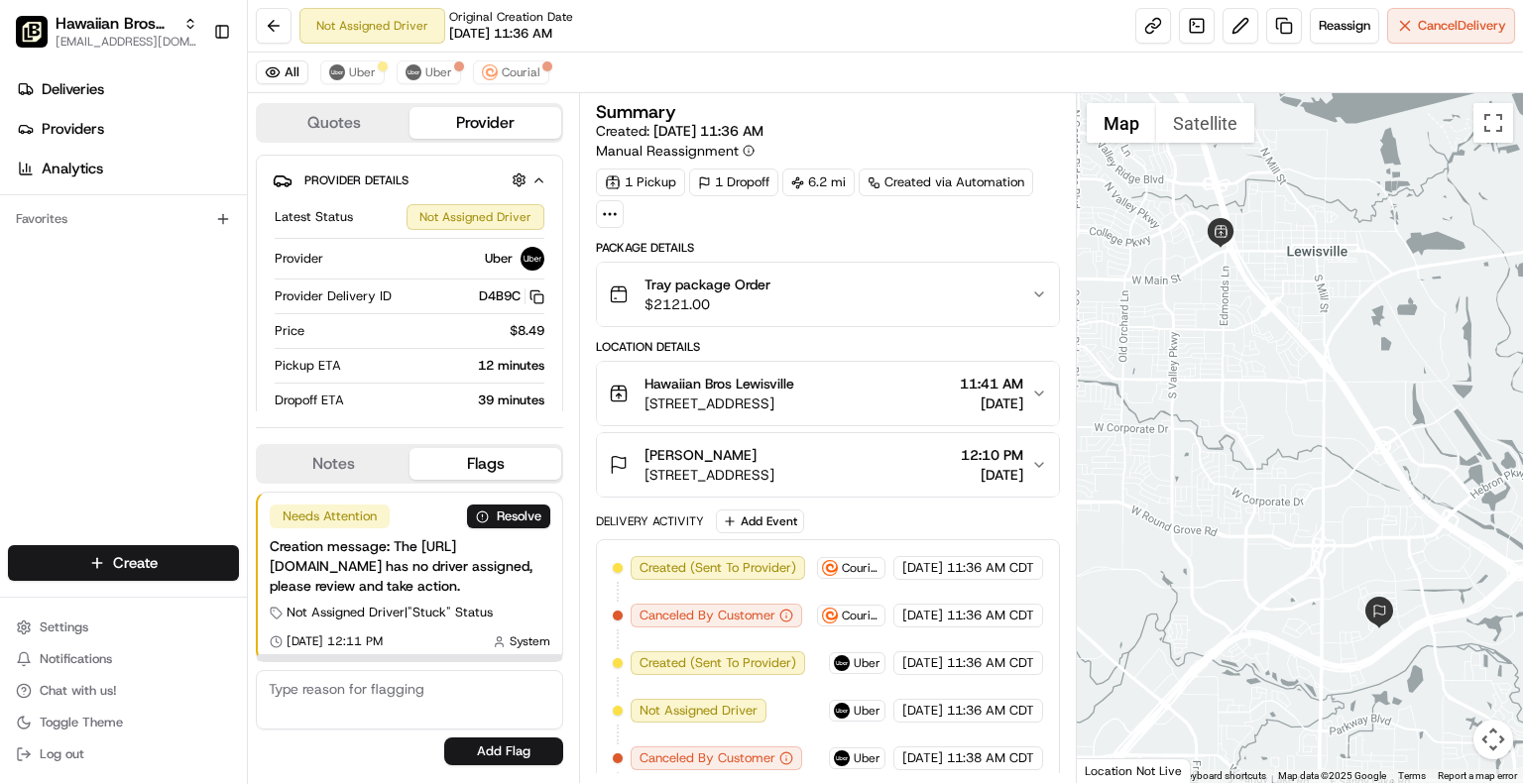 scroll, scrollTop: 0, scrollLeft: 0, axis: both 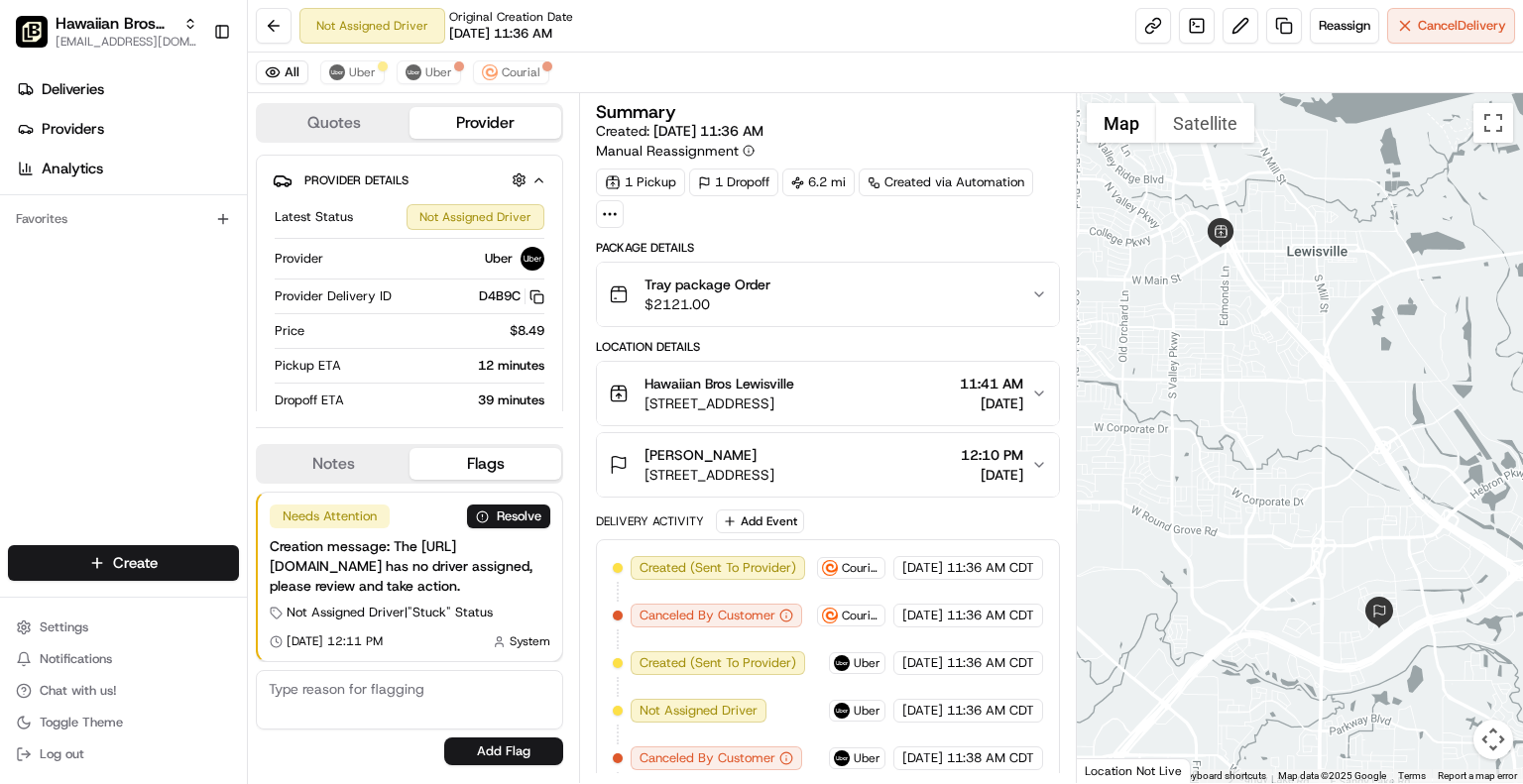 click on "[STREET_ADDRESS]" at bounding box center [719, 403] 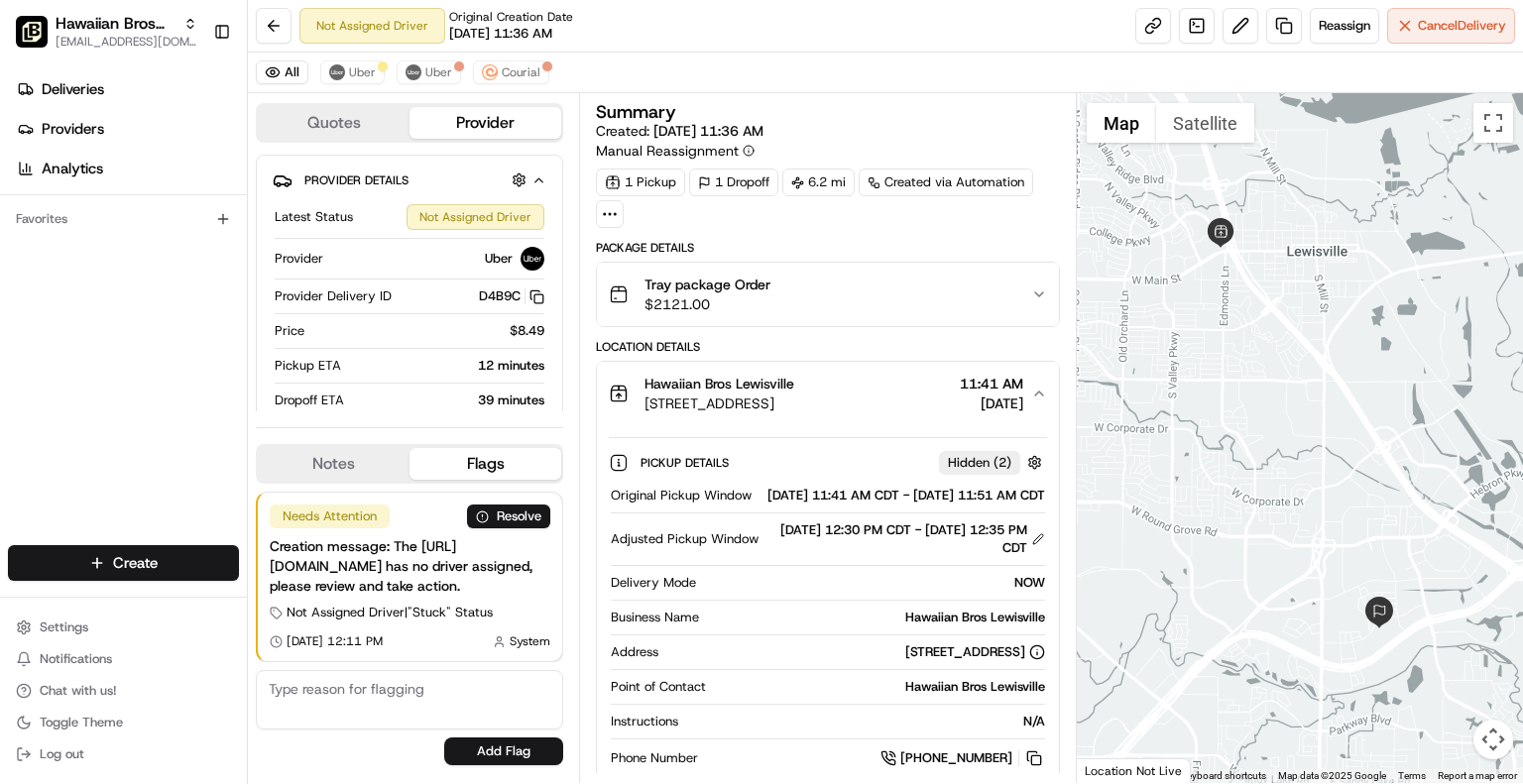 type 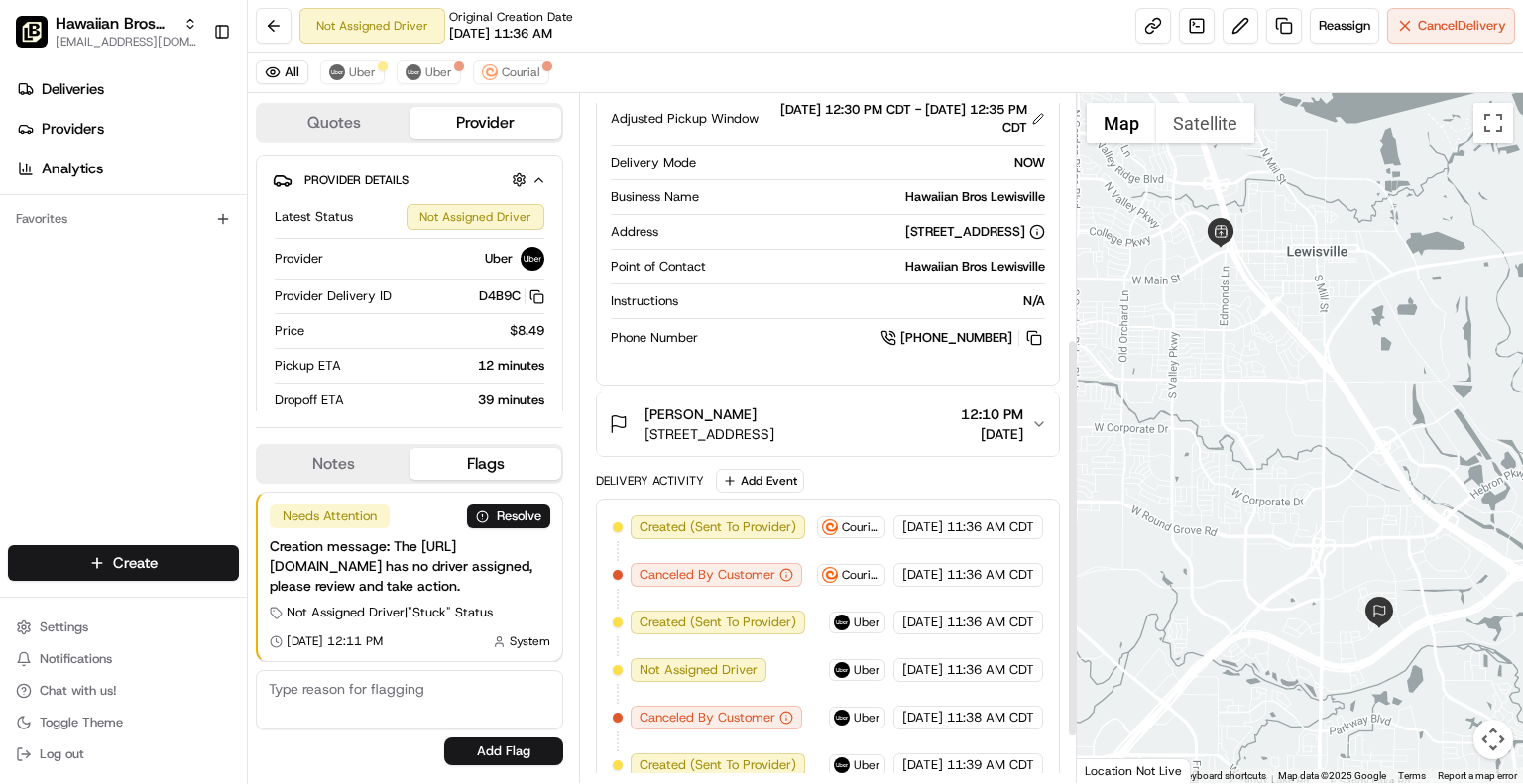 type 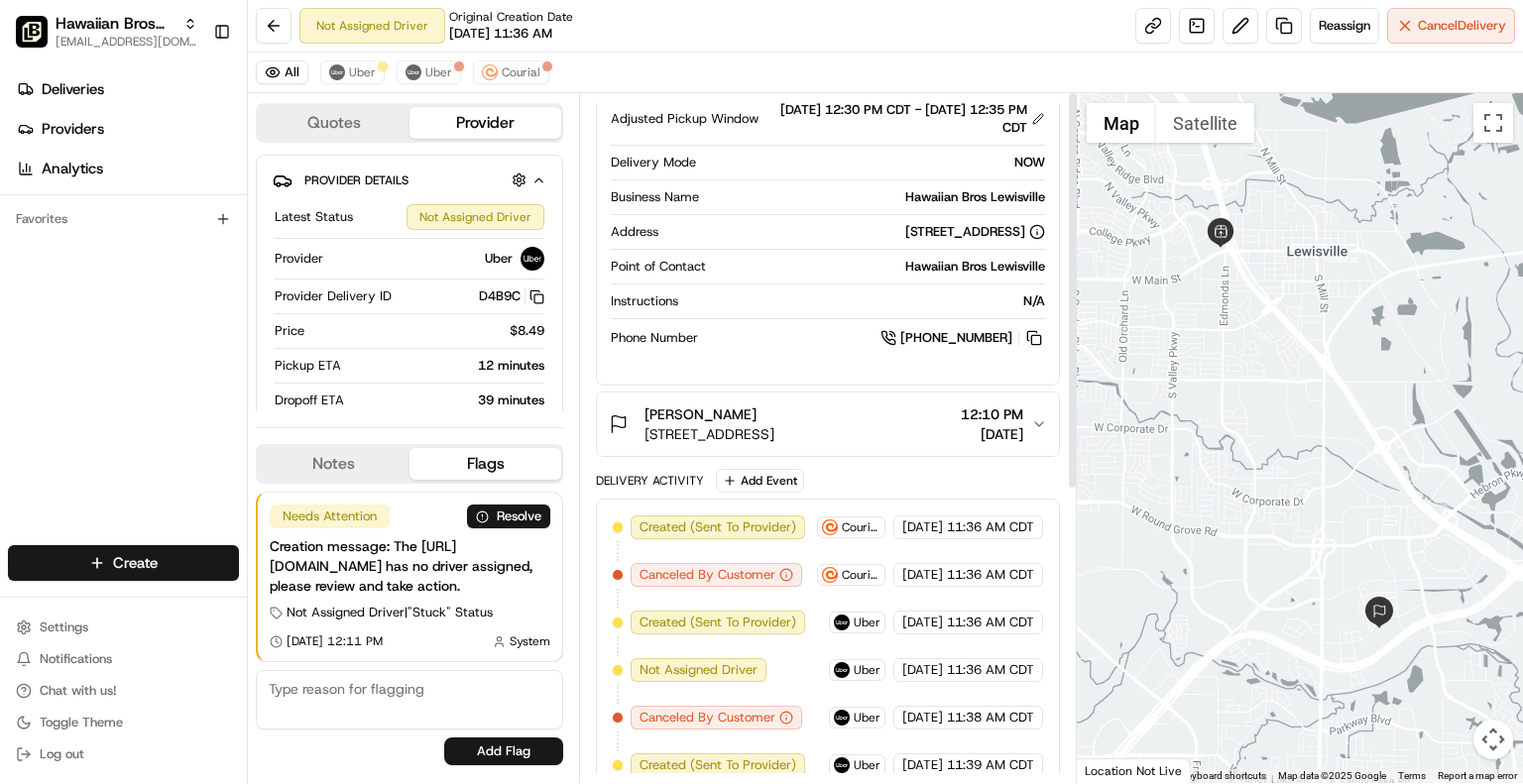 type 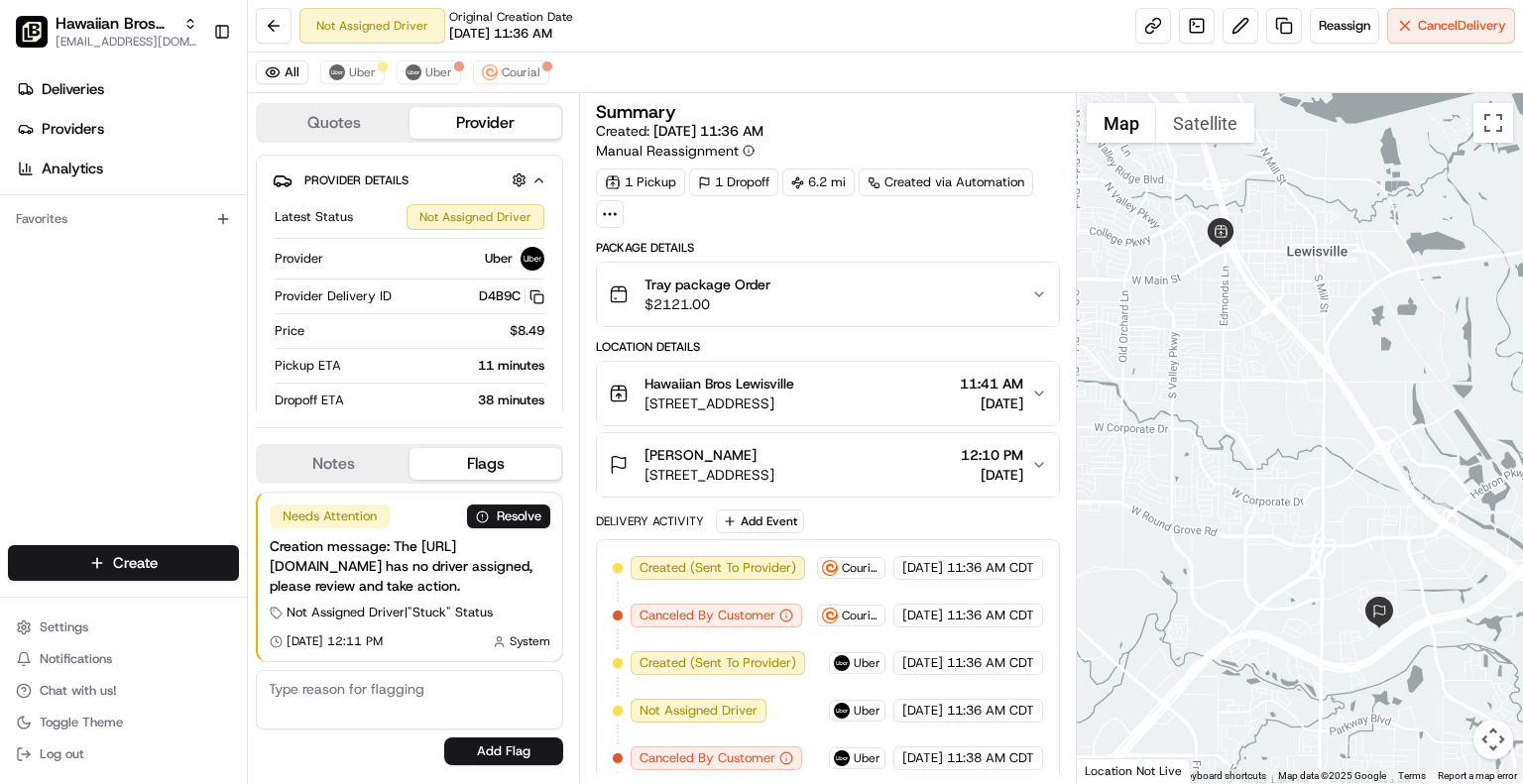 scroll, scrollTop: 0, scrollLeft: 0, axis: both 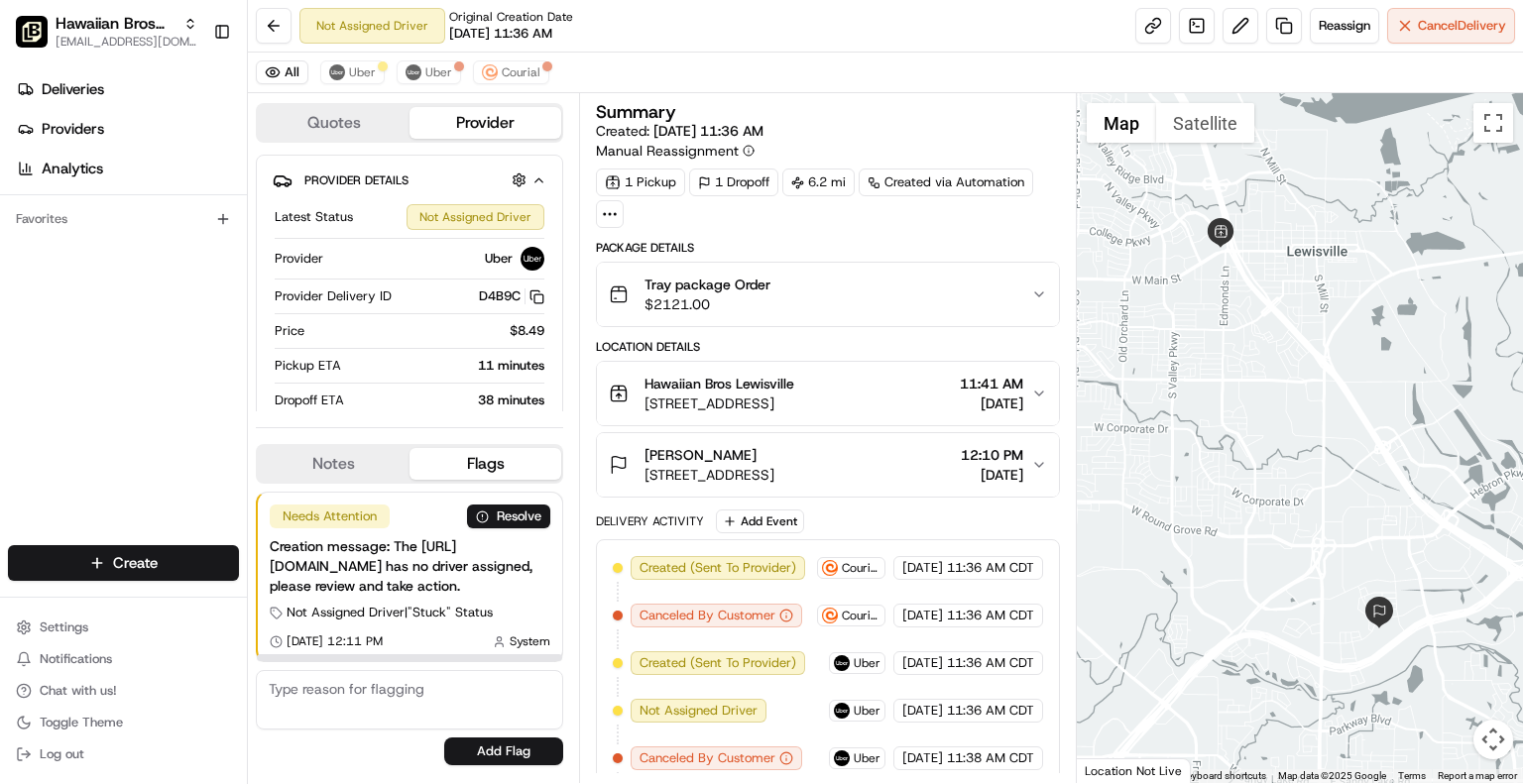 drag, startPoint x: 496, startPoint y: 579, endPoint x: 434, endPoint y: 578, distance: 62.008064 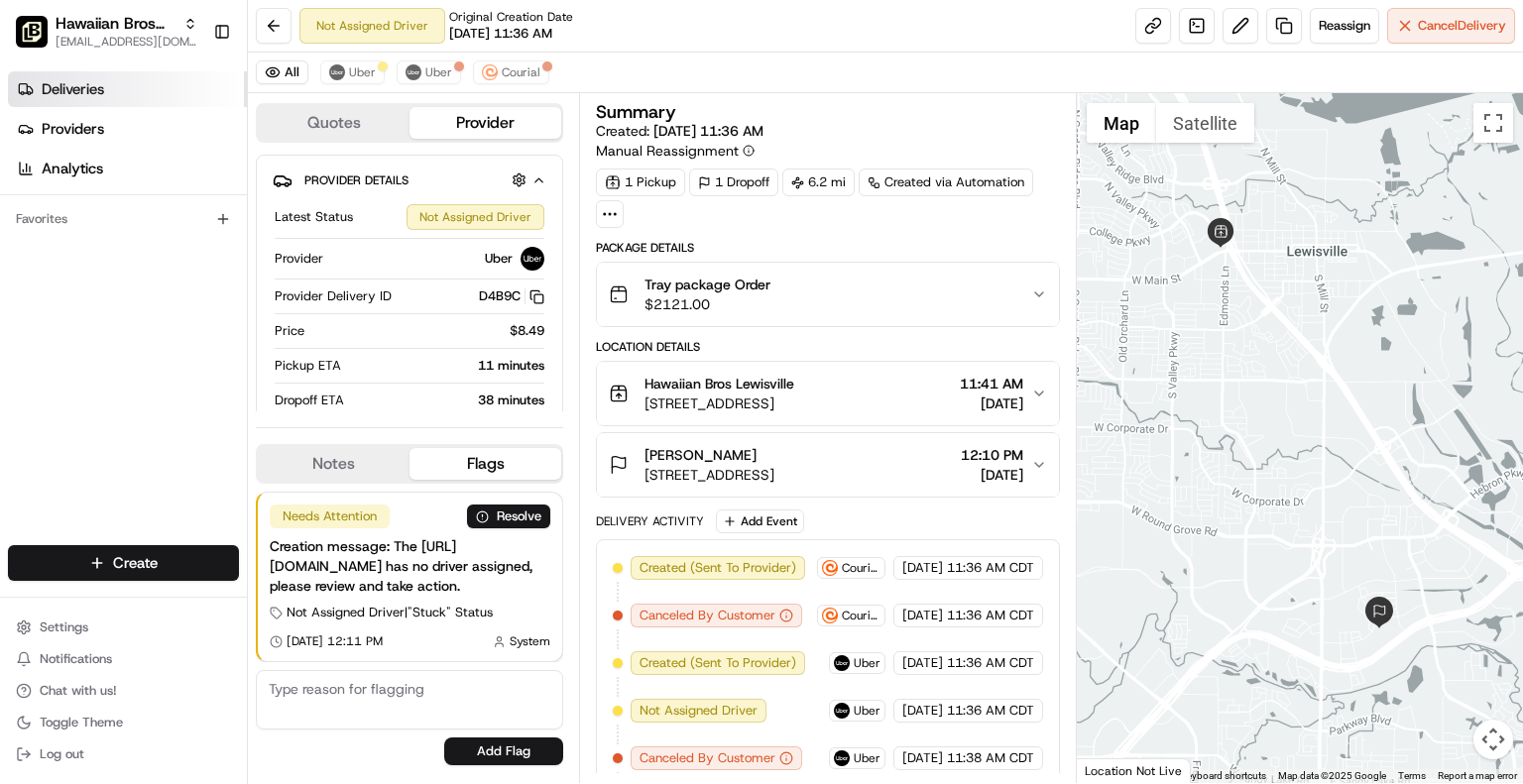click on "Deliveries" at bounding box center [127, 89] 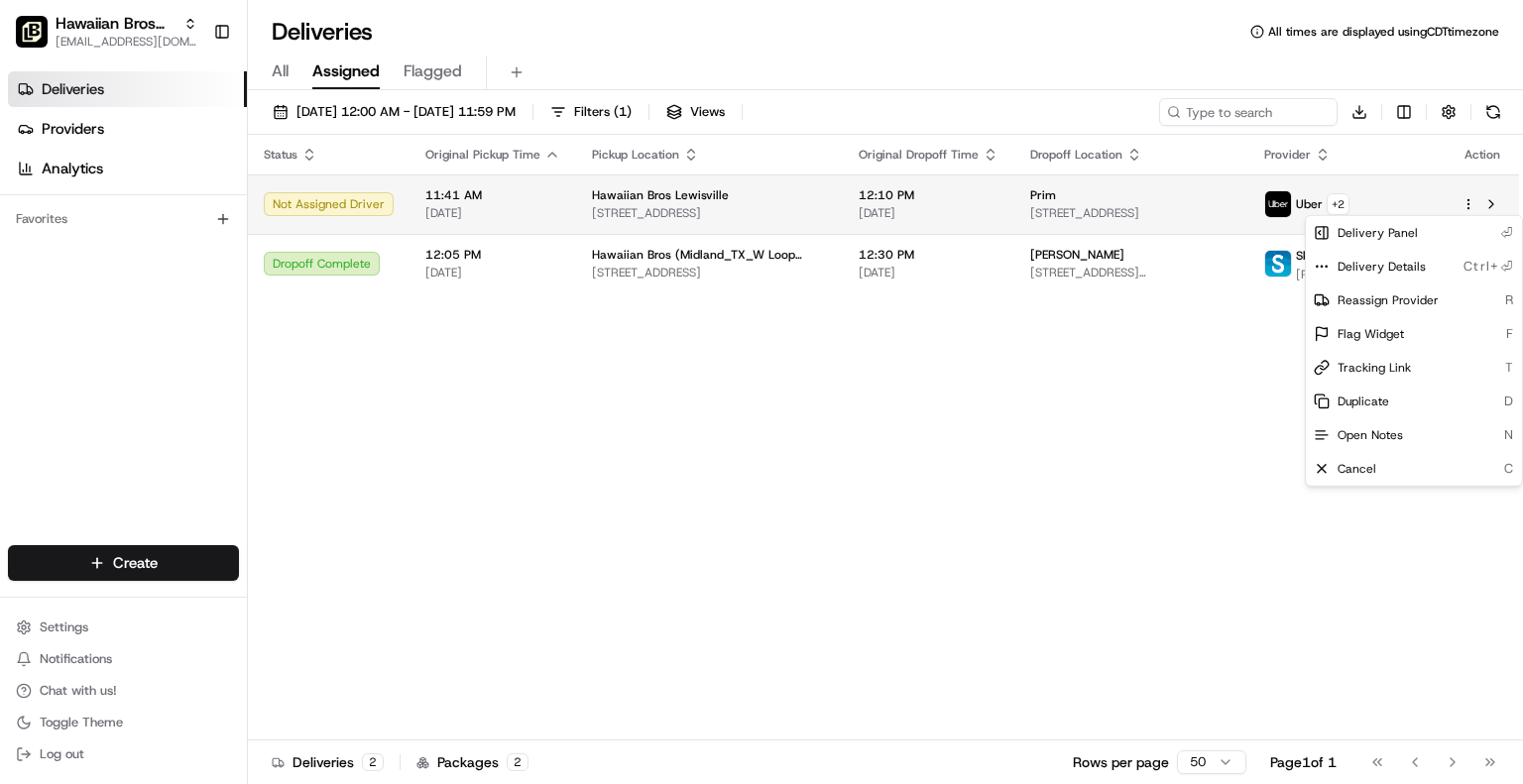 click on "Hawaiian Bros (Midland_TX_W Loop 250) [EMAIL_ADDRESS][DOMAIN_NAME] Toggle Sidebar Deliveries Providers Analytics Favorites Main Menu Members & Organization Organization Users Roles Preferences Customization Tracking Orchestration Automations Dispatch Strategy Locations Pickup Locations Dropoff Locations Billing Billing Refund Requests Integrations Notification Triggers Webhooks API Keys Request Logs Create Settings Notifications Chat with us! Toggle Theme Log out Deliveries All times are displayed using  CDT  timezone All Assigned Flagged [DATE] 12:00 AM - [DATE] 11:59 PM Filters ( 1 ) Views Download Status Original Pickup Time Pickup Location Original Dropoff Time Dropoff Location Provider Action Not Assigned Driver 11:41 AM [DATE] Hawaiian Bros [GEOGRAPHIC_DATA] [STREET_ADDRESS] 12:10 PM [DATE] Prim [STREET_ADDRESS] [GEOGRAPHIC_DATA] + 2 Dropoff Complete 12:05 PM [DATE] Hawaiian Bros ([GEOGRAPHIC_DATA] 250) 12:30 PM [DATE] + 1 2 2 50" at bounding box center [762, 392] 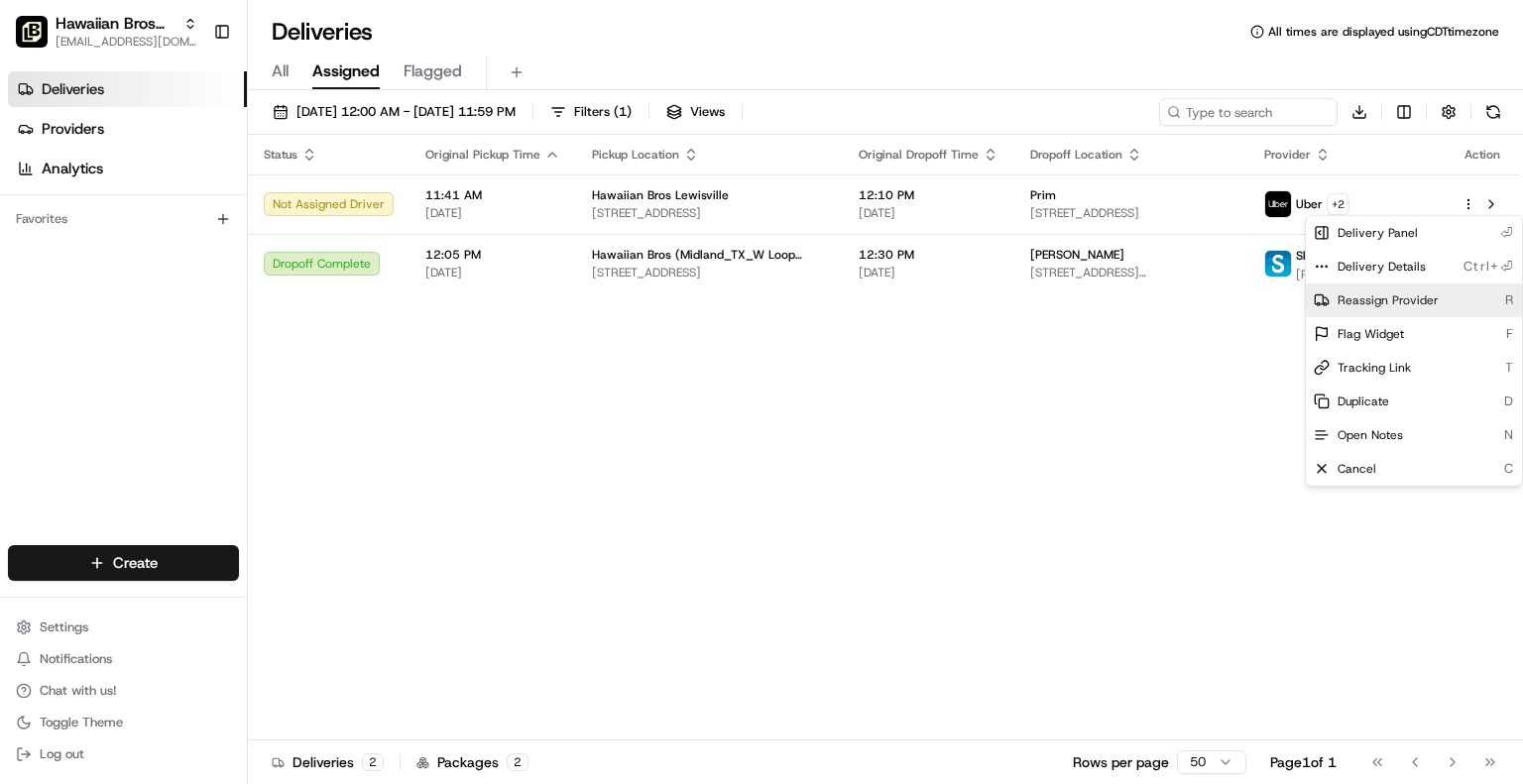 click on "Reassign Provider" at bounding box center [1388, 300] 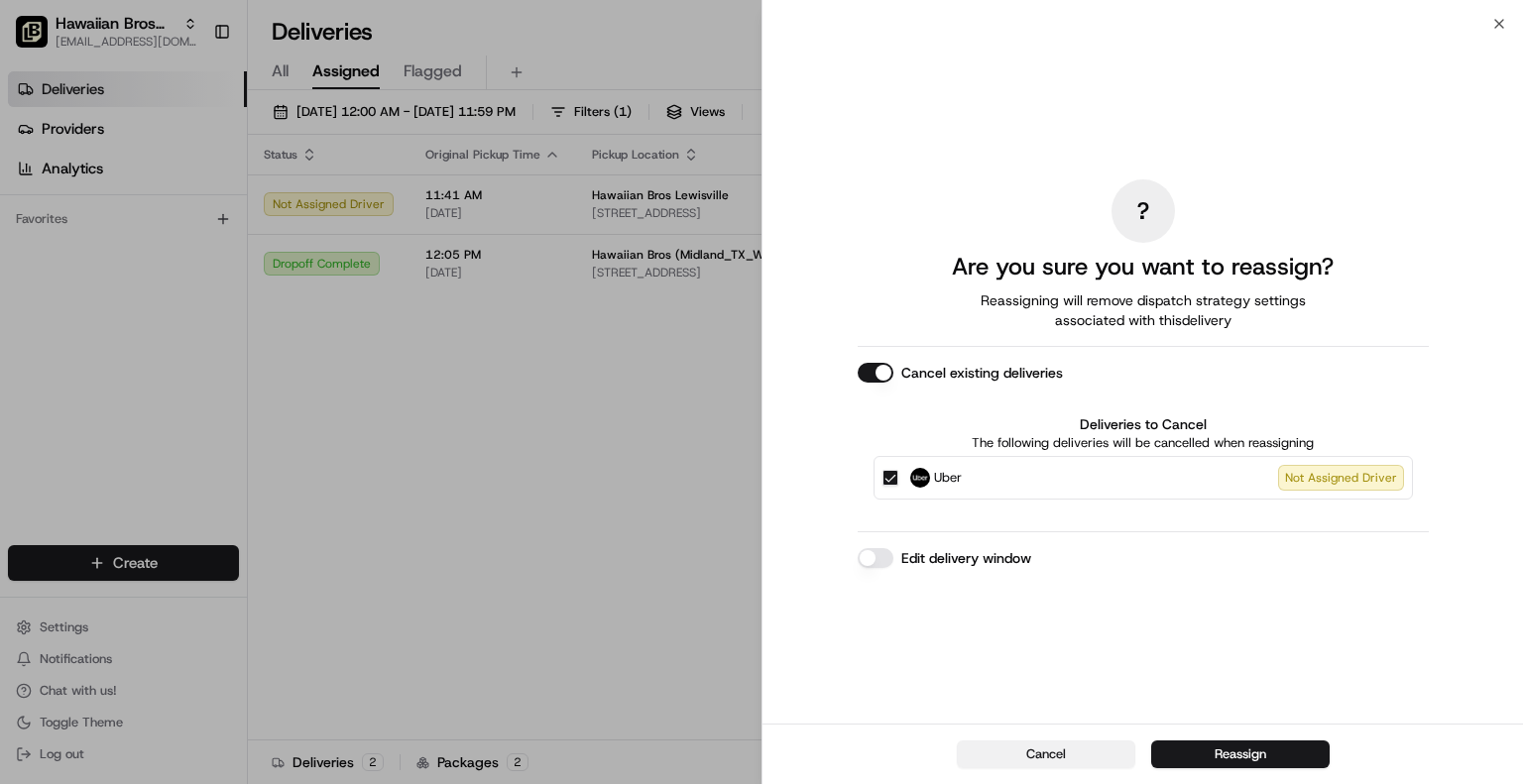 click on "Cancel" at bounding box center (1046, 754) 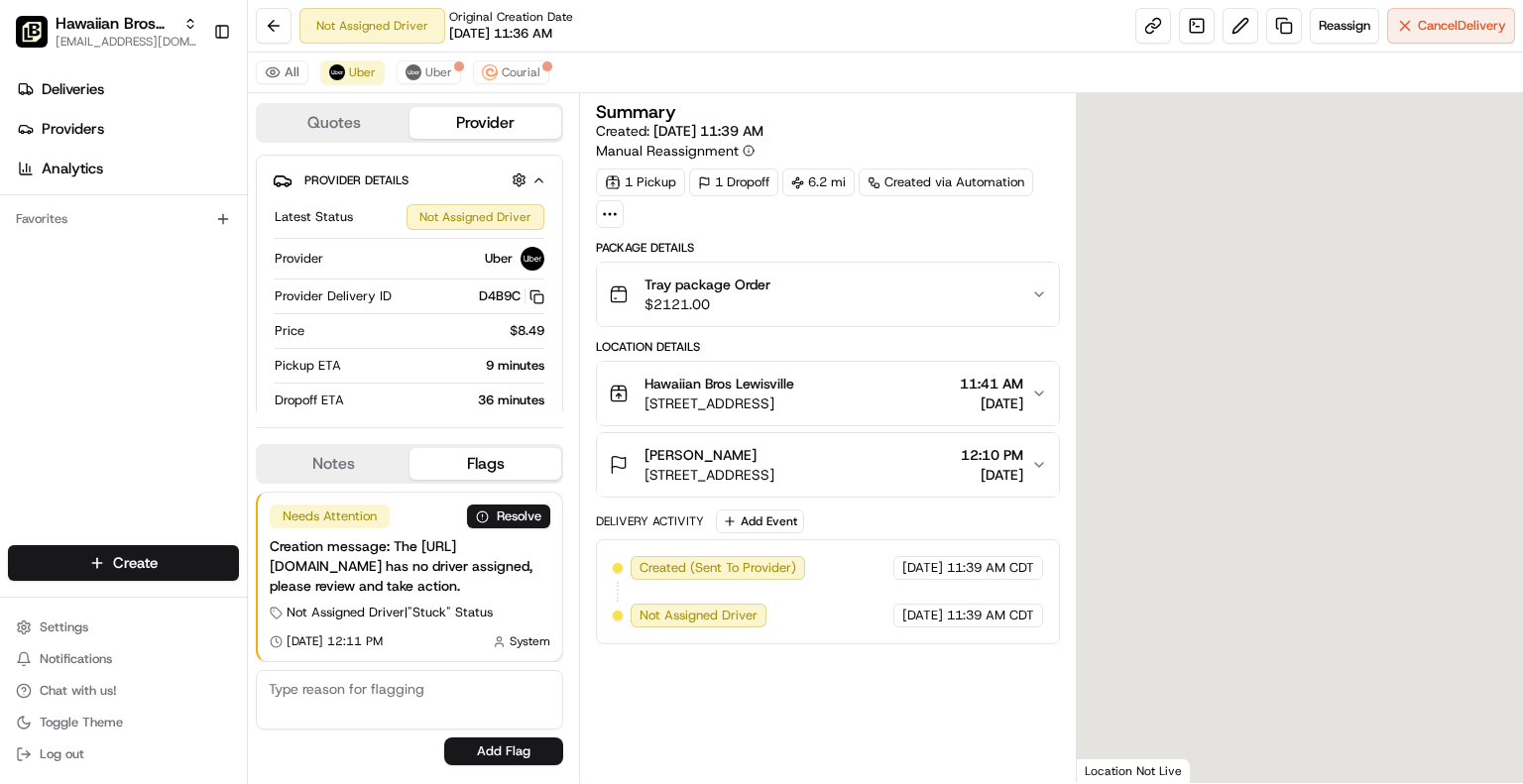 scroll, scrollTop: 0, scrollLeft: 0, axis: both 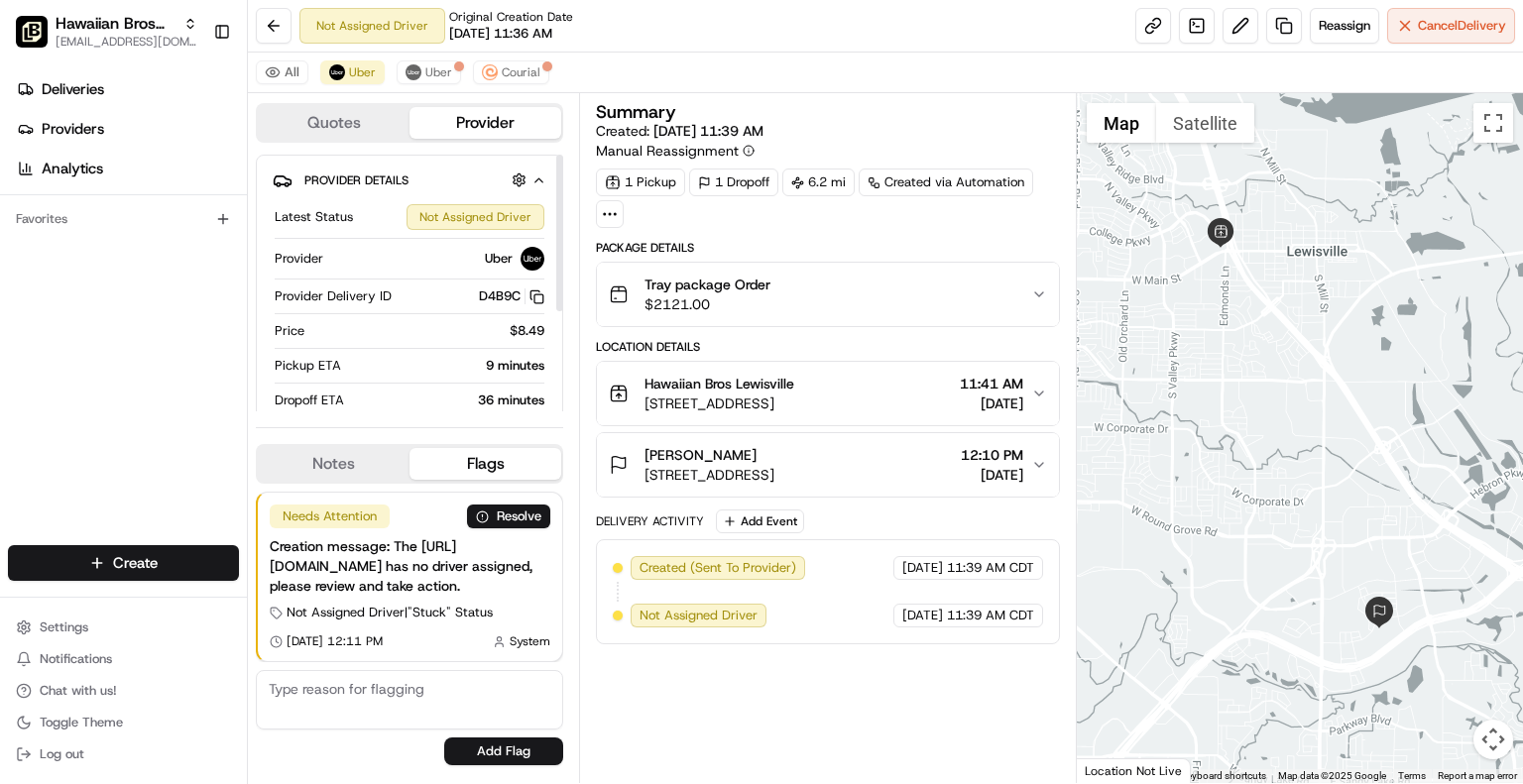 click on "Not Assigned Driver" at bounding box center (452, 217) 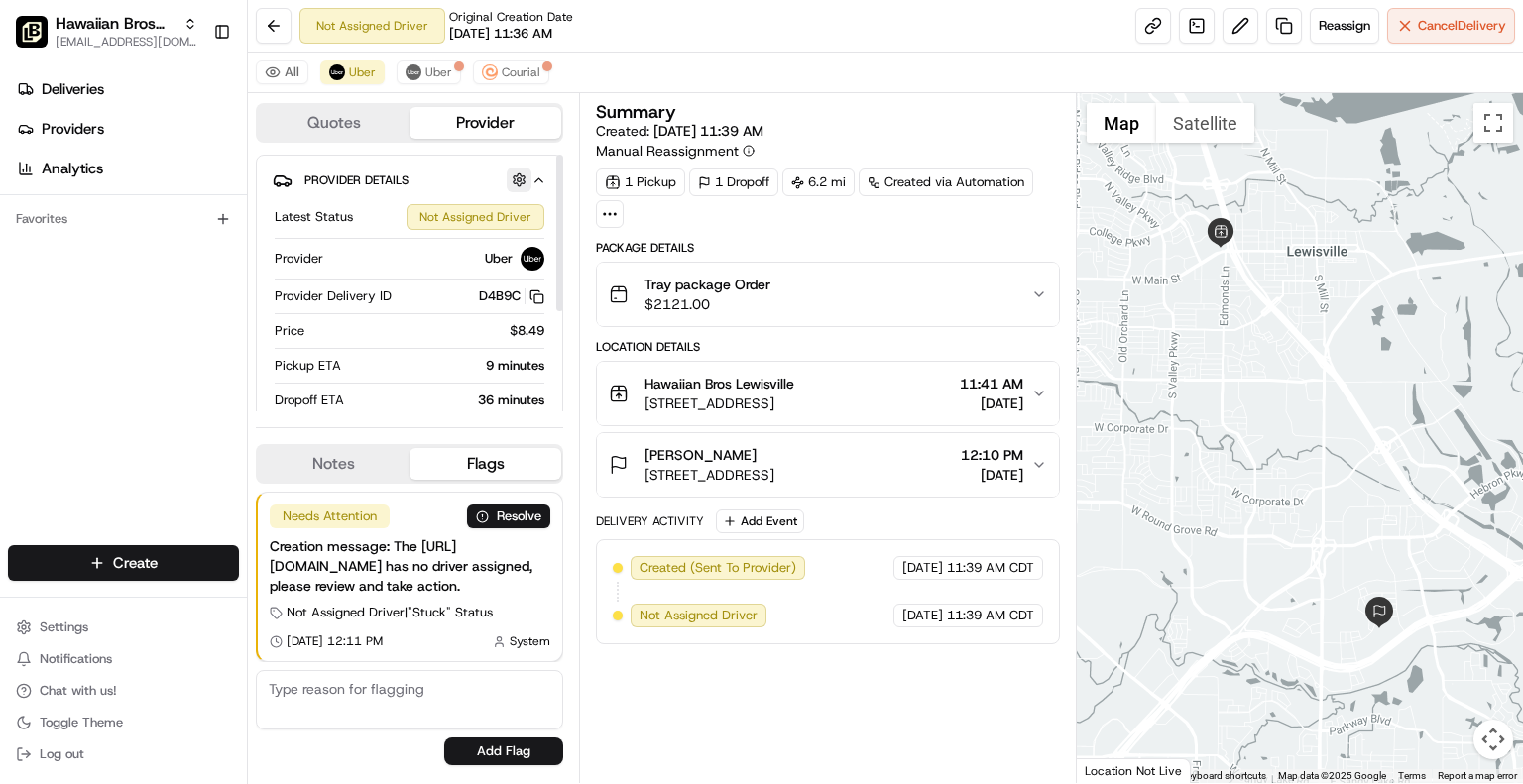 click at bounding box center (519, 179) 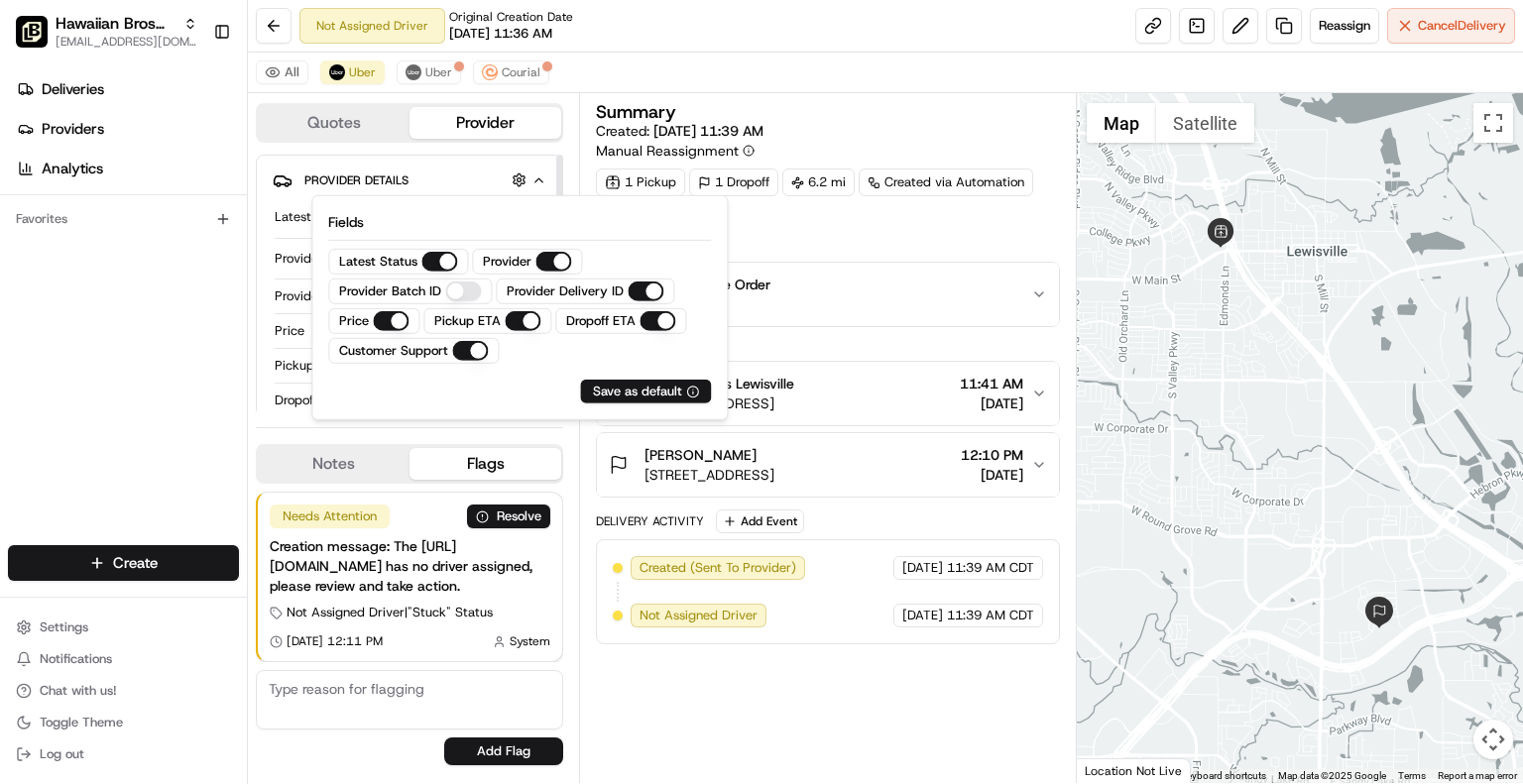 click on "Provider Details Hidden ( 1 )" at bounding box center (417, 179) 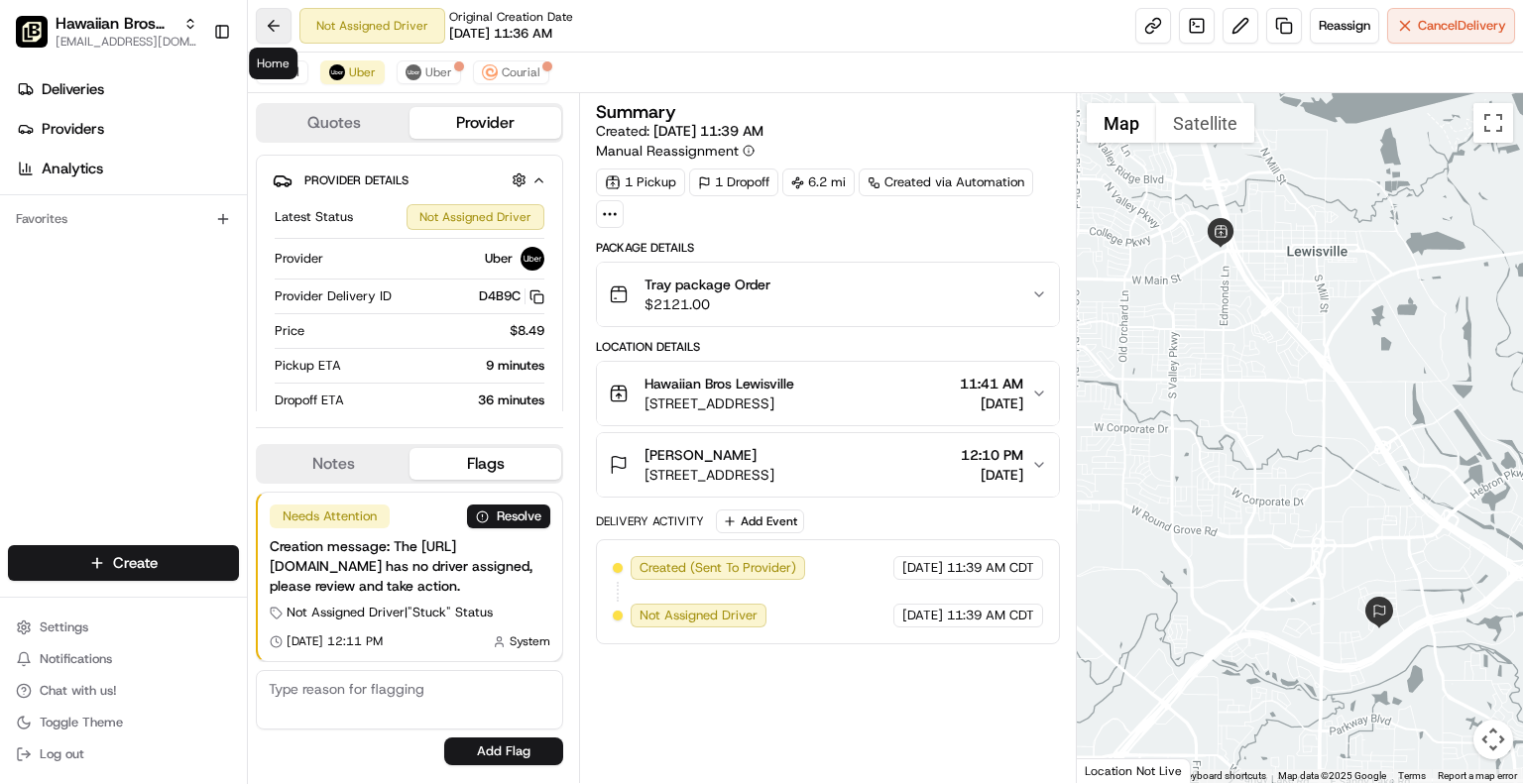 click at bounding box center [274, 26] 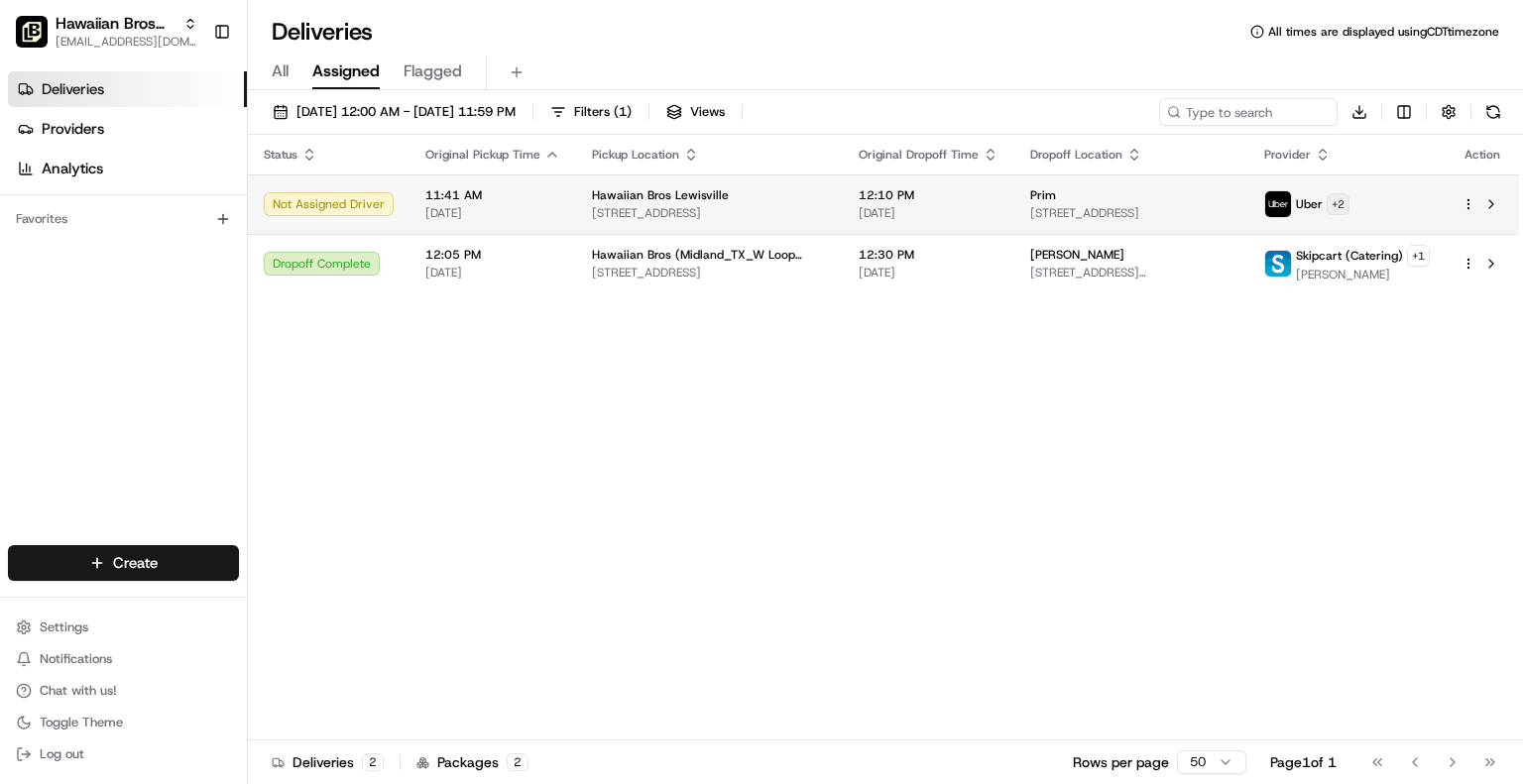 click on "Hawaiian Bros (Midland_TX_W Loop 250) jbaxley@fr.hawaiianbros.com Toggle Sidebar Deliveries Providers Analytics Favorites Main Menu Members & Organization Organization Users Roles Preferences Customization Tracking Orchestration Automations Dispatch Strategy Locations Pickup Locations Dropoff Locations Billing Billing Refund Requests Integrations Notification Triggers Webhooks API Keys Request Logs Create Settings Notifications Chat with us! Toggle Theme Log out Deliveries All times are displayed using  CDT  timezone All Assigned Flagged 07/16/2025 12:00 AM - 07/16/2025 11:59 PM Filters ( 1 ) Views Download Status Original Pickup Time Pickup Location Original Dropoff Time Dropoff Location Provider Action Not Assigned Driver 11:41 AM 07/16/2025 Hawaiian Bros Lewisville 749 W Main St, Lewisville, TX 75067, USA 12:10 PM 07/16/2025 Prim 350 Highland Dr #200, Lewisville, TX 75067, USA Uber + 2 Dropoff Complete 12:05 PM 07/16/2025 Hawaiian Bros (Midland_TX_W Loop 250) 12:30 PM 07/16/2025 + 1 2 2 50" at bounding box center [762, 392] 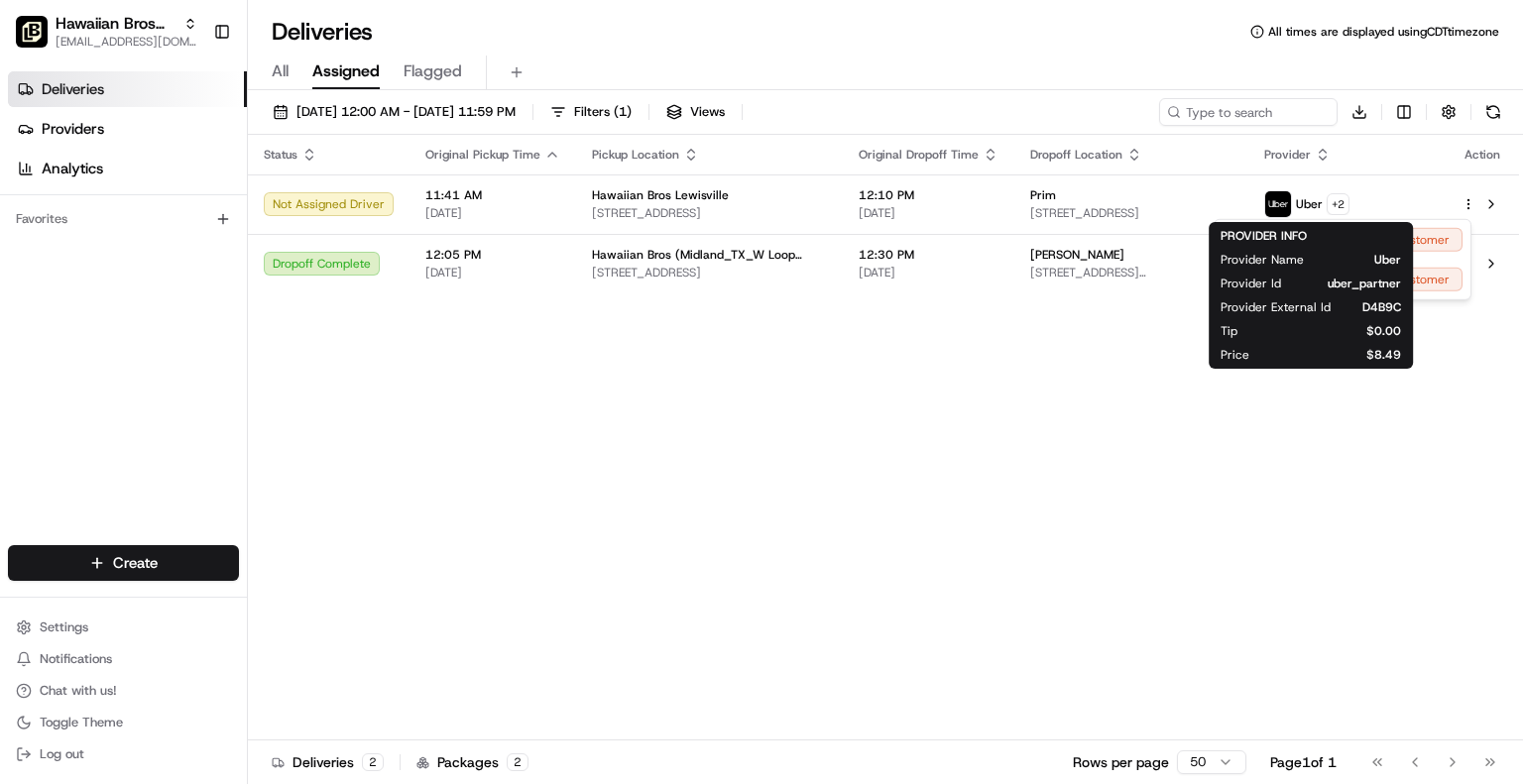 click on "Hawaiian Bros (Midland_TX_W Loop 250) jbaxley@fr.hawaiianbros.com Toggle Sidebar Deliveries Providers Analytics Favorites Main Menu Members & Organization Organization Users Roles Preferences Customization Tracking Orchestration Automations Dispatch Strategy Locations Pickup Locations Dropoff Locations Billing Billing Refund Requests Integrations Notification Triggers Webhooks API Keys Request Logs Create Settings Notifications Chat with us! Toggle Theme Log out Deliveries All times are displayed using  CDT  timezone All Assigned Flagged 07/16/2025 12:00 AM - 07/16/2025 11:59 PM Filters ( 1 ) Views Download Status Original Pickup Time Pickup Location Original Dropoff Time Dropoff Location Provider Action Not Assigned Driver 11:41 AM 07/16/2025 Hawaiian Bros Lewisville 749 W Main St, Lewisville, TX 75067, USA 12:10 PM 07/16/2025 Prim 350 Highland Dr #200, Lewisville, TX 75067, USA Uber + 2 Dropoff Complete 12:05 PM 07/16/2025 Hawaiian Bros (Midland_TX_W Loop 250) 12:30 PM 07/16/2025 + 1 2 2 50" at bounding box center [762, 392] 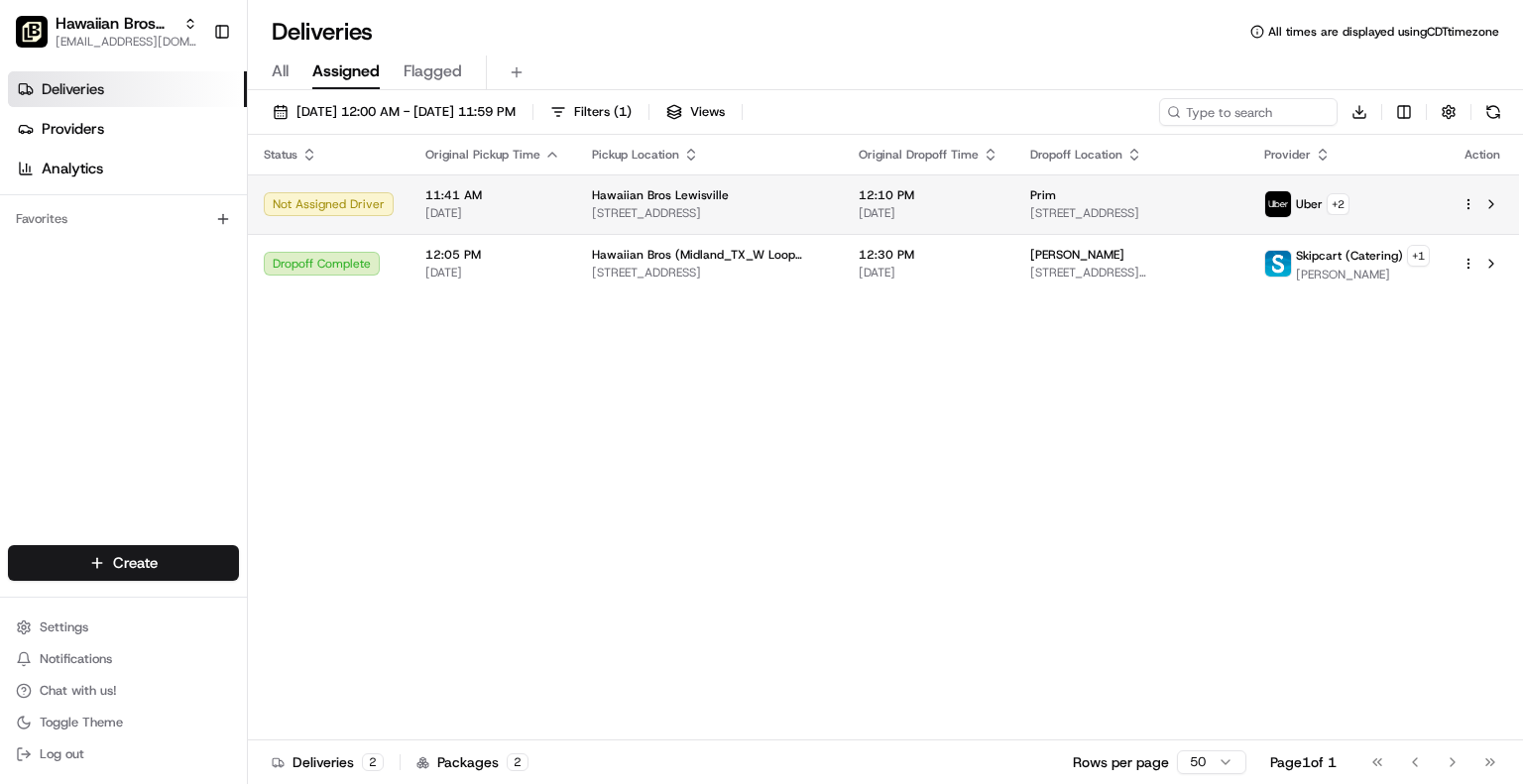 click at bounding box center (1482, 204) 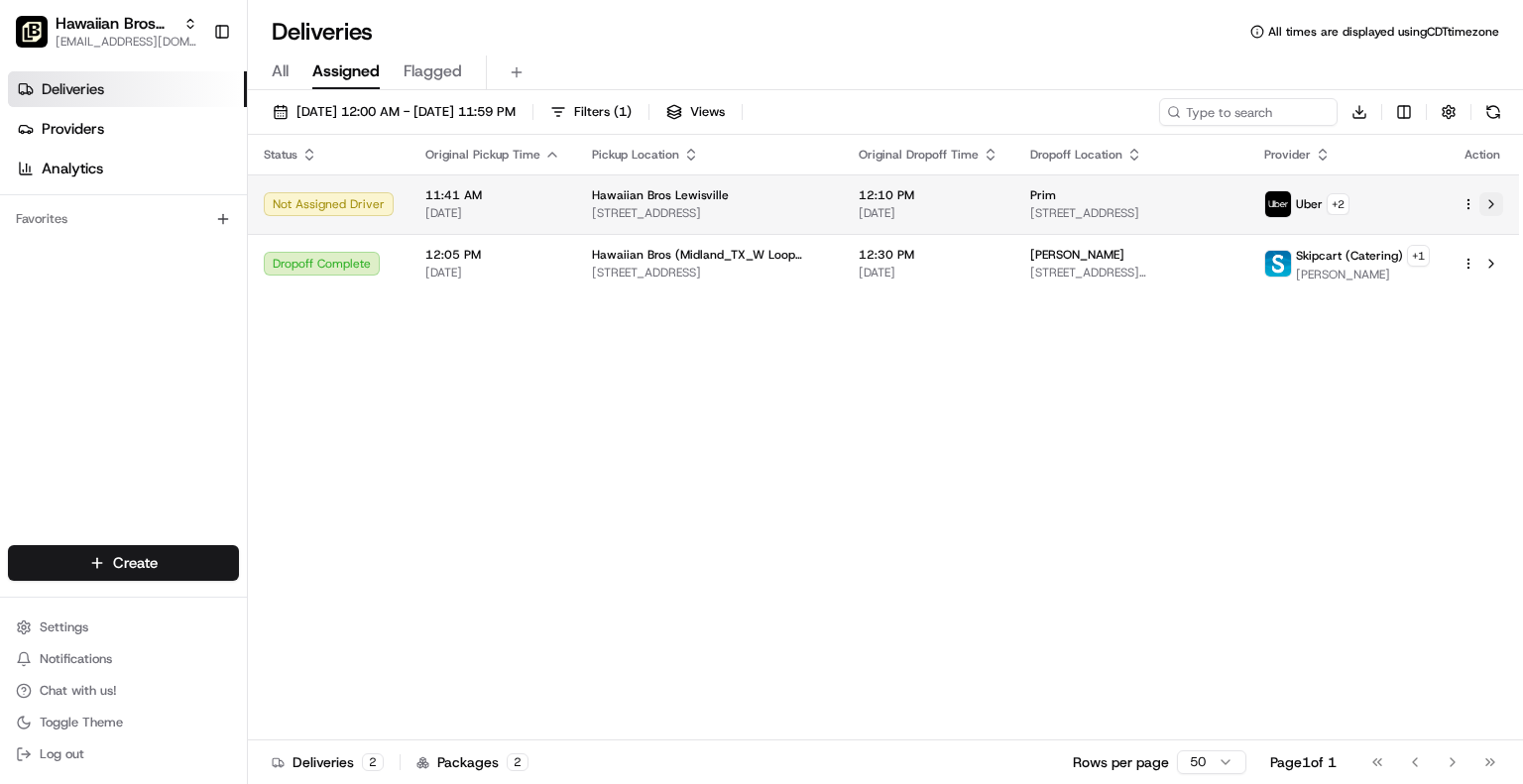 click at bounding box center [1491, 204] 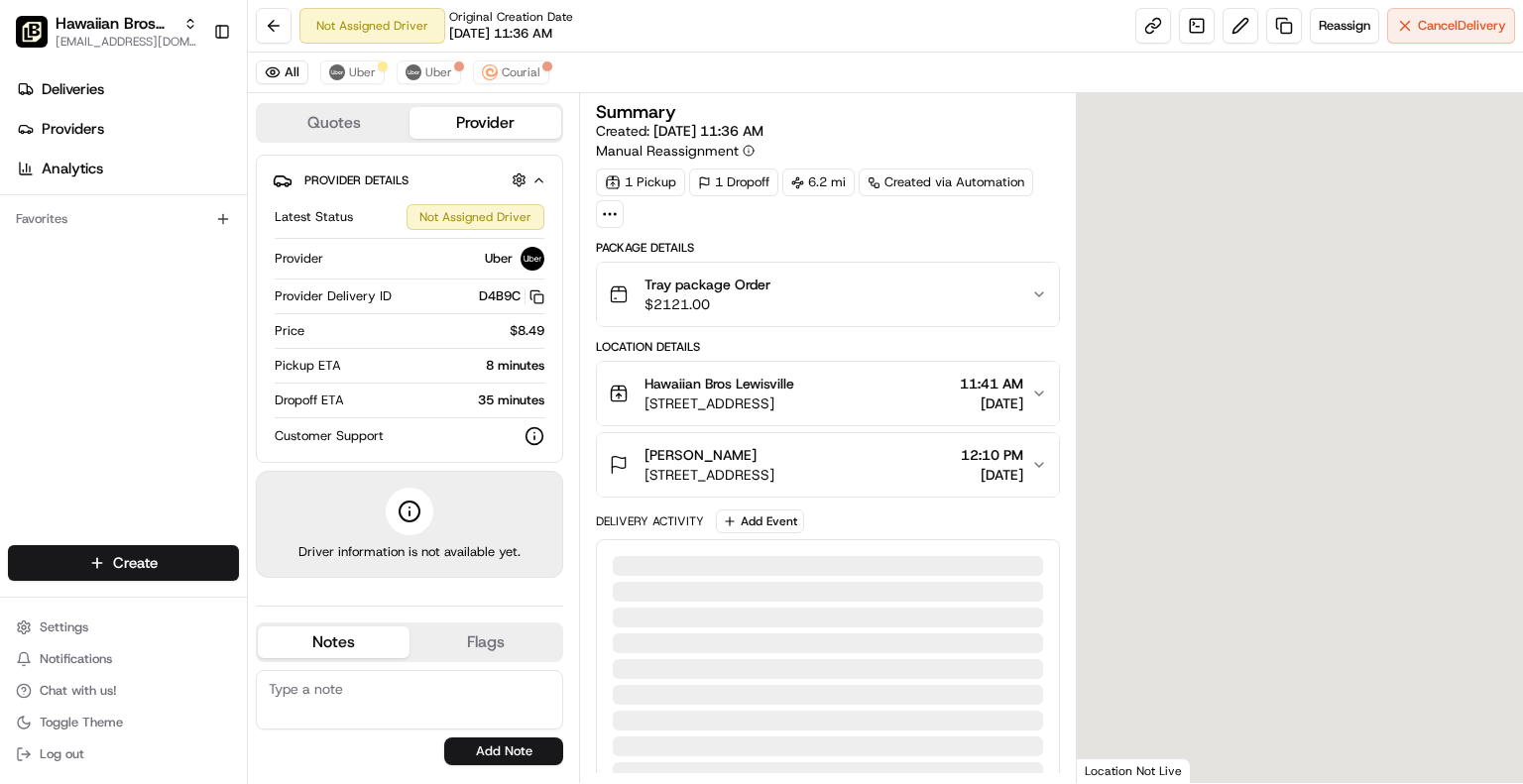 scroll, scrollTop: 0, scrollLeft: 0, axis: both 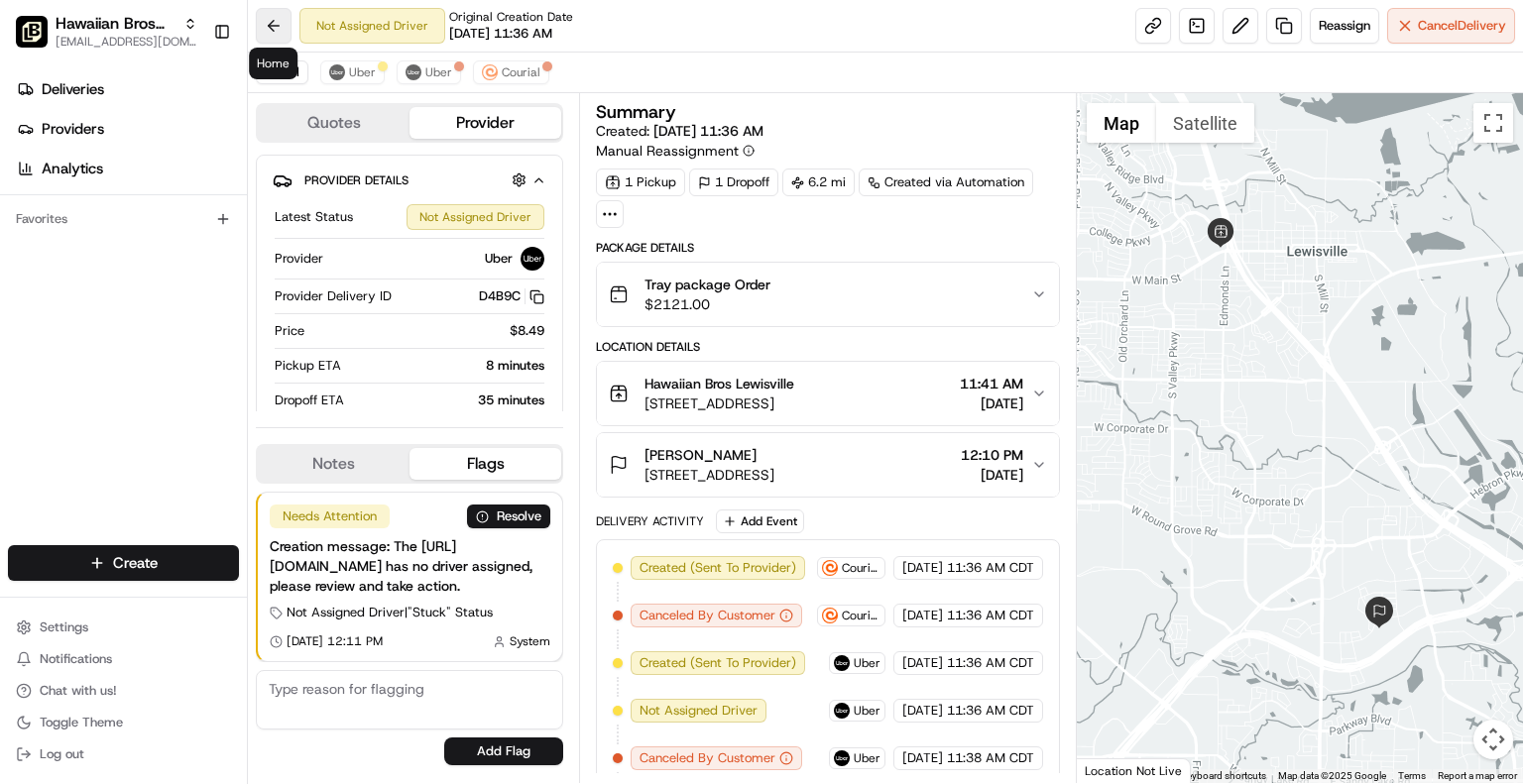 click at bounding box center (274, 26) 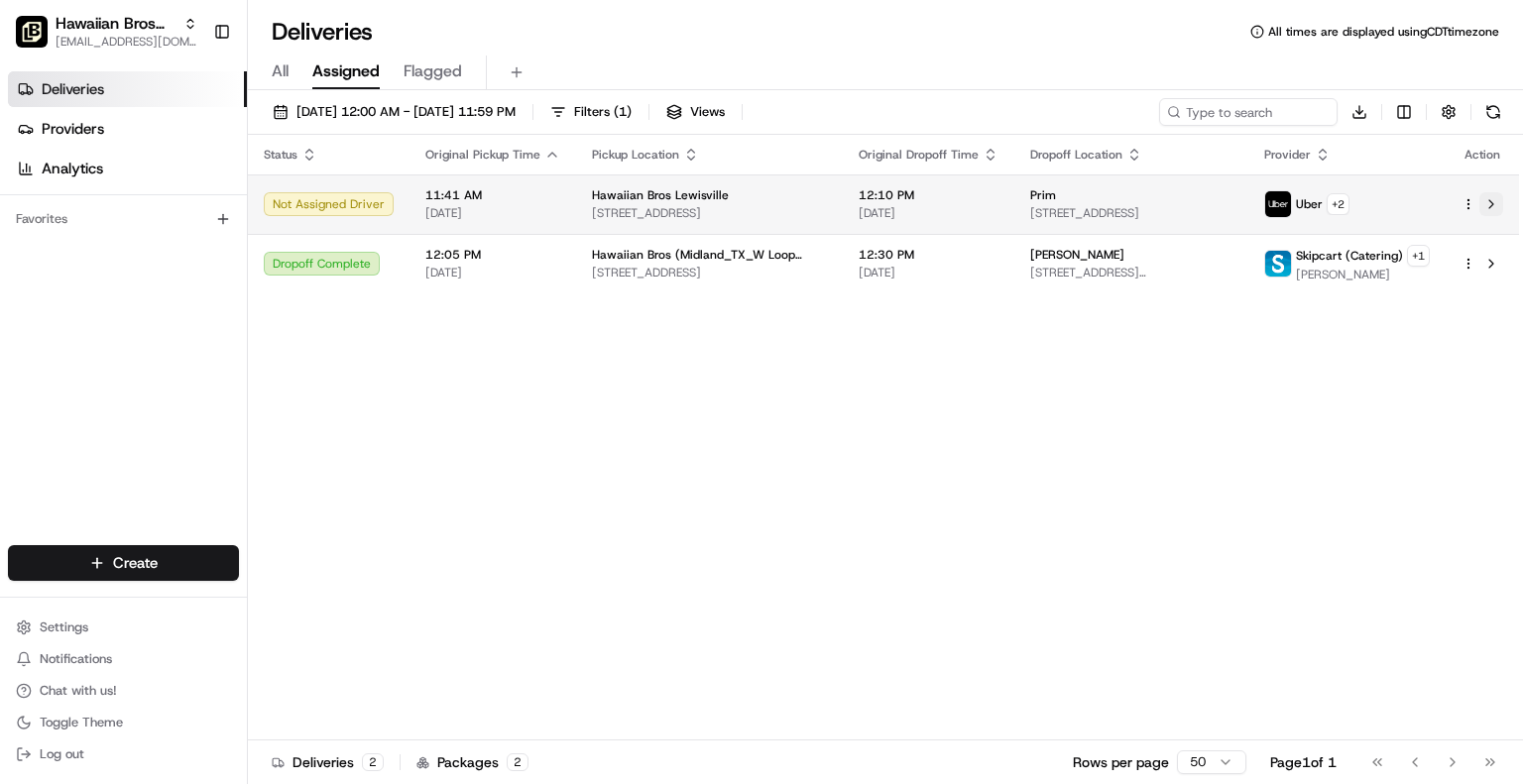click at bounding box center (1491, 204) 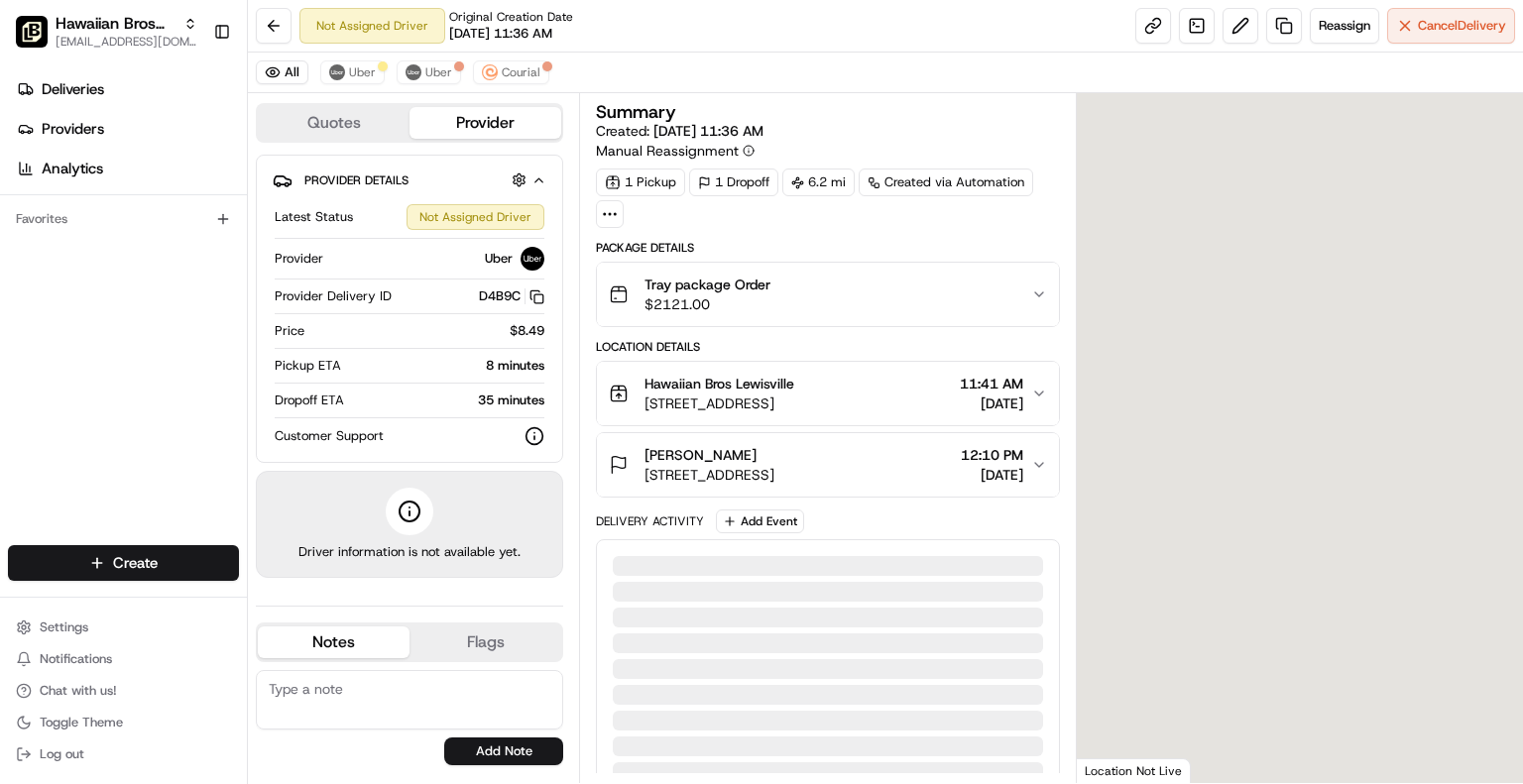scroll, scrollTop: 0, scrollLeft: 0, axis: both 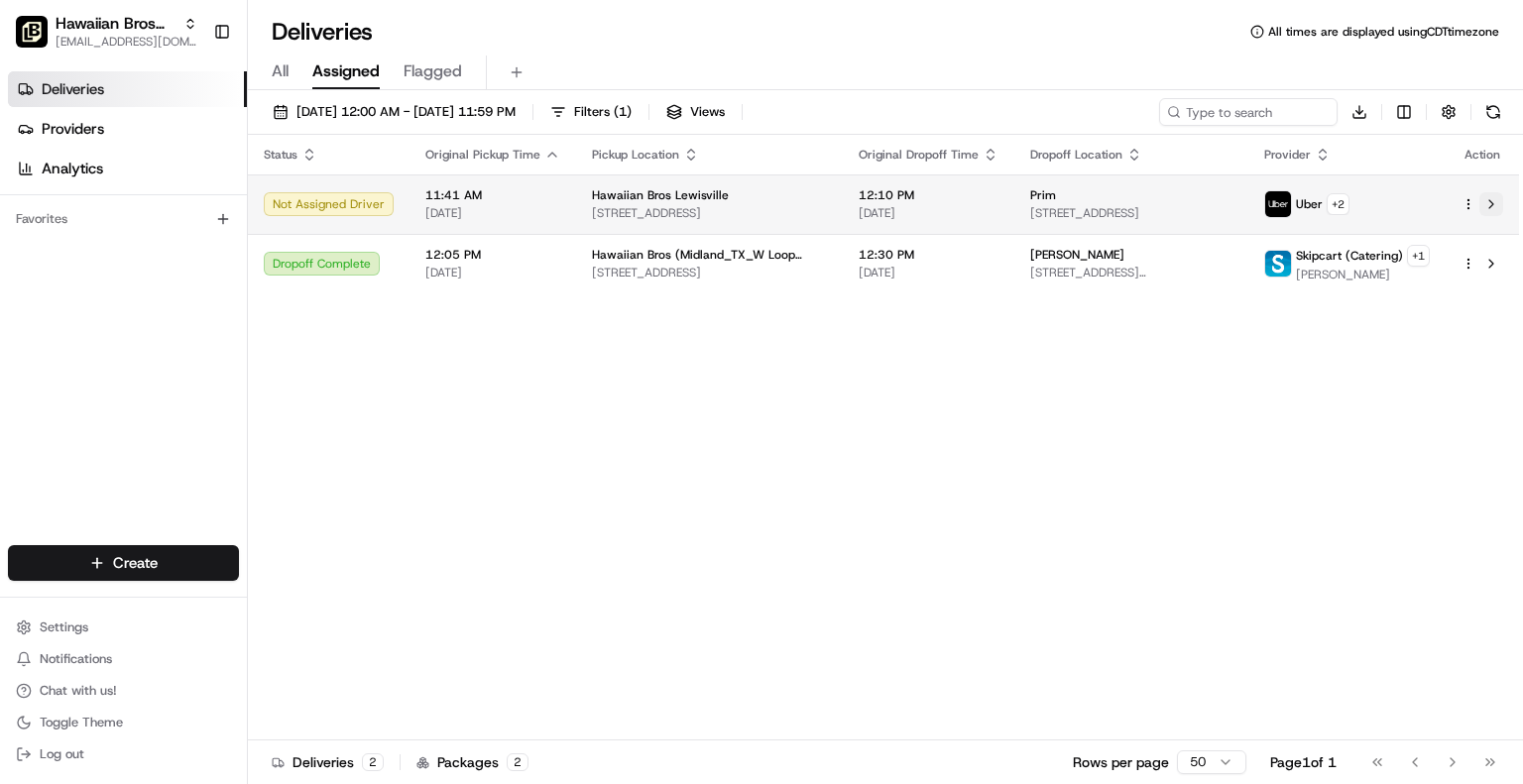 click at bounding box center [1491, 204] 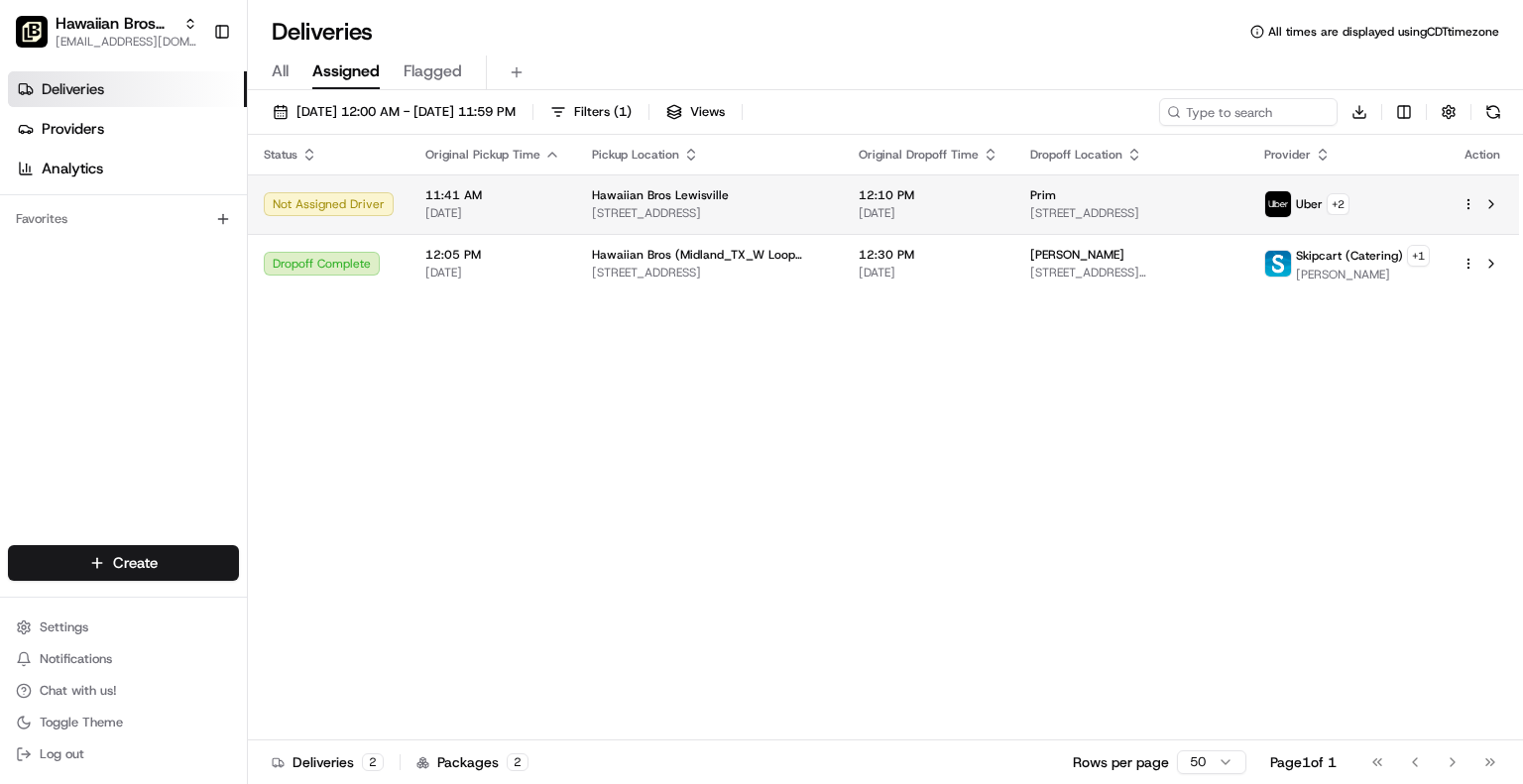 click on "Hawaiian Bros (Midland_TX_W Loop 250) jbaxley@fr.hawaiianbros.com Toggle Sidebar Deliveries Providers Analytics Favorites Main Menu Members & Organization Organization Users Roles Preferences Customization Tracking Orchestration Automations Dispatch Strategy Locations Pickup Locations Dropoff Locations Billing Billing Refund Requests Integrations Notification Triggers Webhooks API Keys Request Logs Create Settings Notifications Chat with us! Toggle Theme Log out Deliveries All times are displayed using  CDT  timezone All Assigned Flagged 07/16/2025 12:00 AM - 07/16/2025 11:59 PM Filters ( 1 ) Views Download Status Original Pickup Time Pickup Location Original Dropoff Time Dropoff Location Provider Action Not Assigned Driver 11:41 AM 07/16/2025 Hawaiian Bros Lewisville 749 W Main St, Lewisville, TX 75067, USA 12:10 PM 07/16/2025 Prim 350 Highland Dr #200, Lewisville, TX 75067, USA Uber + 2 Dropoff Complete 12:05 PM 07/16/2025 Hawaiian Bros (Midland_TX_W Loop 250) 12:30 PM 07/16/2025 + 1 2 2 50" at bounding box center (762, 392) 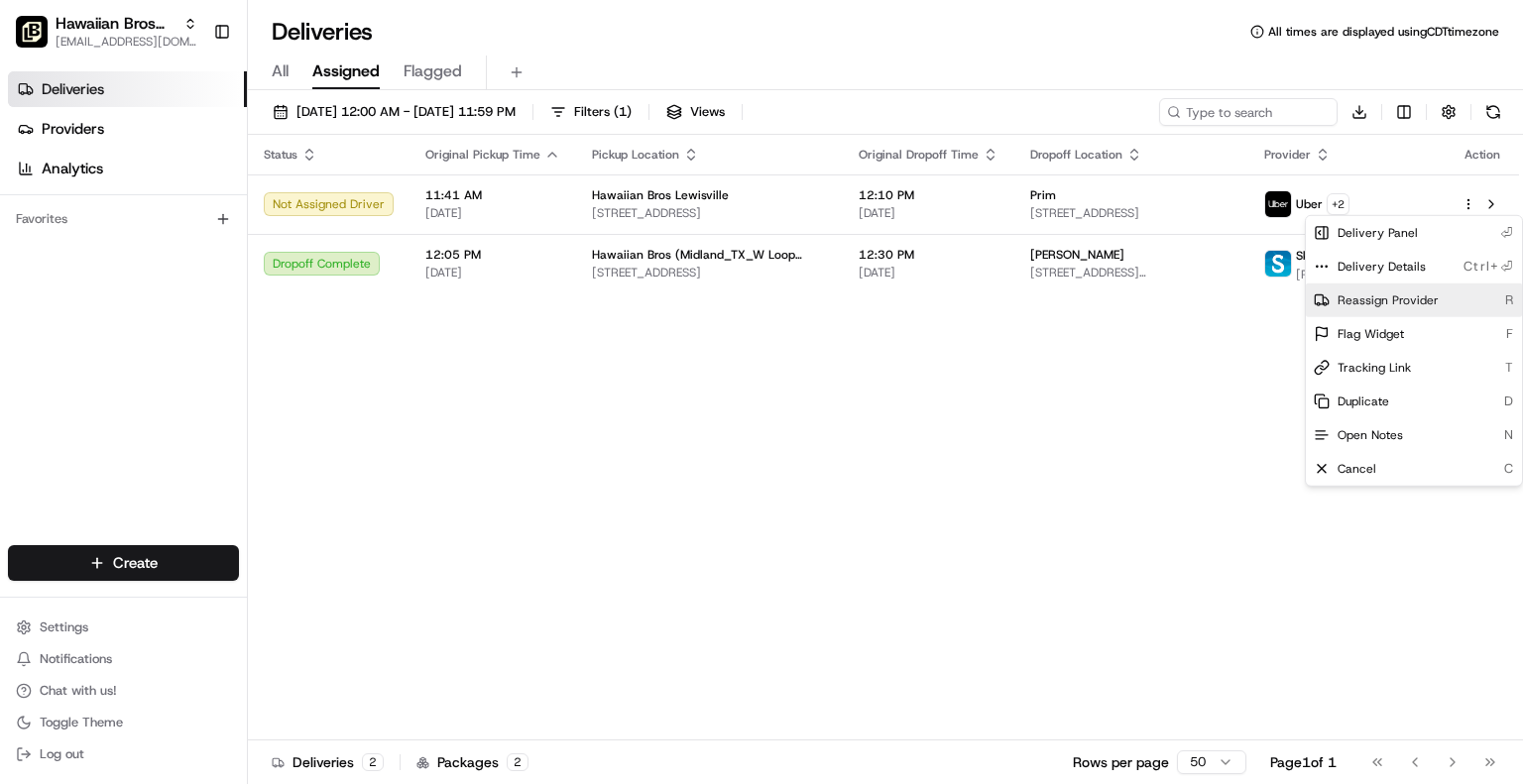 click on "Reassign Provider" at bounding box center (1388, 300) 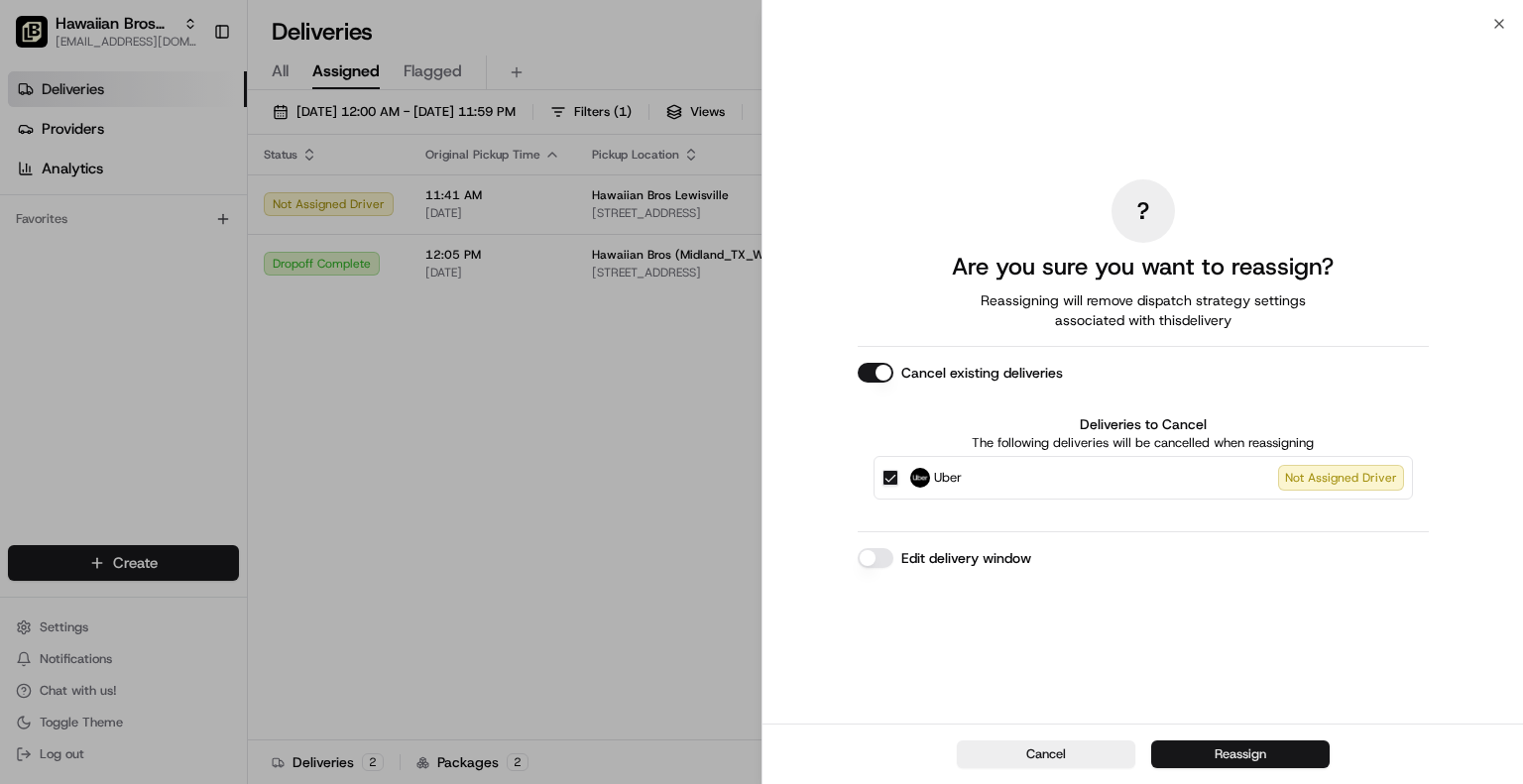 click on "Reassign" at bounding box center (1240, 754) 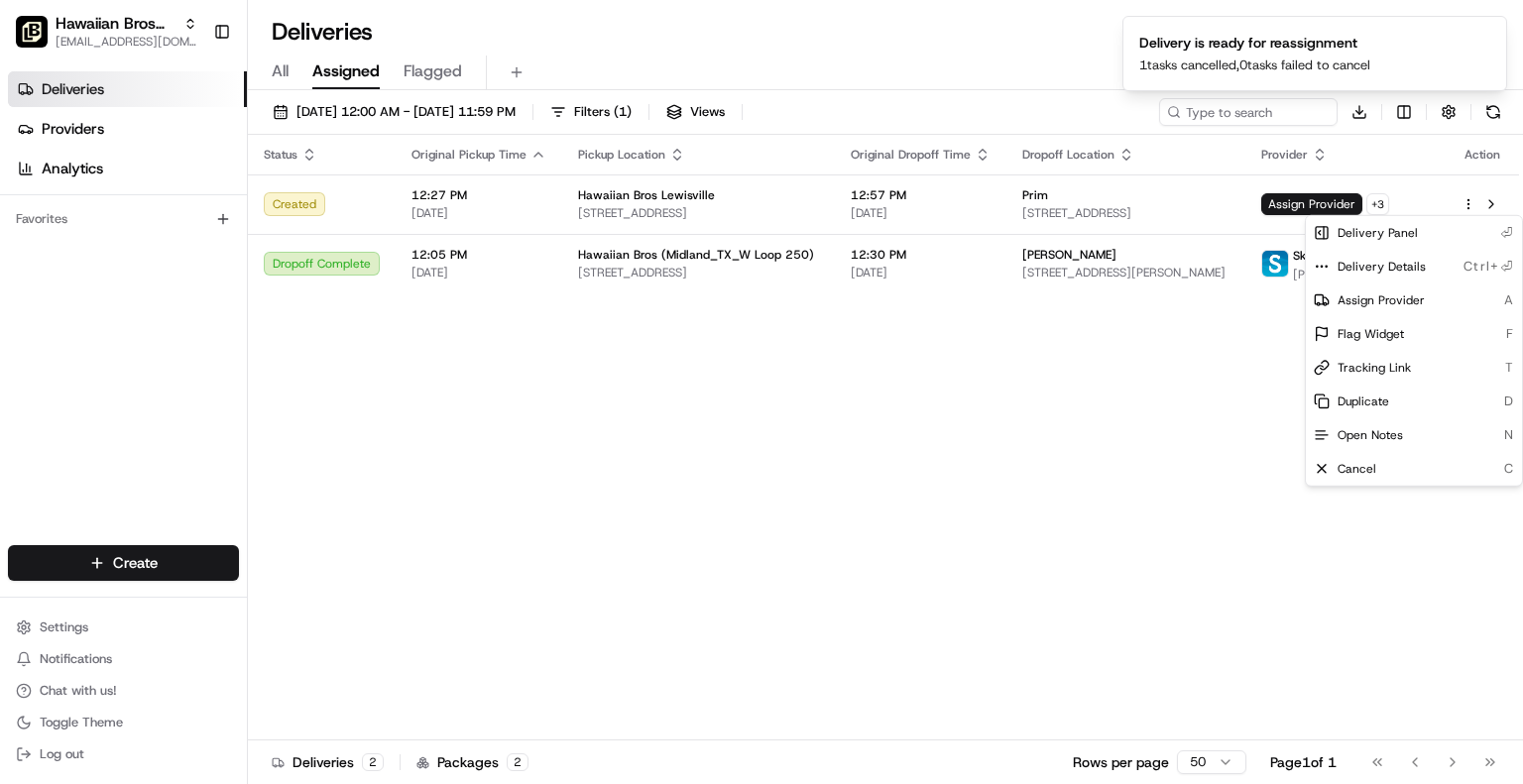 click on "Status Original Pickup Time Pickup Location Original Dropoff Time Dropoff Location Provider Action Created 12:27 PM 07/16/2025 Hawaiian Bros Lewisville 749 W Main St, Lewisville, TX 75067, USA 12:57 PM 07/16/2025 Prim 350 Highland Dr #200, Lewisville, TX 75067, USA Assign Provider + 3 Dropoff Complete 12:05 PM 07/16/2025 Hawaiian Bros (Midland_TX_W Loop 250) 3320 W Loop 250 N, Midland, TX 79707, USA 12:30 PM 07/16/2025 David Garcia 4118 Faudree Rd, Odessa, TX 79765, USA Skipcart (Catering) + 1 Juan Ramirez" at bounding box center [883, 437] 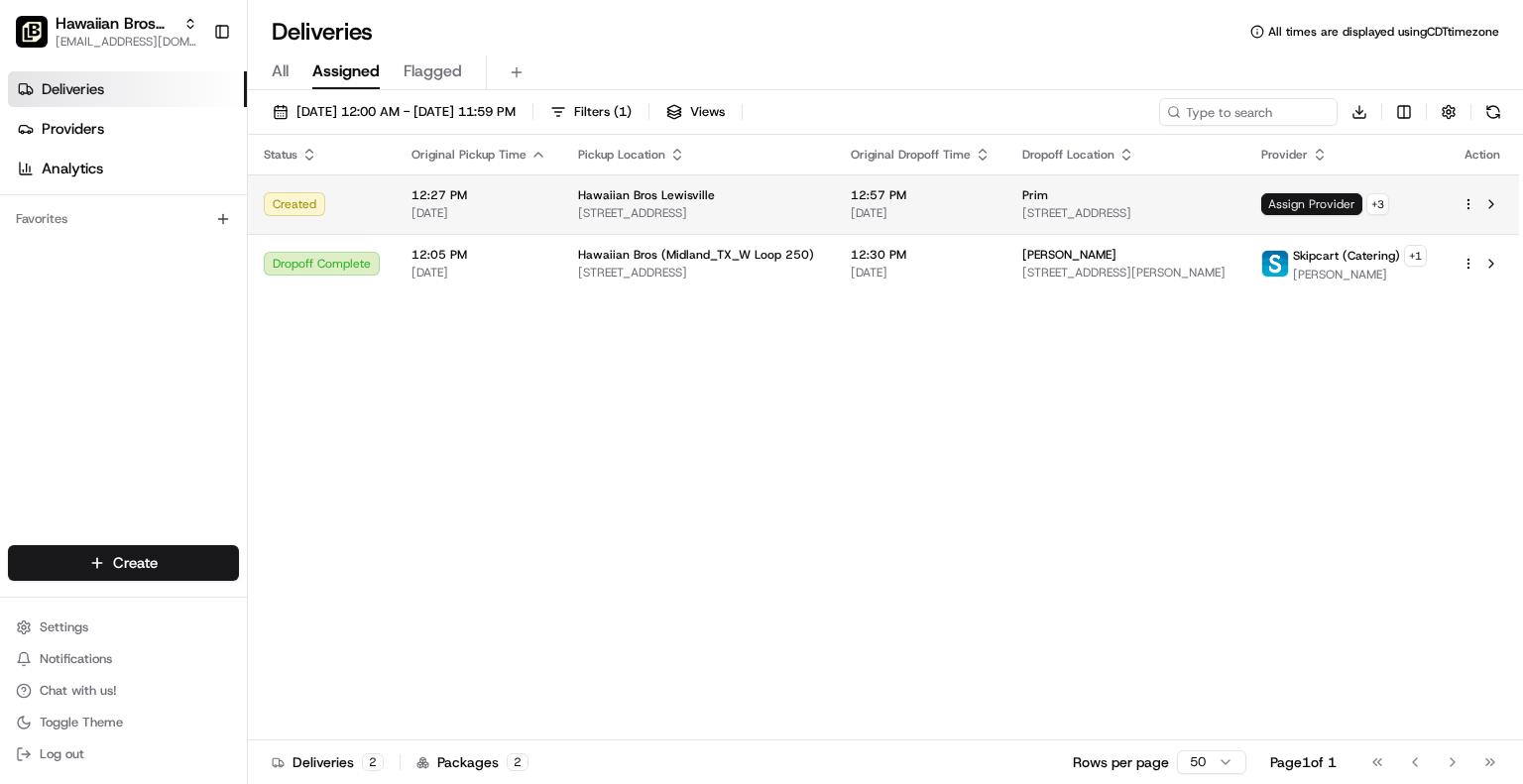 click on "Assign Provider" at bounding box center (1312, 204) 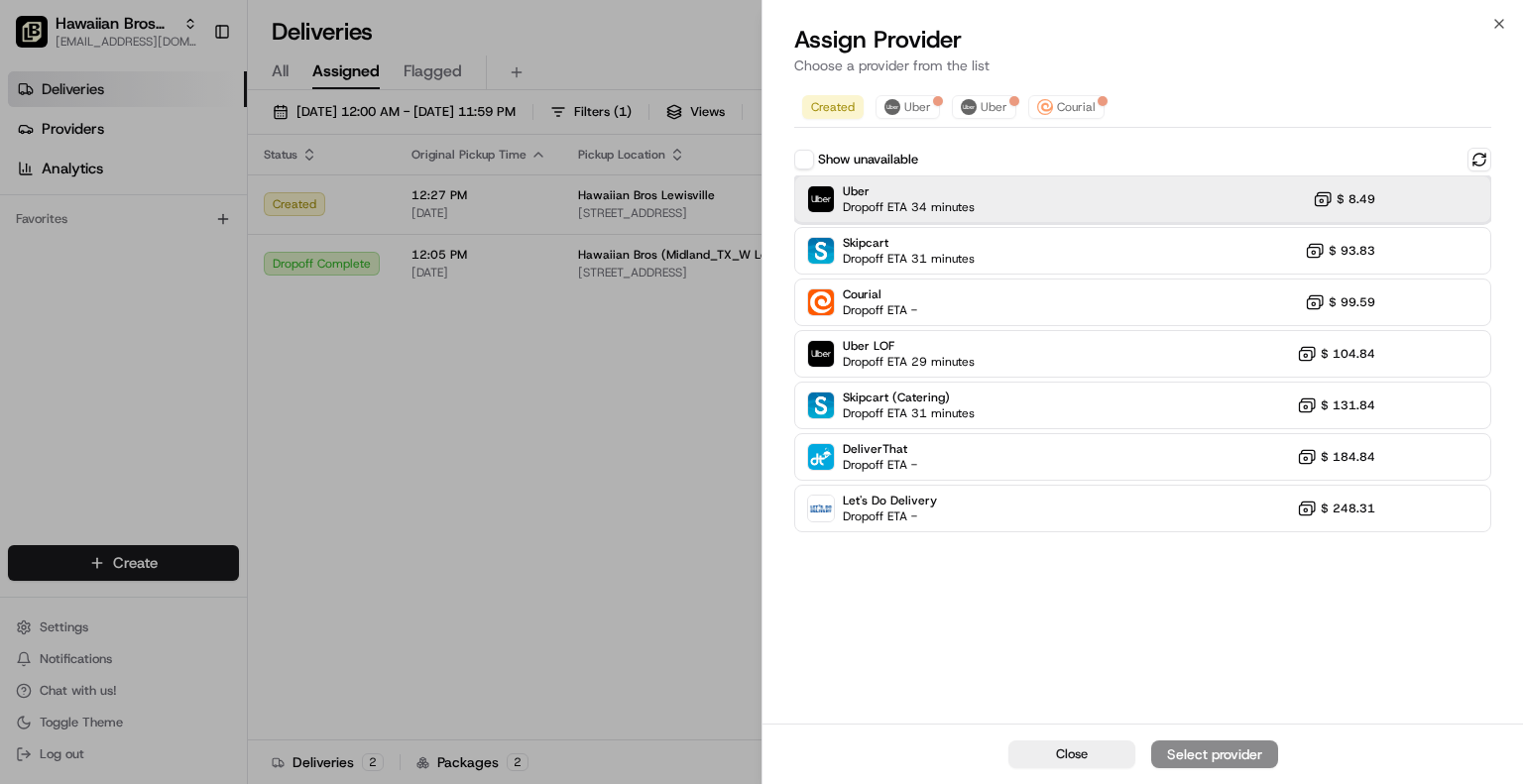 click on "Uber Dropoff ETA   34 minutes $   8.49" at bounding box center (1142, 199) 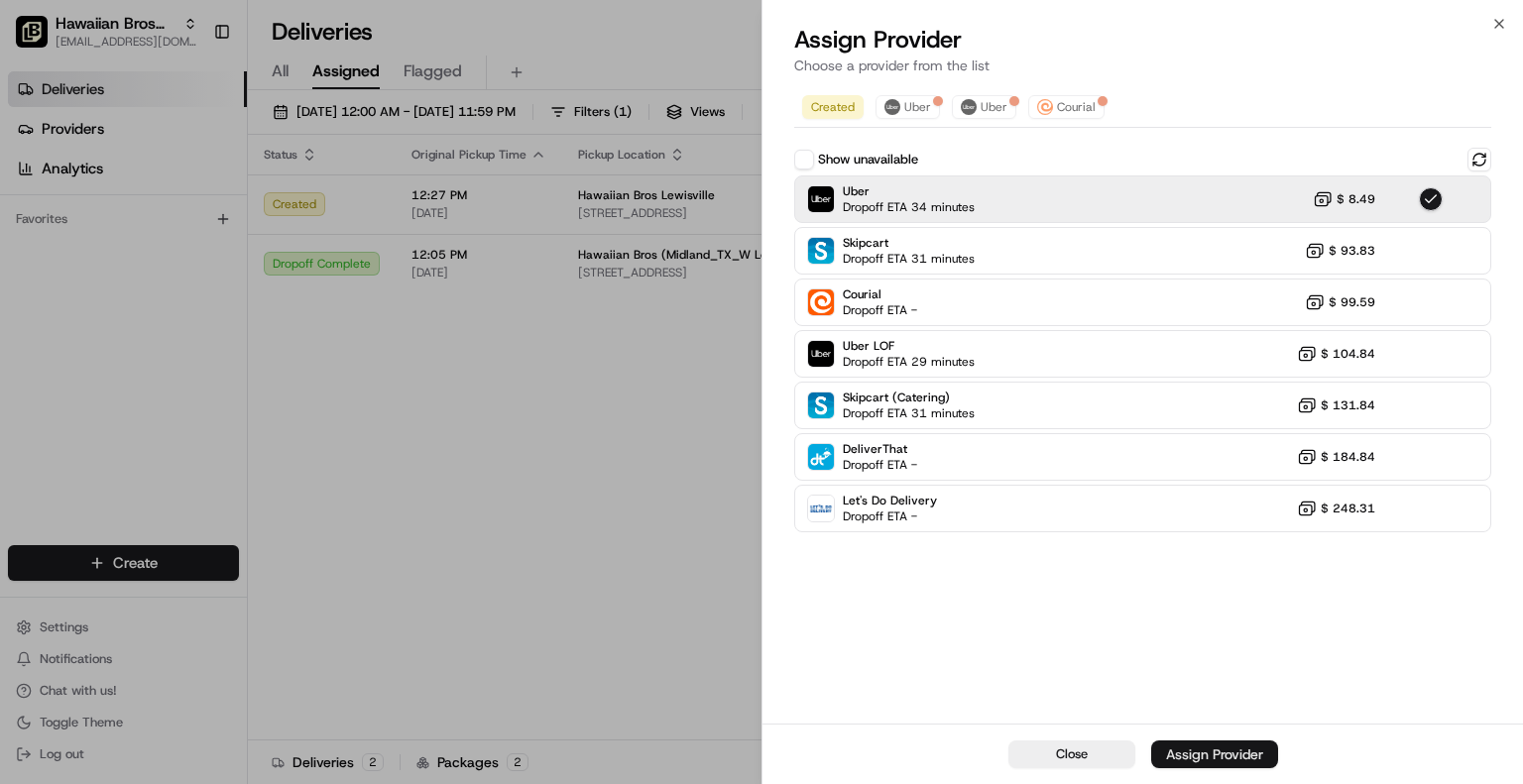 click on "Assign Provider" at bounding box center (1215, 754) 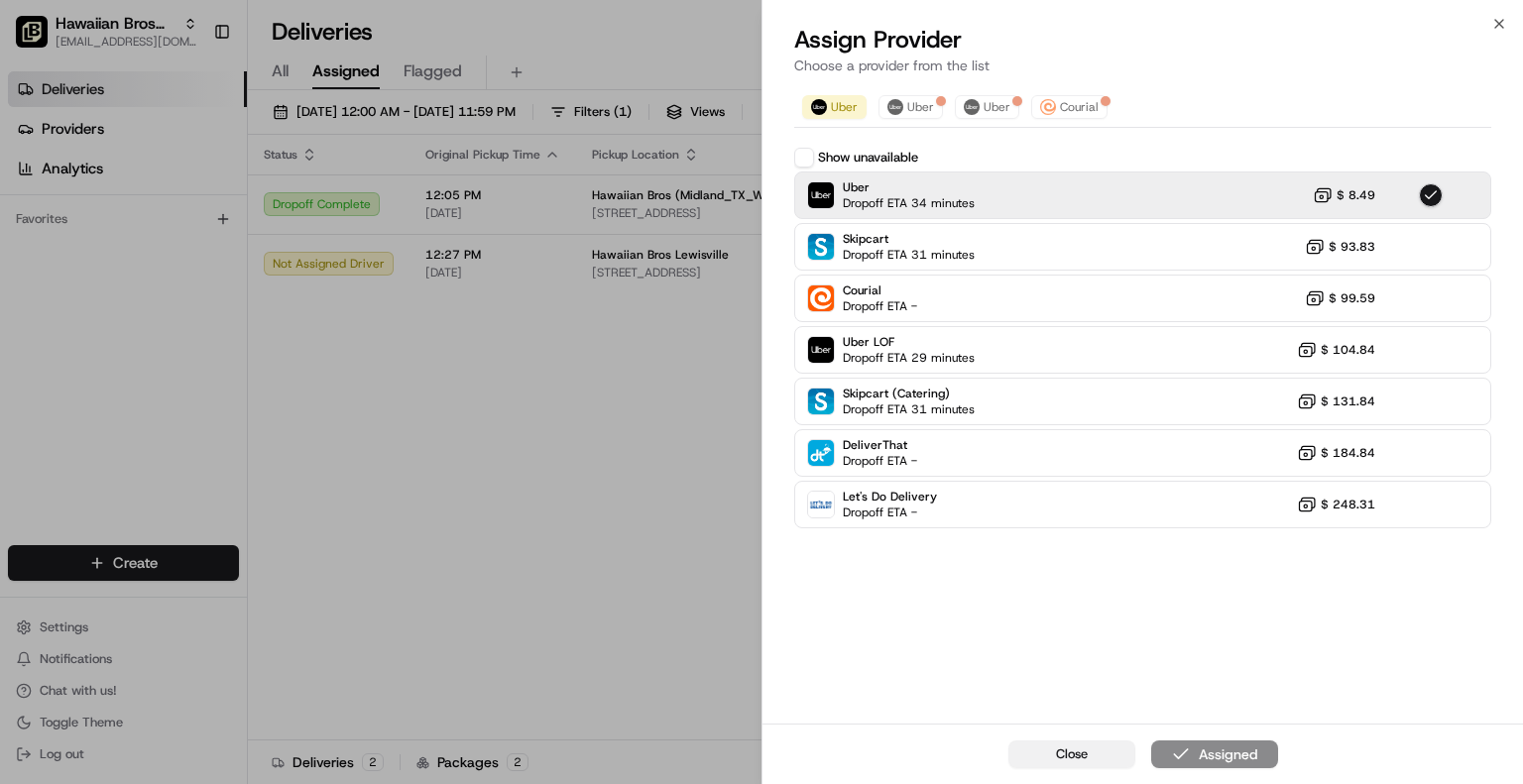 click on "Close" at bounding box center (1072, 754) 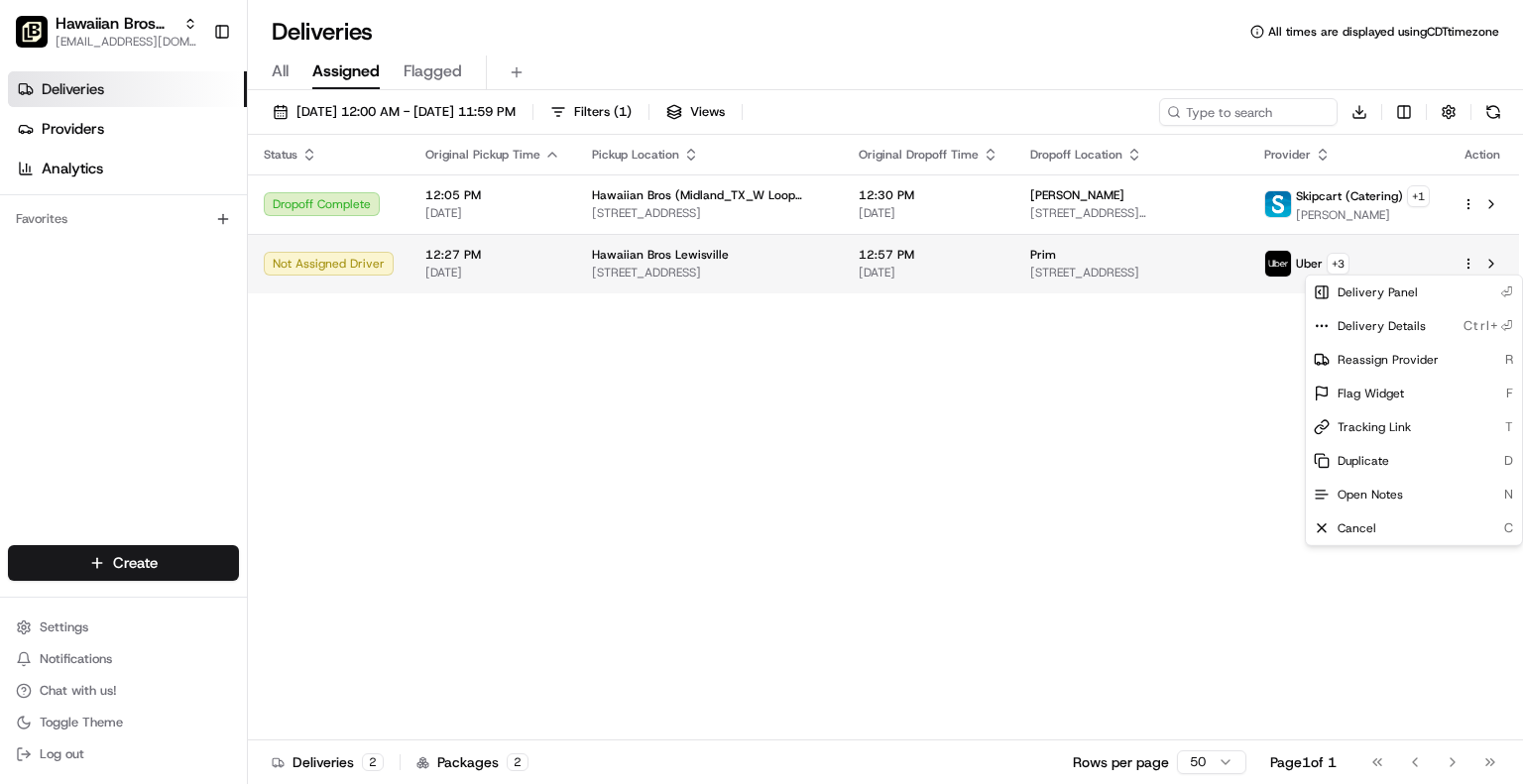 click on "Hawaiian Bros (Midland_TX_W Loop 250) jbaxley@fr.hawaiianbros.com Toggle Sidebar Deliveries Providers Analytics Favorites Main Menu Members & Organization Organization Users Roles Preferences Customization Tracking Orchestration Automations Dispatch Strategy Locations Pickup Locations Dropoff Locations Billing Billing Refund Requests Integrations Notification Triggers Webhooks API Keys Request Logs Create Settings Notifications Chat with us! Toggle Theme Log out Deliveries All times are displayed using  CDT  timezone All Assigned Flagged 07/16/2025 12:00 AM - 07/16/2025 11:59 PM Filters ( 1 ) Views Download Status Original Pickup Time Pickup Location Original Dropoff Time Dropoff Location Provider Action Dropoff Complete 12:05 PM 07/16/2025 Hawaiian Bros (Midland_TX_W Loop 250) 3320 W Loop 250 N, Midland, TX 79707, USA 12:30 PM 07/16/2025 David Garcia 4118 Faudree Rd, Odessa, TX 79765, USA Skipcart (Catering) + 1 Juan Ramirez Not Assigned Driver 12:27 PM 07/16/2025 Hawaiian Bros Lewisville + 3" at bounding box center (762, 392) 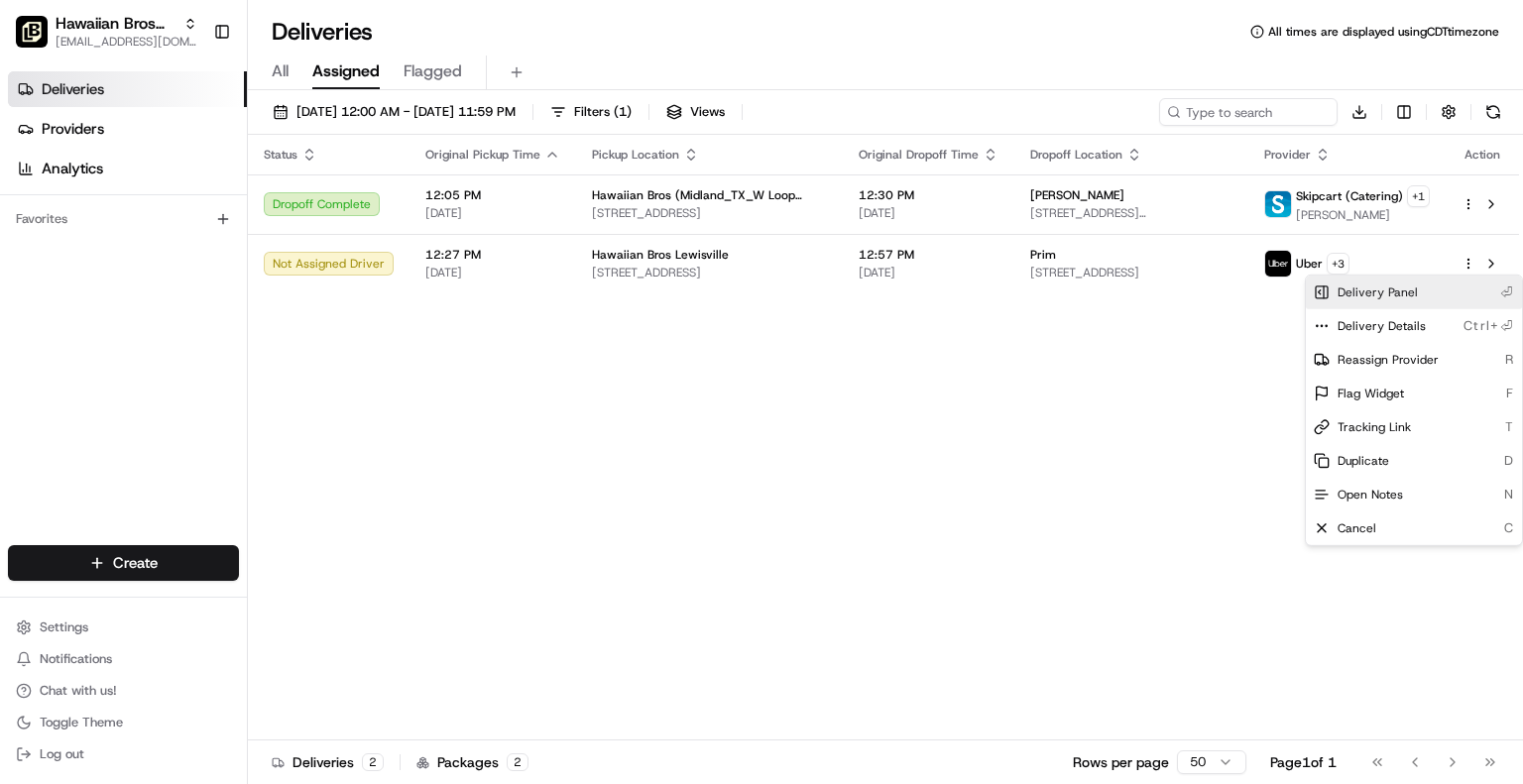 click on "Delivery Panel ⏎" at bounding box center (1414, 292) 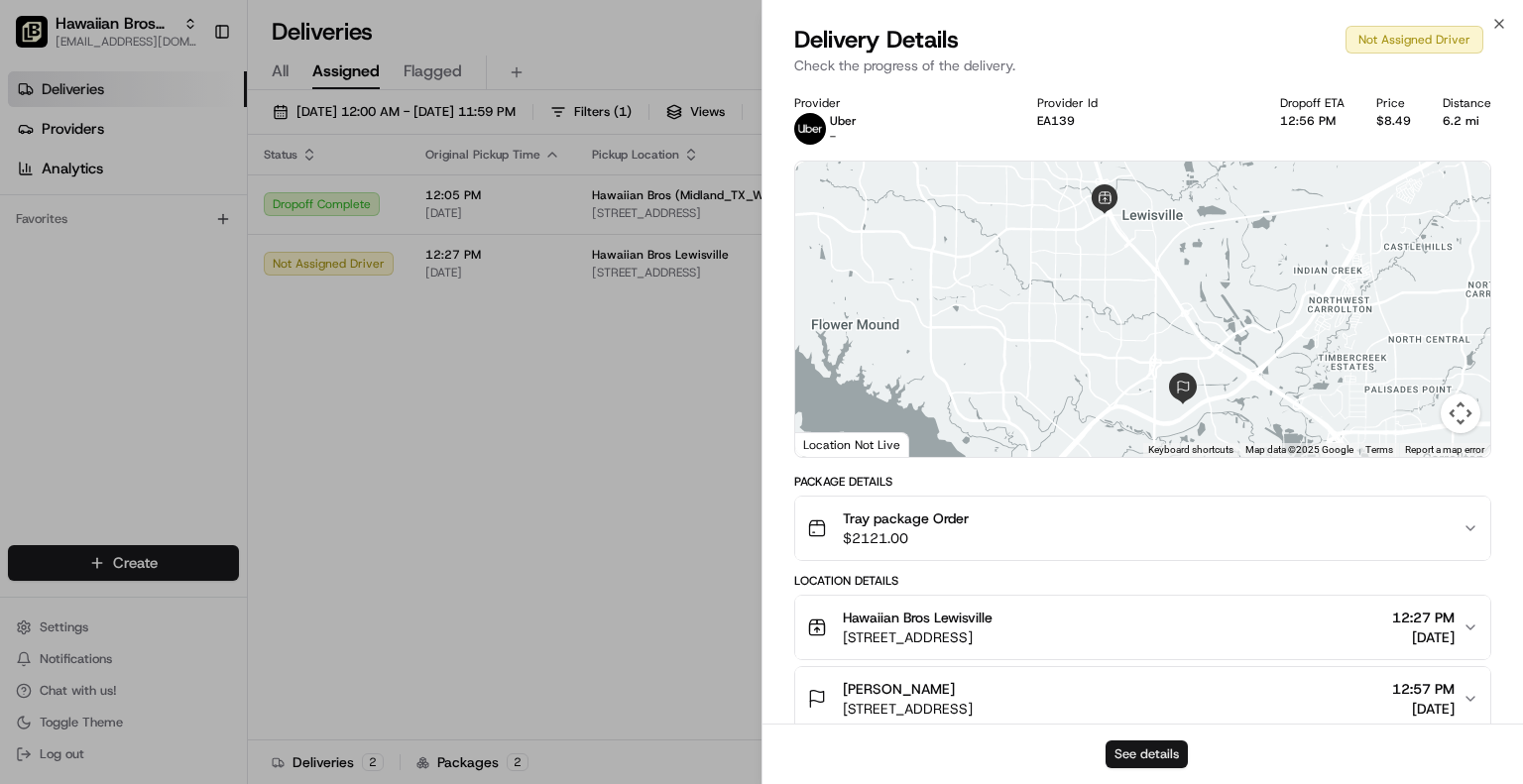 click on "See details" at bounding box center [1146, 754] 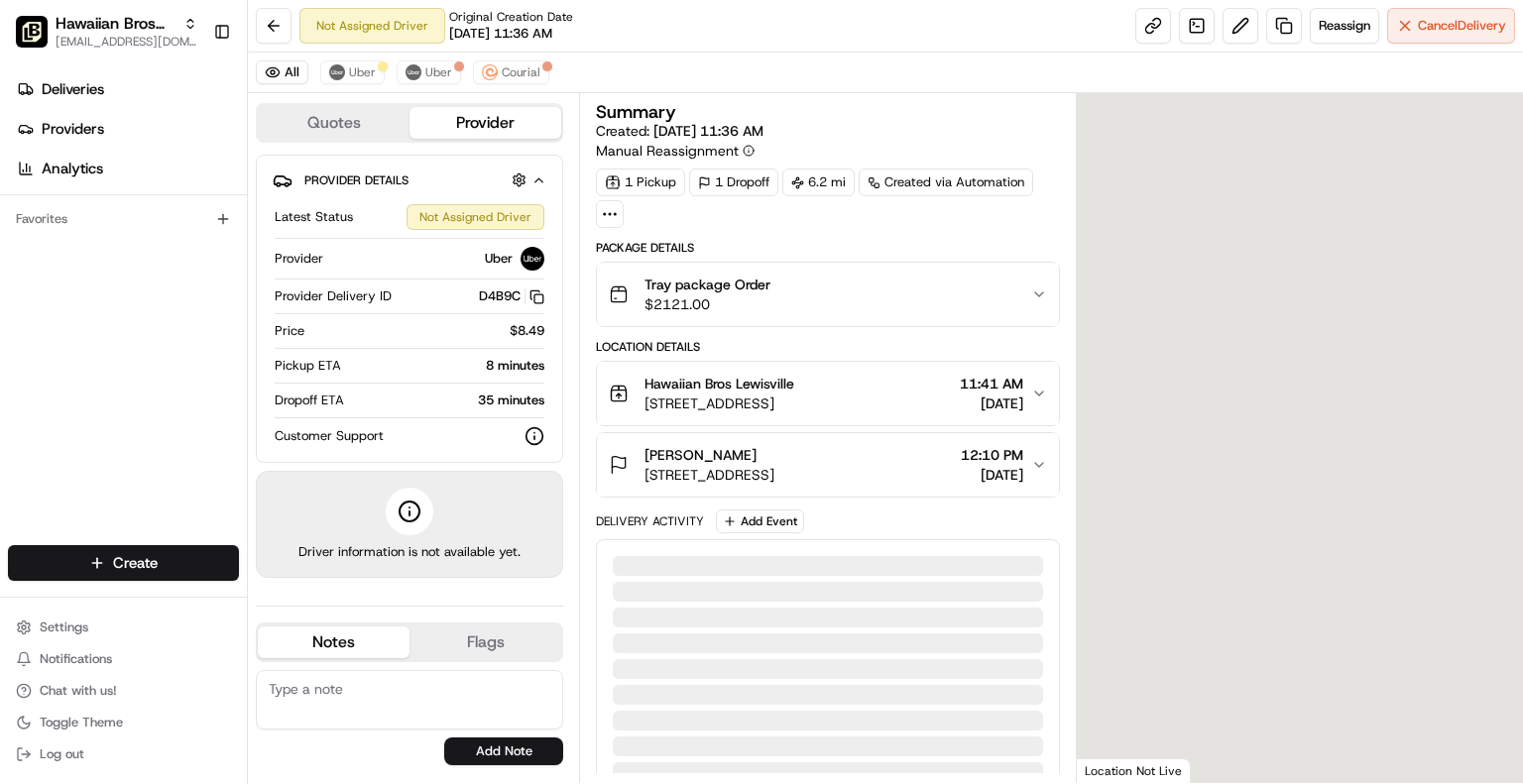 scroll, scrollTop: 0, scrollLeft: 0, axis: both 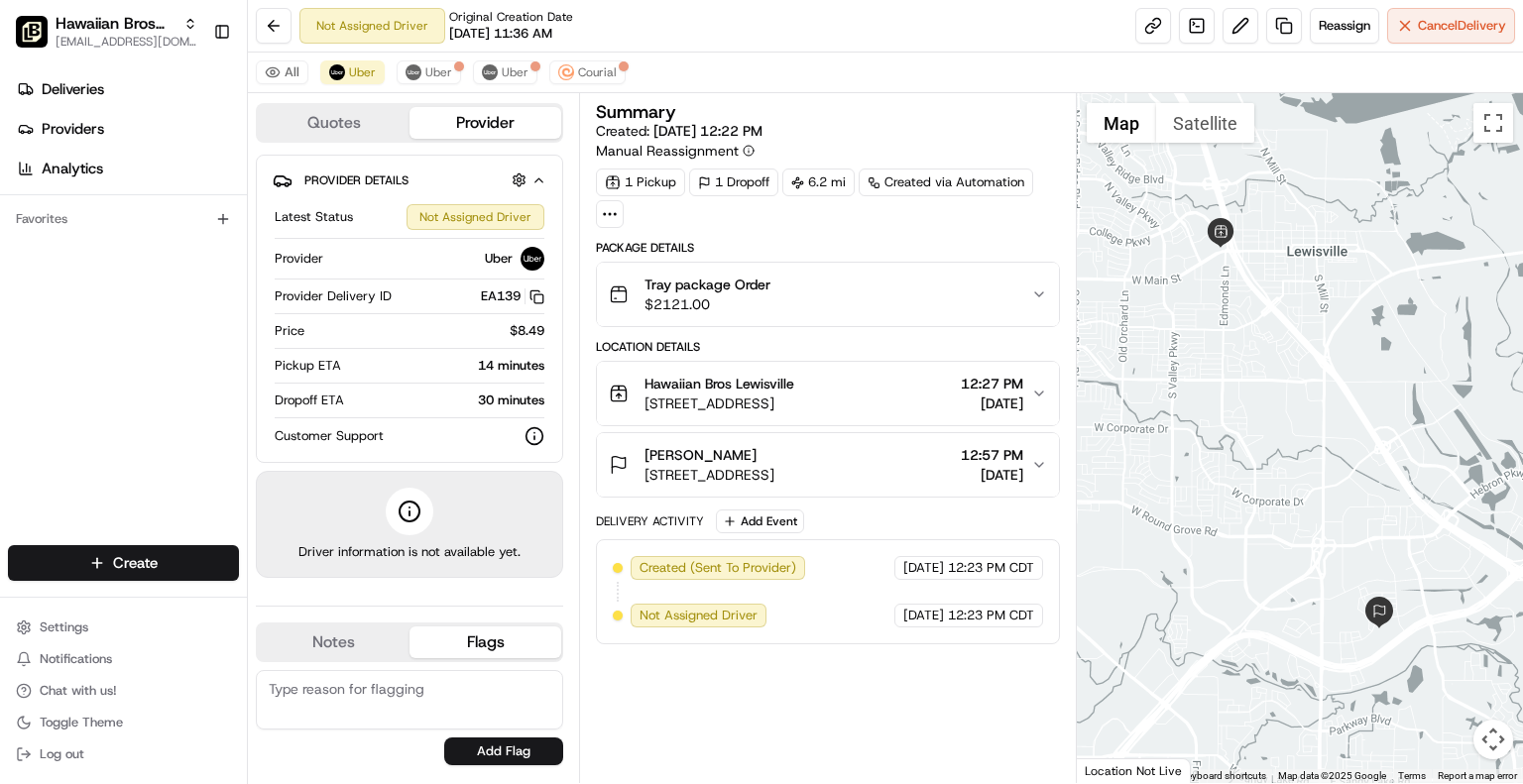 click on "Driver information is not available yet." at bounding box center [410, 524] 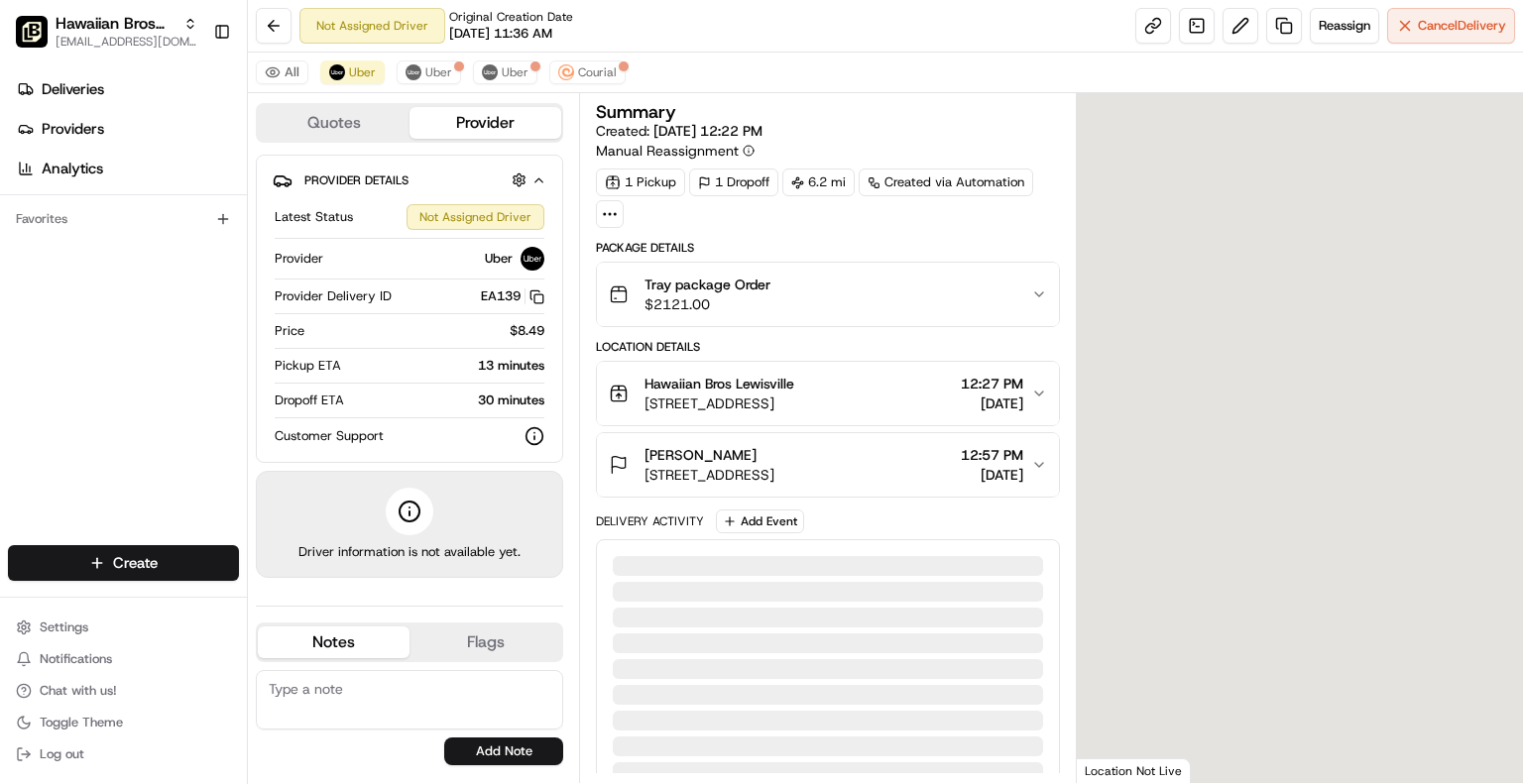 scroll, scrollTop: 0, scrollLeft: 0, axis: both 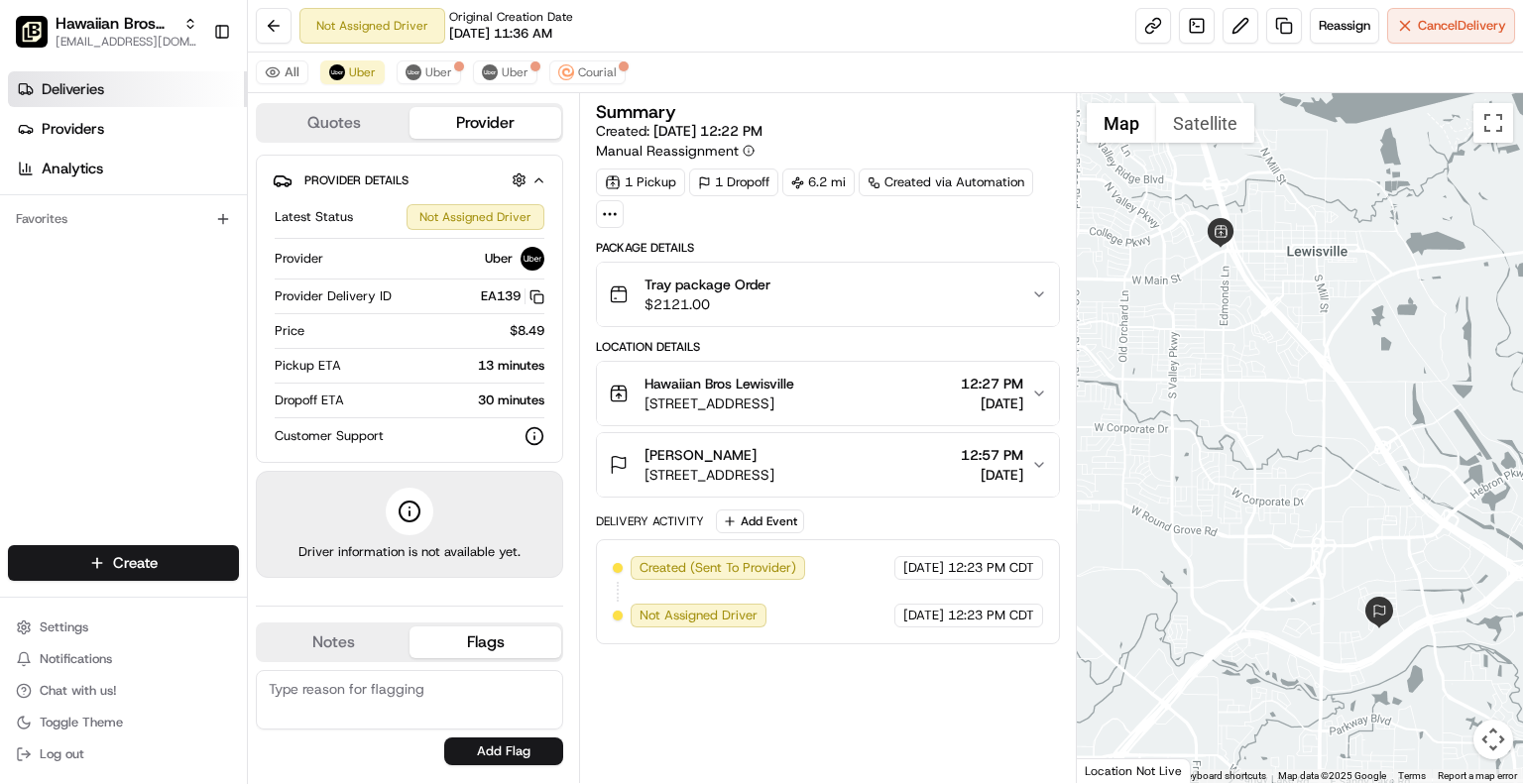click on "Deliveries Providers Analytics" at bounding box center [123, 129] 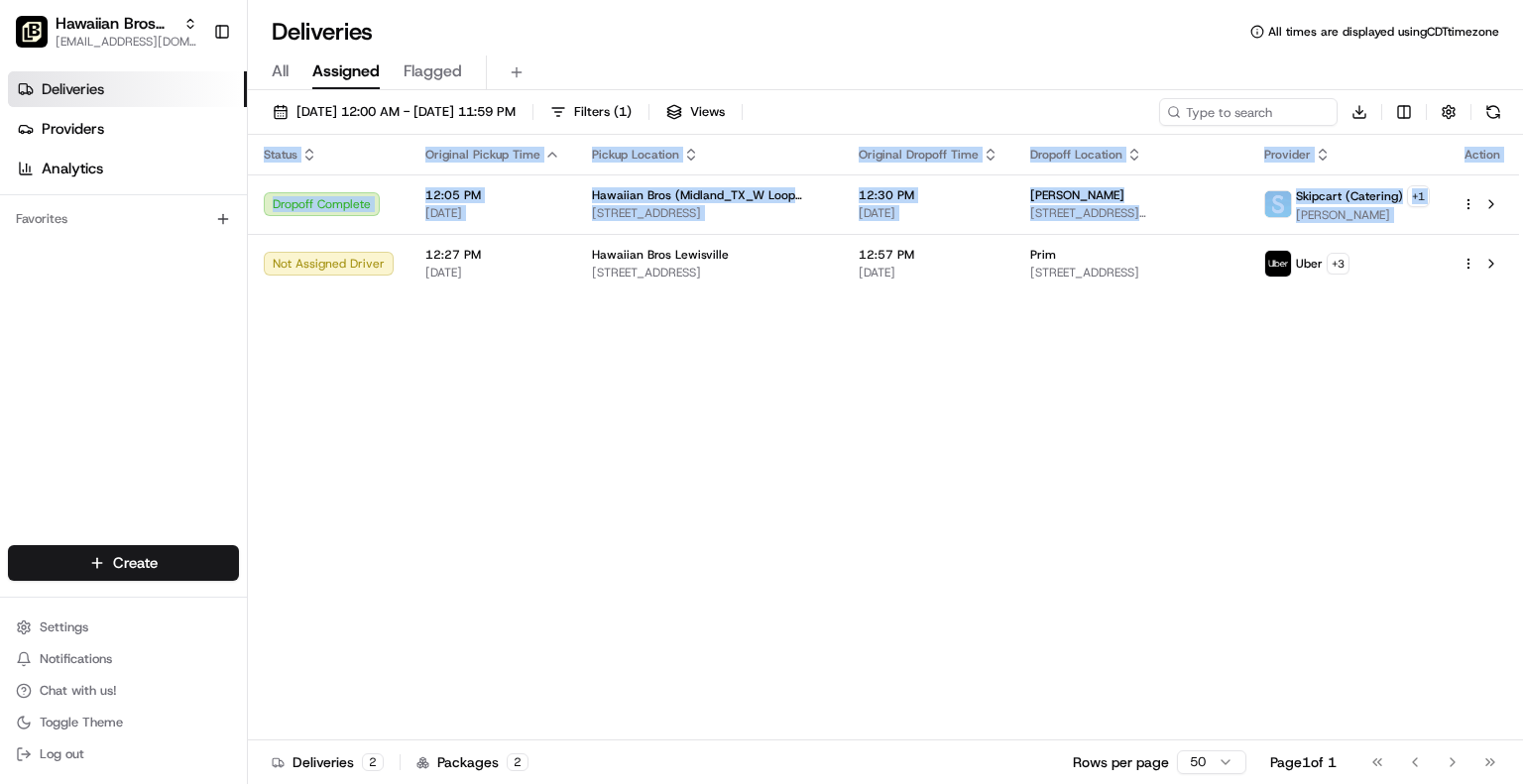 drag, startPoint x: 273, startPoint y: 249, endPoint x: 1353, endPoint y: 326, distance: 1082.7414 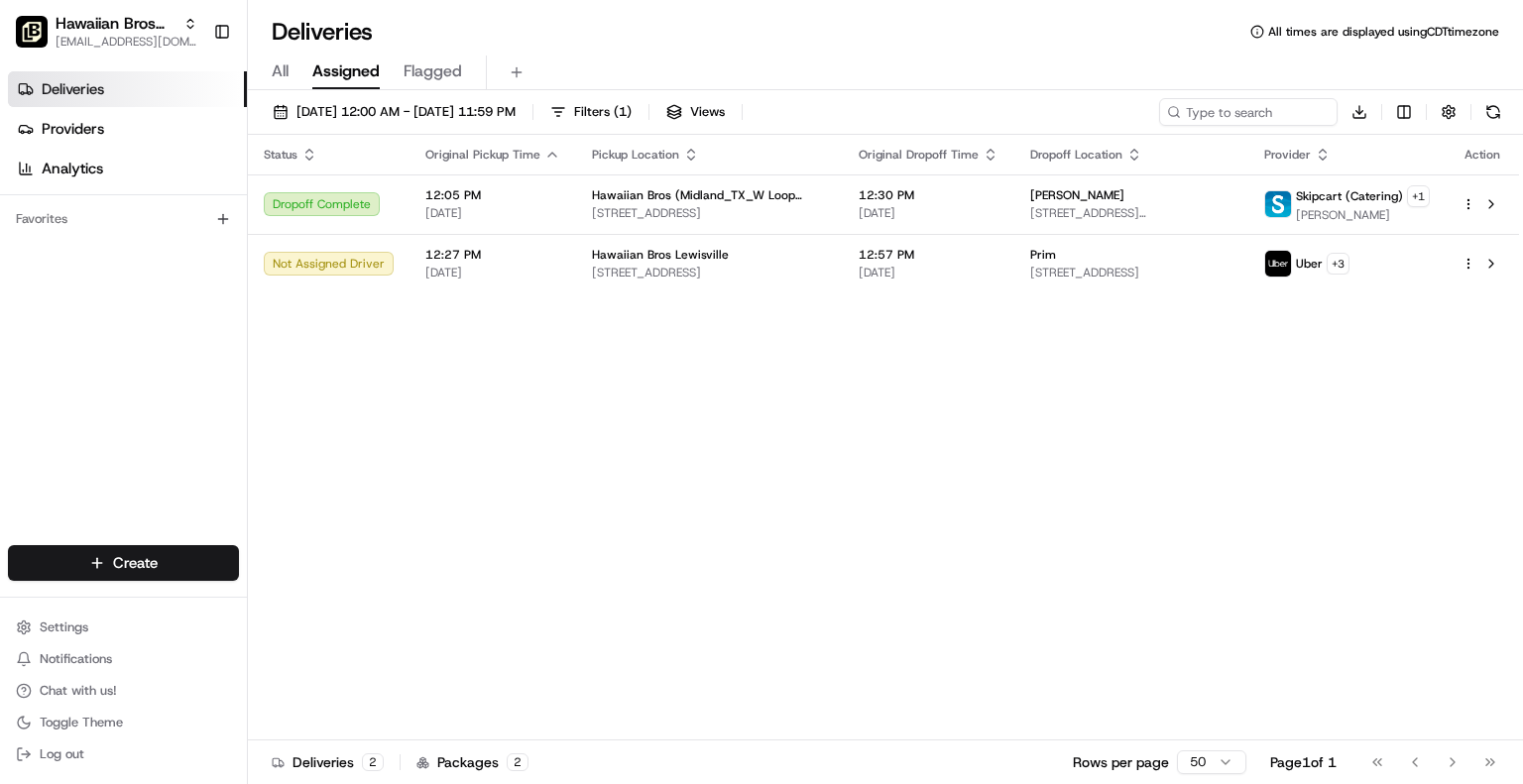 click on "Status Original Pickup Time Pickup Location Original Dropoff Time Dropoff Location Provider Action Dropoff Complete 12:05 PM 07/16/2025 Hawaiian Bros (Midland_TX_W Loop 250) 3320 W Loop 250 N, Midland, TX 79707, USA 12:30 PM 07/16/2025 David Garcia 4118 Faudree Rd, Odessa, TX 79765, USA Skipcart (Catering) + 1 Juan Ramirez Not Assigned Driver 12:27 PM 07/16/2025 Hawaiian Bros Lewisville 749 W Main St, Lewisville, TX 75067, USA 12:57 PM 07/16/2025 Prim 350 Highland Dr #200, Lewisville, TX 75067, USA Uber + 3" at bounding box center [883, 437] 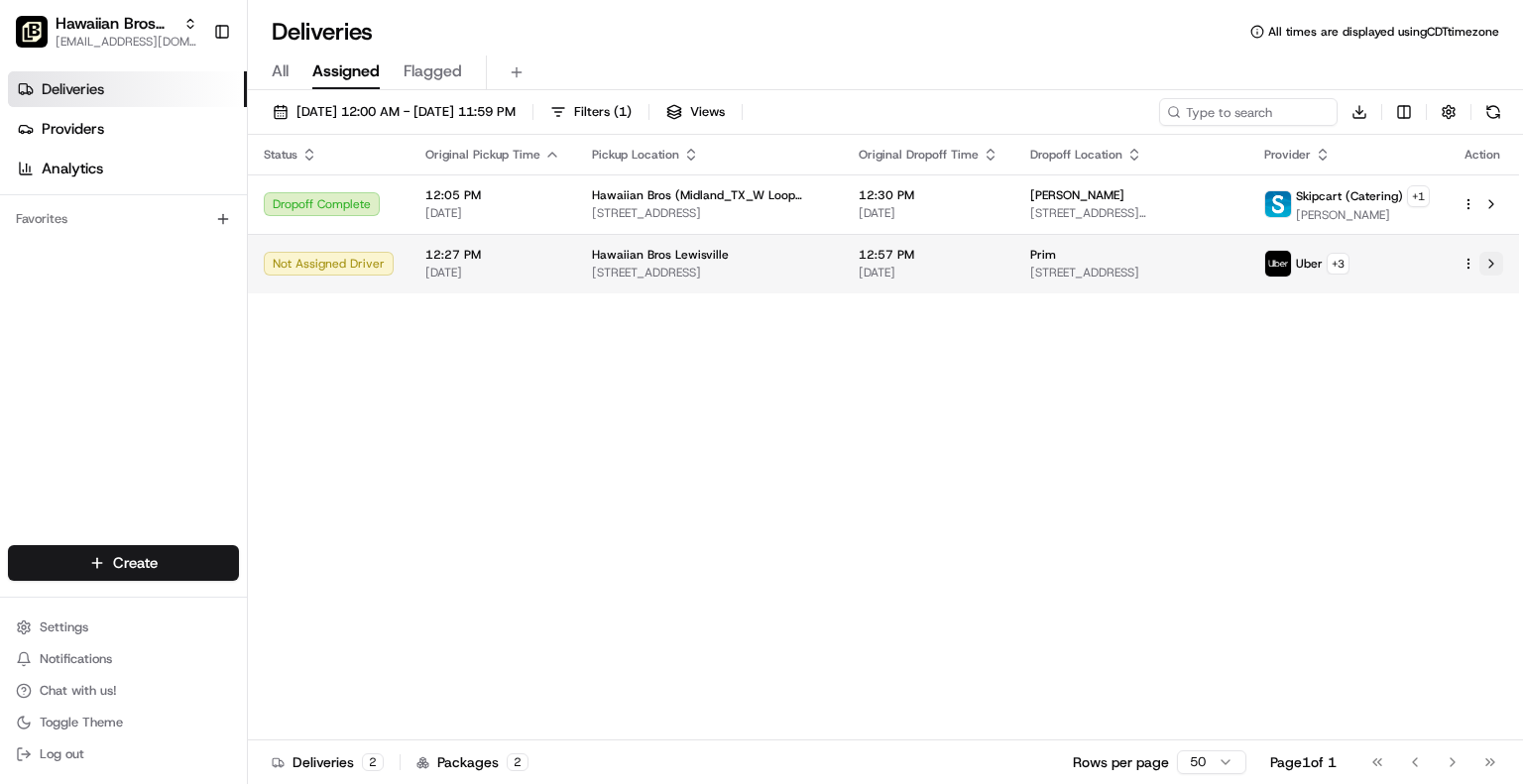 click at bounding box center (1491, 264) 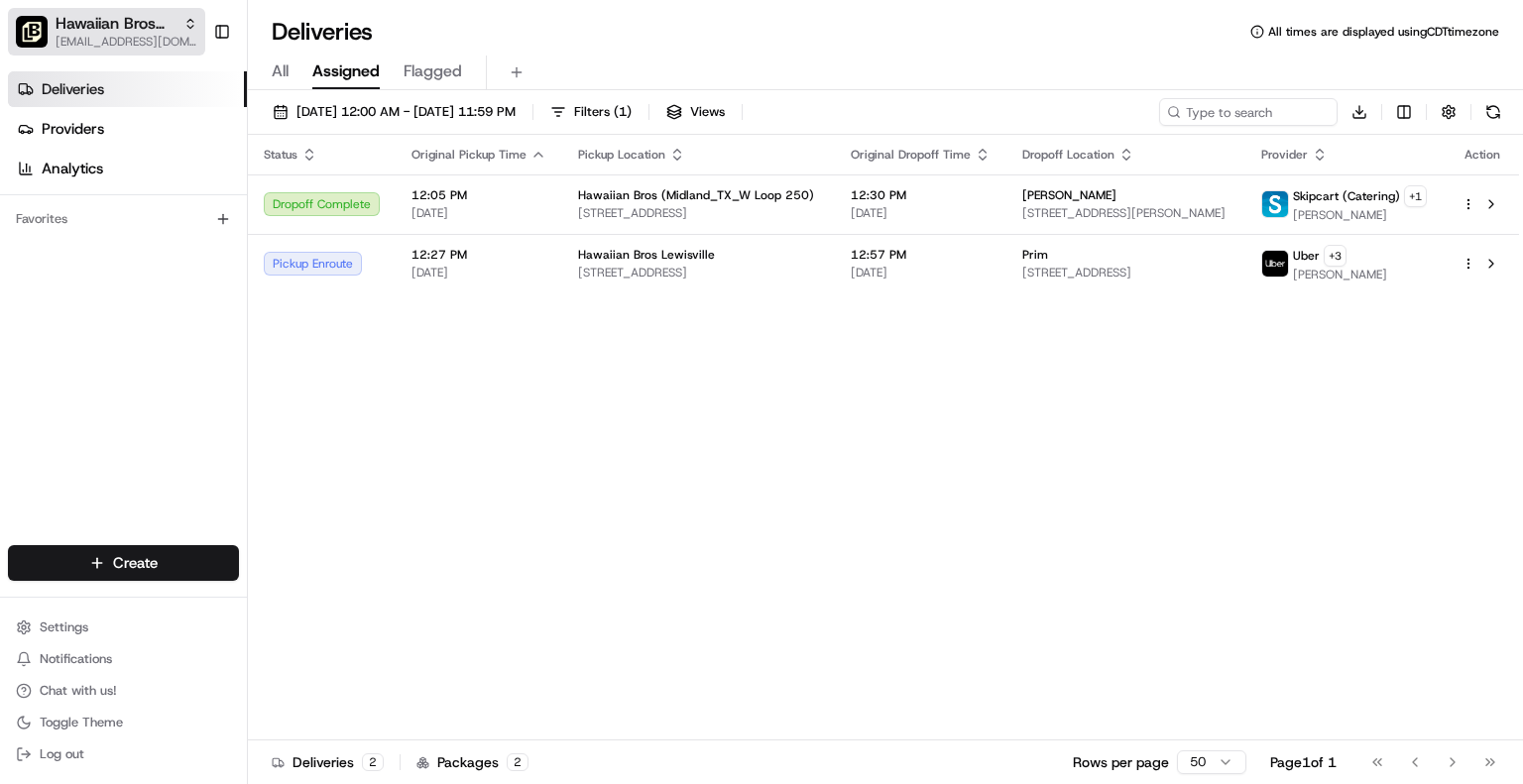 click on "[EMAIL_ADDRESS][DOMAIN_NAME]" at bounding box center [126, 42] 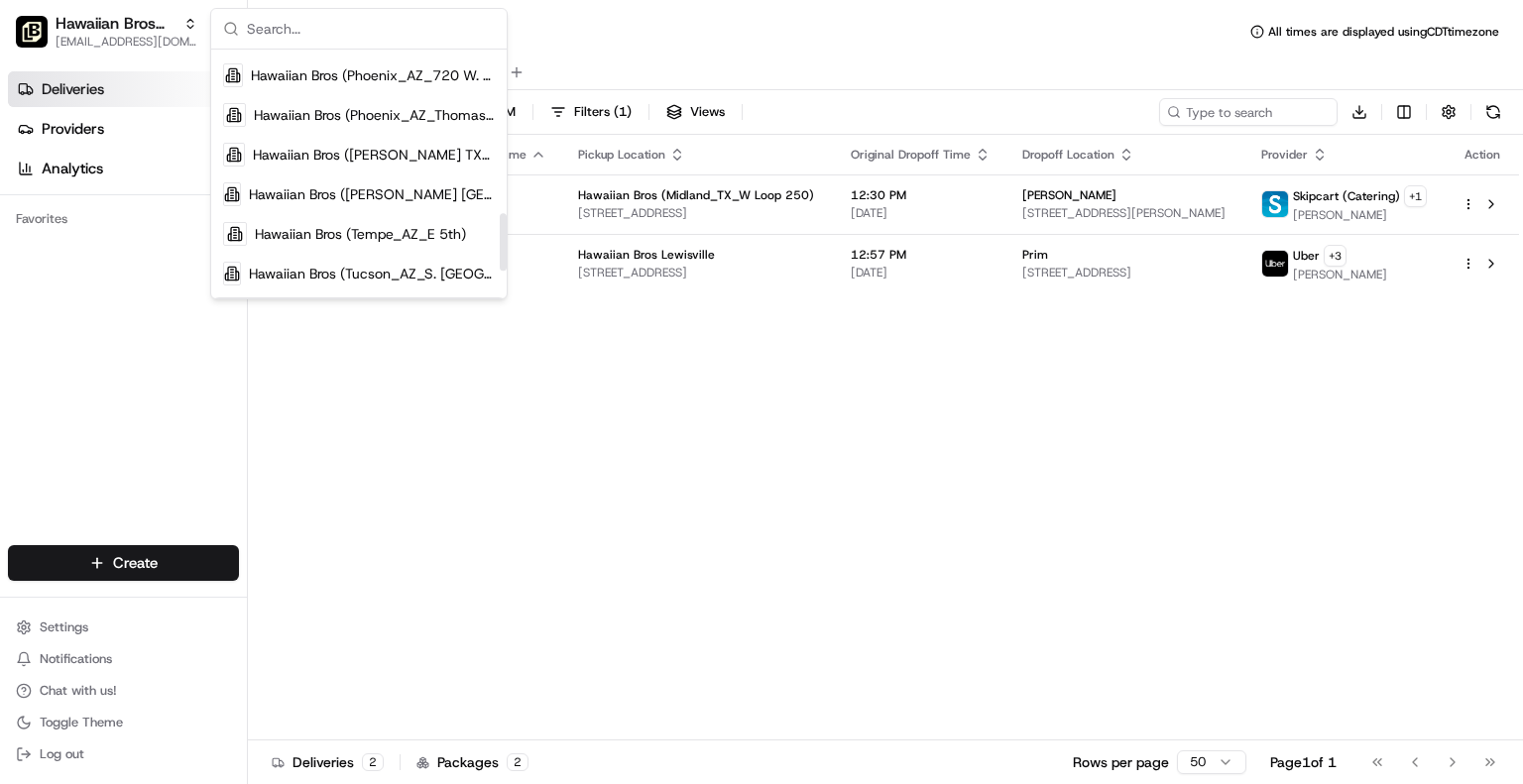 scroll, scrollTop: 707, scrollLeft: 0, axis: vertical 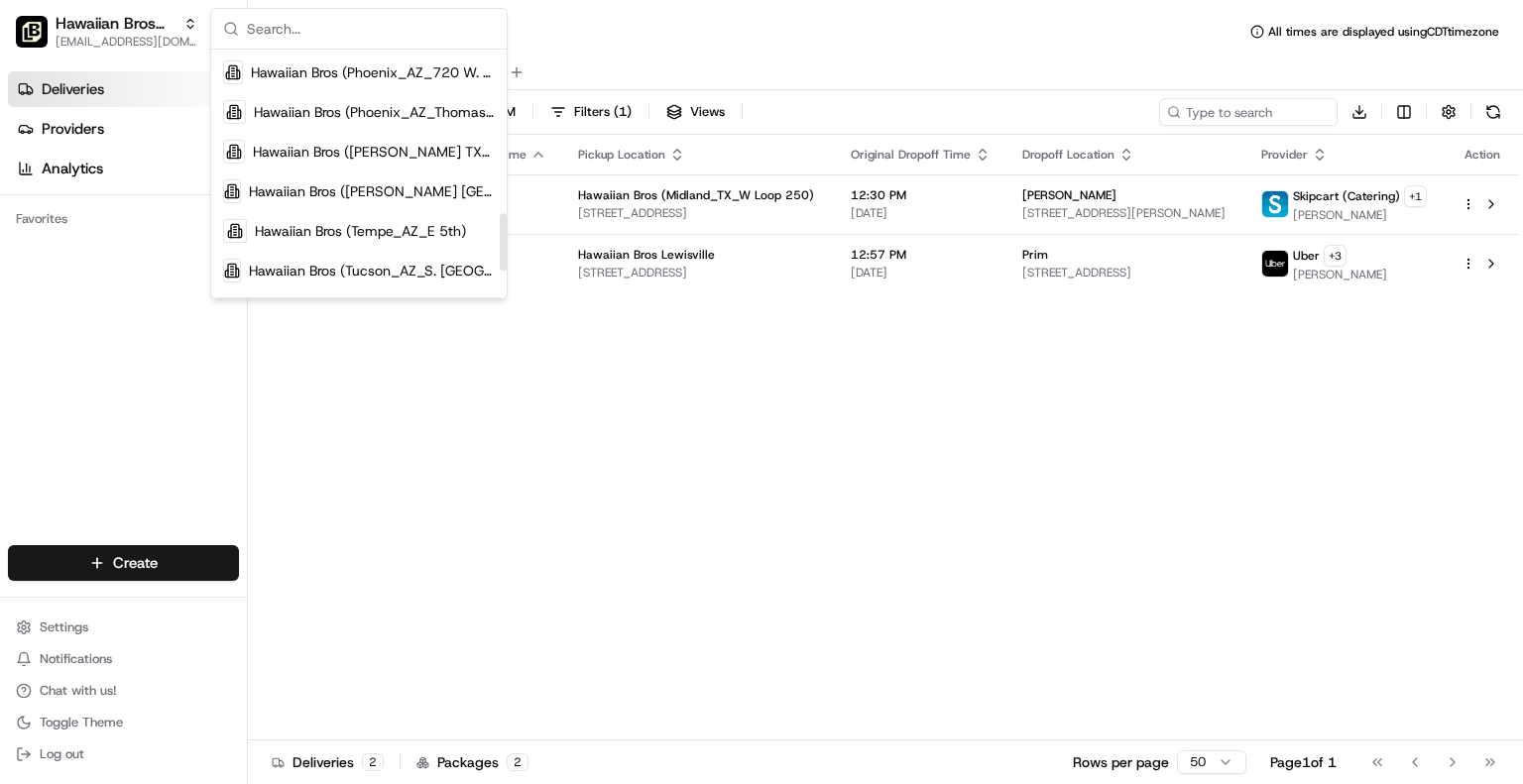 drag, startPoint x: 499, startPoint y: 92, endPoint x: 514, endPoint y: 241, distance: 149.75313 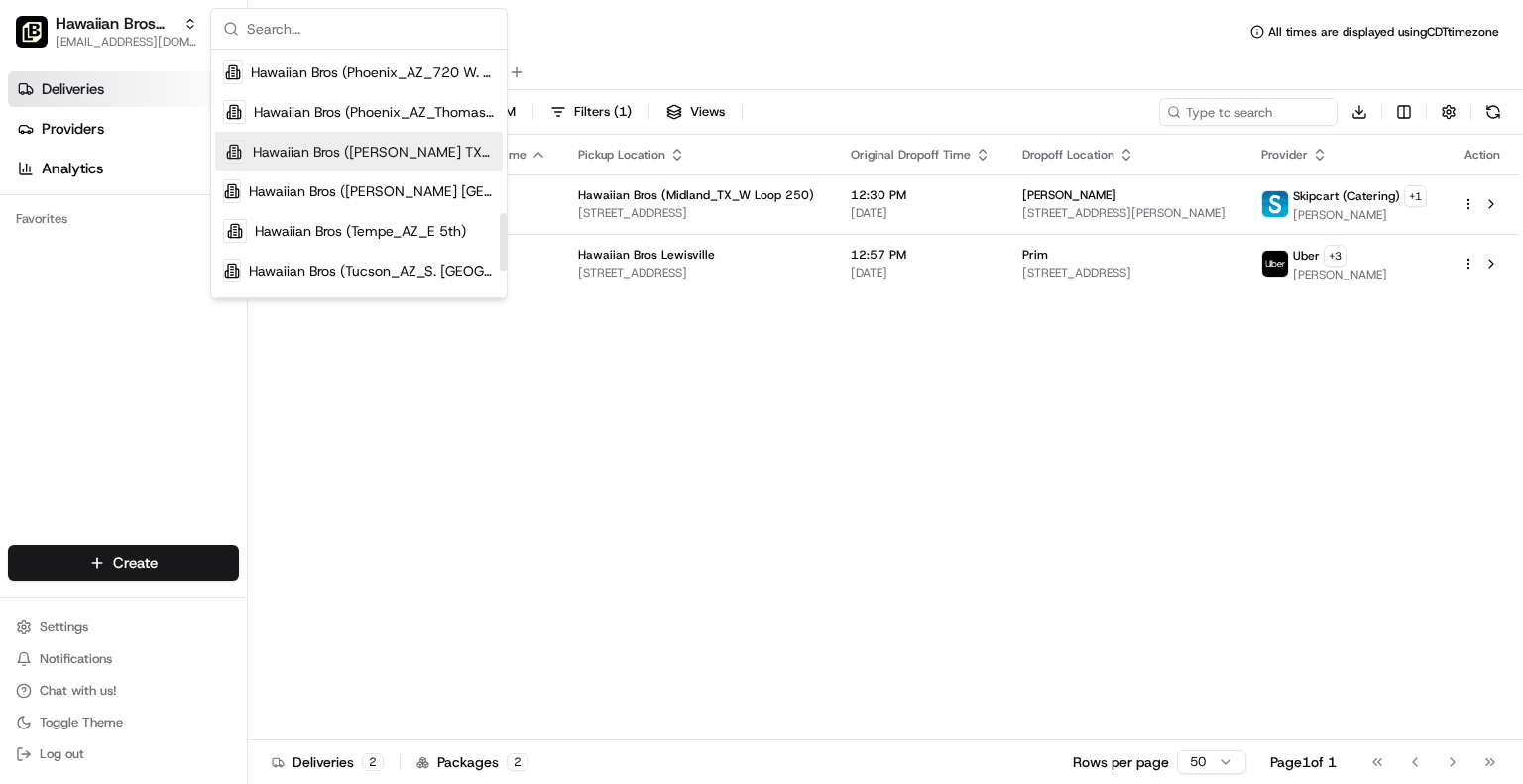 click on "Hawaiian Bros (Richardson TX_Coit)" at bounding box center (374, 152) 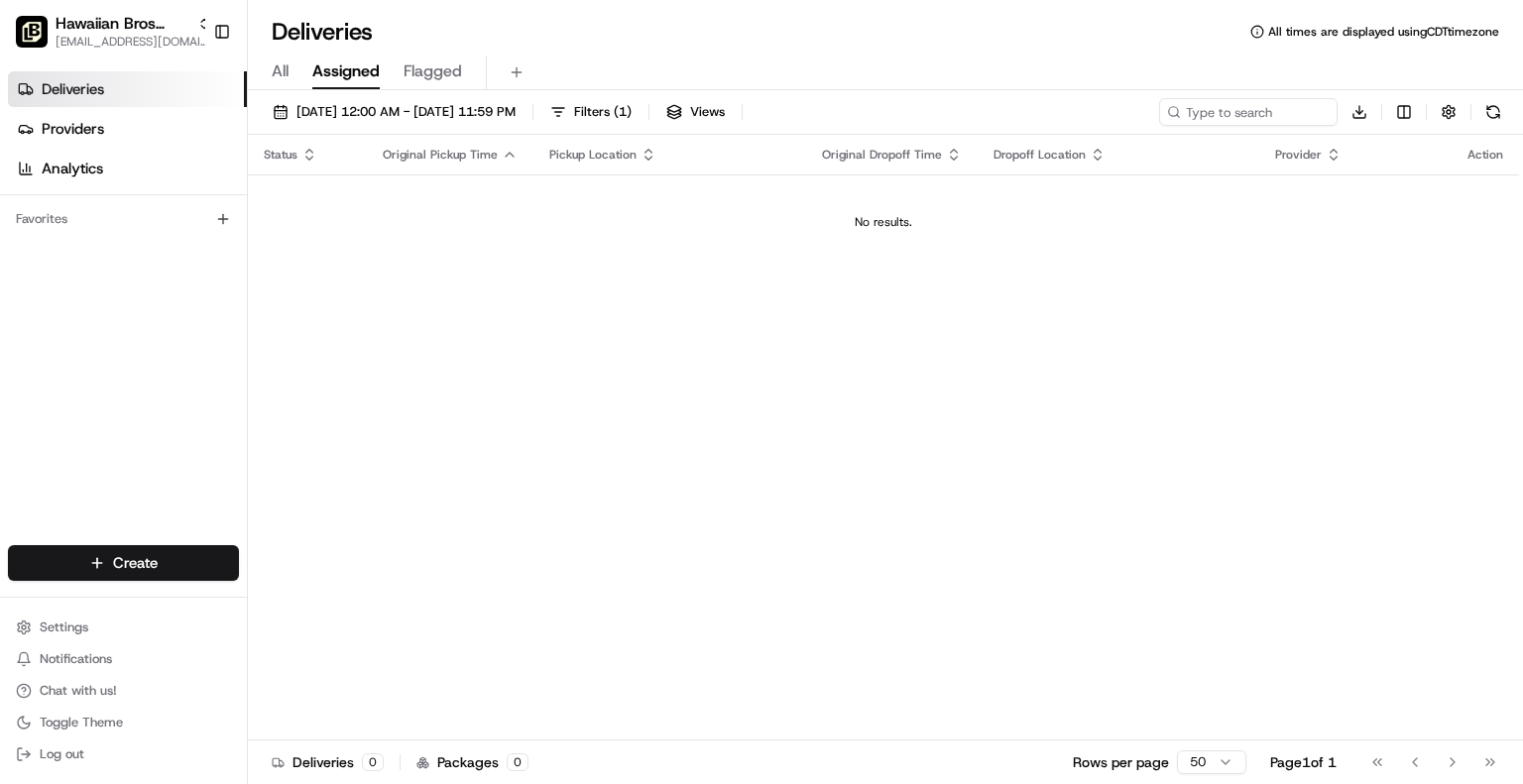 click on "All" at bounding box center [280, 71] 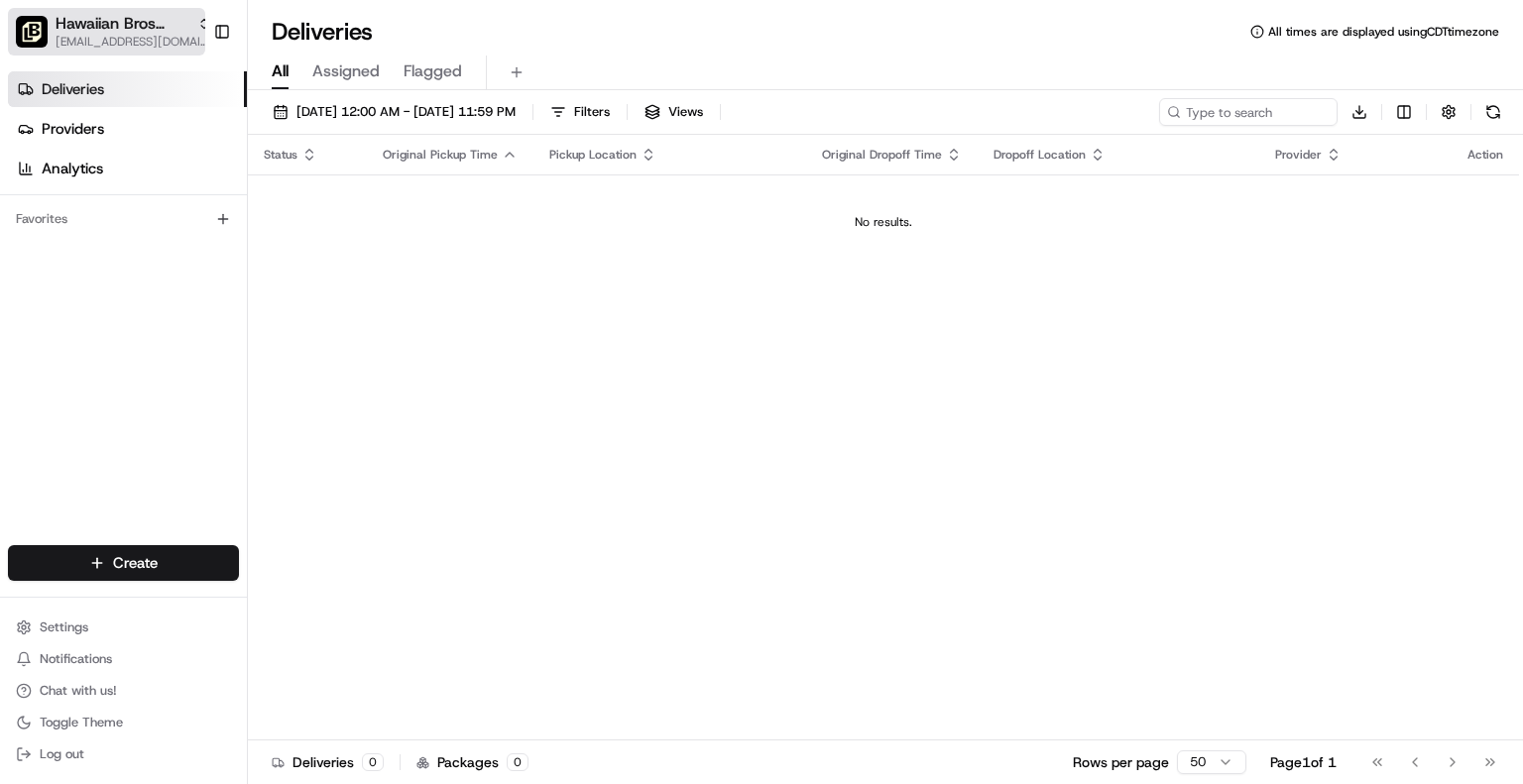 click on "[EMAIL_ADDRESS][DOMAIN_NAME]" at bounding box center (133, 42) 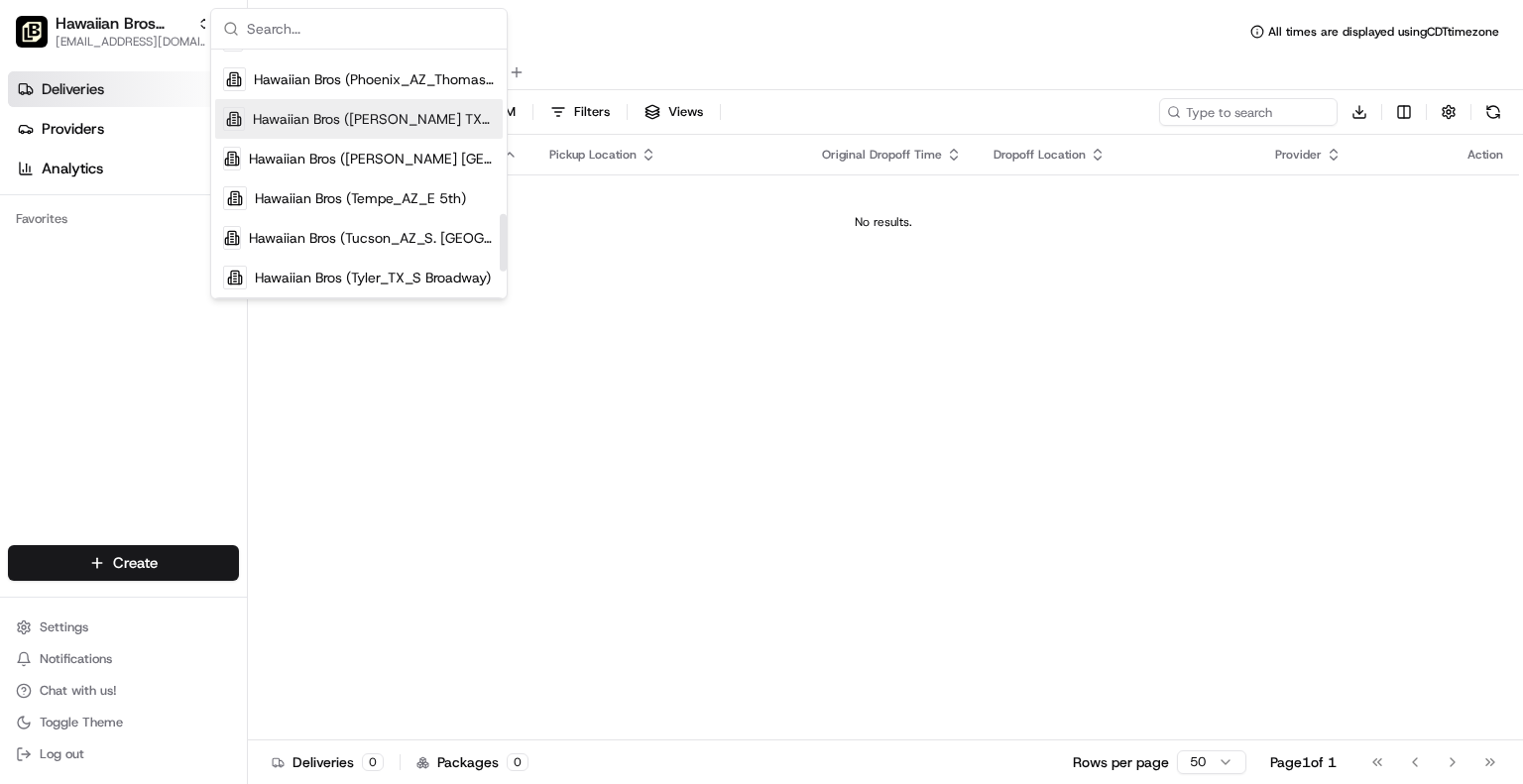 scroll, scrollTop: 710, scrollLeft: 0, axis: vertical 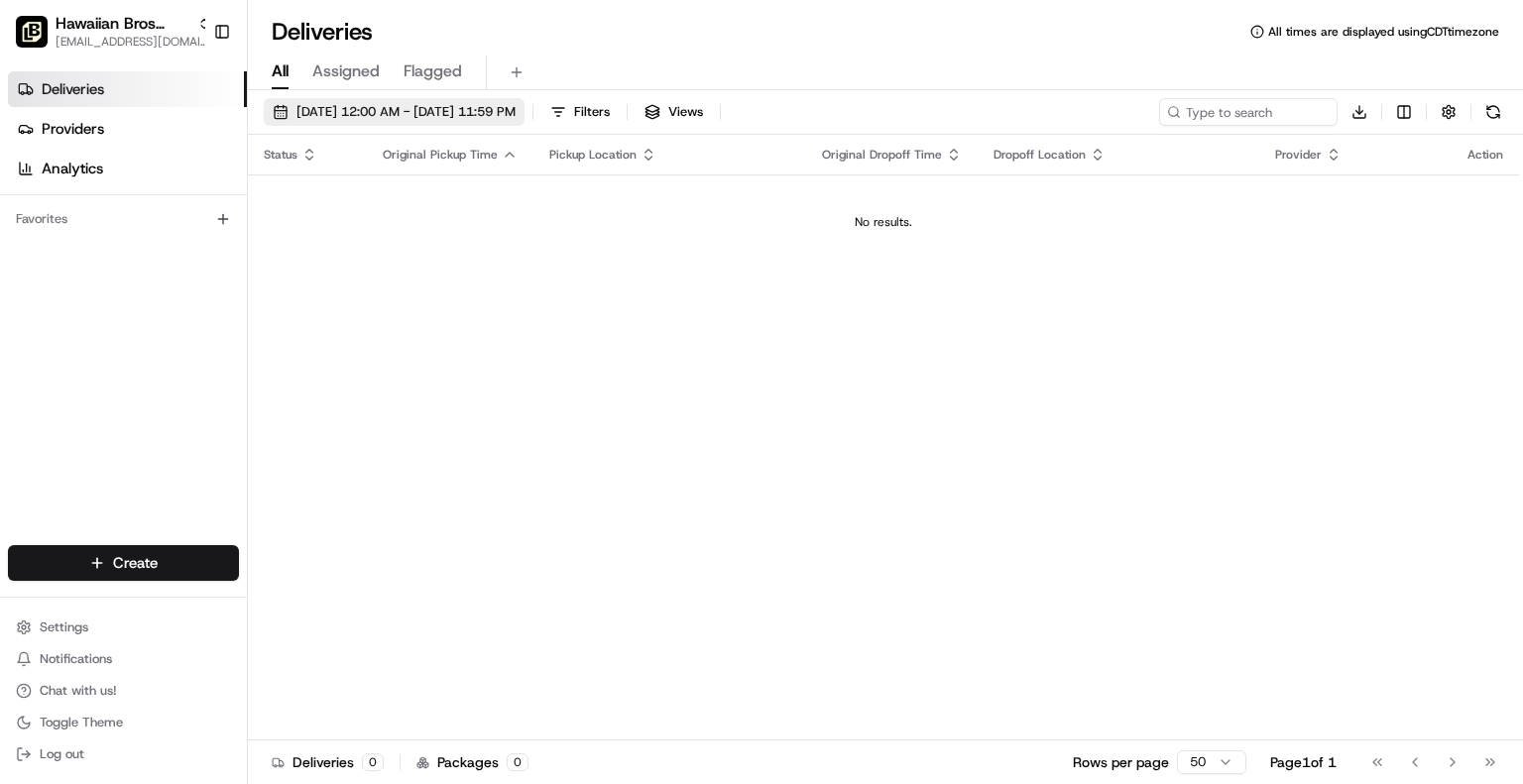 click on "[DATE] 12:00 AM - [DATE] 11:59 PM" at bounding box center [406, 112] 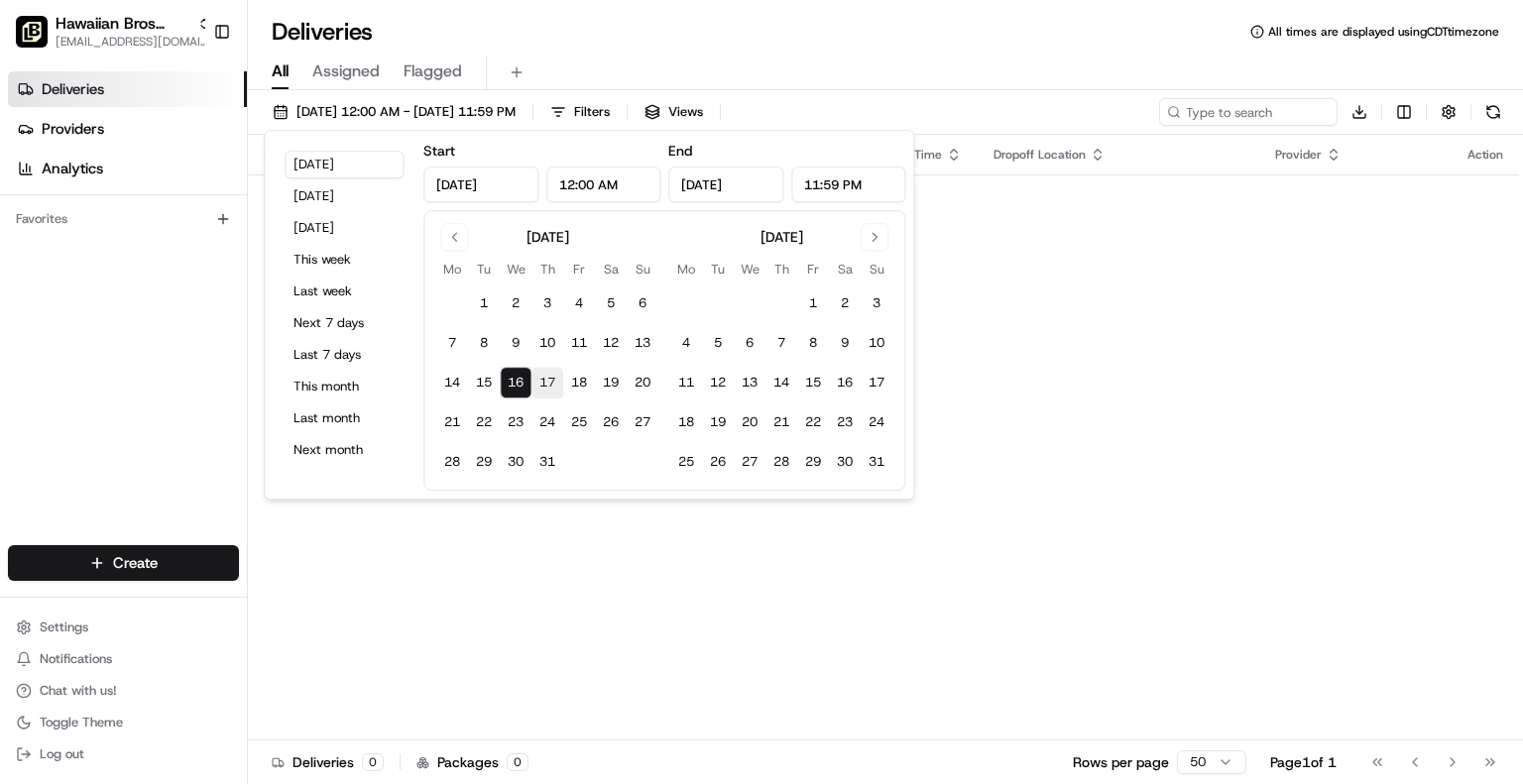 click on "17" at bounding box center (547, 383) 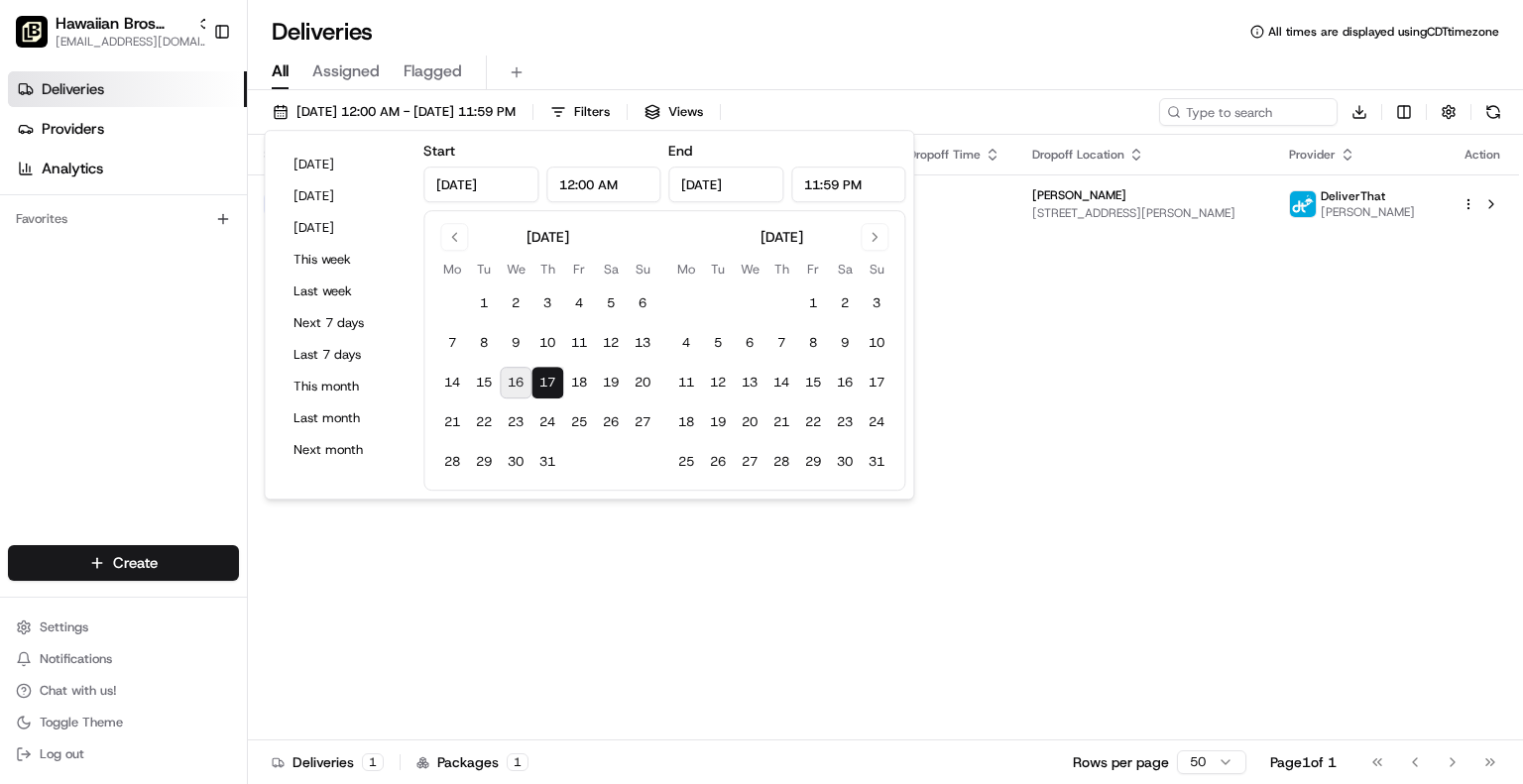 click on "Status Original Pickup Time Pickup Location Original Dropoff Time Dropoff Location Provider Action Assigned Driver 4:05 PM 07/17/2025 Hawaiian Bros (Richardson TX_Coit) 2060 N Coit Rd, Richardson, TX 75080, USA 4:30 PM 07/17/2025 Drew Welch 1201 N Bowser Rd, Richardson, TX 75081, USA DeliverThat Zorily Perez" at bounding box center (883, 437) 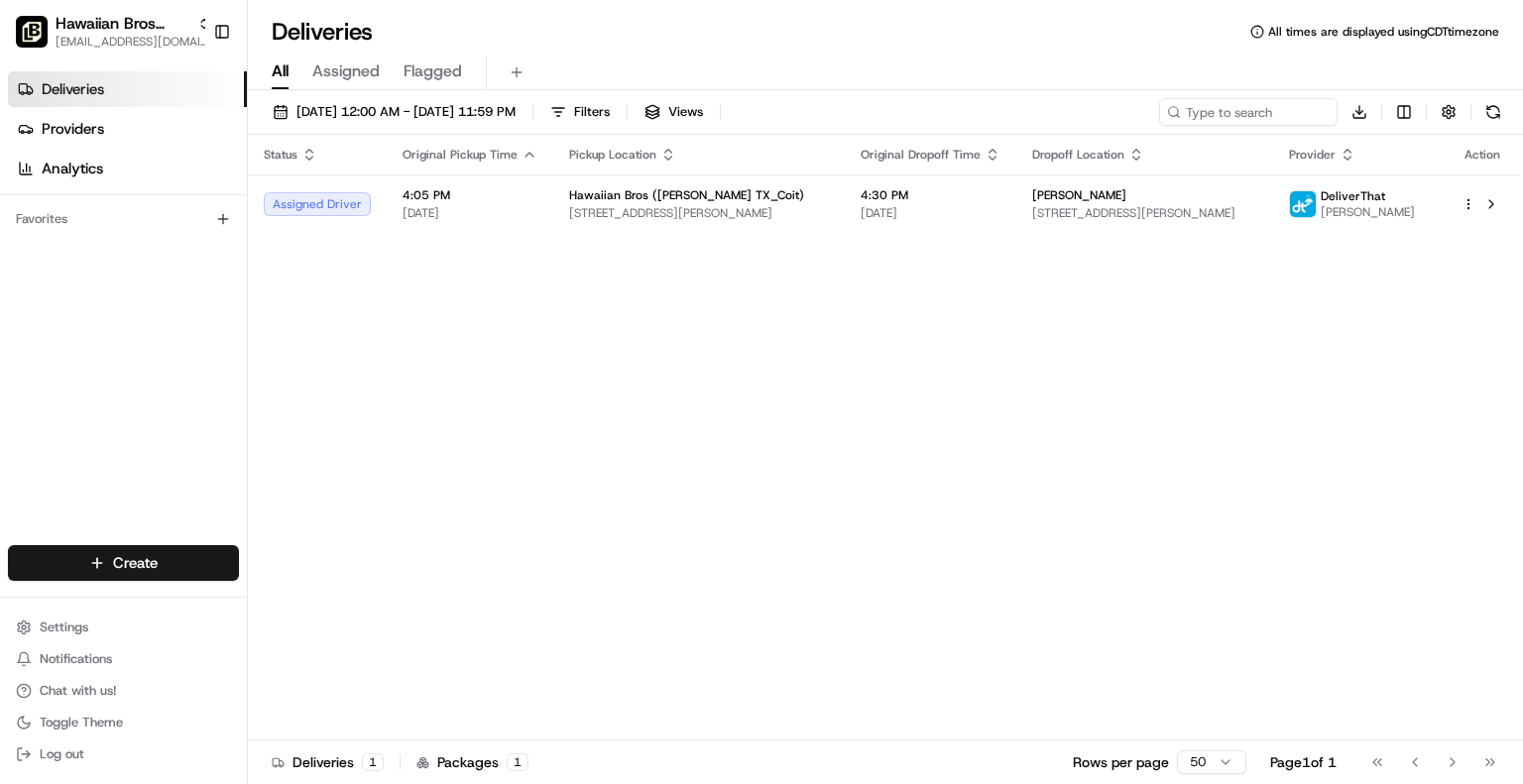 click on "Deliveries" at bounding box center (127, 89) 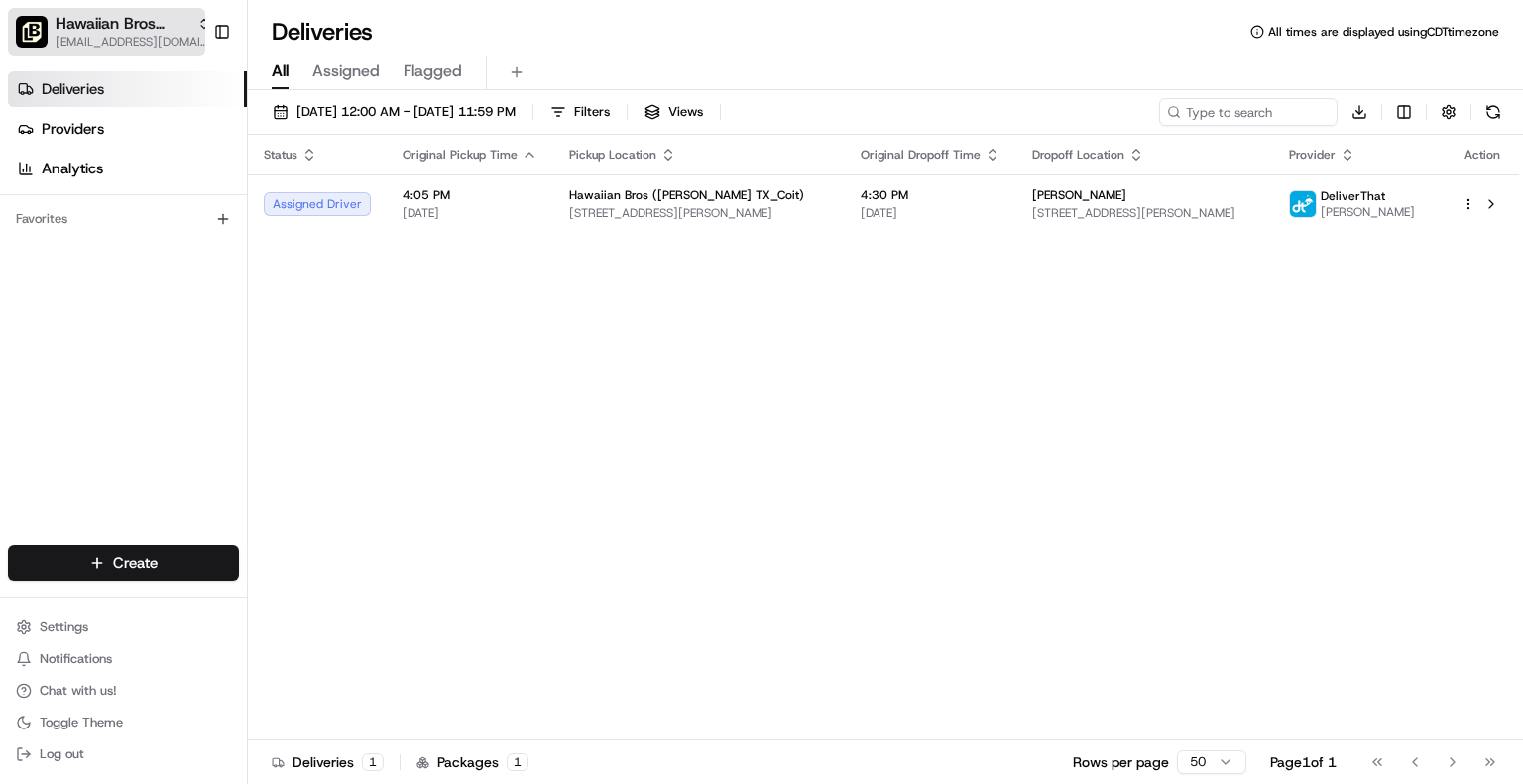 click on "[EMAIL_ADDRESS][DOMAIN_NAME]" at bounding box center [133, 42] 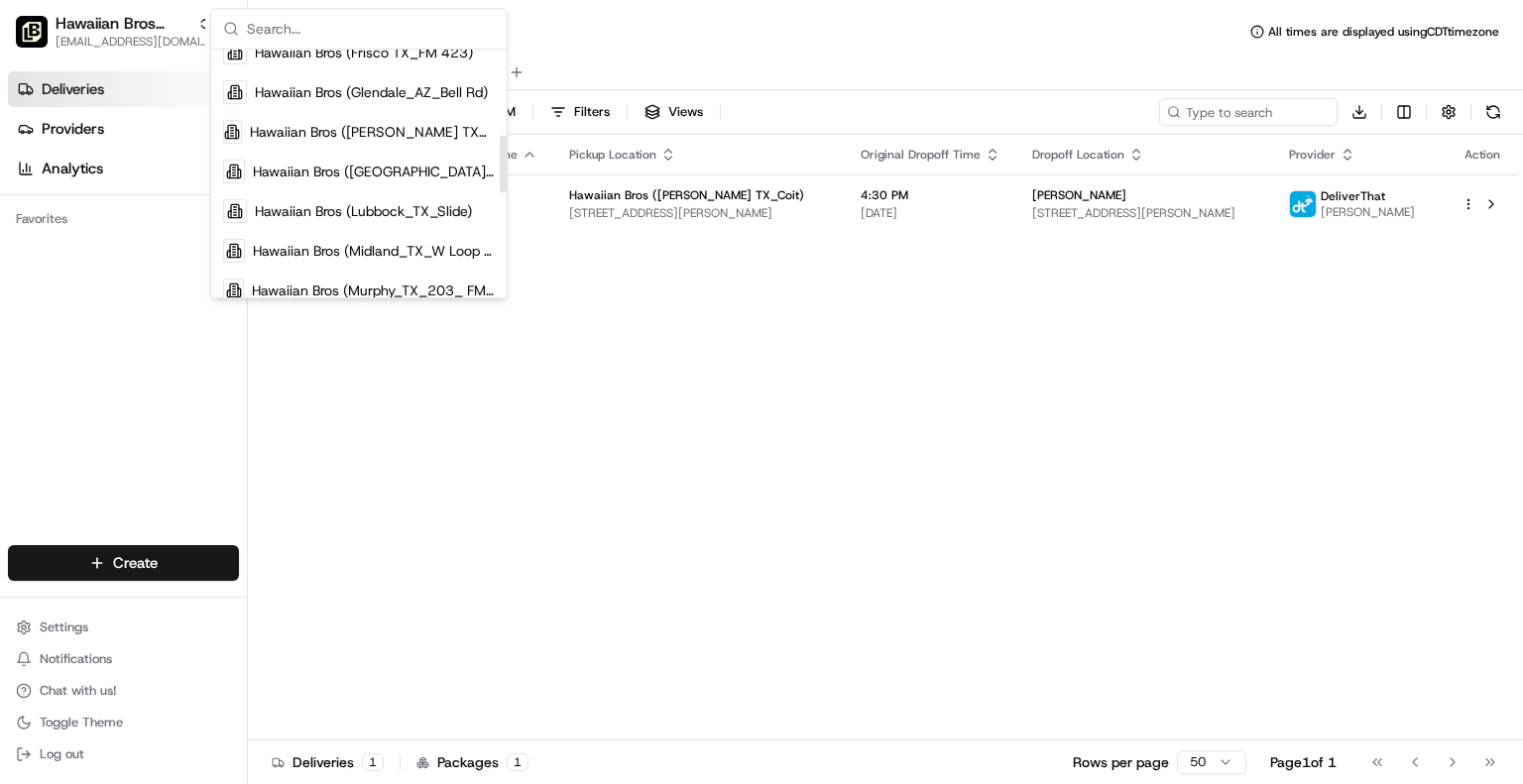 scroll, scrollTop: 420, scrollLeft: 0, axis: vertical 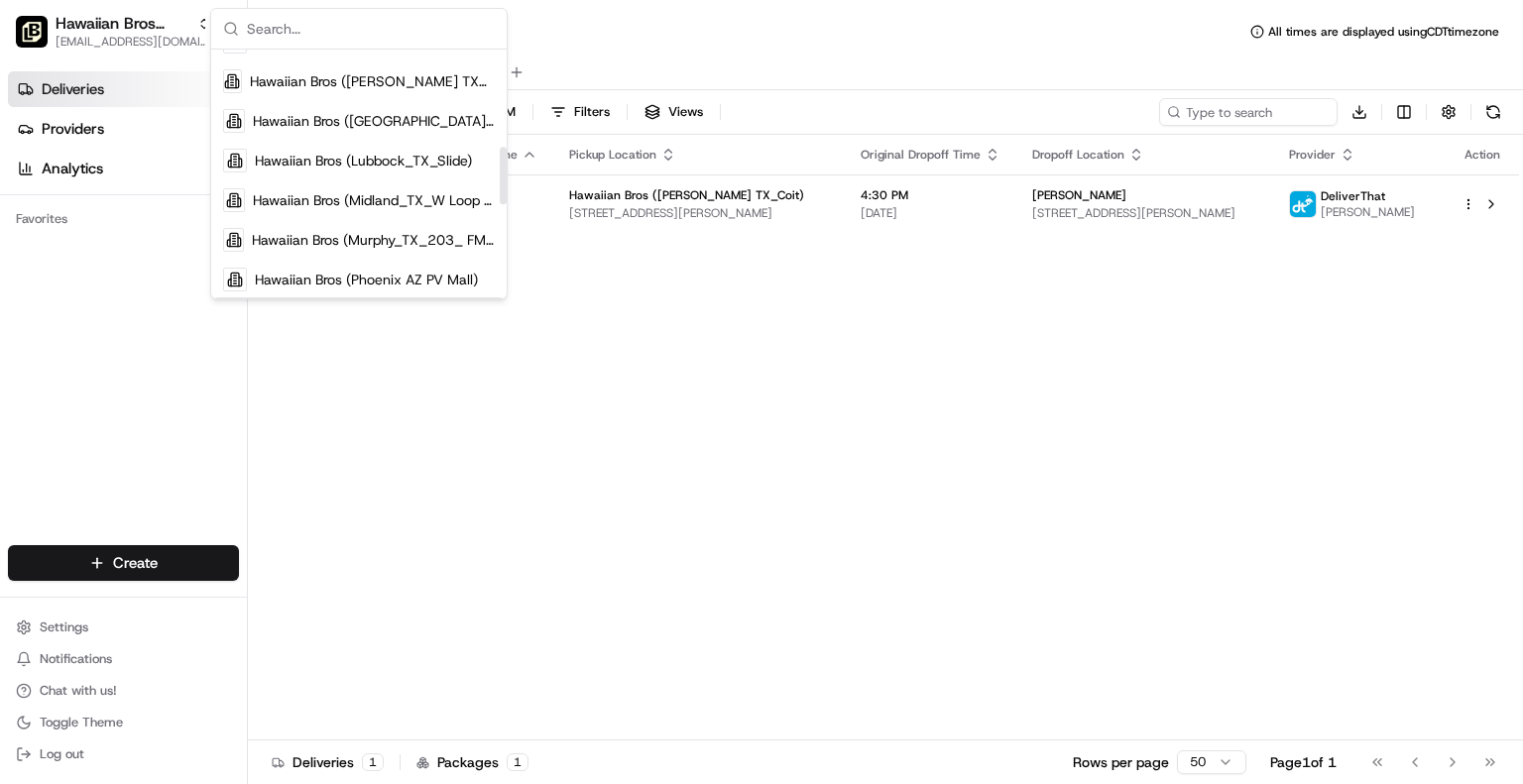drag, startPoint x: 500, startPoint y: 88, endPoint x: 505, endPoint y: 185, distance: 97.12878 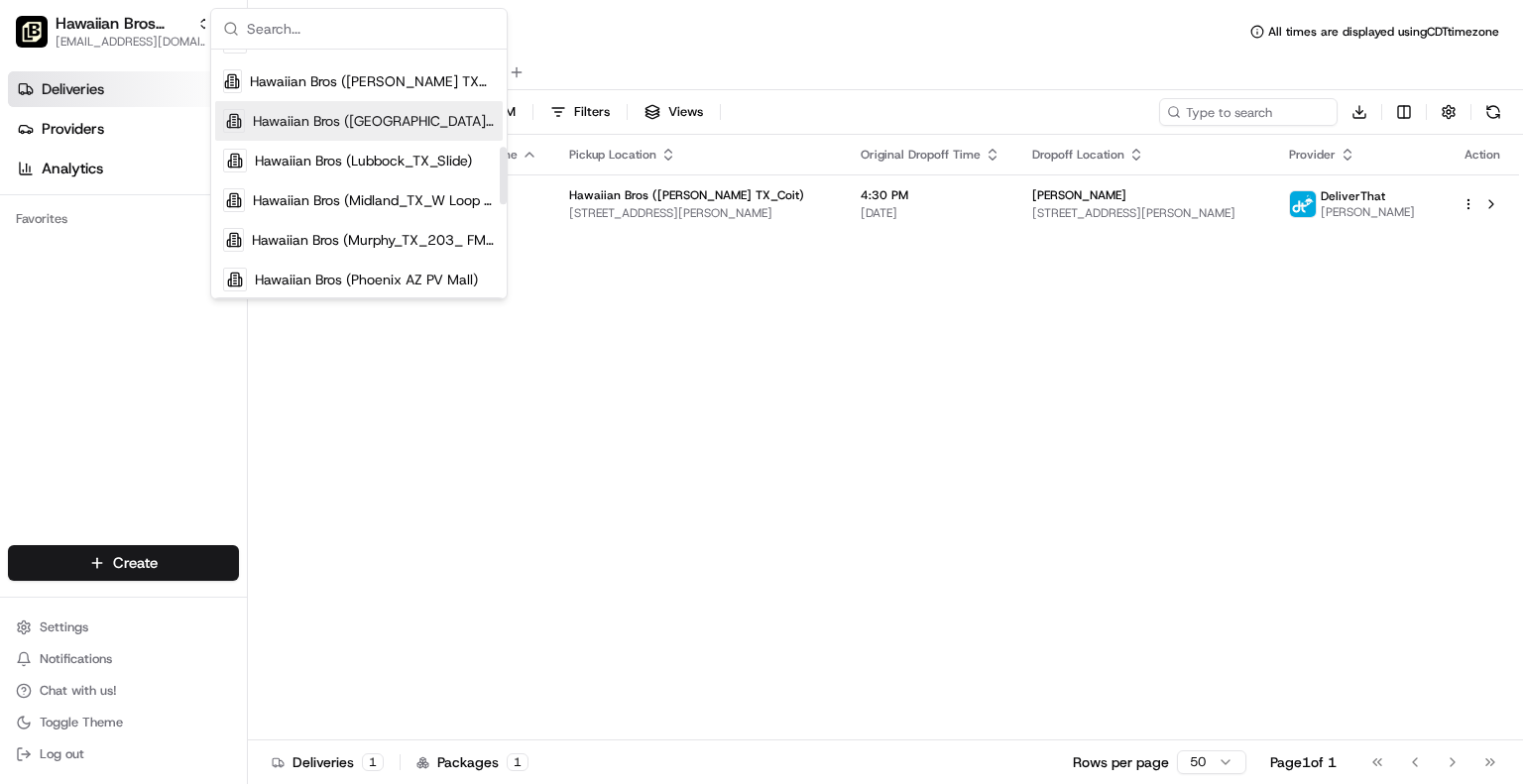click on "Hawaiian Bros ([GEOGRAPHIC_DATA] Main)" at bounding box center [374, 121] 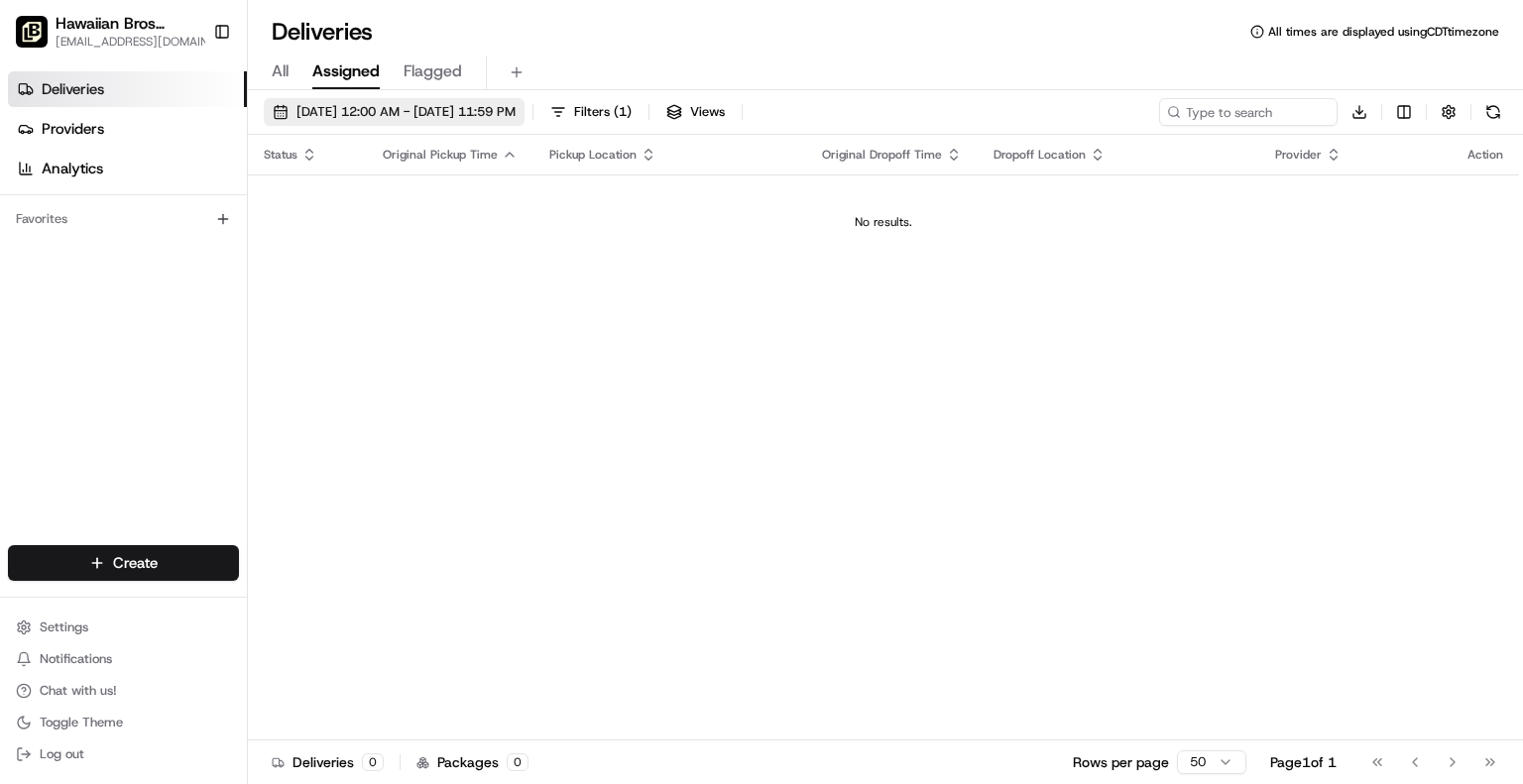 click on "[DATE] 12:00 AM - [DATE] 11:59 PM" at bounding box center (406, 112) 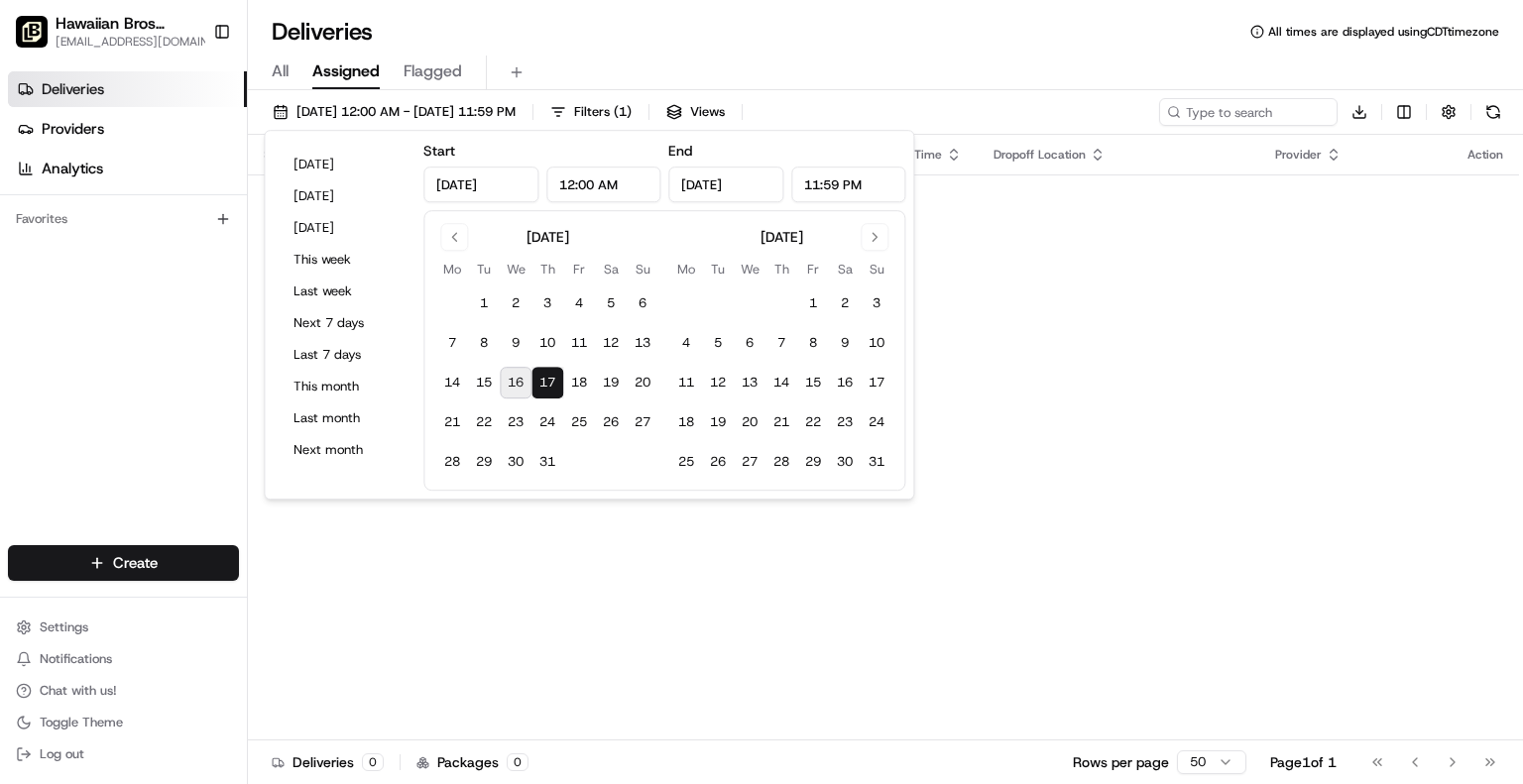 click on "16" at bounding box center (516, 383) 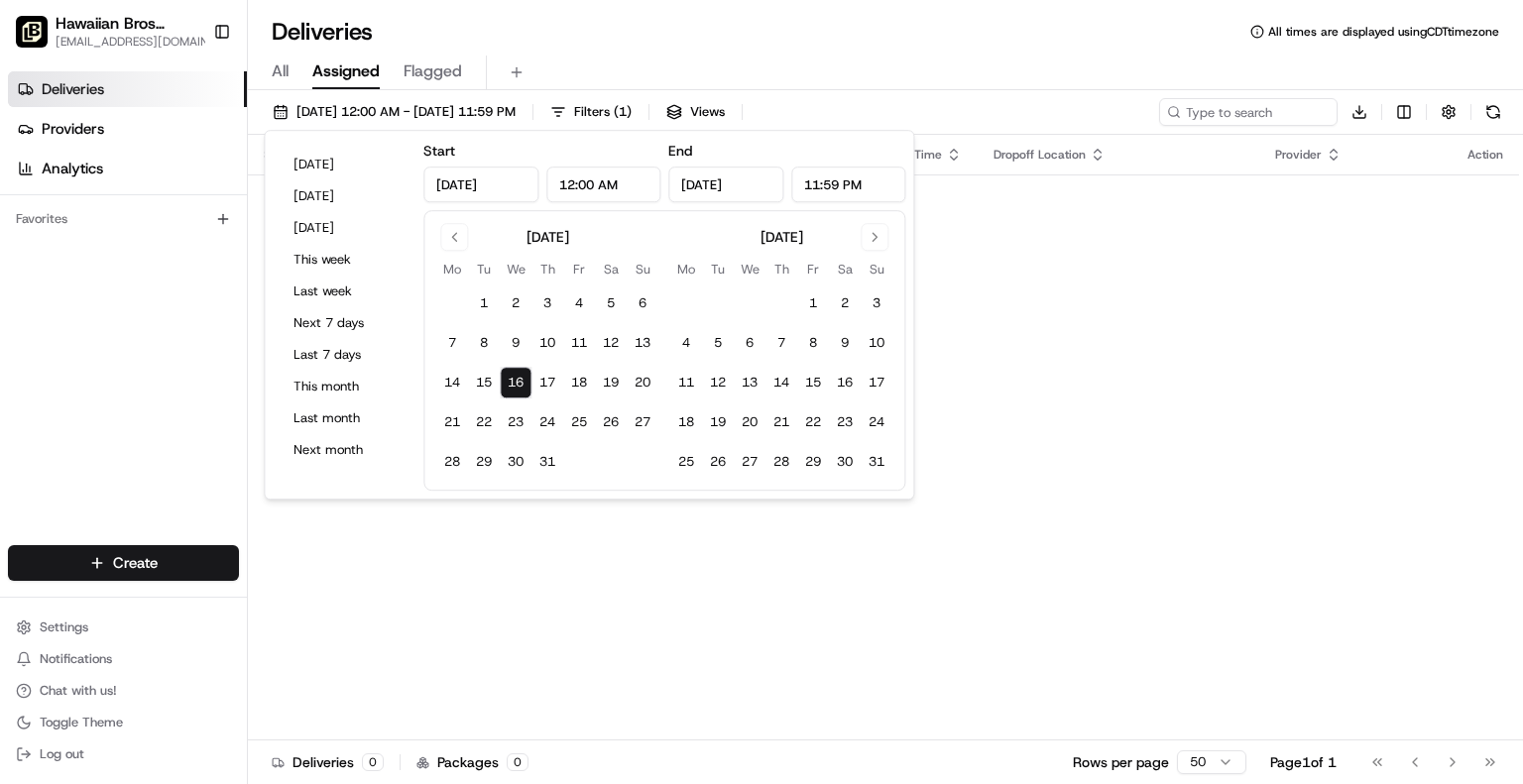 click on "No results." at bounding box center [883, 222] 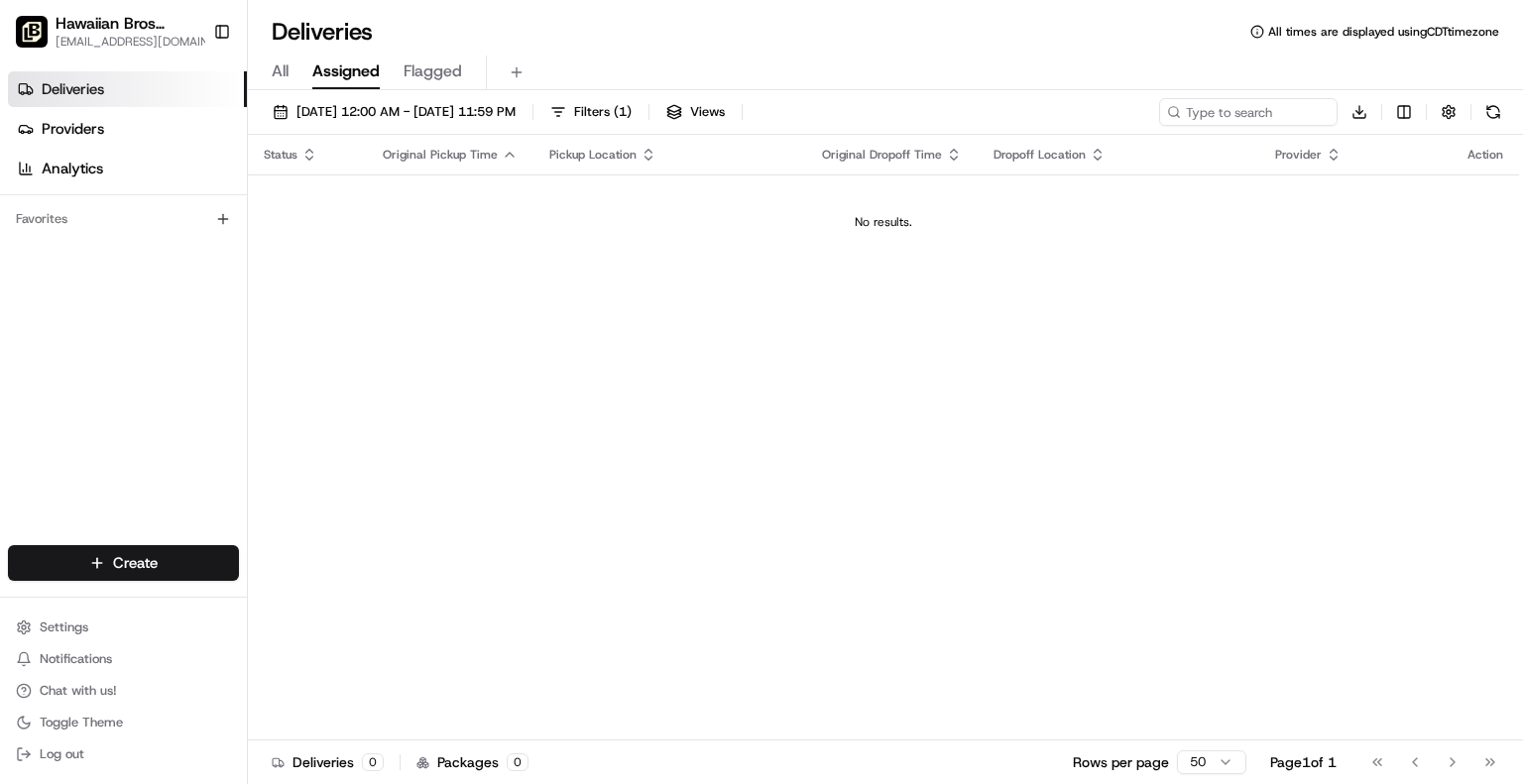 click on "Deliveries" at bounding box center (127, 89) 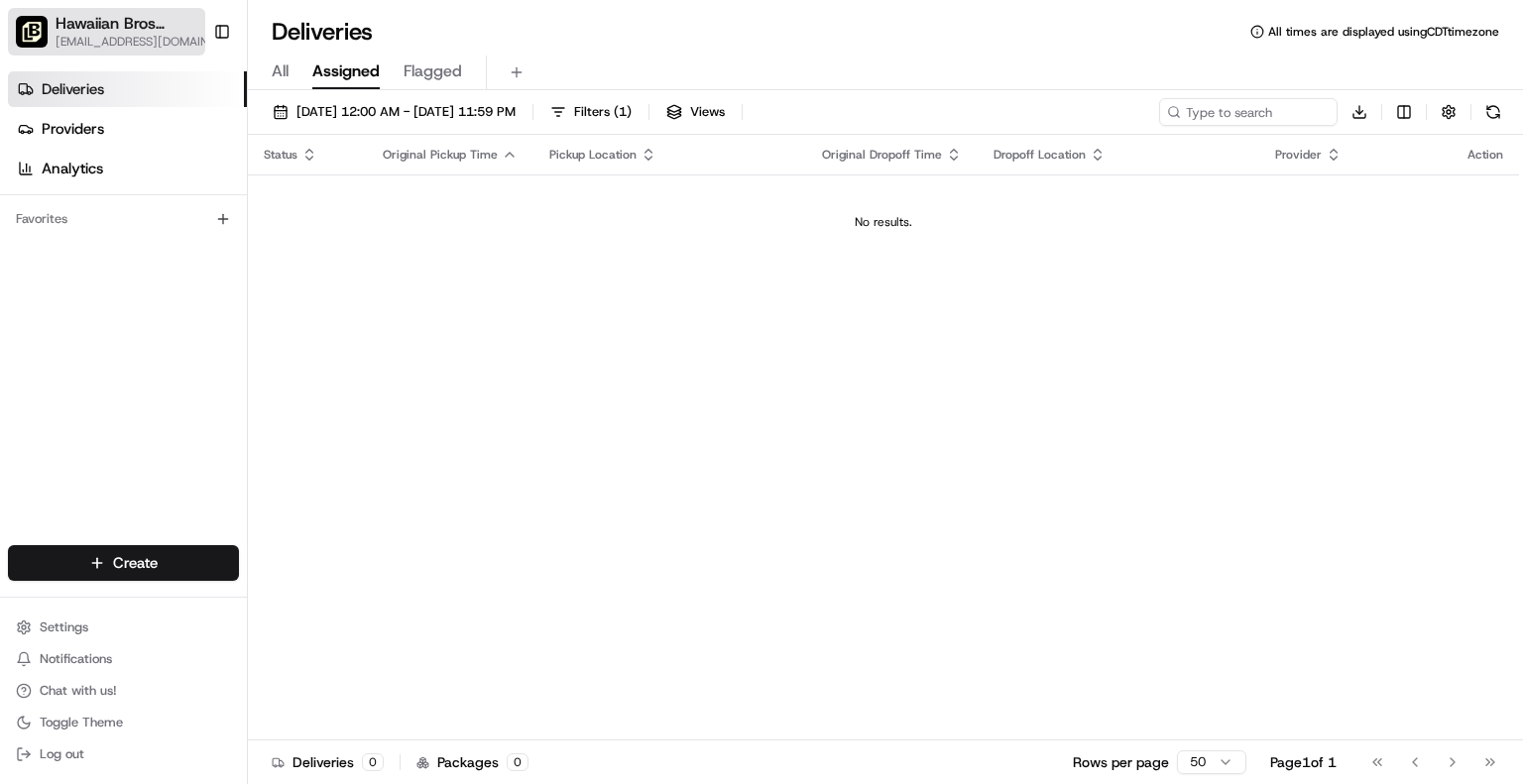 click on "Hawaiian Bros ([GEOGRAPHIC_DATA] Main)" at bounding box center [139, 24] 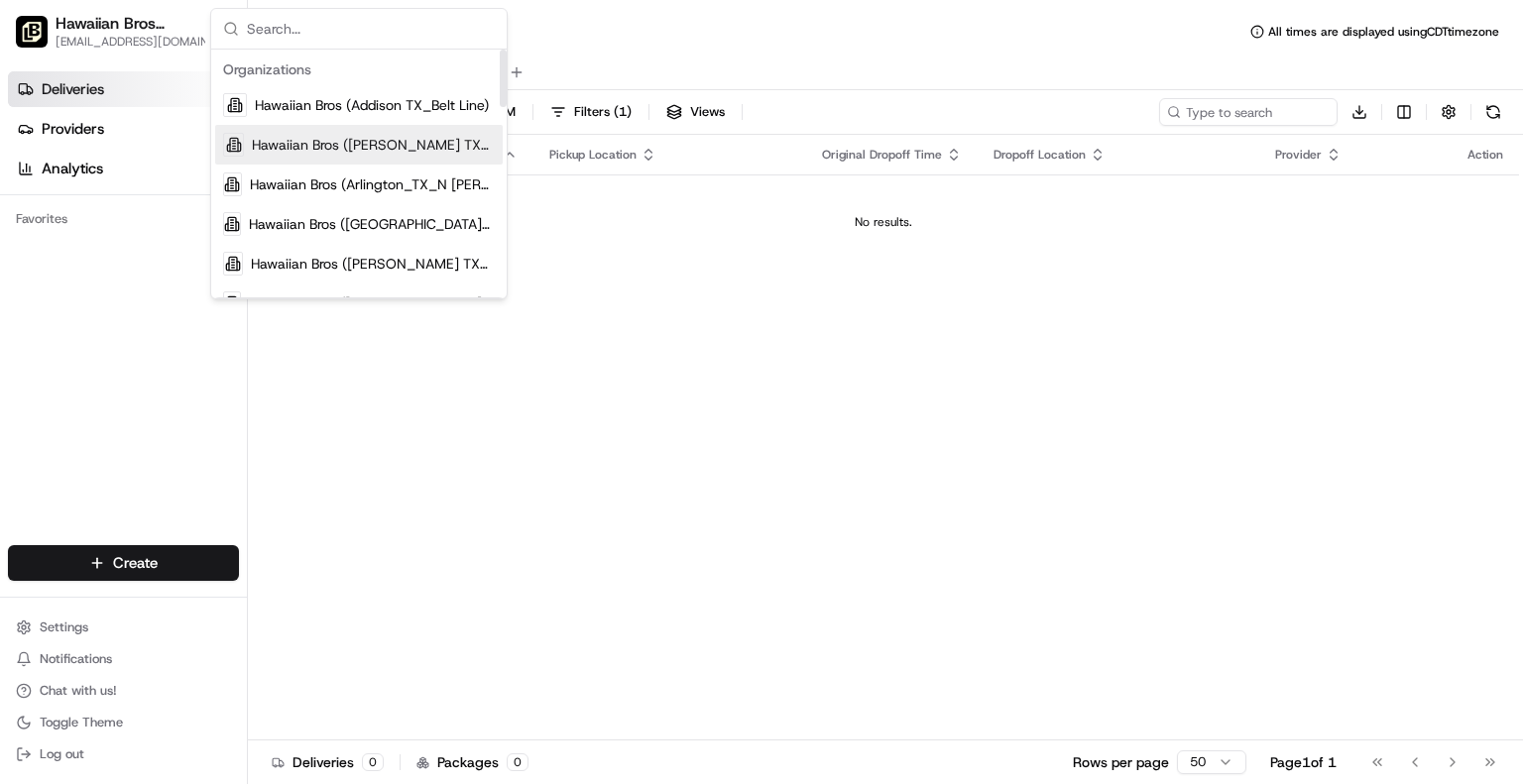 click on "Hawaiian Bros ([PERSON_NAME] TX_Stacy)" at bounding box center [373, 145] 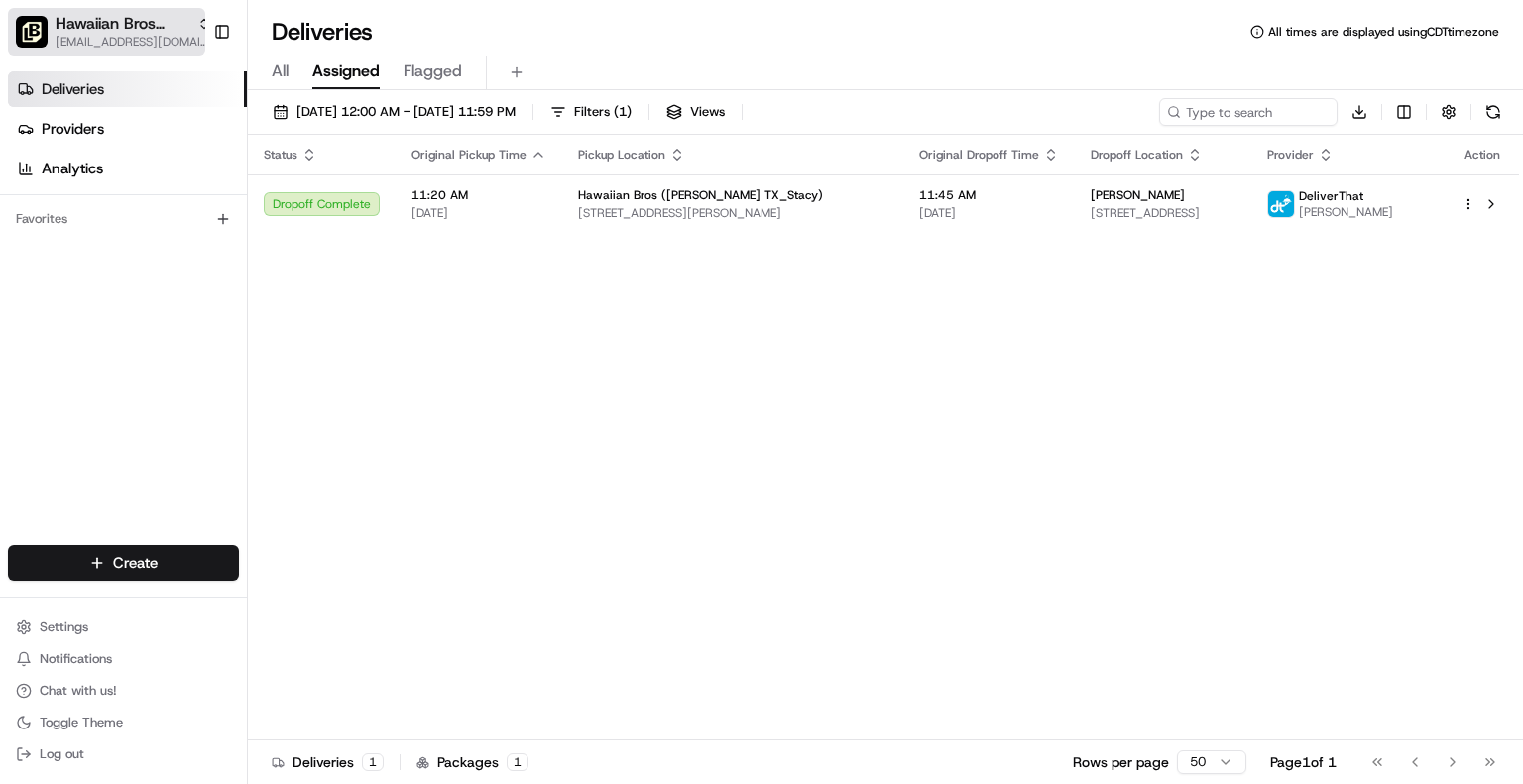 click 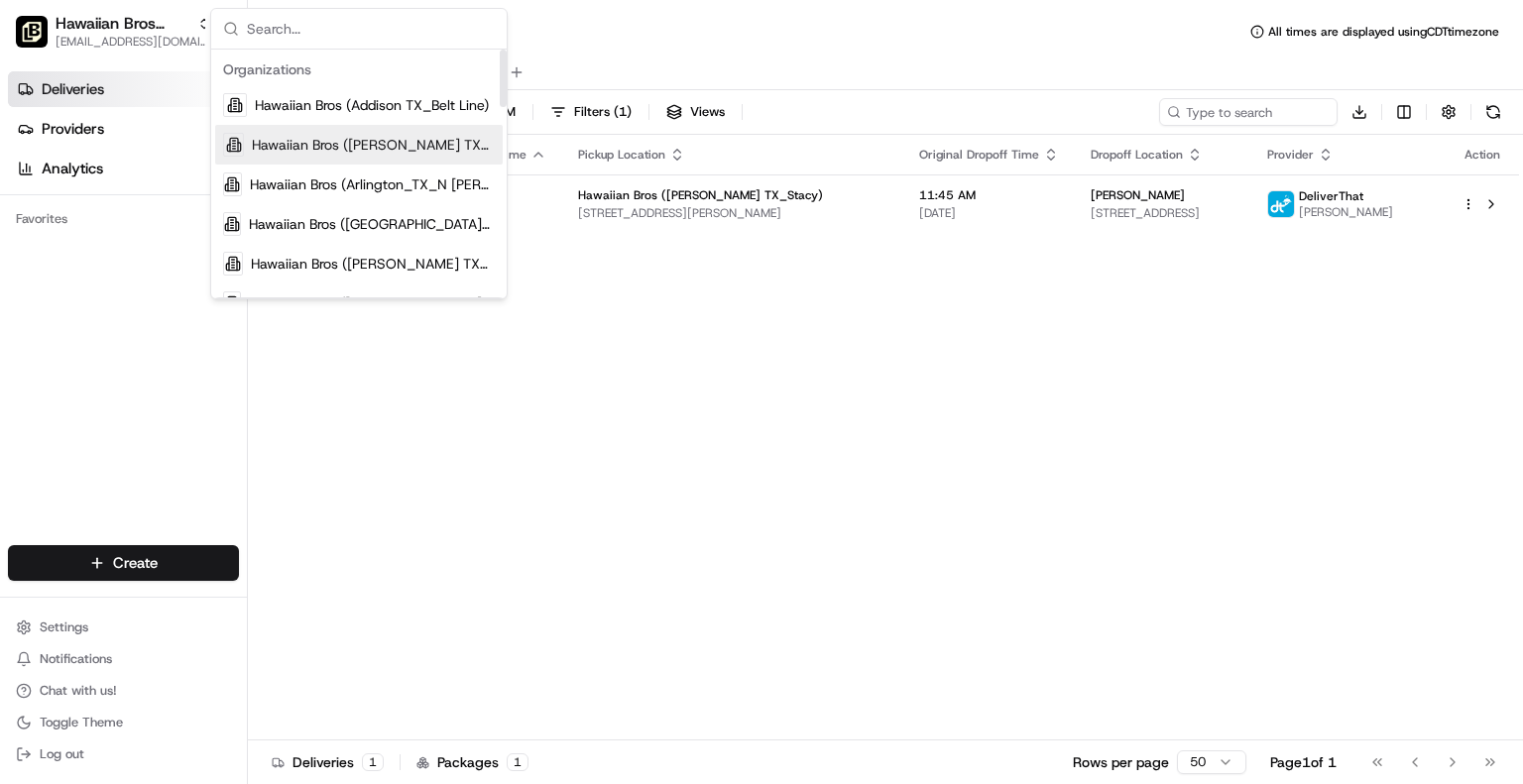 click on "Hawaiian Bros ([PERSON_NAME] TX_Stacy)" at bounding box center (373, 145) 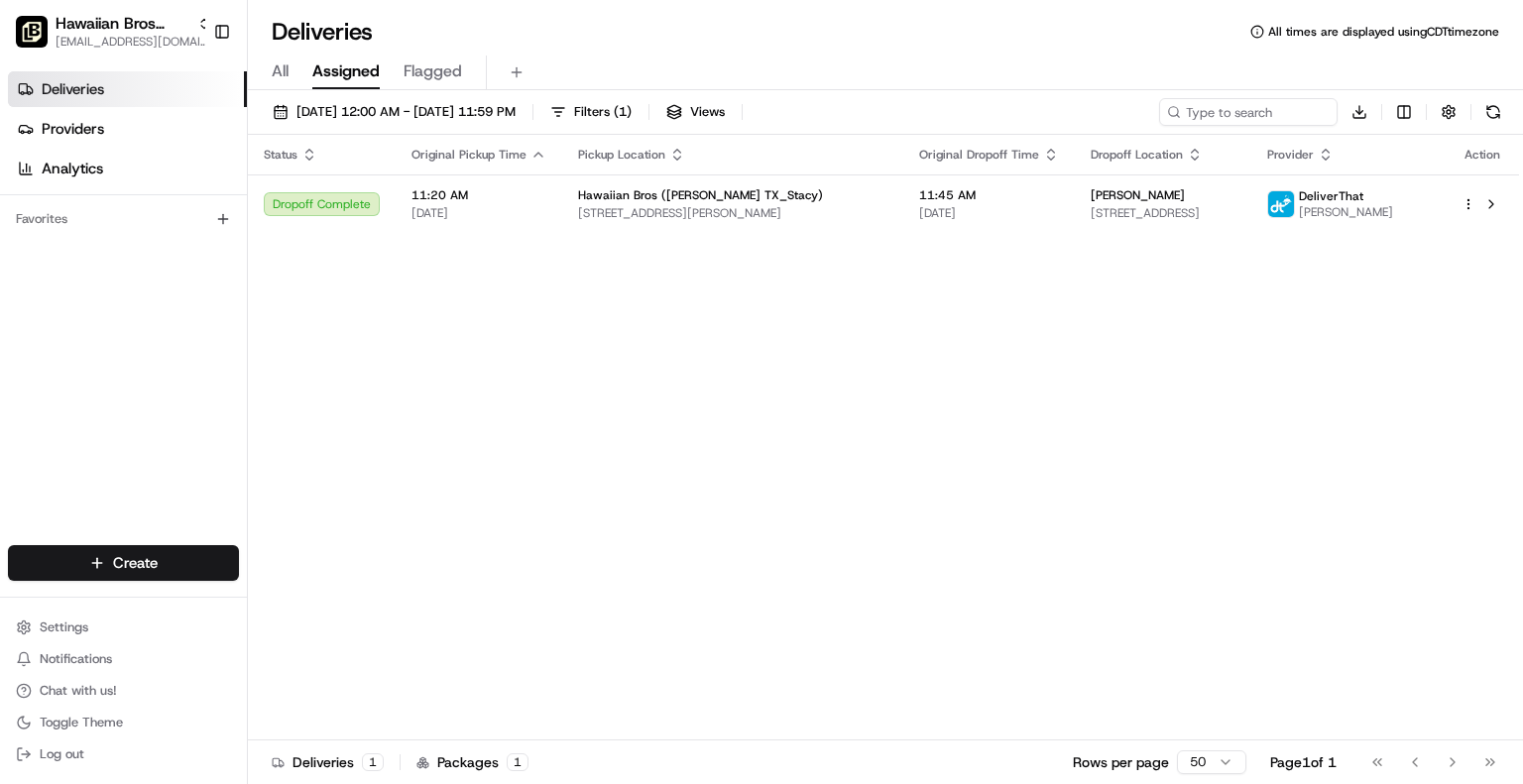 click on "All Assigned Flagged" at bounding box center (885, 72) 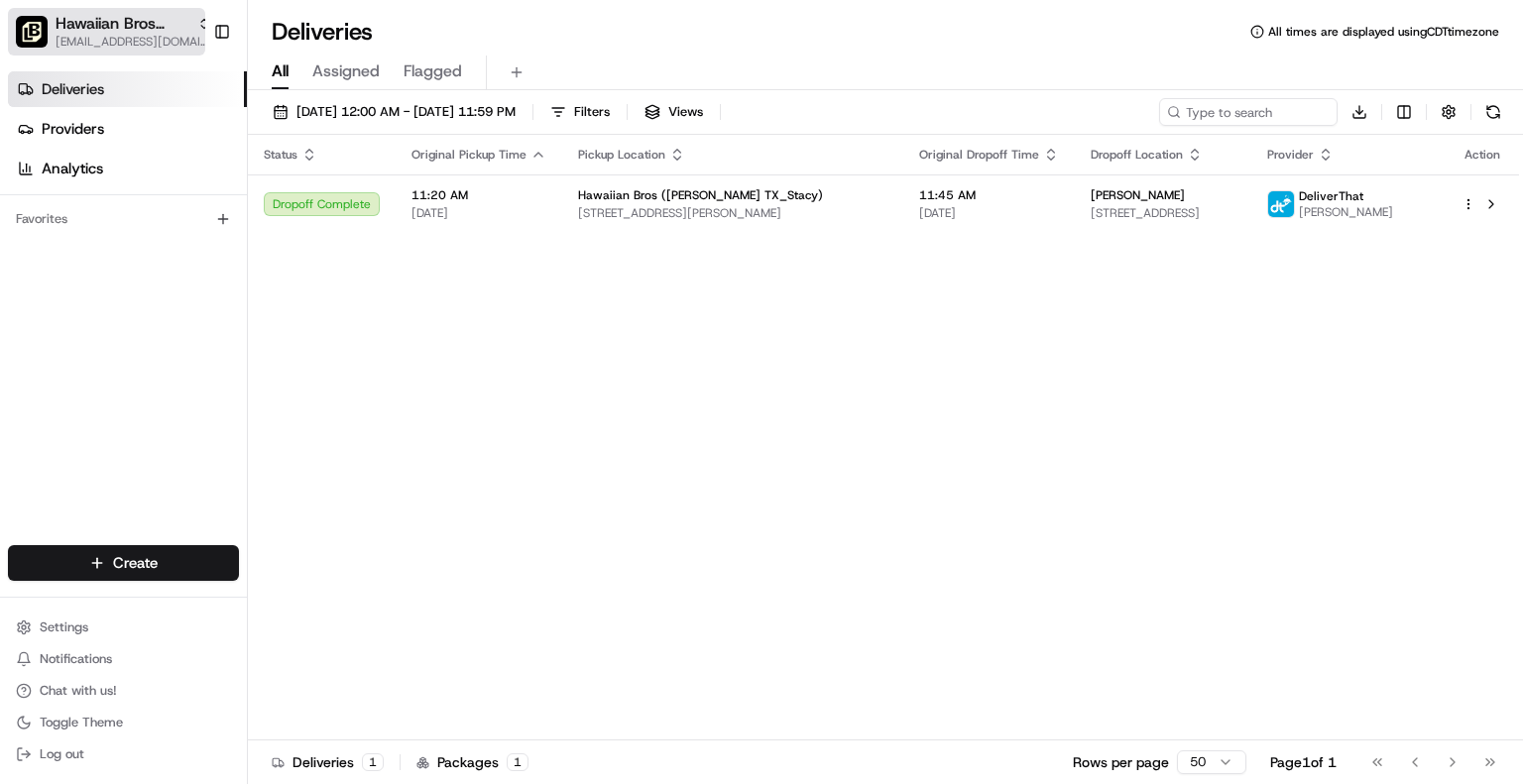 click on "[EMAIL_ADDRESS][DOMAIN_NAME]" at bounding box center (133, 42) 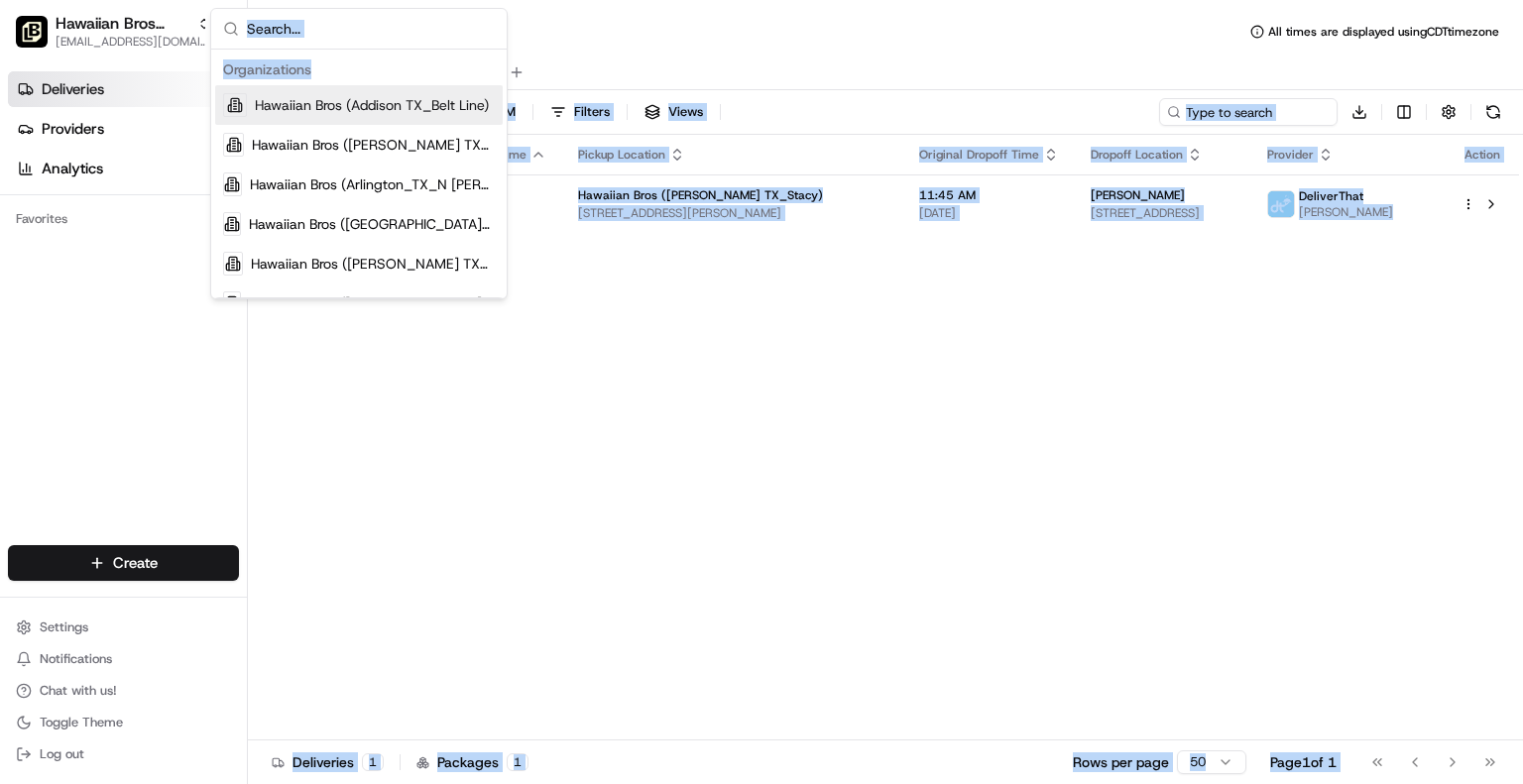 drag, startPoint x: 507, startPoint y: 82, endPoint x: 516, endPoint y: 130, distance: 48.83646 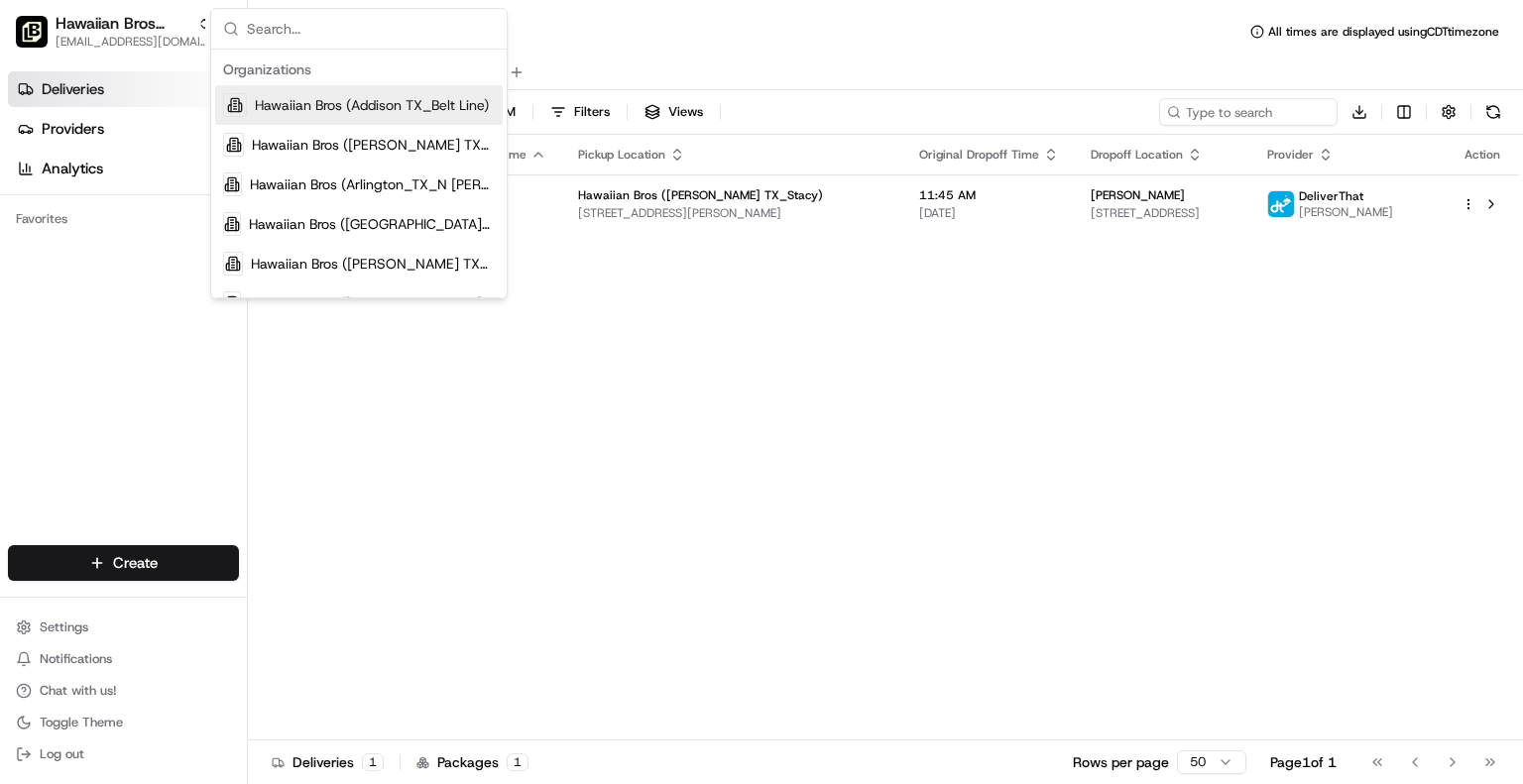 click on "Deliveries All times are displayed using  CDT  timezone" at bounding box center (885, 32) 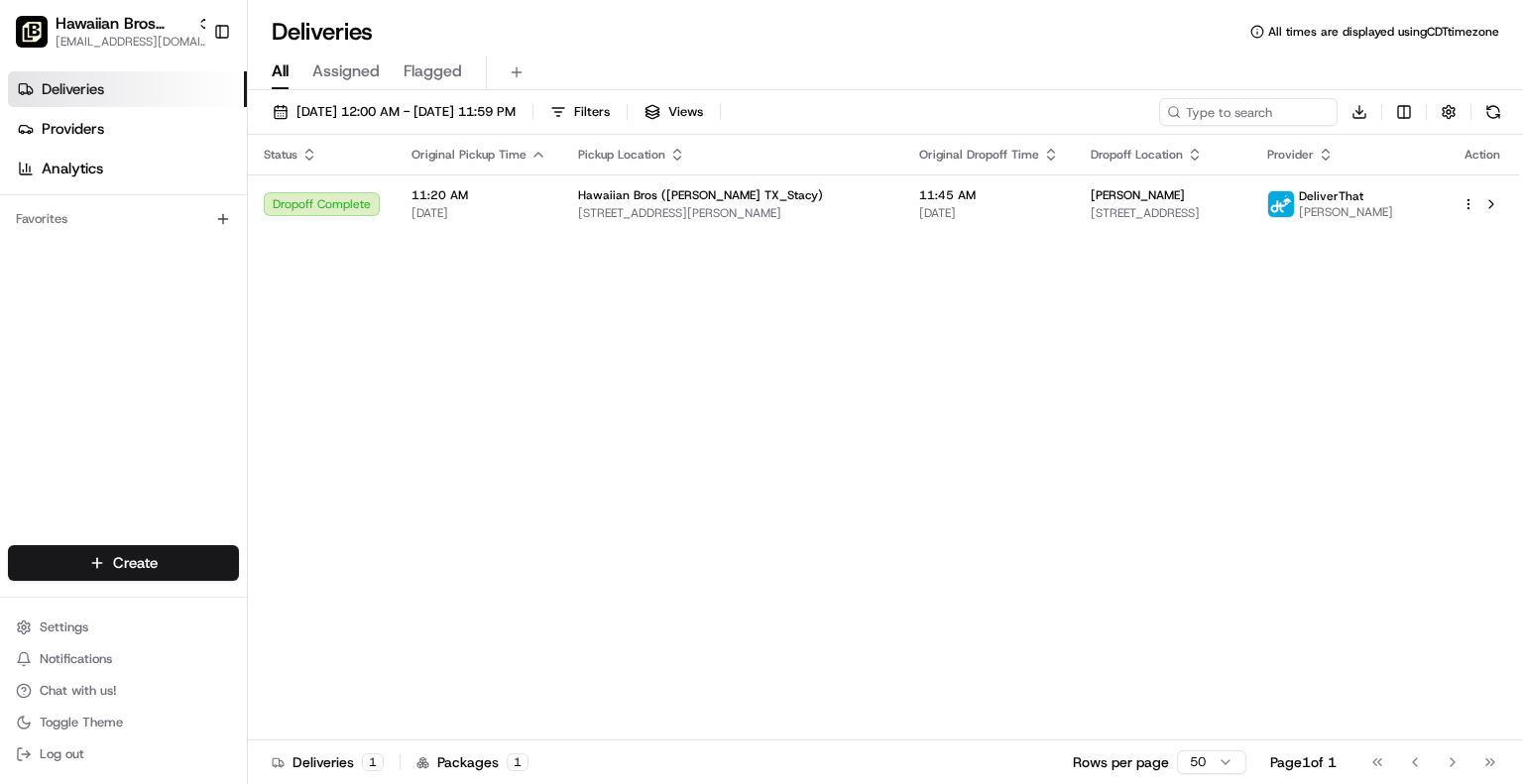 click on "Deliveries" at bounding box center [127, 89] 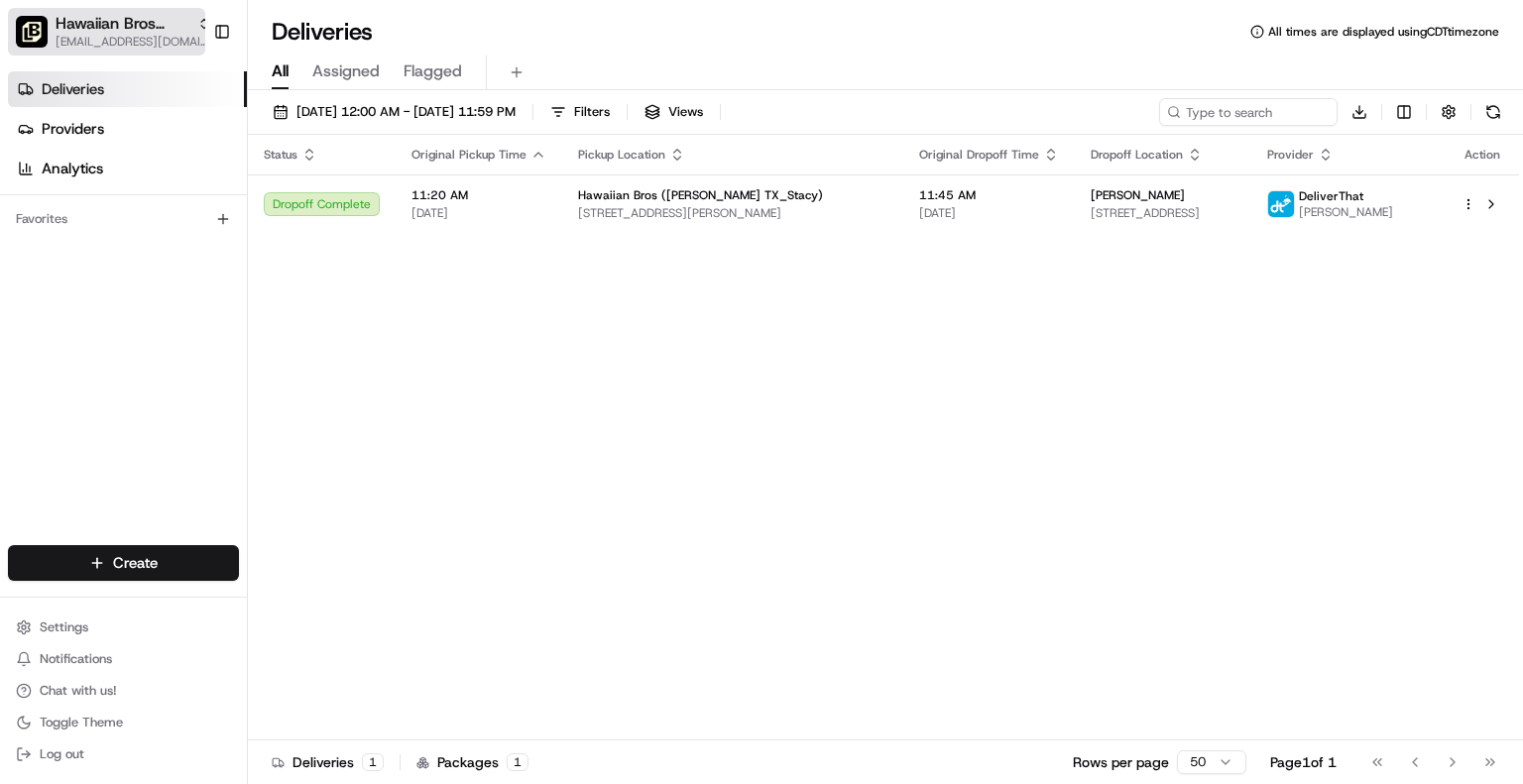 click on "Hawaiian Bros ([PERSON_NAME] TX_Stacy)" at bounding box center (122, 24) 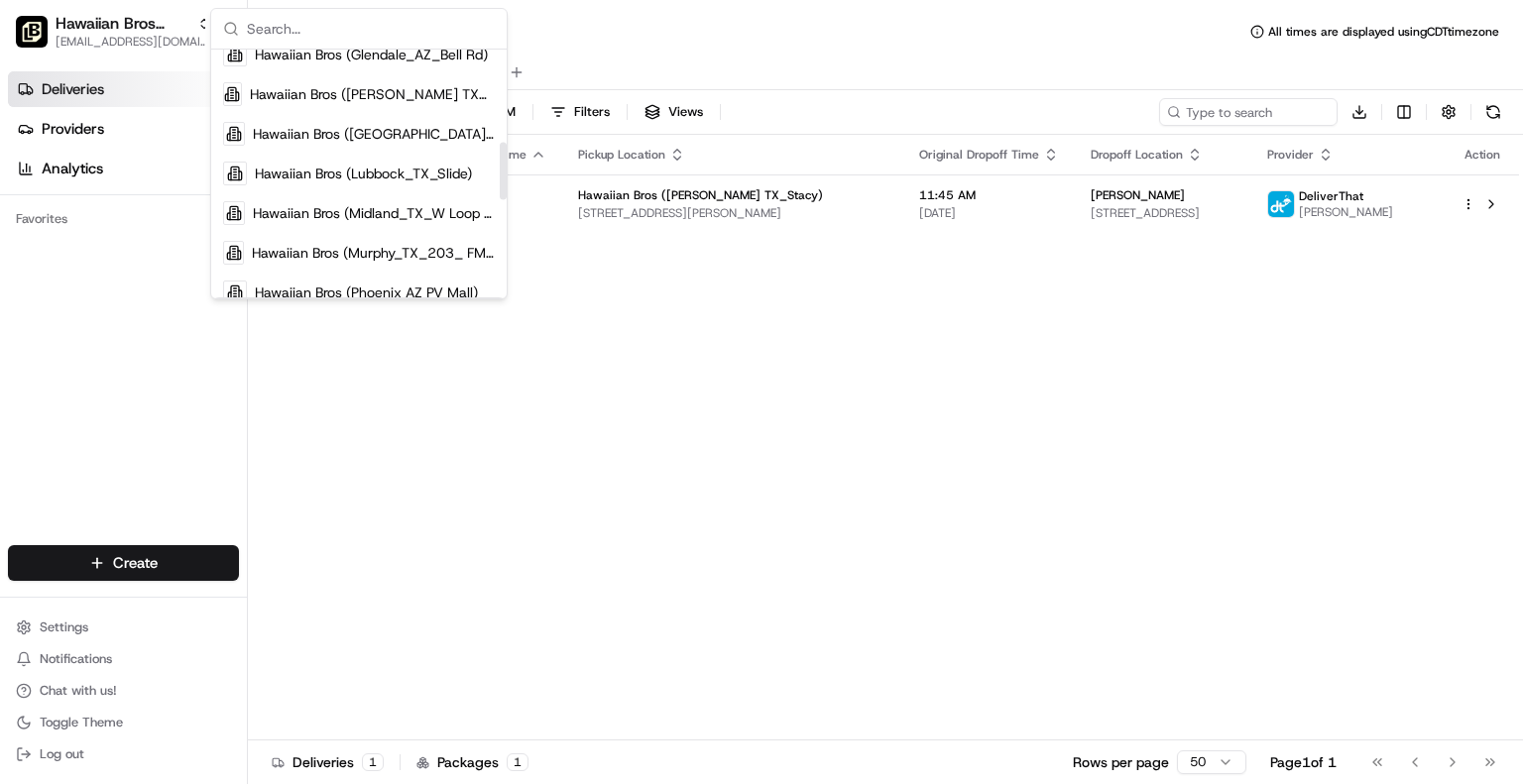scroll, scrollTop: 420, scrollLeft: 0, axis: vertical 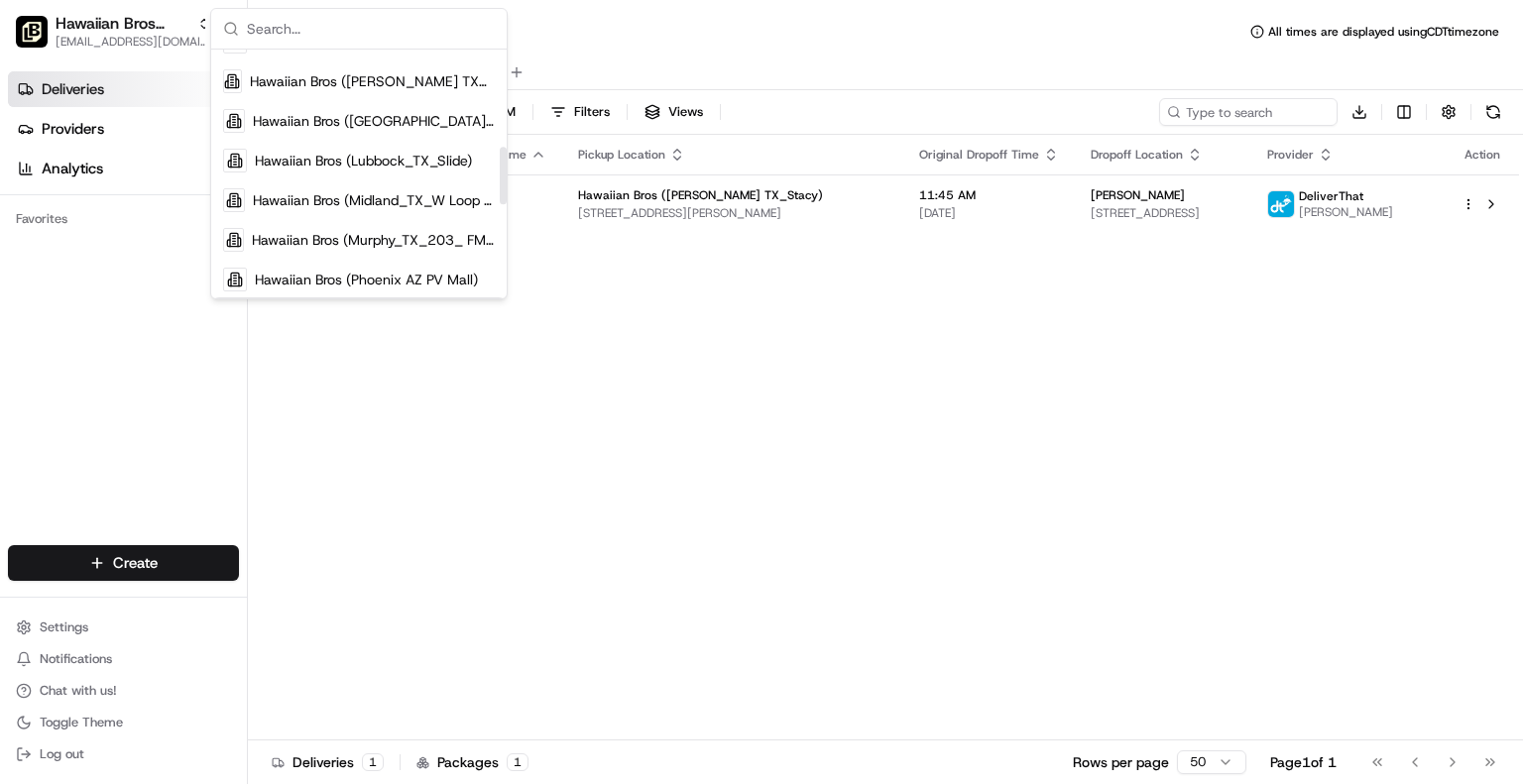drag, startPoint x: 503, startPoint y: 74, endPoint x: 503, endPoint y: 172, distance: 98 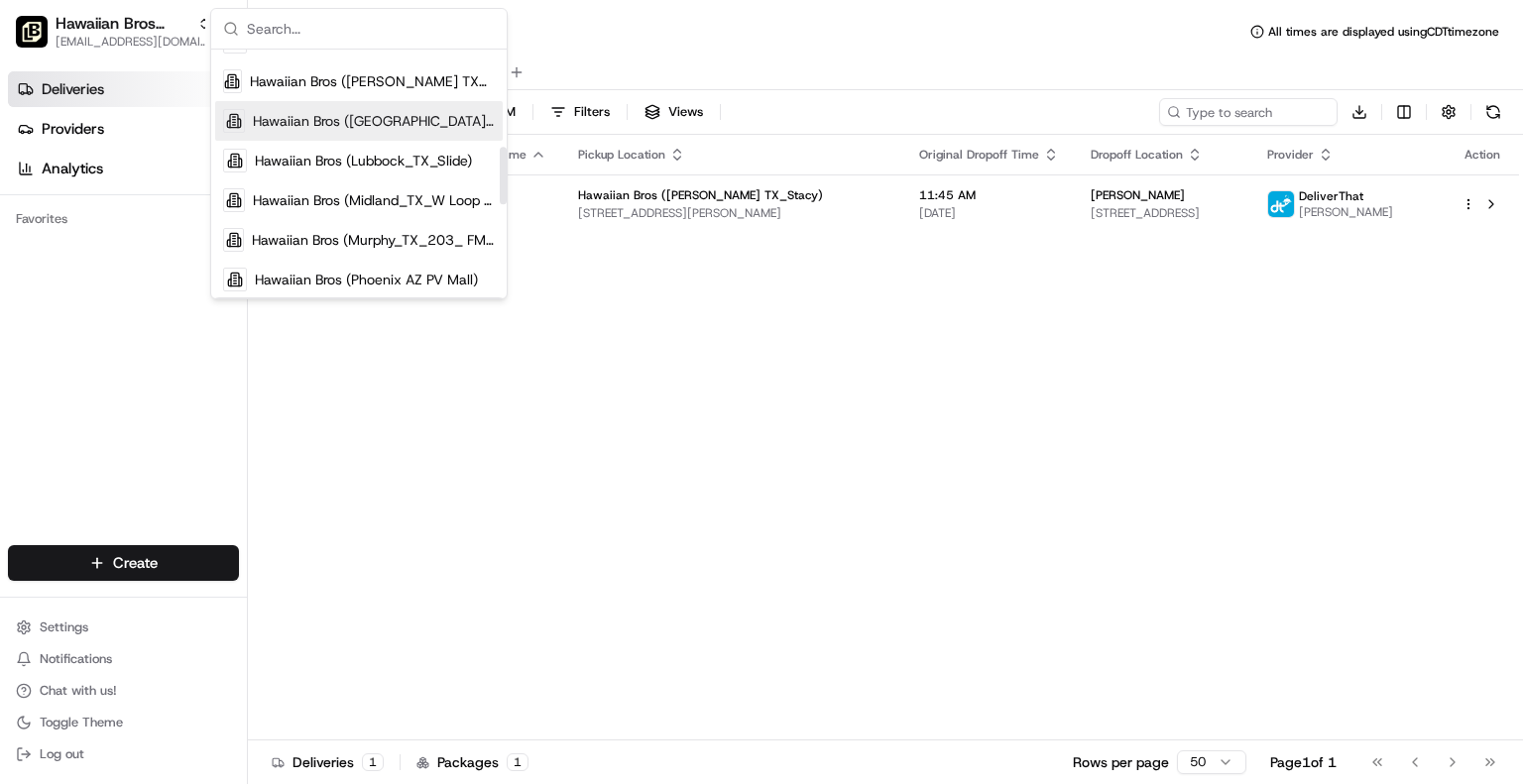 click on "Hawaiian Bros ([GEOGRAPHIC_DATA] Main)" at bounding box center (374, 121) 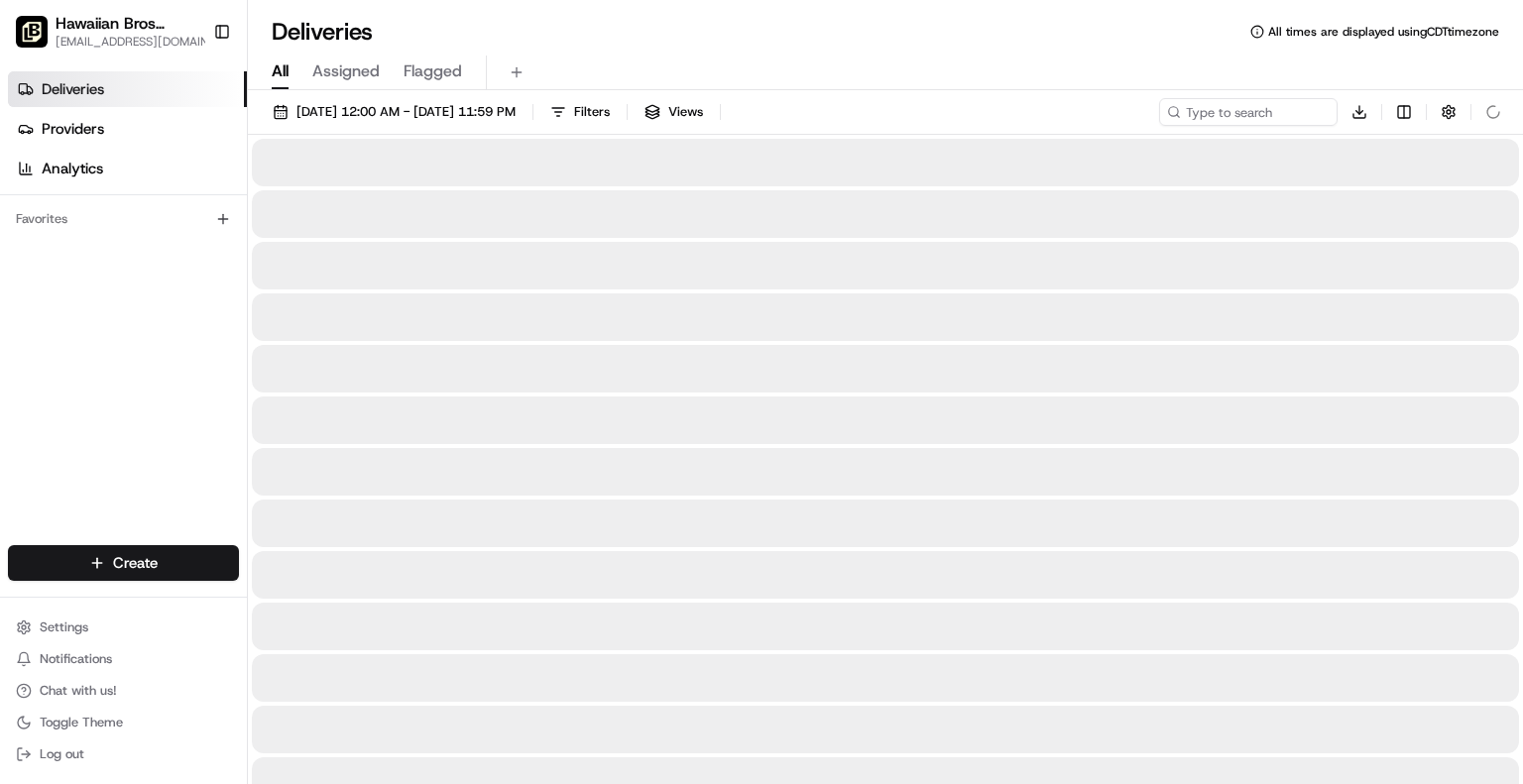 click on "All" at bounding box center (280, 71) 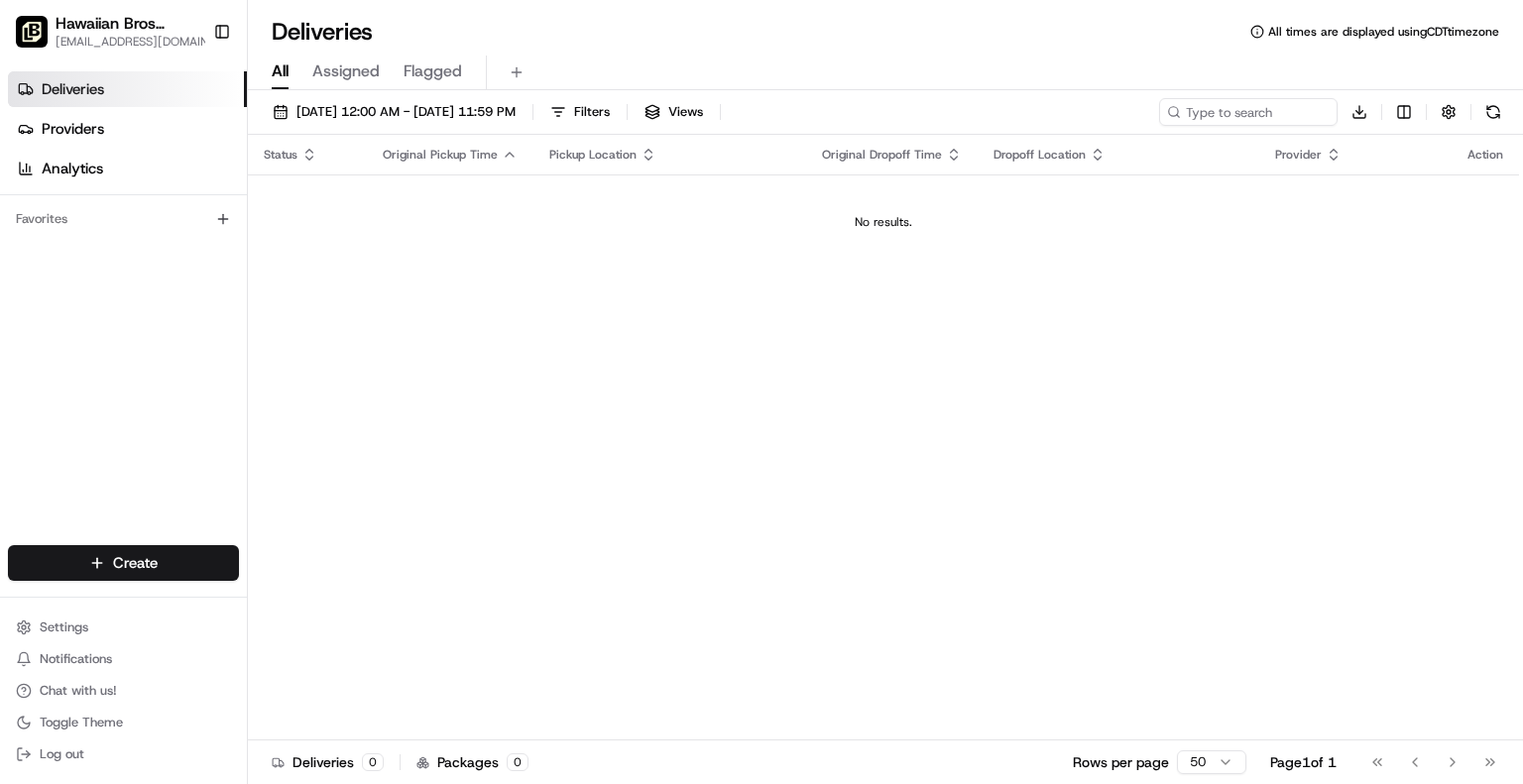 click on "Assigned" at bounding box center (346, 71) 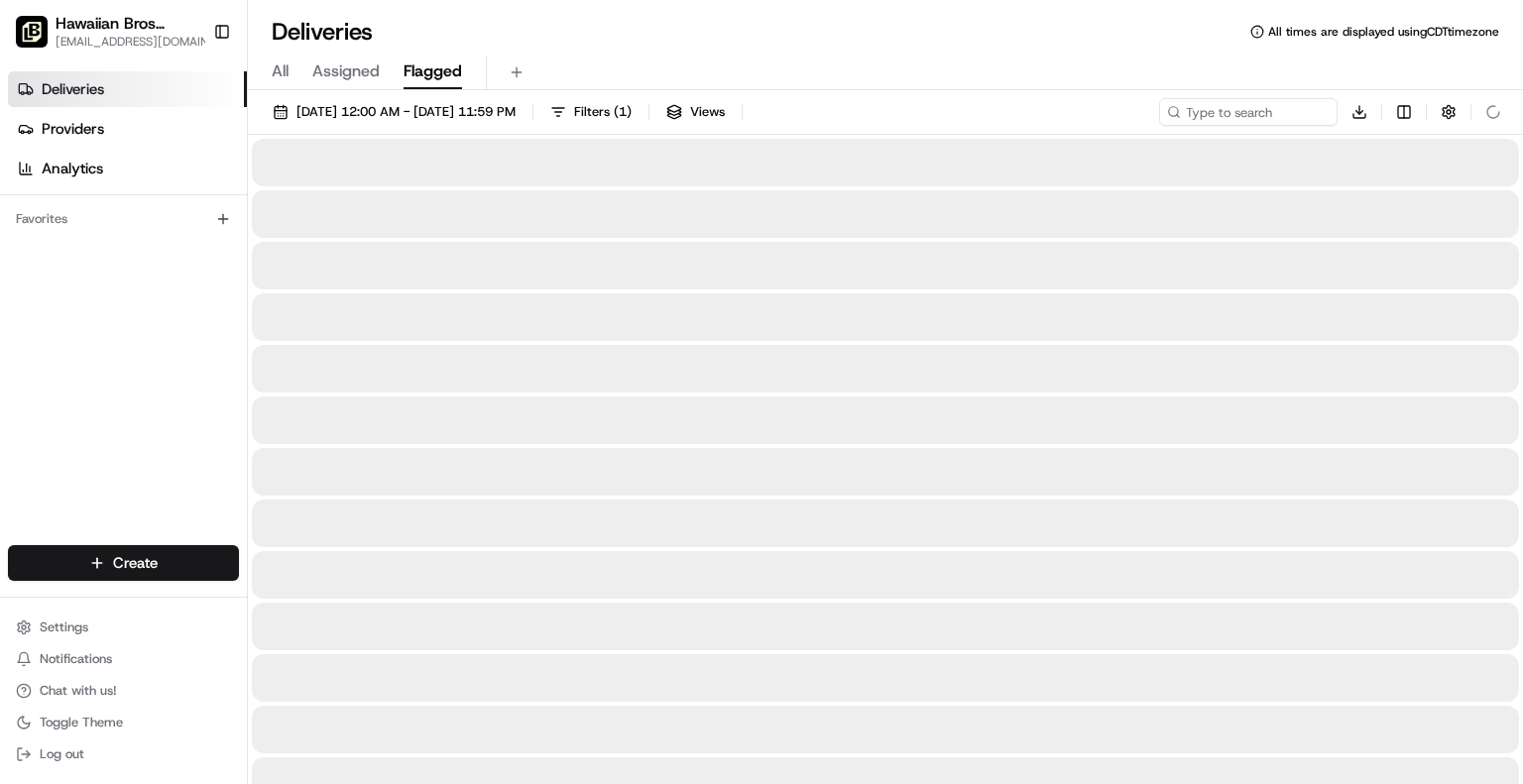 click on "Flagged" at bounding box center (432, 71) 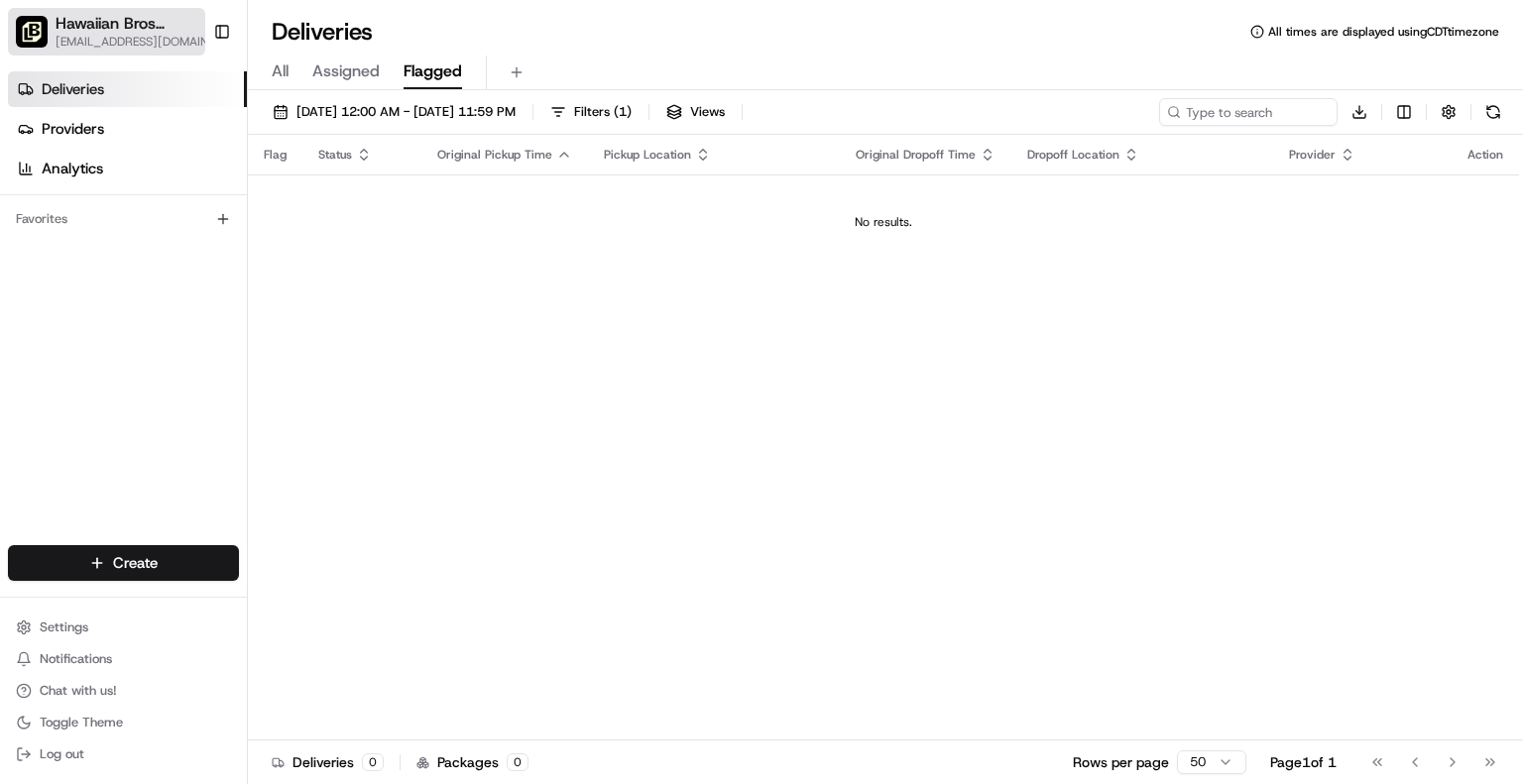 click on "[EMAIL_ADDRESS][DOMAIN_NAME]" at bounding box center (150, 42) 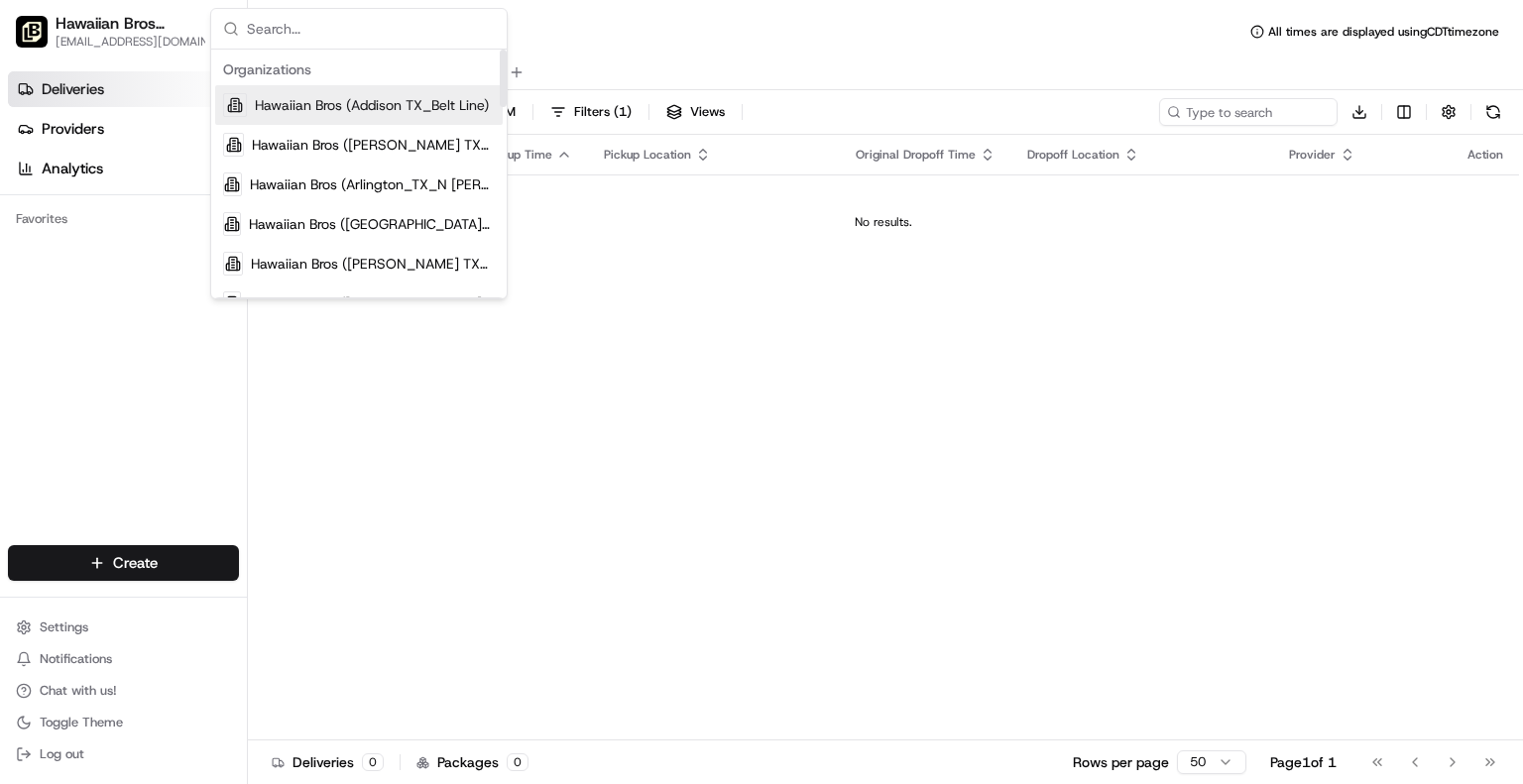 click on "Hawaiian Bros (Addison TX_Belt Line)" at bounding box center [372, 105] 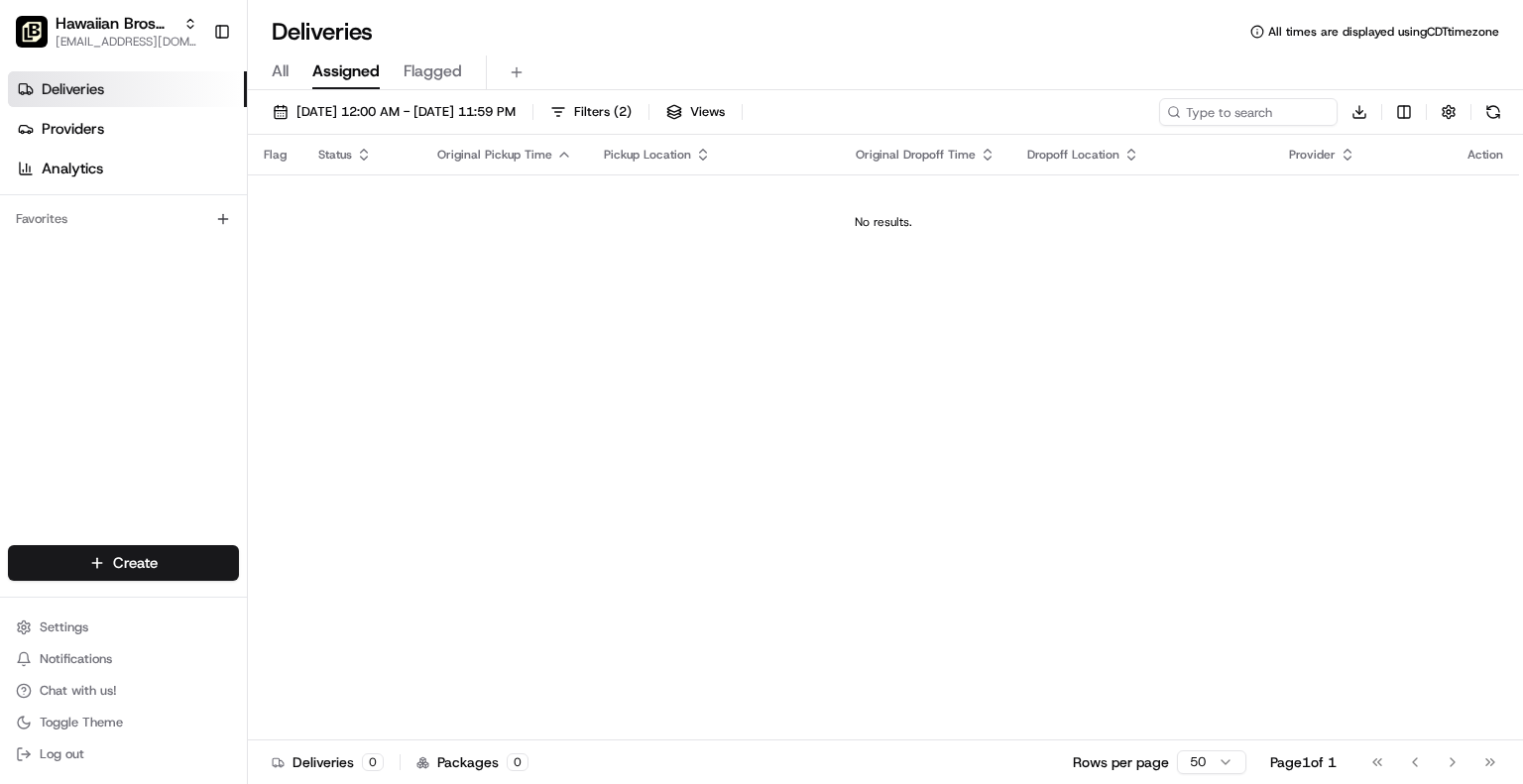 click on "All Assigned Flagged" at bounding box center [885, 72] 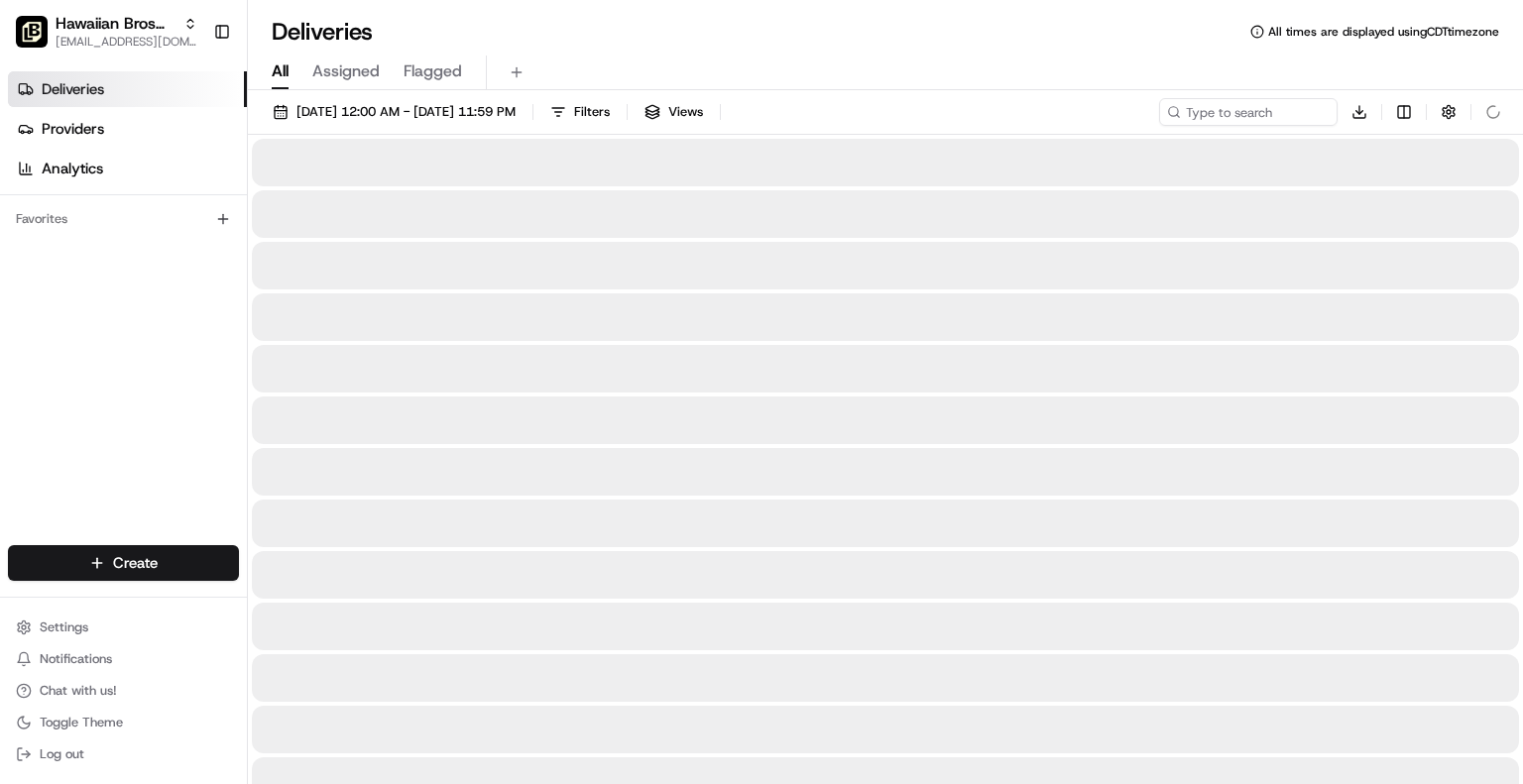click on "All" at bounding box center [280, 71] 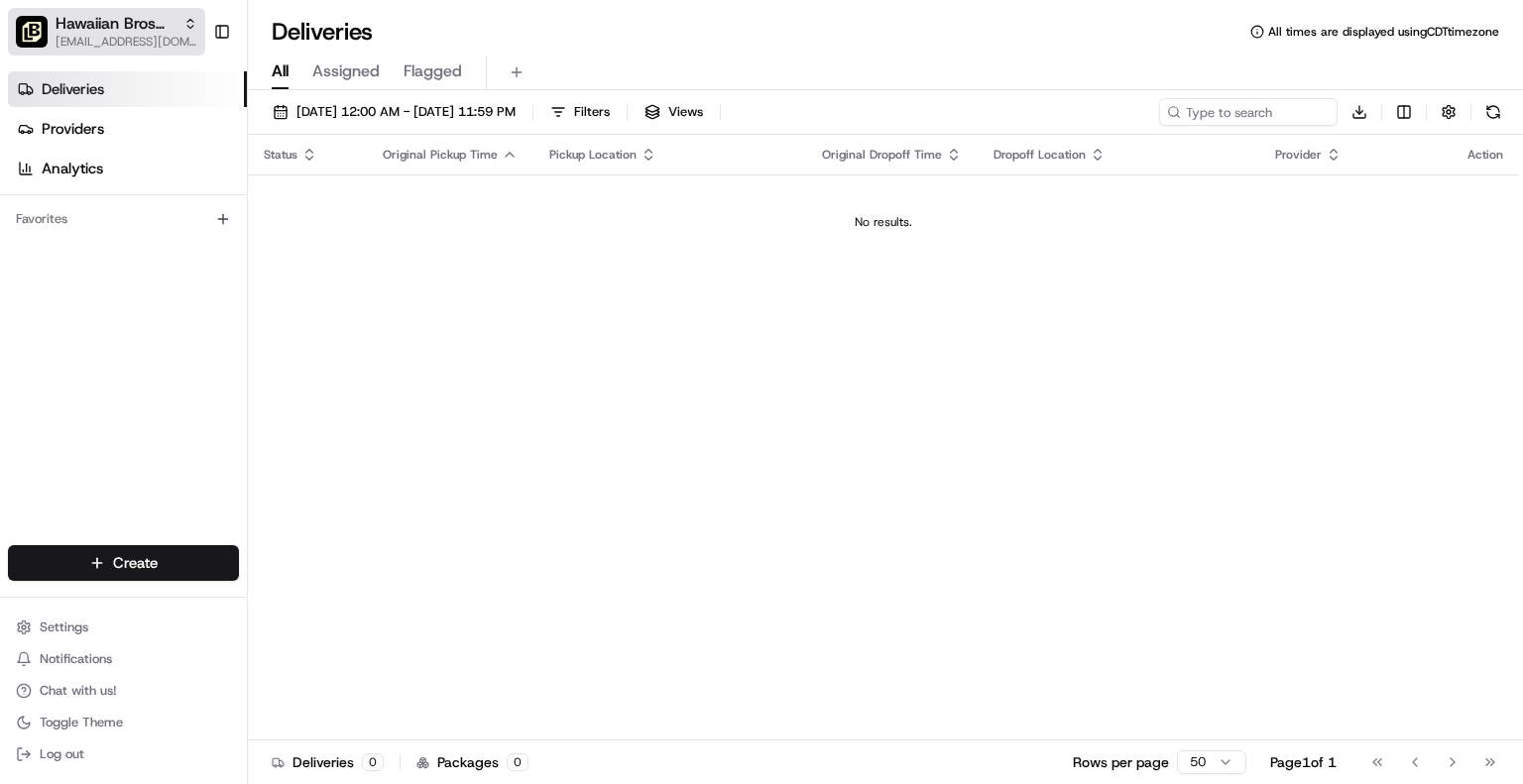 click on "[EMAIL_ADDRESS][DOMAIN_NAME]" at bounding box center [126, 42] 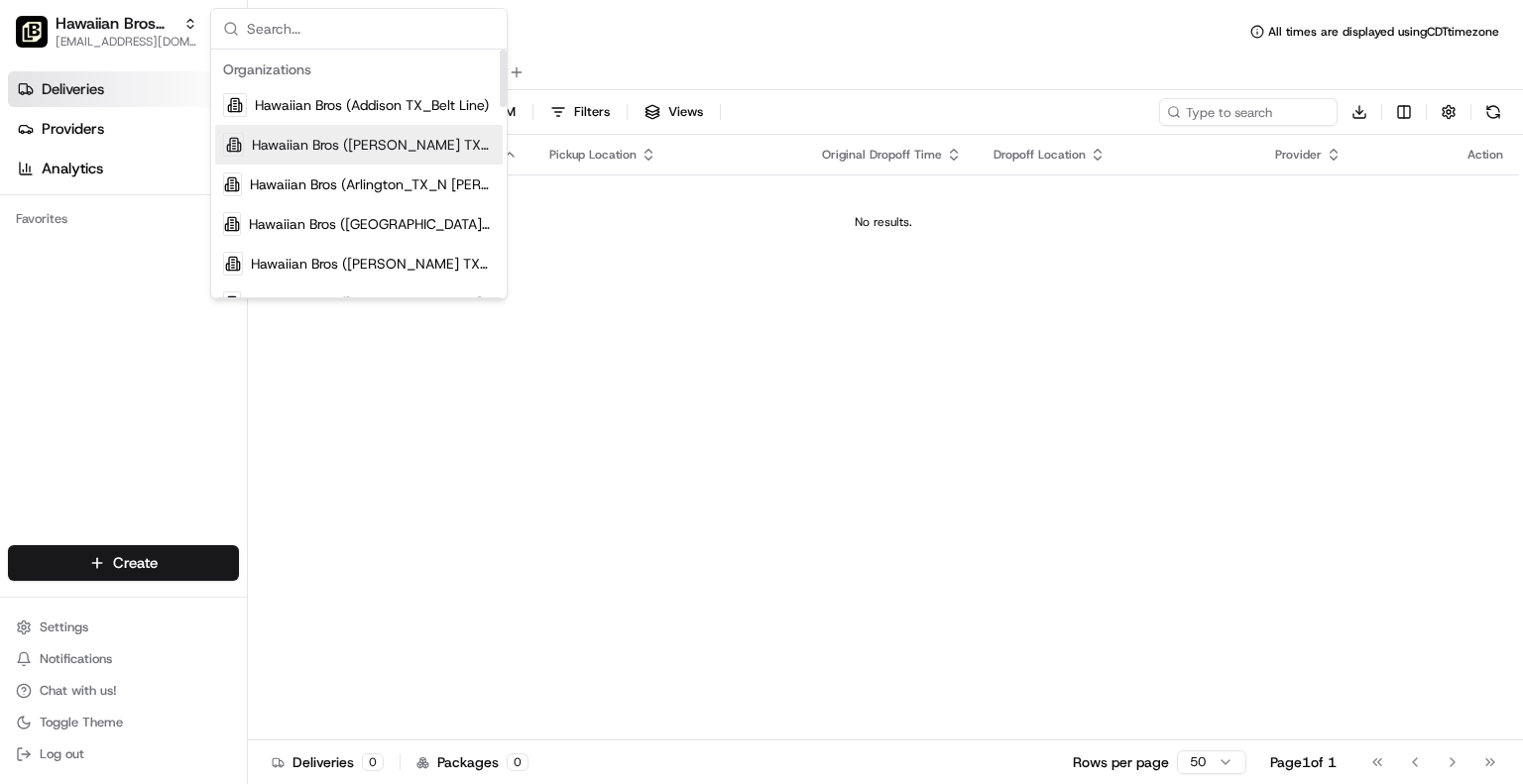 click on "Hawaiian Bros ([PERSON_NAME] TX_Stacy)" at bounding box center [373, 145] 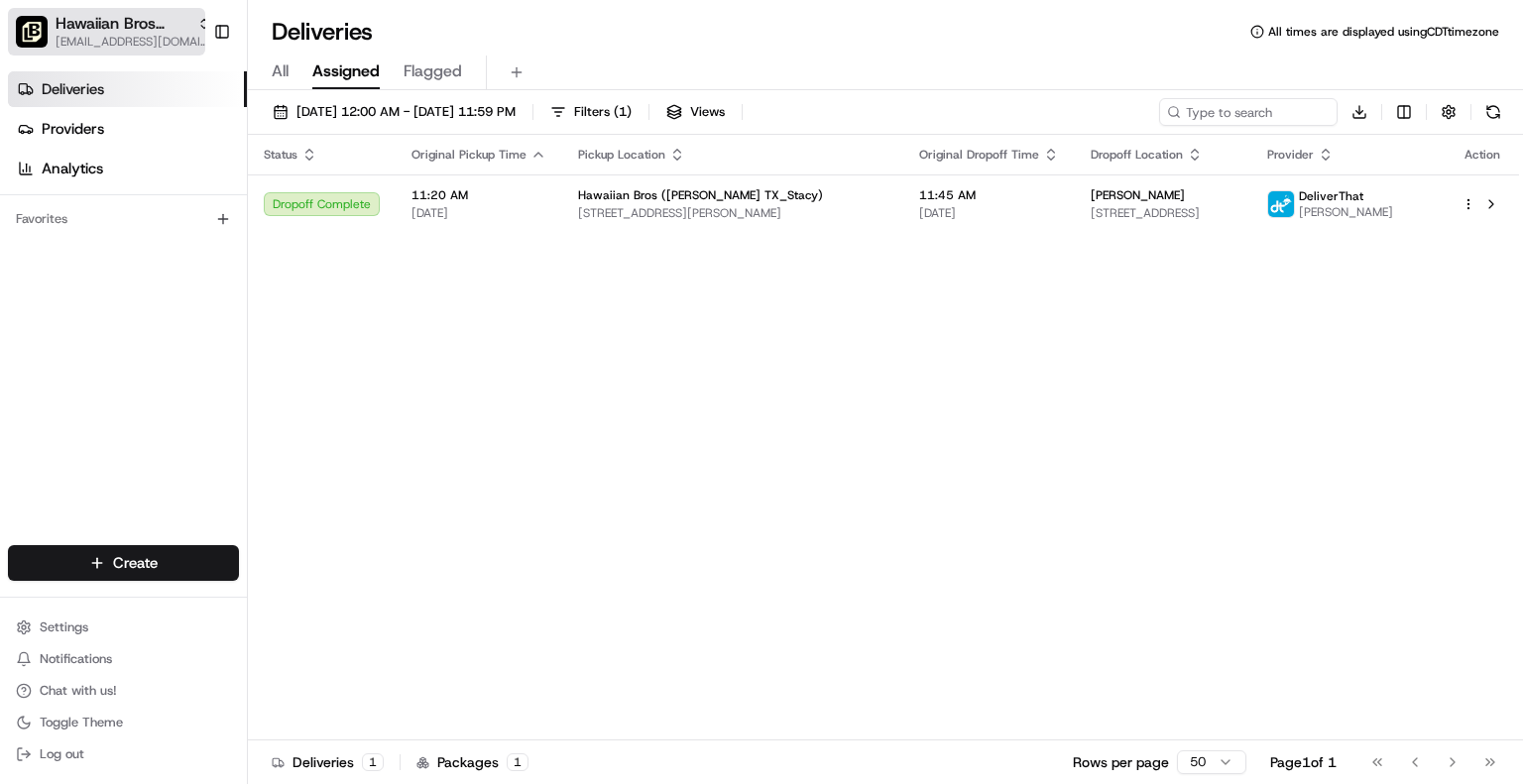 click on "Hawaiian Bros ([PERSON_NAME] TX_Stacy)" at bounding box center [122, 24] 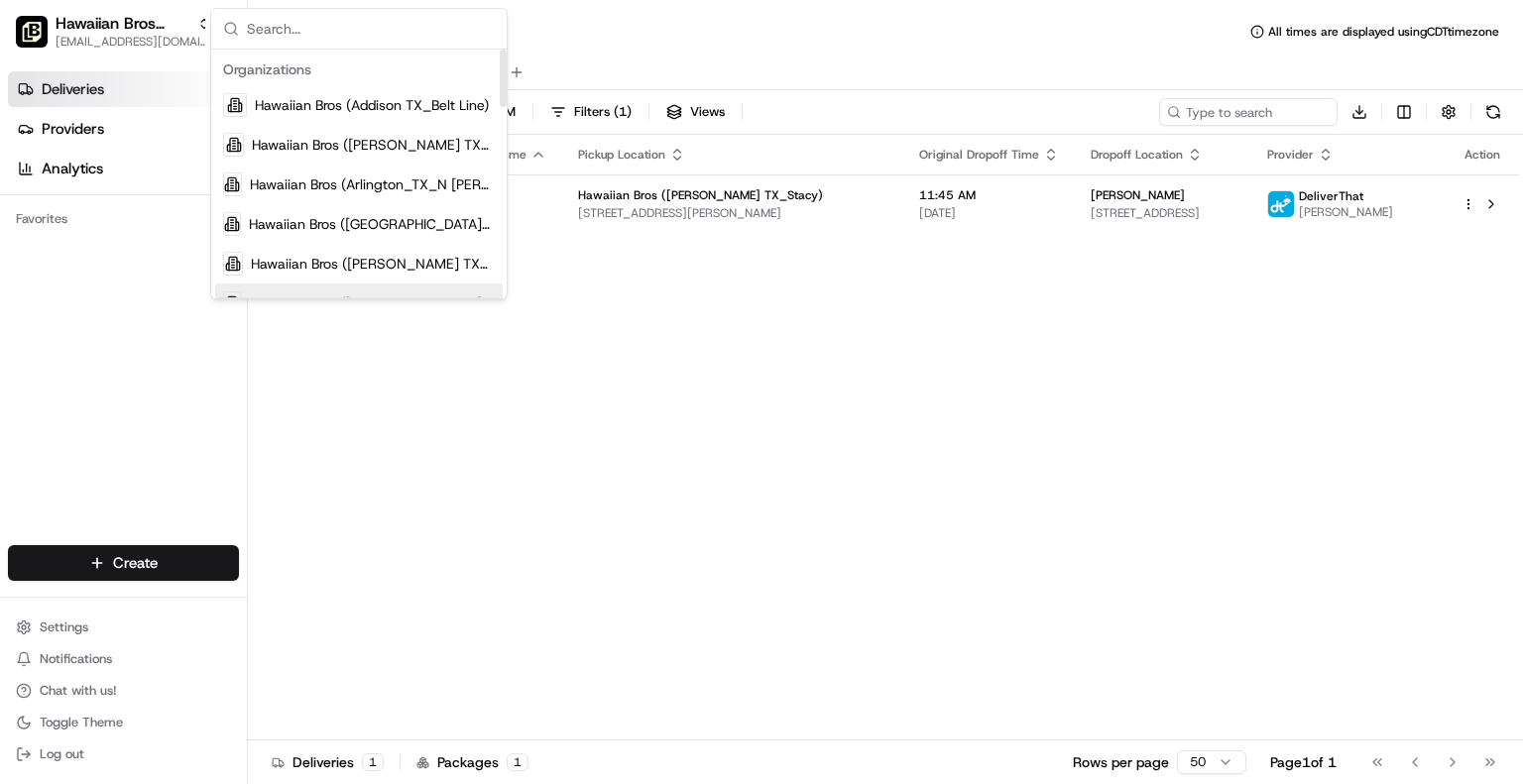 click on "Status Original Pickup Time Pickup Location Original Dropoff Time Dropoff Location Provider Action Dropoff Complete 11:20 AM 07/16/2025 Hawaiian Bros (Allen TX_Stacy) 810 W Stacy Rd, Allen, TX 75013, USA 11:45 AM 07/16/2025 Jennifer Tam 6600 Chase Oaks Blvd #150, Plano, TX 75023, USA DeliverThat Hertel Shoshe" at bounding box center (883, 437) 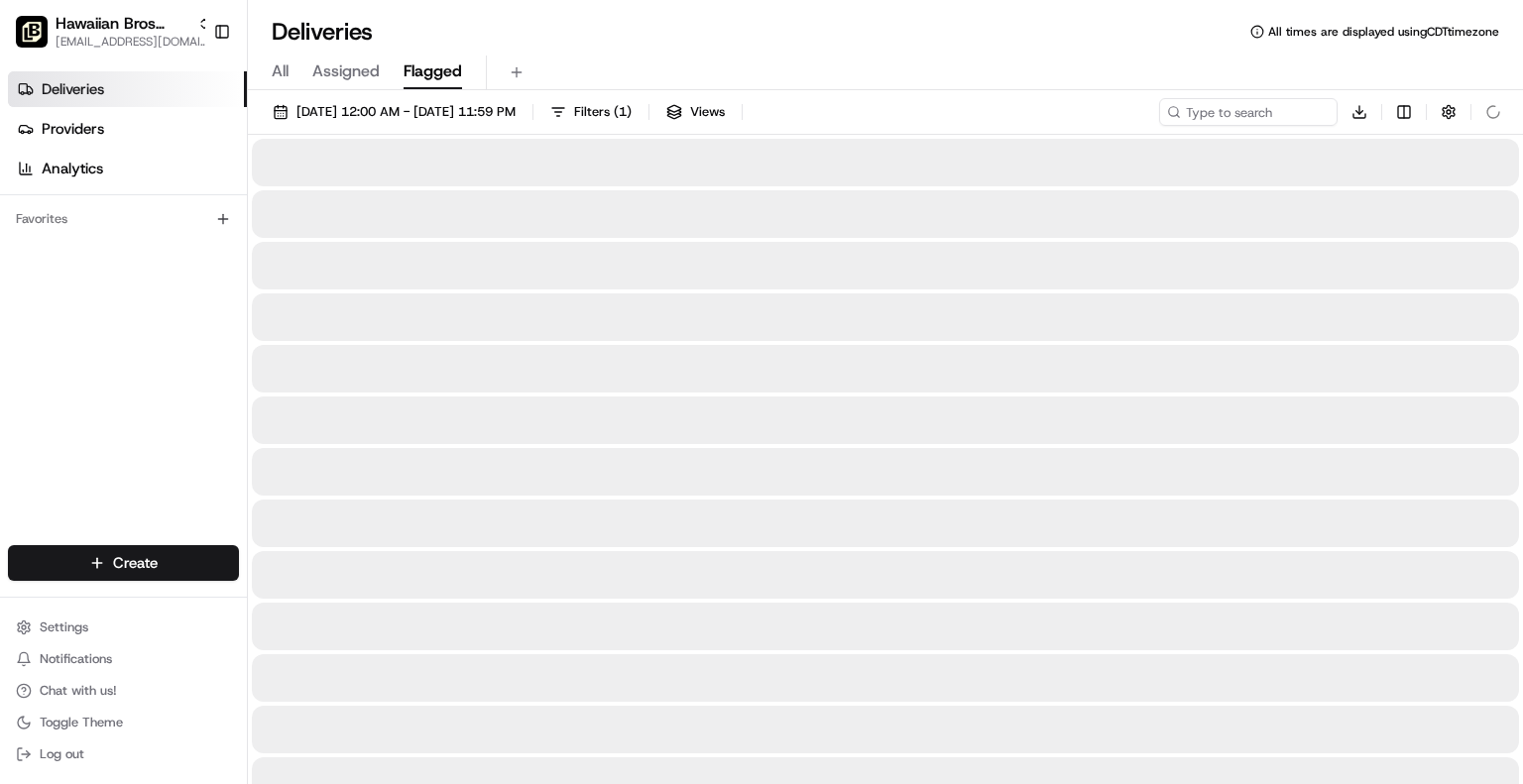 click on "Flagged" at bounding box center (432, 71) 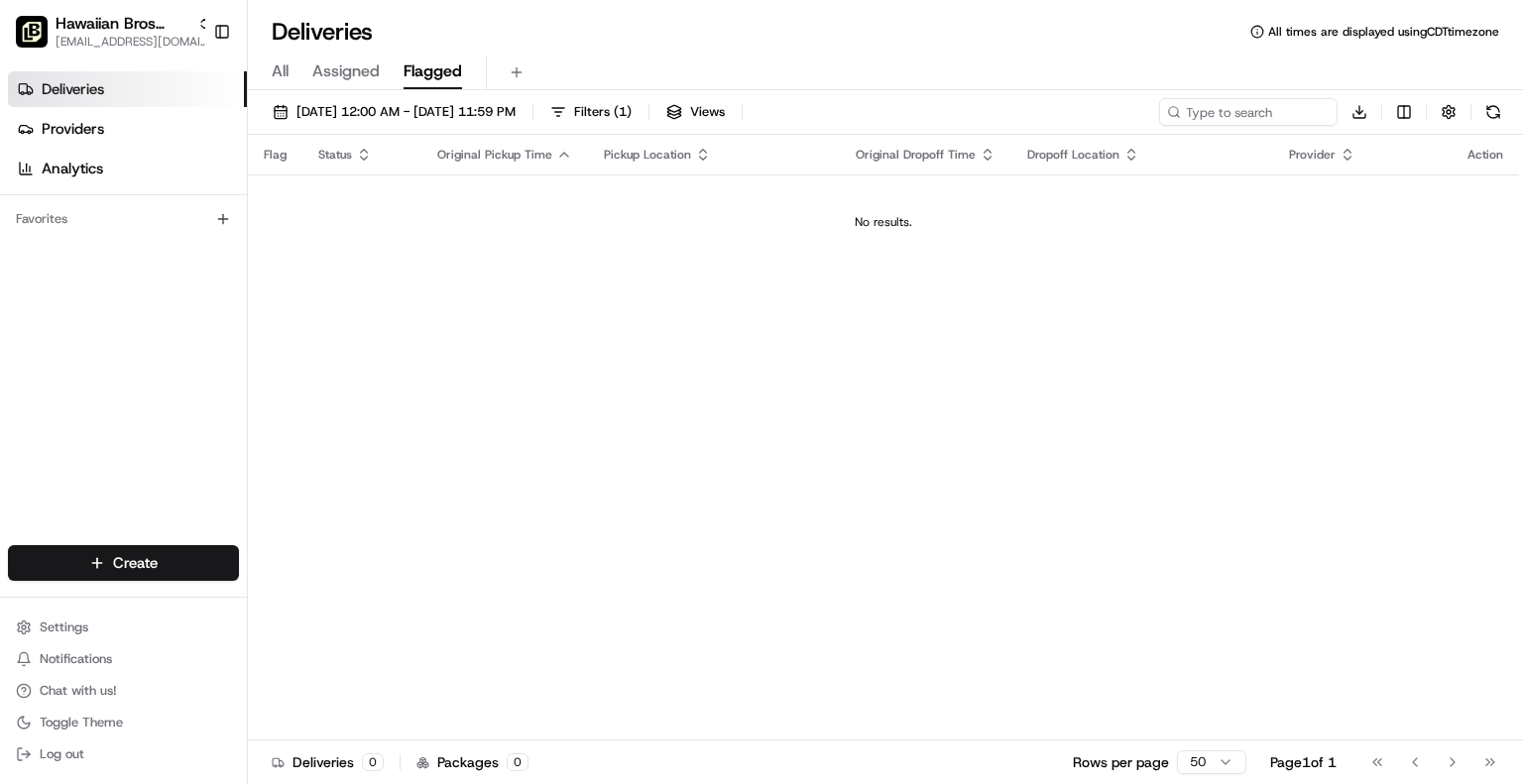 click on "Flagged" at bounding box center [432, 71] 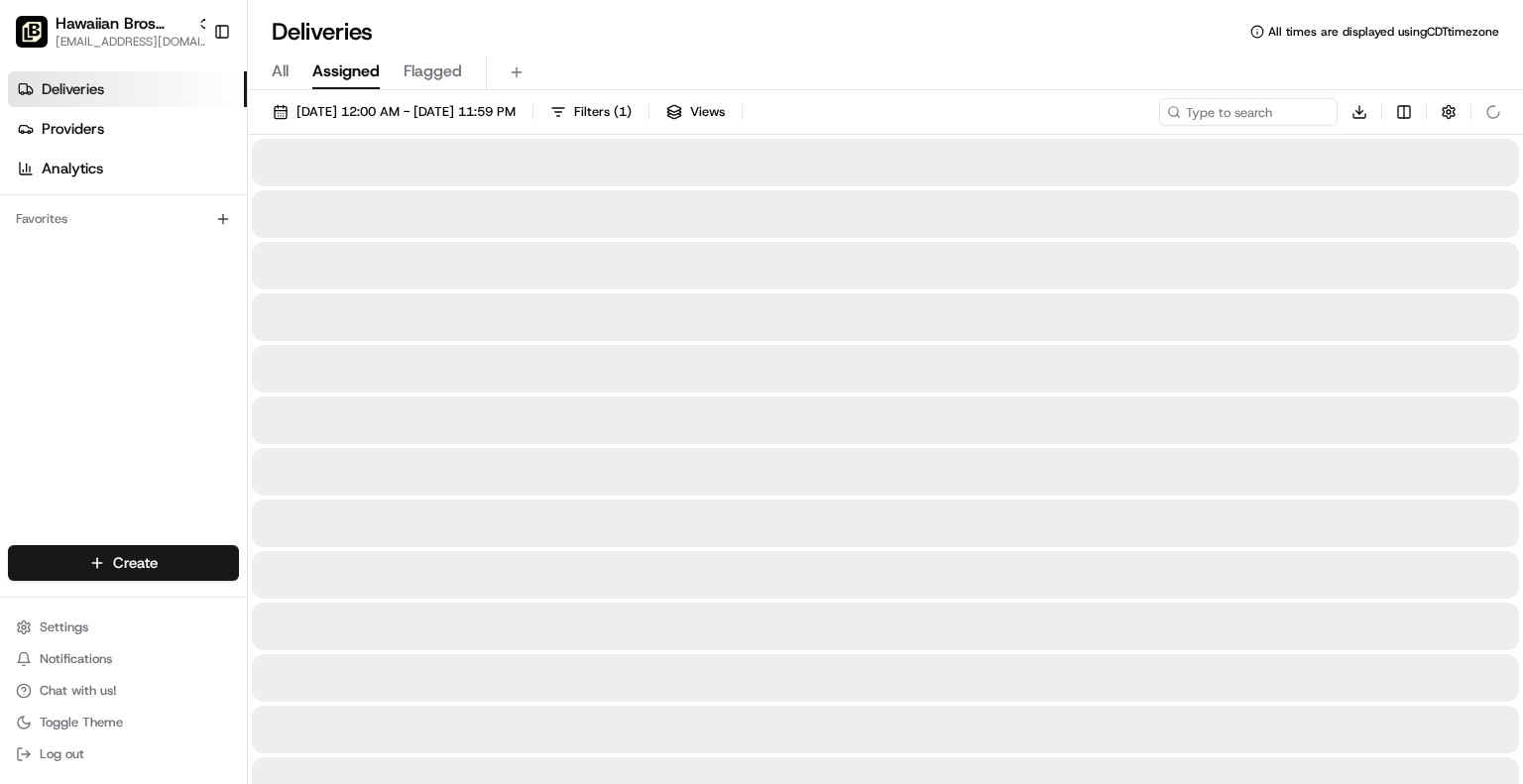 click on "Assigned" at bounding box center [346, 71] 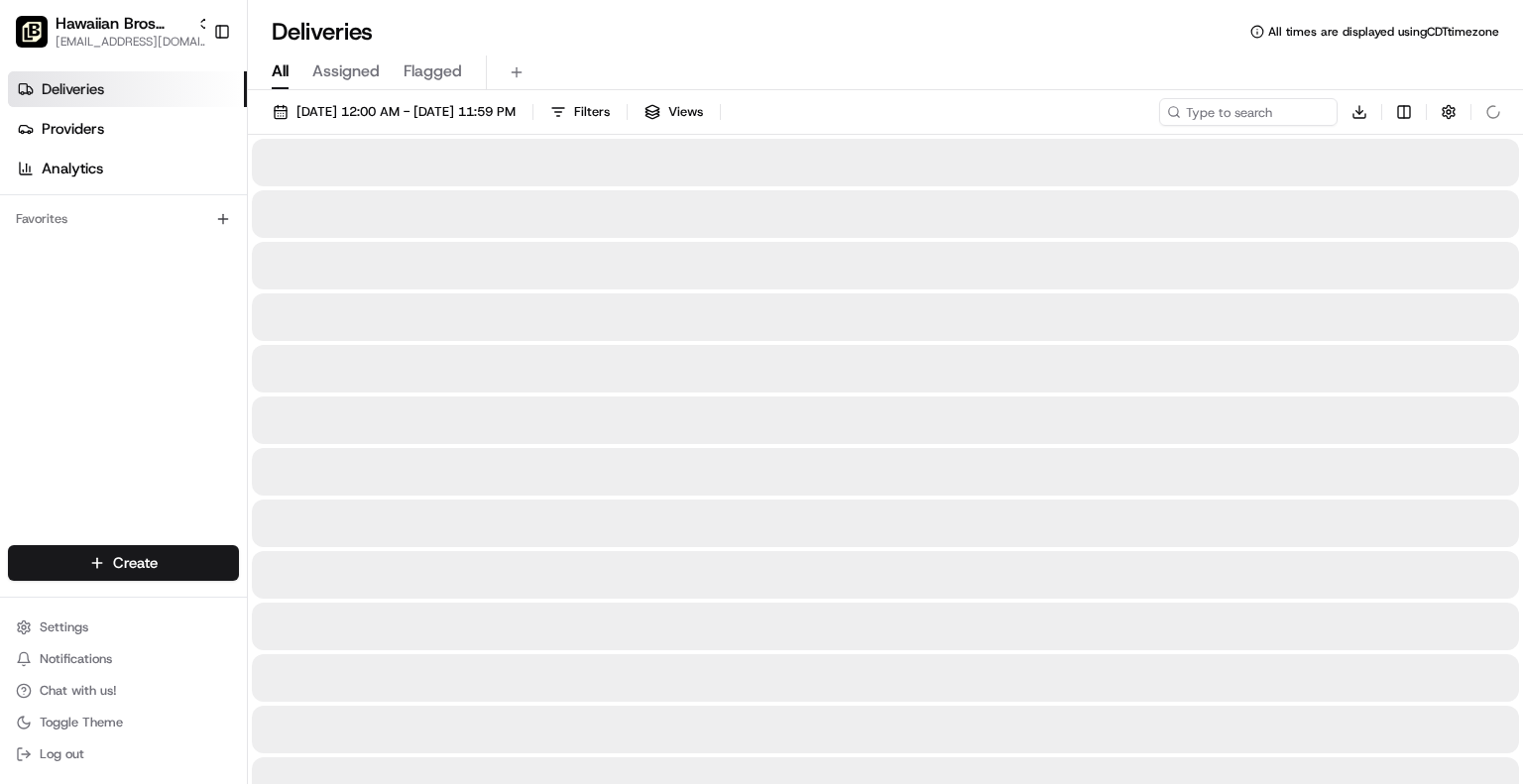 click on "All" at bounding box center (280, 71) 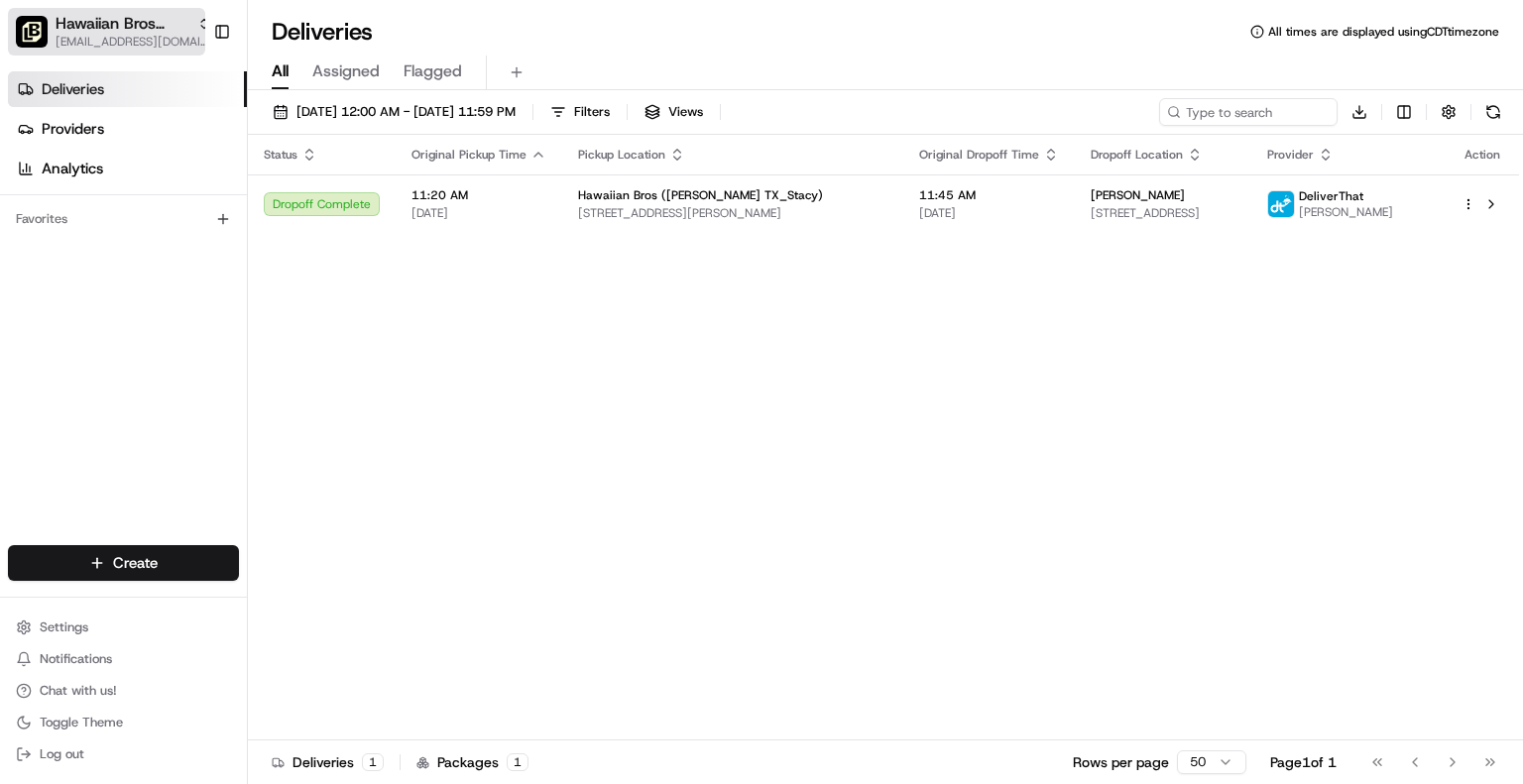click 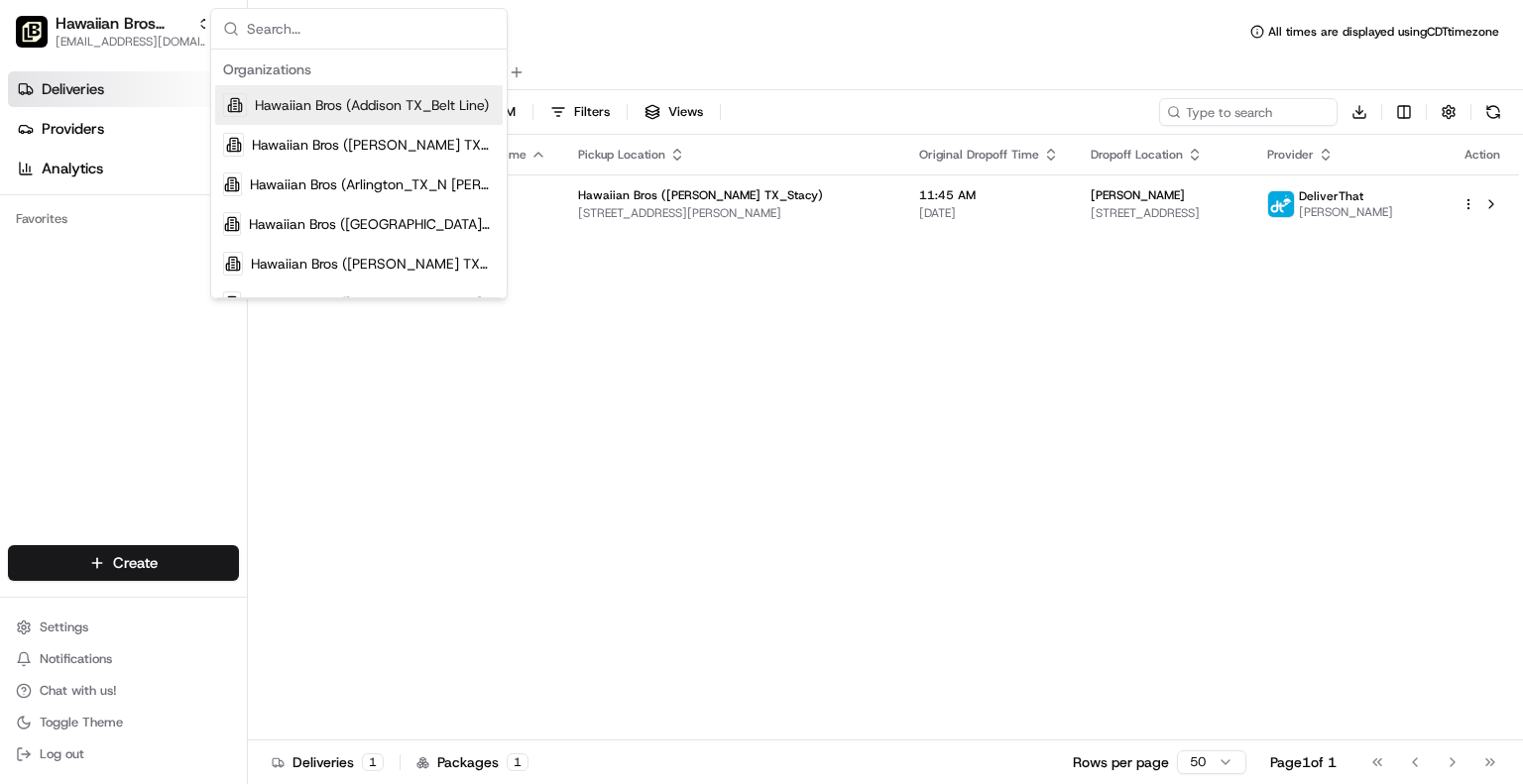 drag, startPoint x: 187, startPoint y: 29, endPoint x: 373, endPoint y: 85, distance: 194.24727 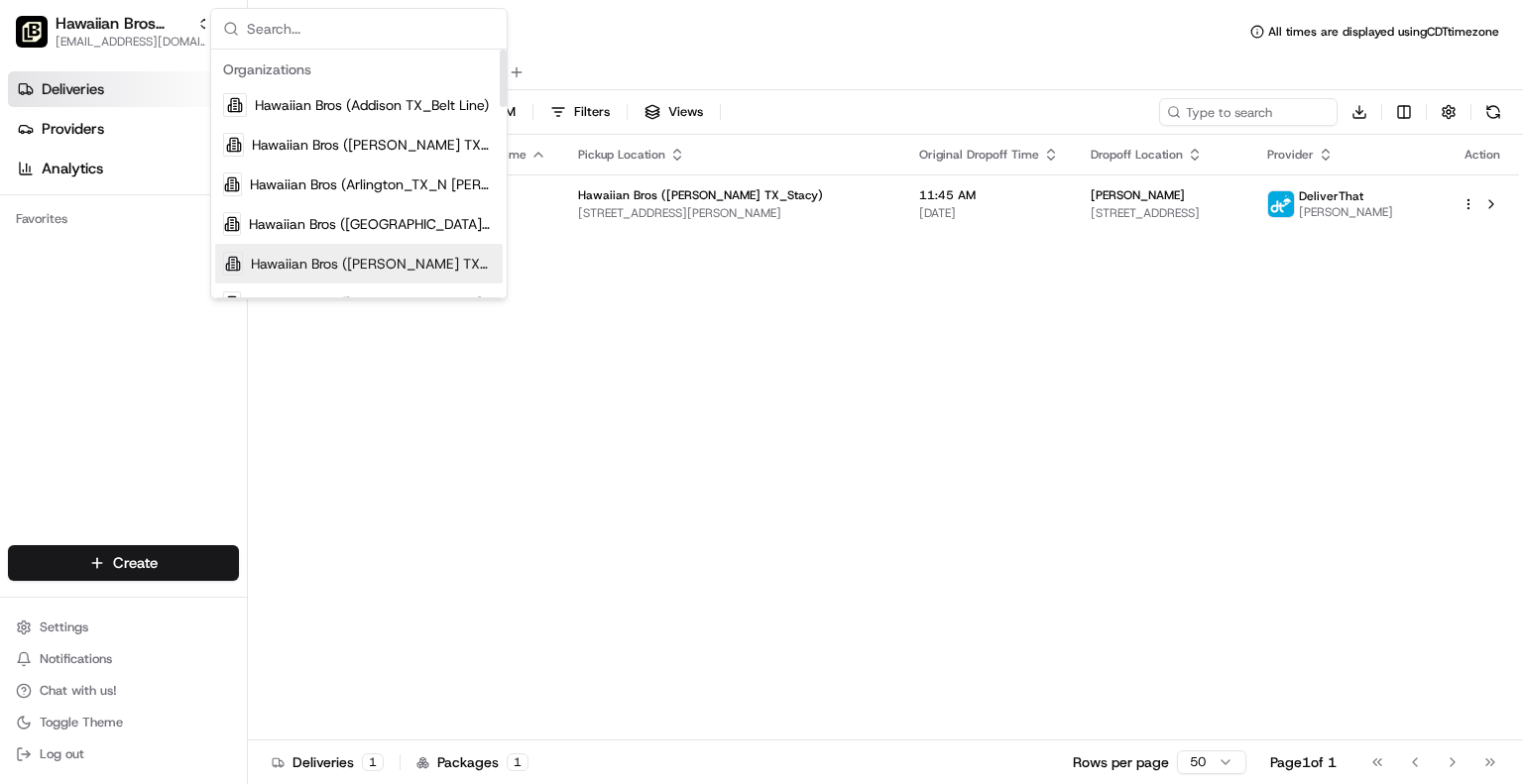 click on "Status Original Pickup Time Pickup Location Original Dropoff Time Dropoff Location Provider Action Dropoff Complete 11:20 AM 07/16/2025 Hawaiian Bros (Allen TX_Stacy) 810 W Stacy Rd, Allen, TX 75013, USA 11:45 AM 07/16/2025 Jennifer Tam 6600 Chase Oaks Blvd #150, Plano, TX 75023, USA DeliverThat Hertel Shoshe" at bounding box center [883, 437] 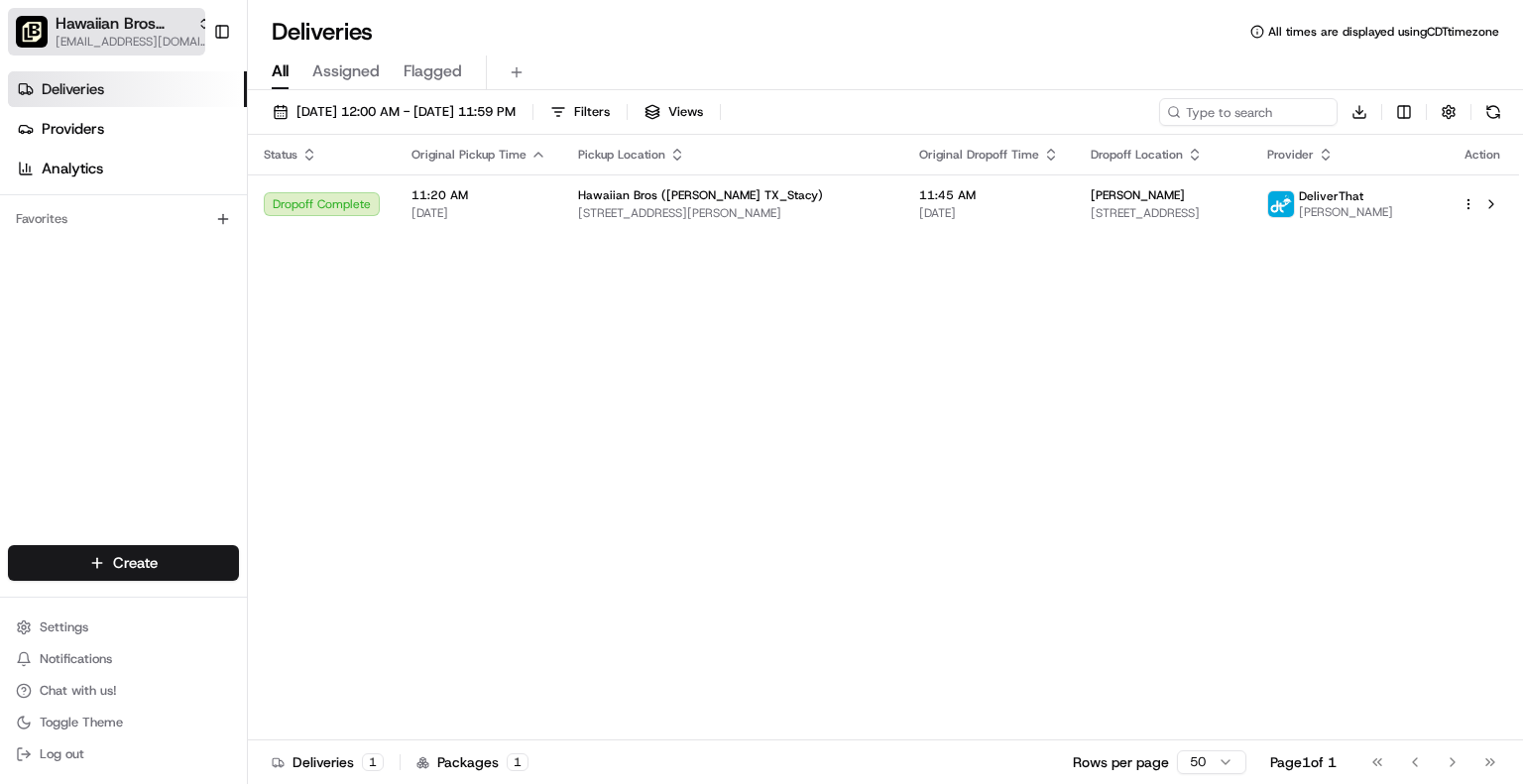 click on "[EMAIL_ADDRESS][DOMAIN_NAME]" at bounding box center (133, 42) 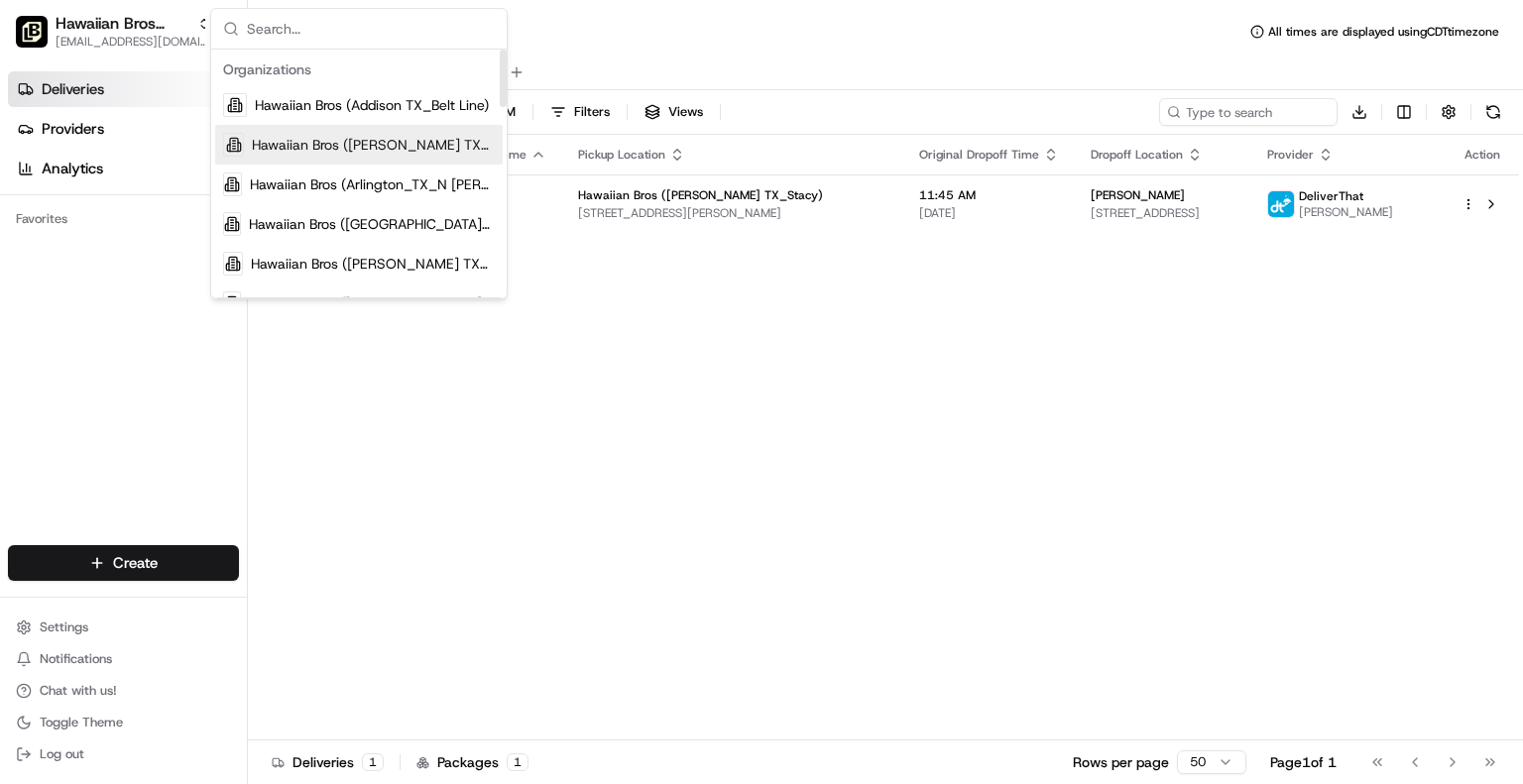 click on "Hawaiian Bros ([PERSON_NAME] TX_Stacy)" at bounding box center (359, 145) 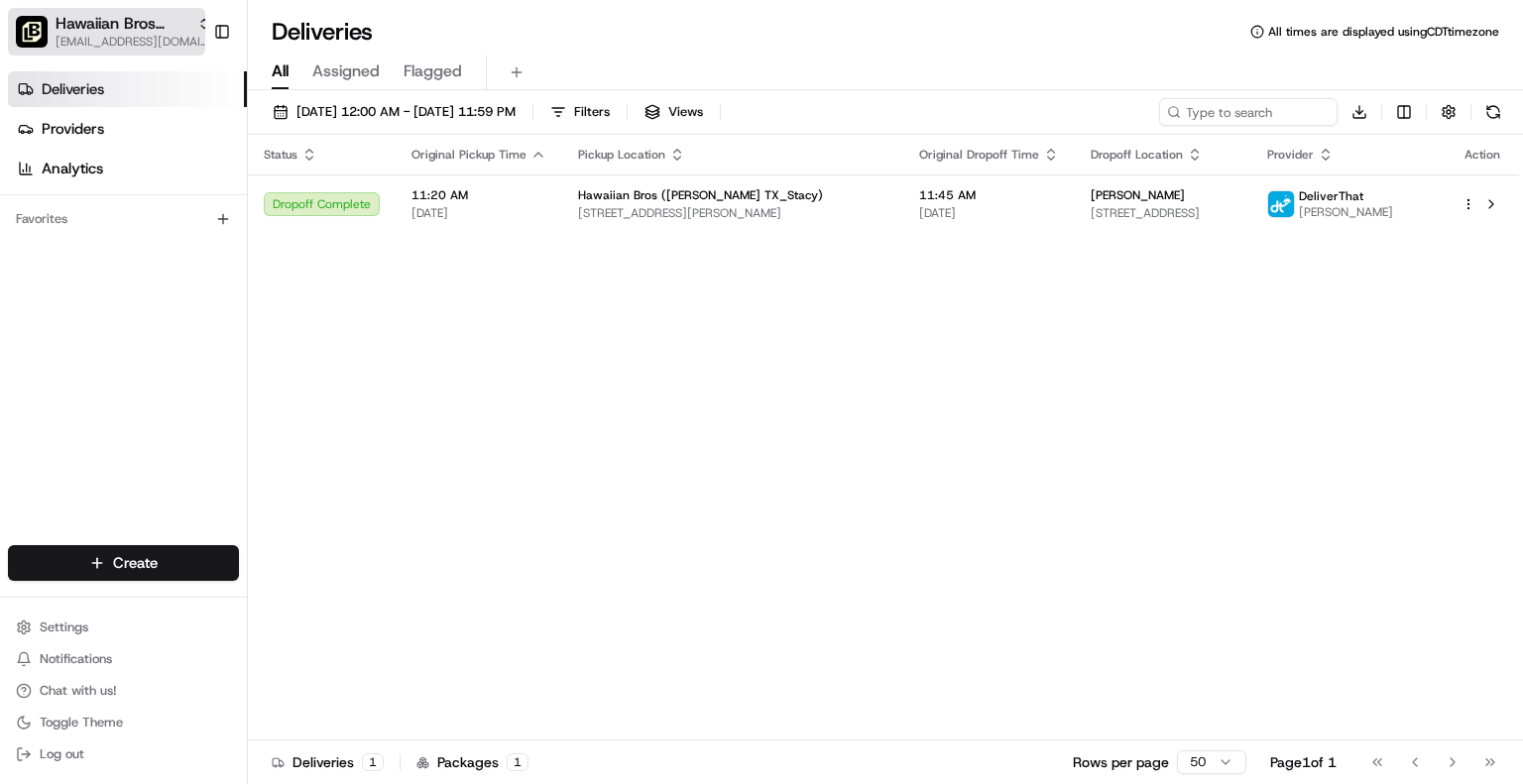 click on "Hawaiian Bros (Allen TX_Stacy) jbaxley@fr.hawaiianbros.com" at bounding box center (106, 32) 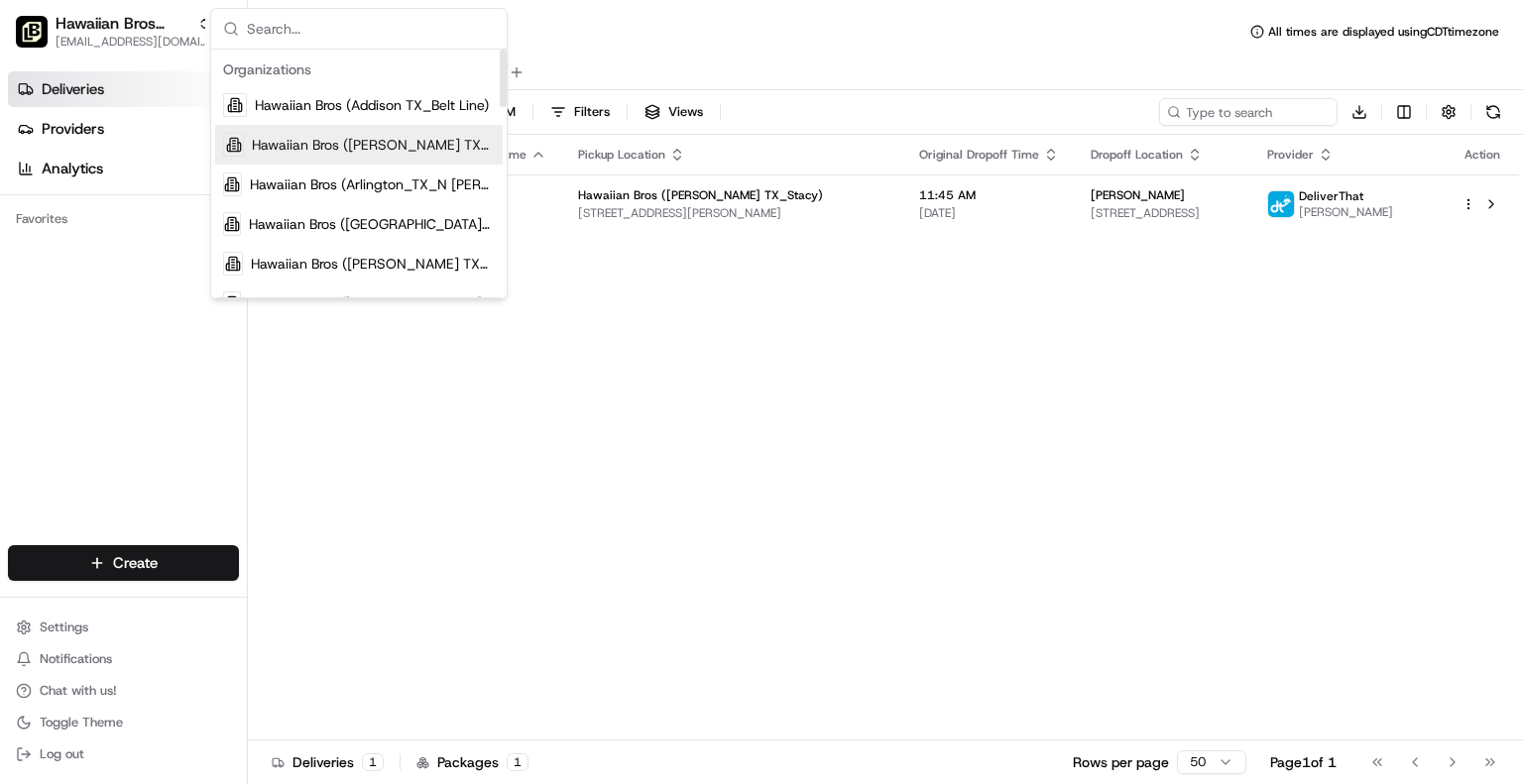 click on "Hawaiian Bros ([PERSON_NAME] TX_Stacy)" at bounding box center [373, 145] 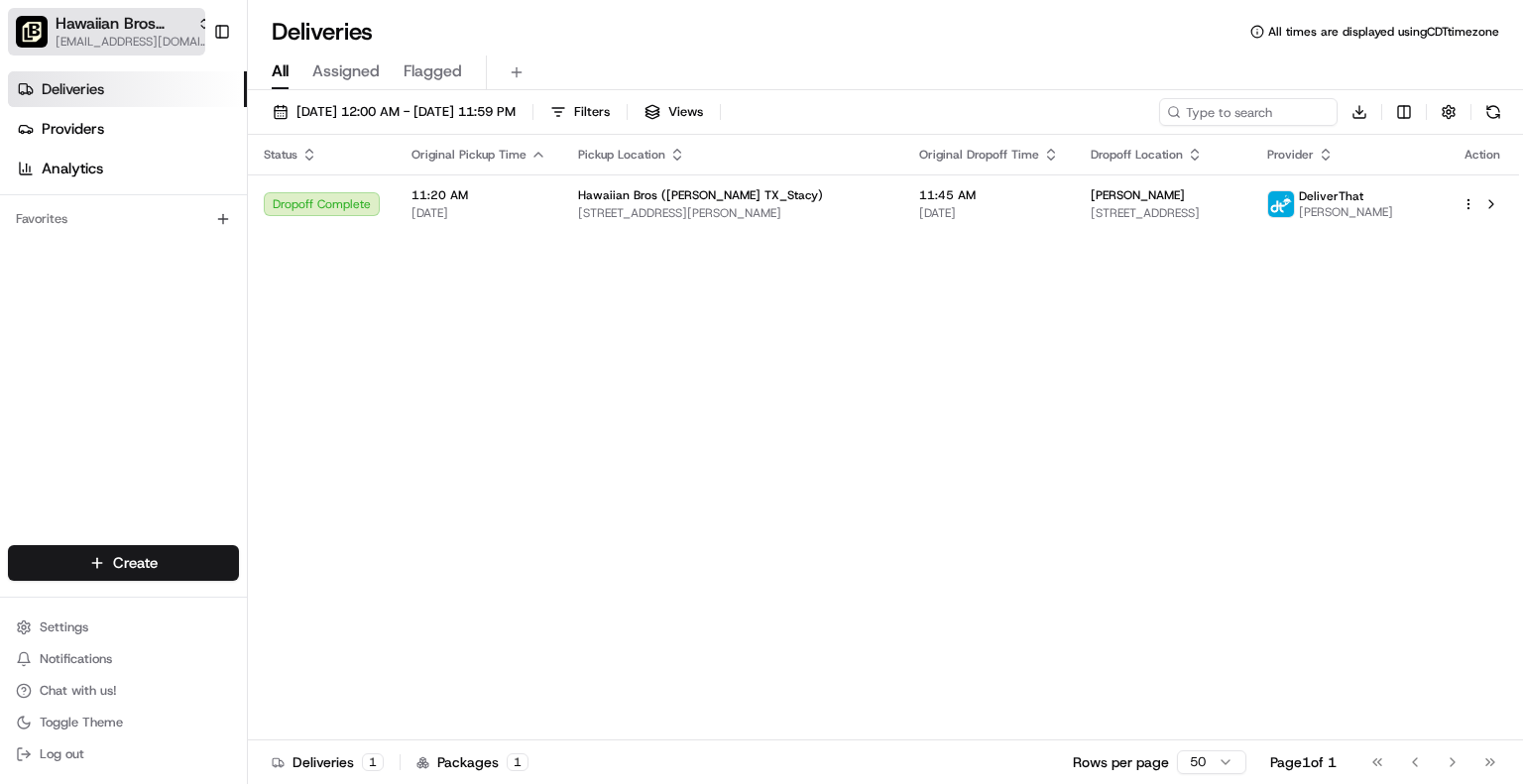 click on "[EMAIL_ADDRESS][DOMAIN_NAME]" at bounding box center [133, 42] 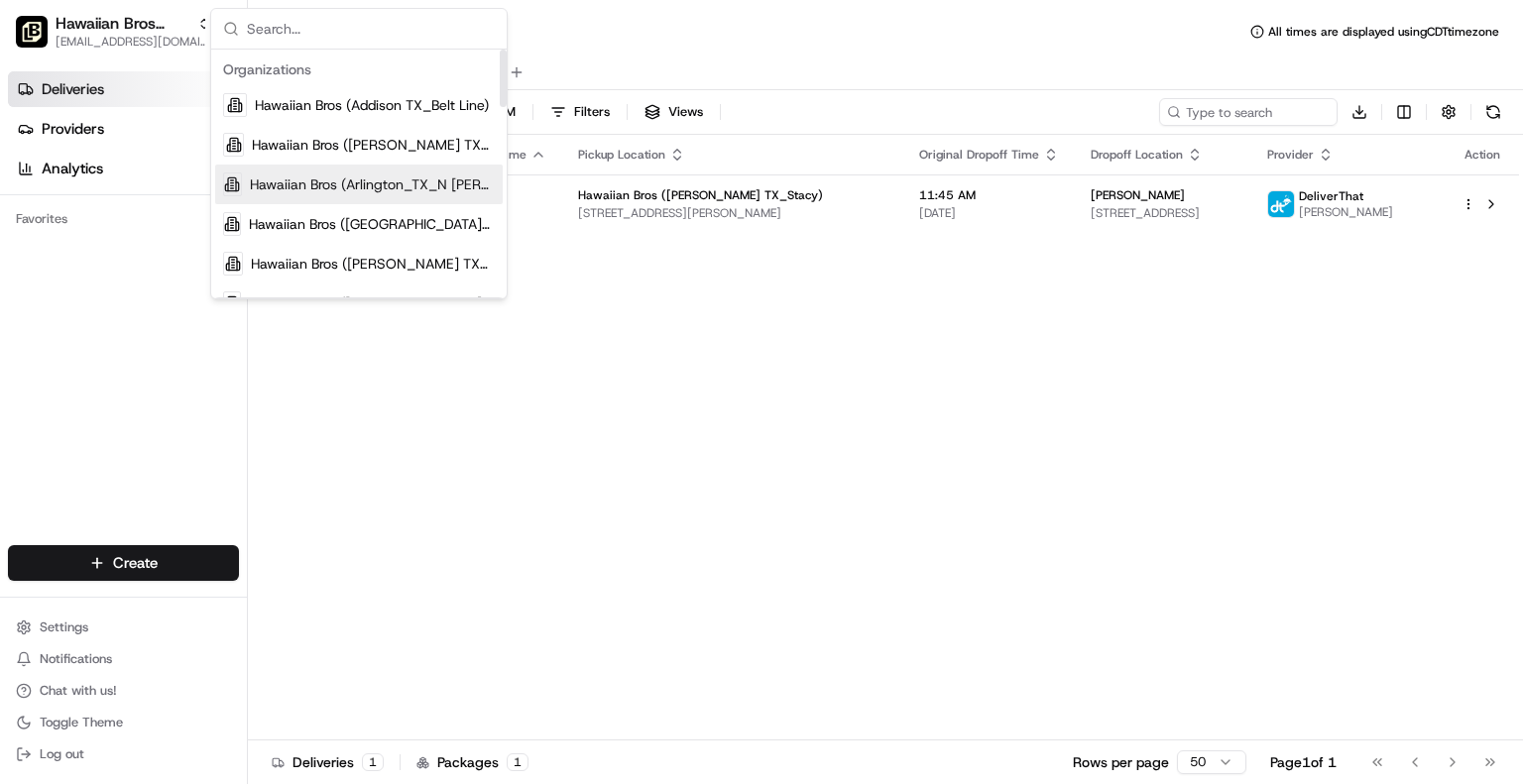 click on "Hawaiian Bros (Arlington_TX_N [PERSON_NAME])" at bounding box center [372, 184] 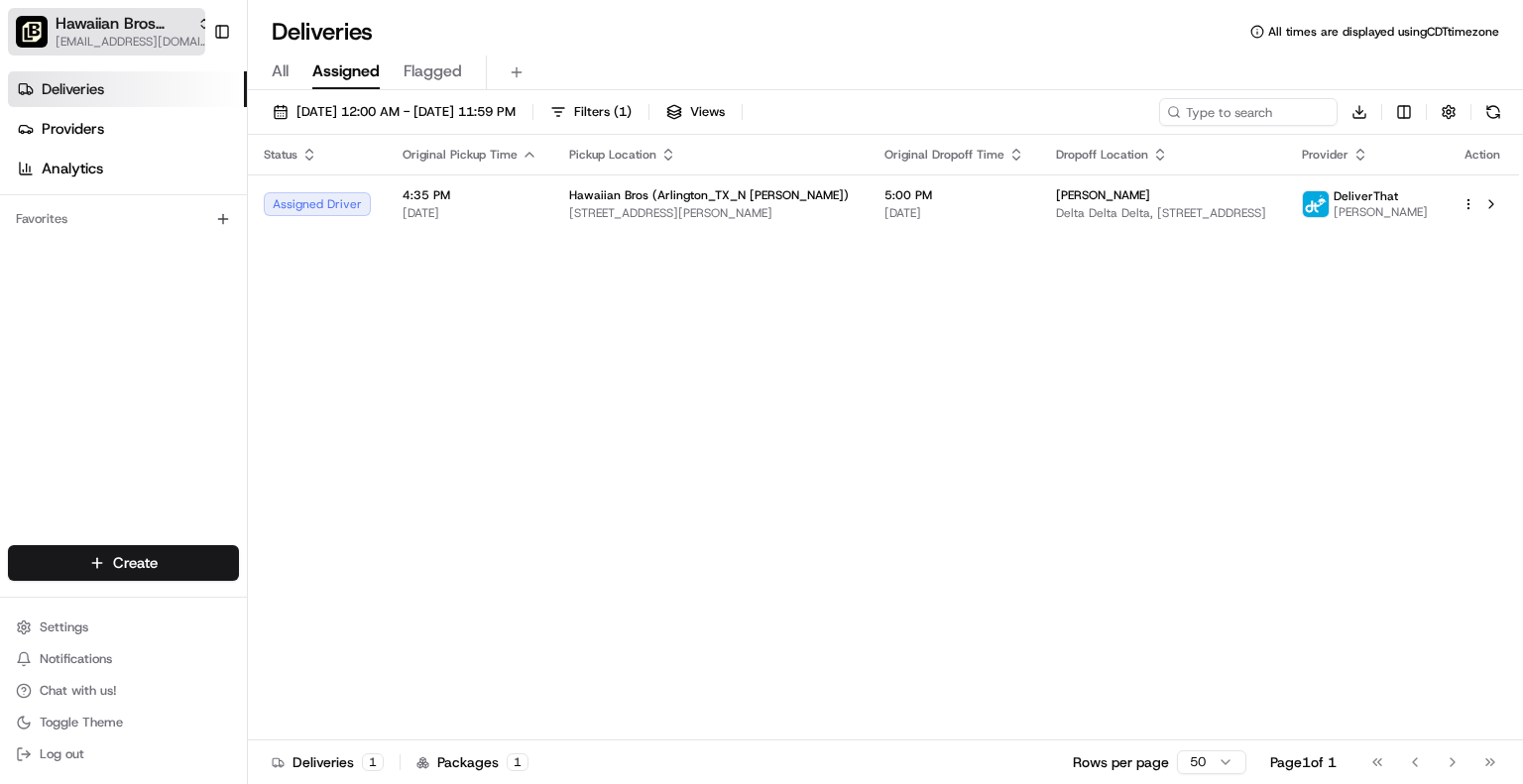 click 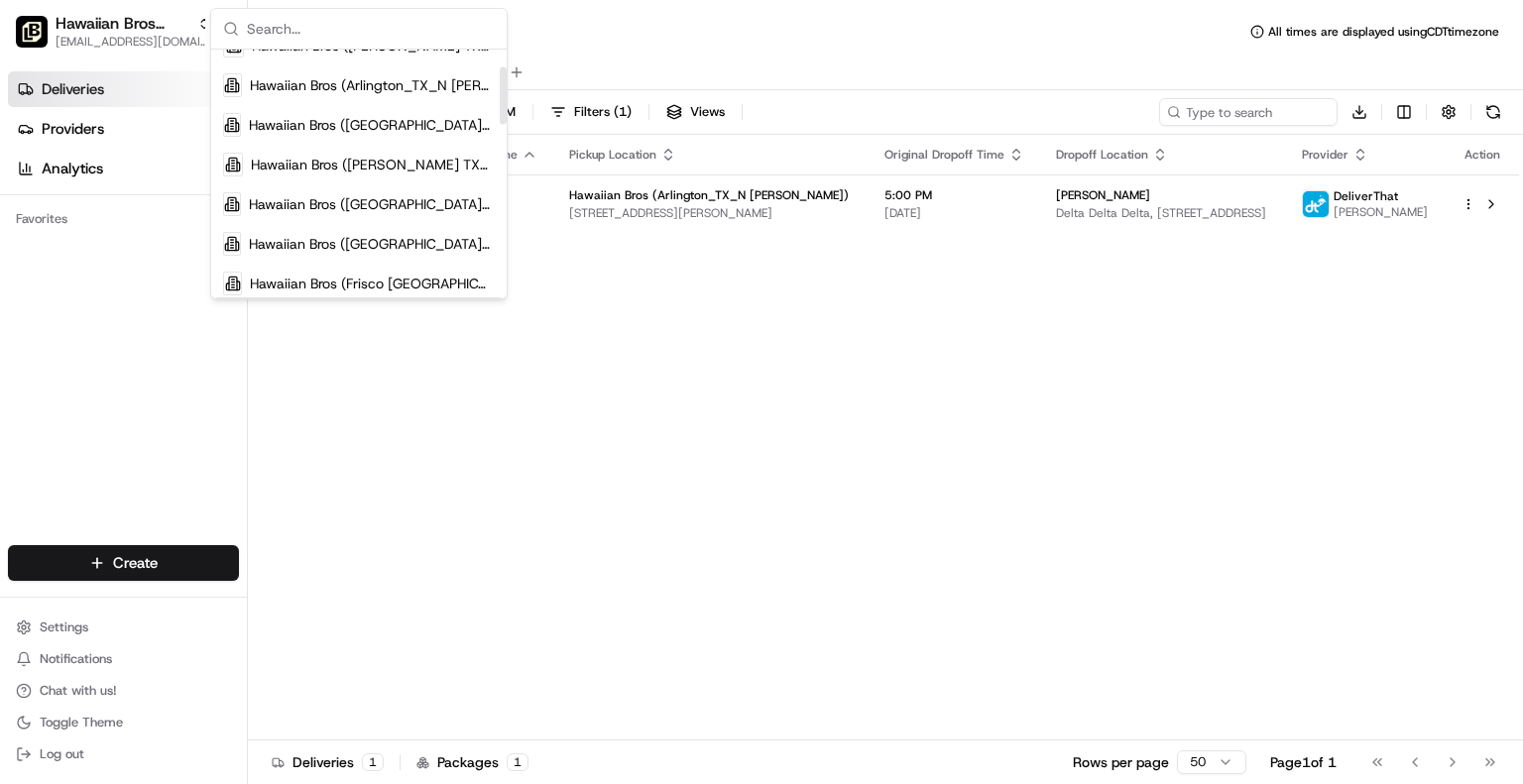 scroll, scrollTop: 109, scrollLeft: 0, axis: vertical 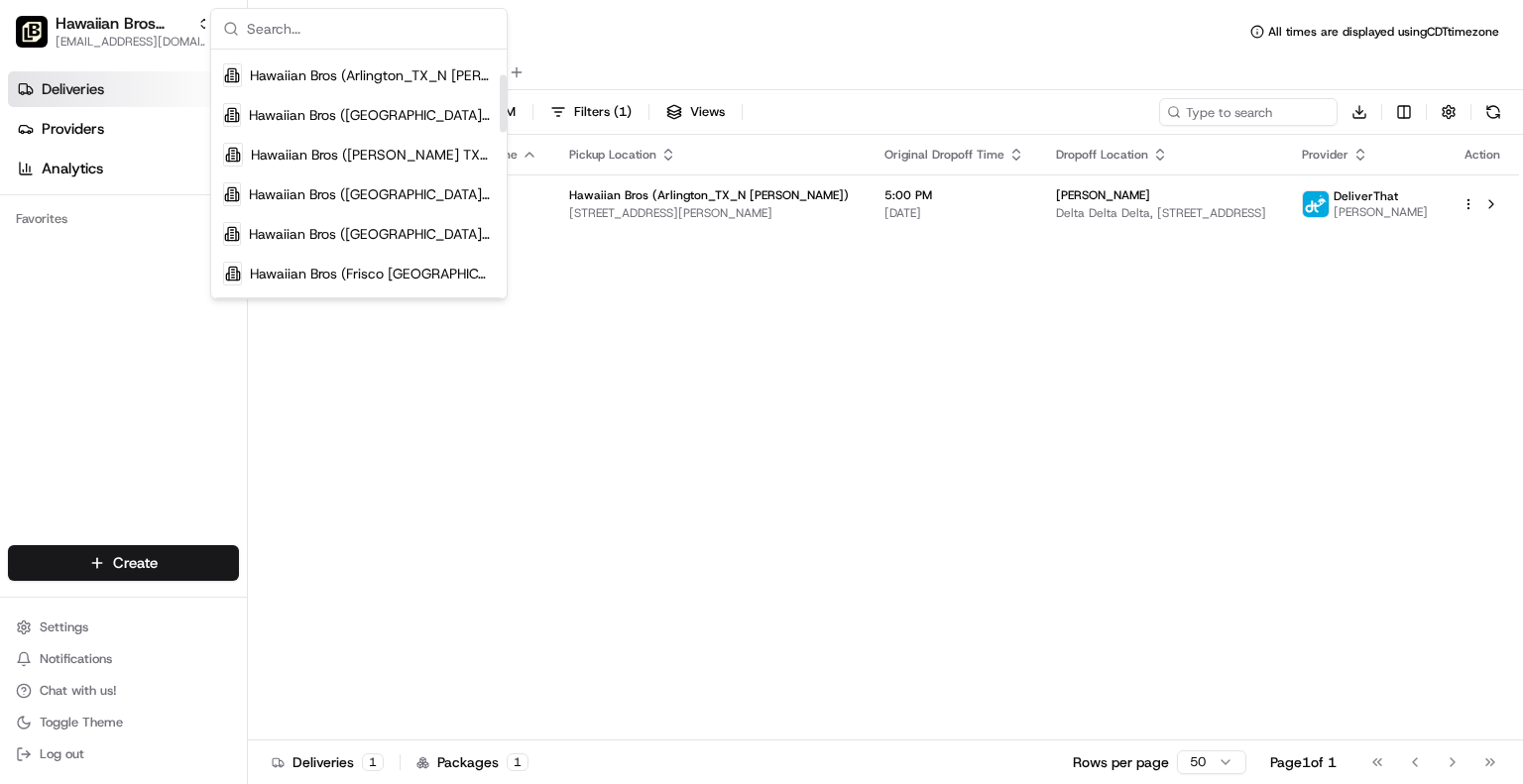 drag, startPoint x: 503, startPoint y: 92, endPoint x: 506, endPoint y: 118, distance: 26.172505 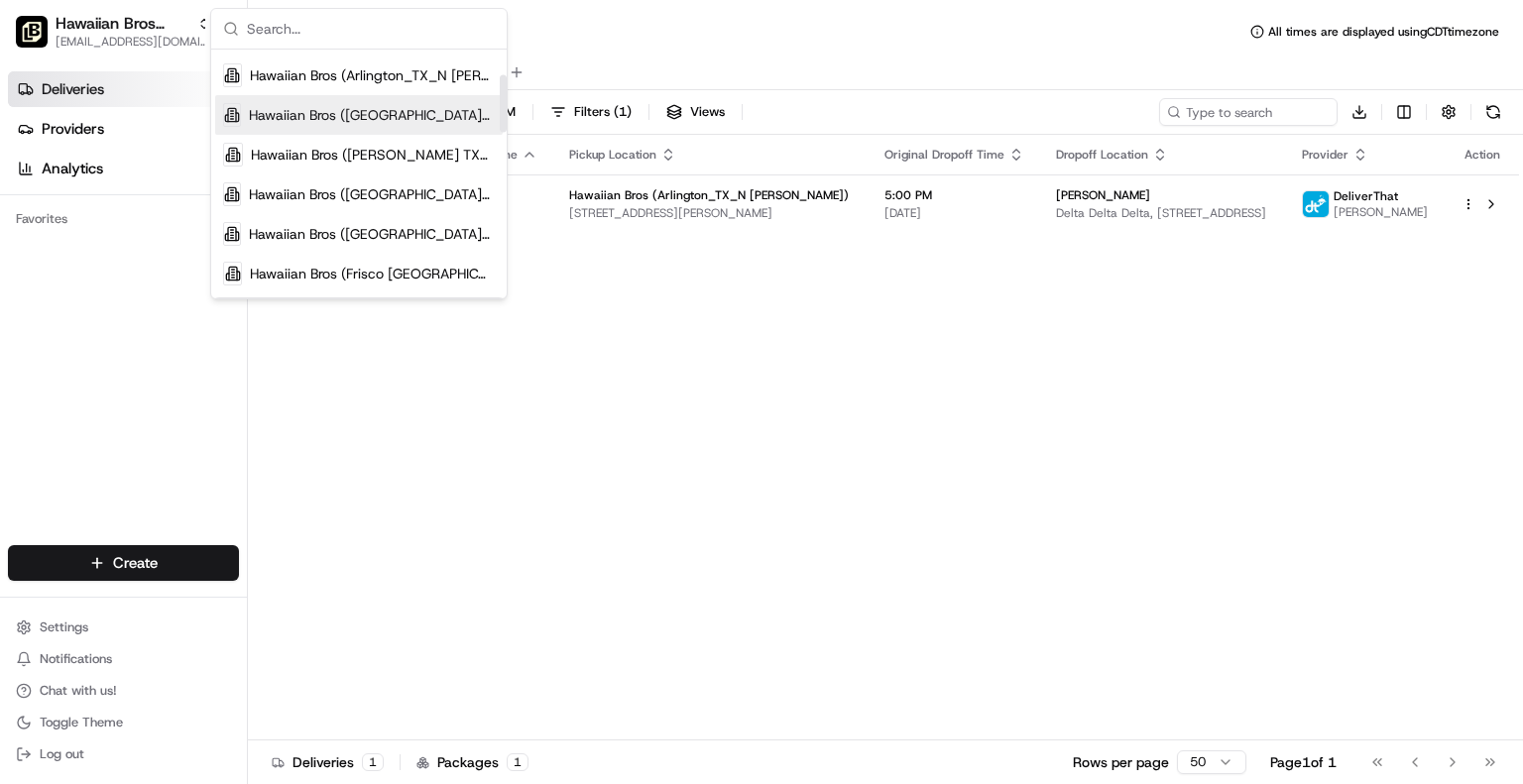 click on "Hawaiian Bros ([GEOGRAPHIC_DATA] [GEOGRAPHIC_DATA])" at bounding box center (359, 115) 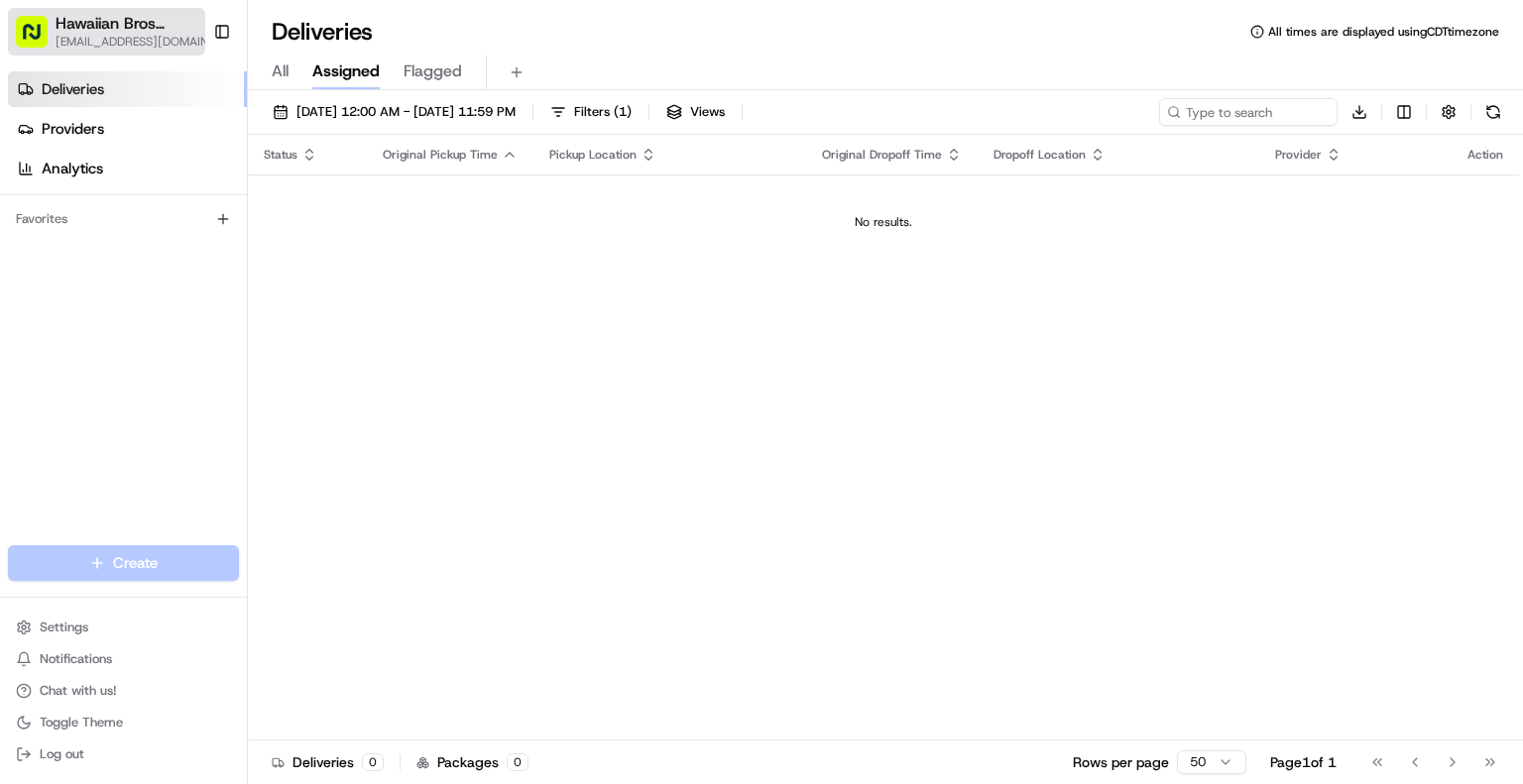 click on "[EMAIL_ADDRESS][DOMAIN_NAME]" at bounding box center [150, 42] 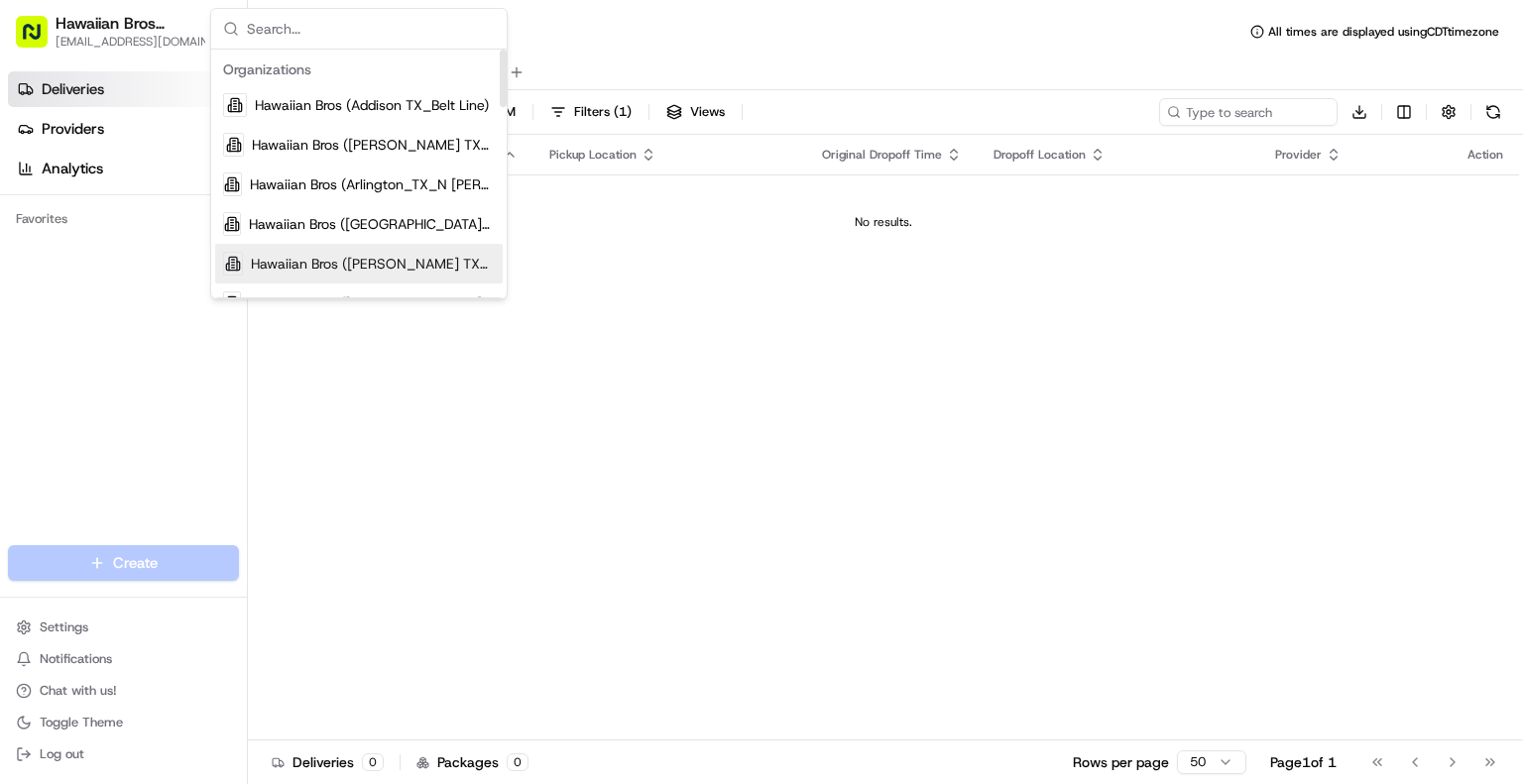 click on "Hawaiian Bros ([PERSON_NAME] TX_Loop 288)" at bounding box center (373, 264) 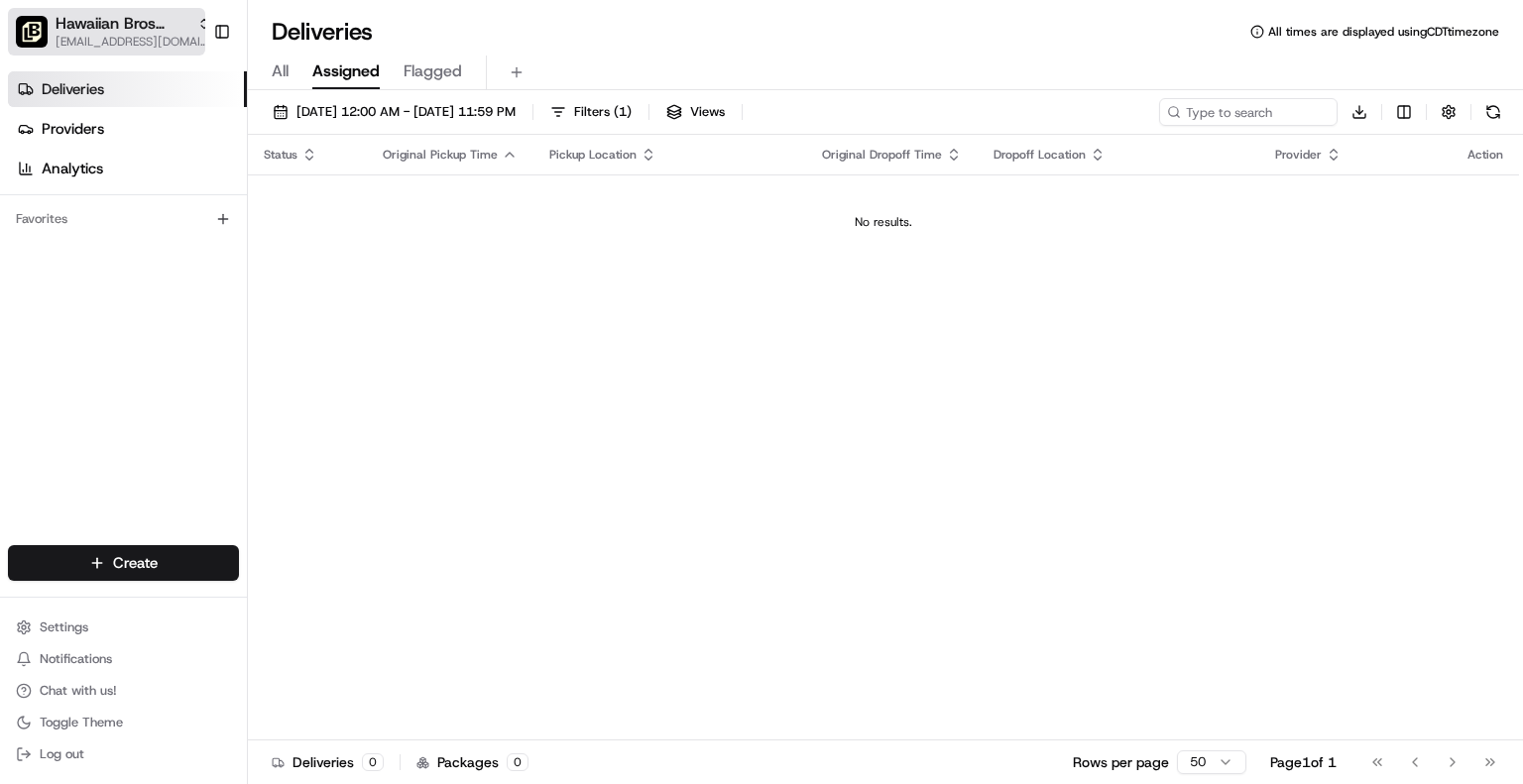 click on "Hawaiian Bros ([PERSON_NAME] TX_Loop 288)" at bounding box center [122, 24] 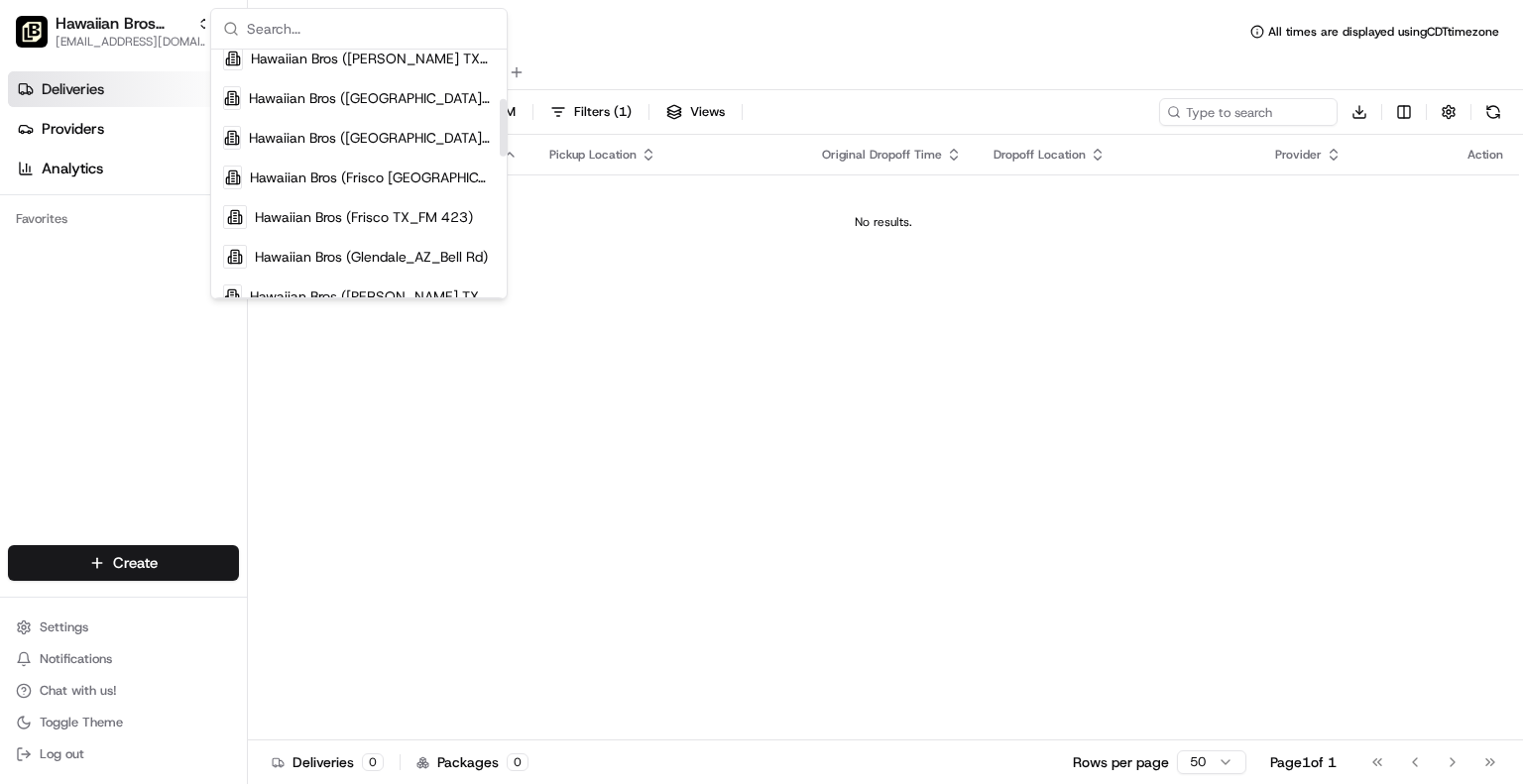 scroll, scrollTop: 212, scrollLeft: 0, axis: vertical 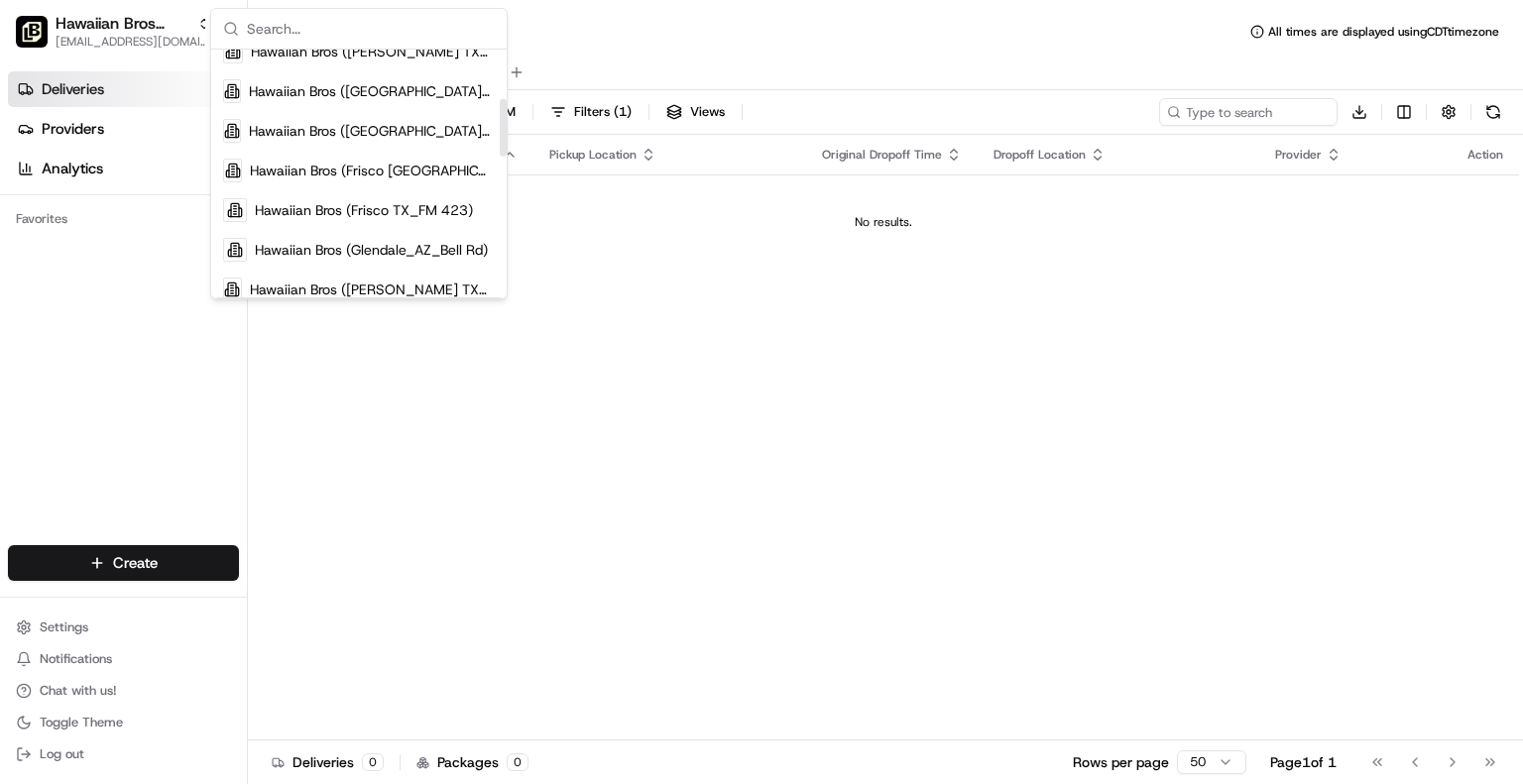 drag, startPoint x: 500, startPoint y: 99, endPoint x: 507, endPoint y: 149, distance: 50.48762 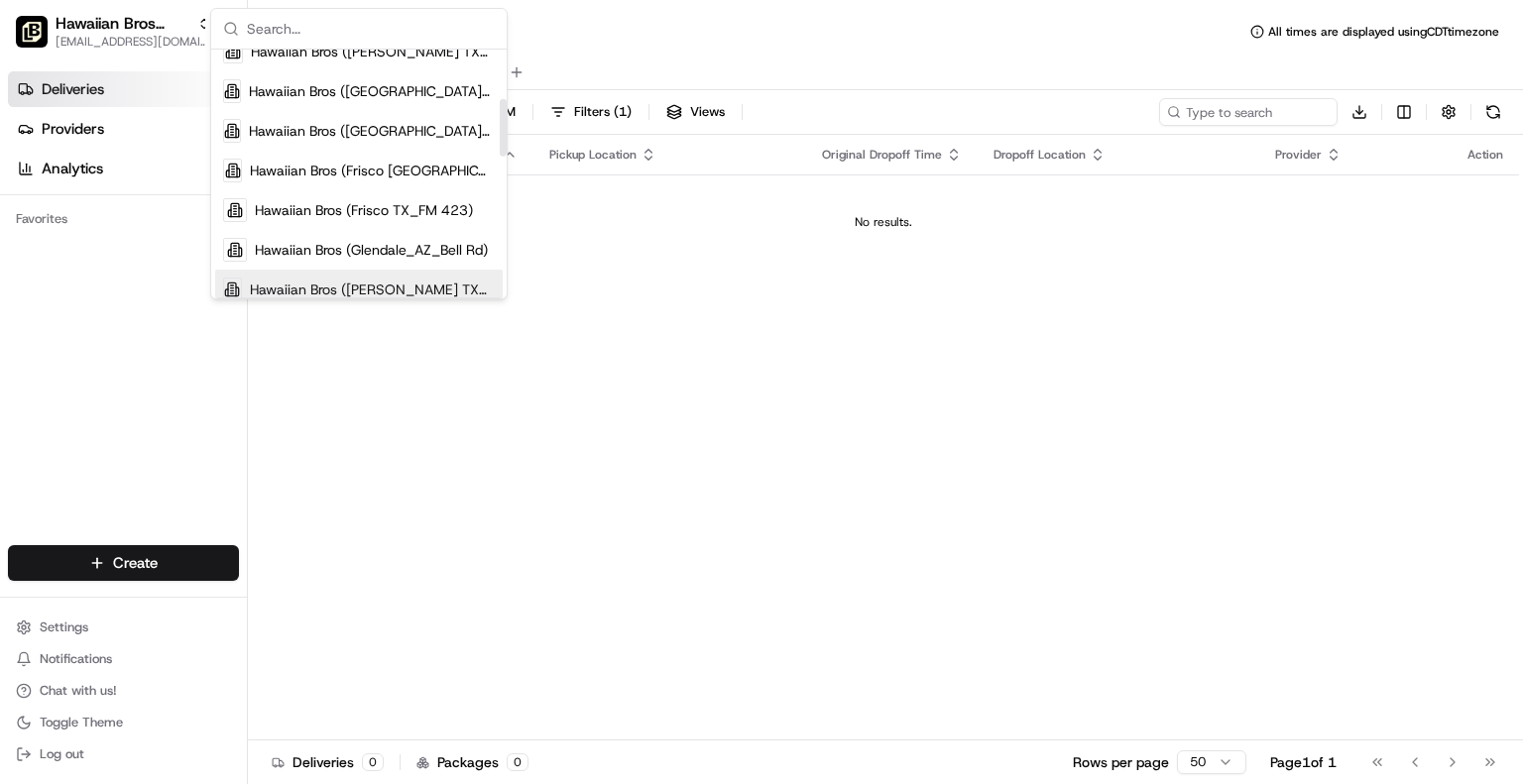 click on "Status Original Pickup Time Pickup Location Original Dropoff Time Dropoff Location Provider Action No results." at bounding box center [883, 437] 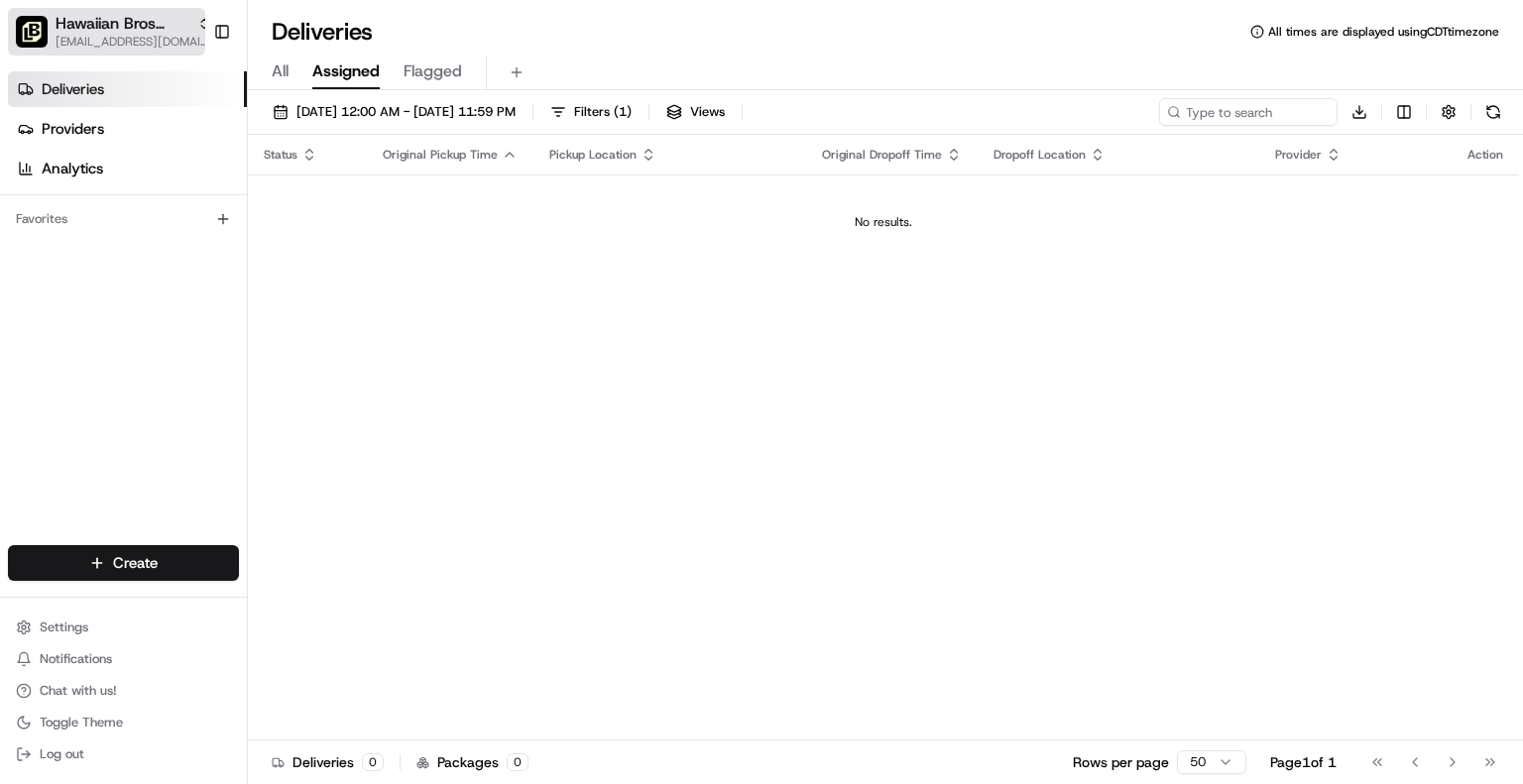 click on "[EMAIL_ADDRESS][DOMAIN_NAME]" at bounding box center [133, 42] 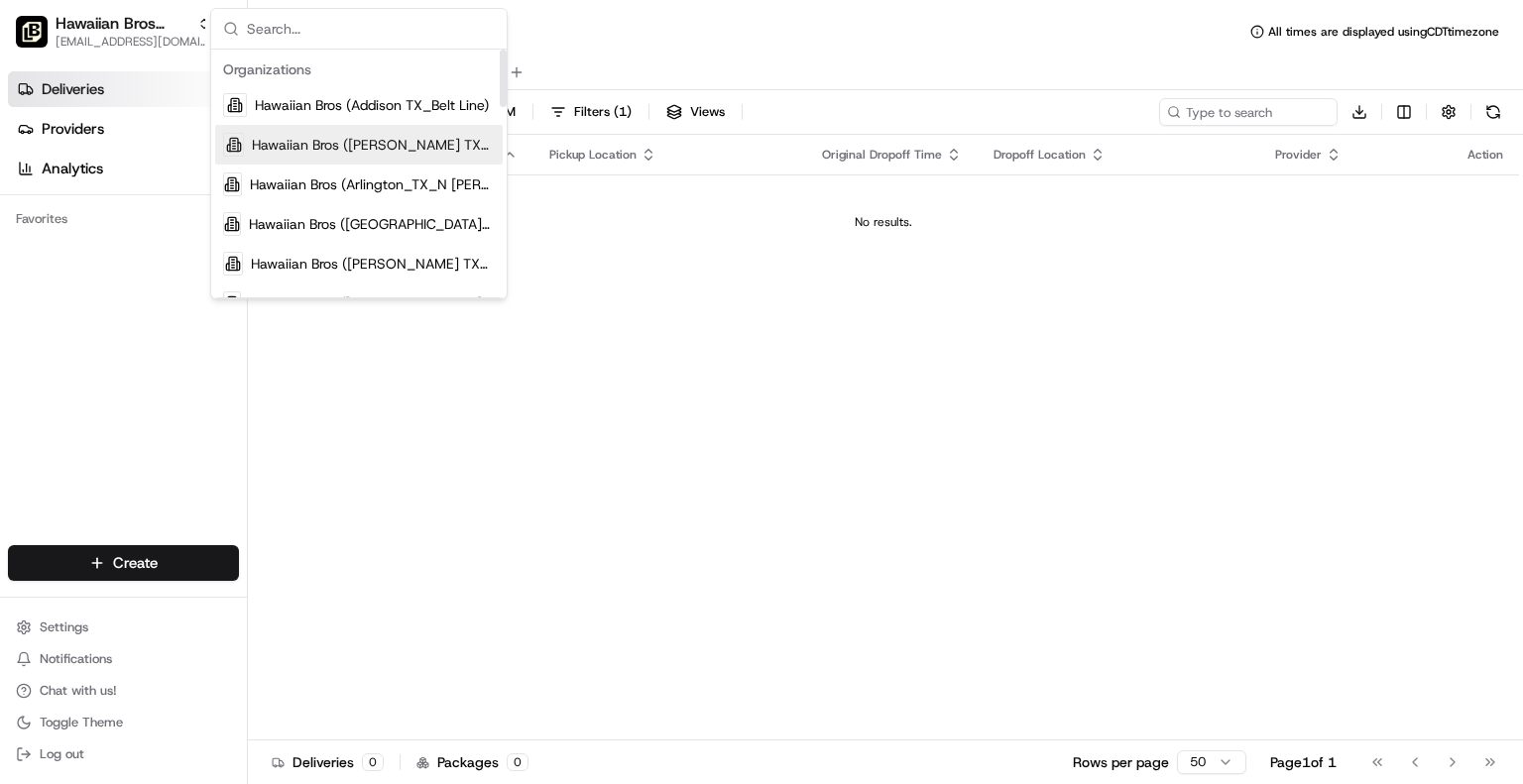 click on "Hawaiian Bros ([PERSON_NAME] TX_Stacy)" at bounding box center (373, 145) 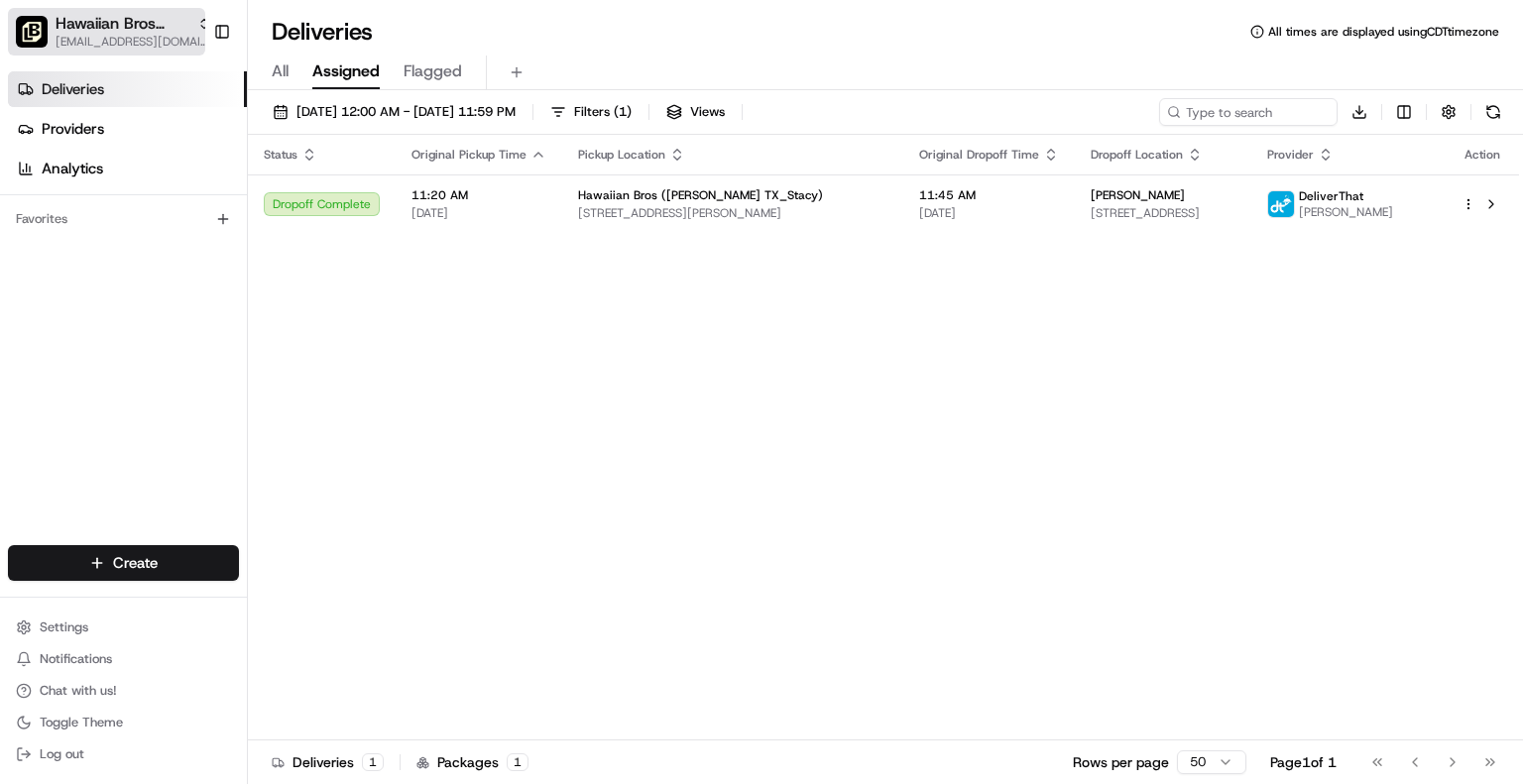 click on "[EMAIL_ADDRESS][DOMAIN_NAME]" at bounding box center (133, 42) 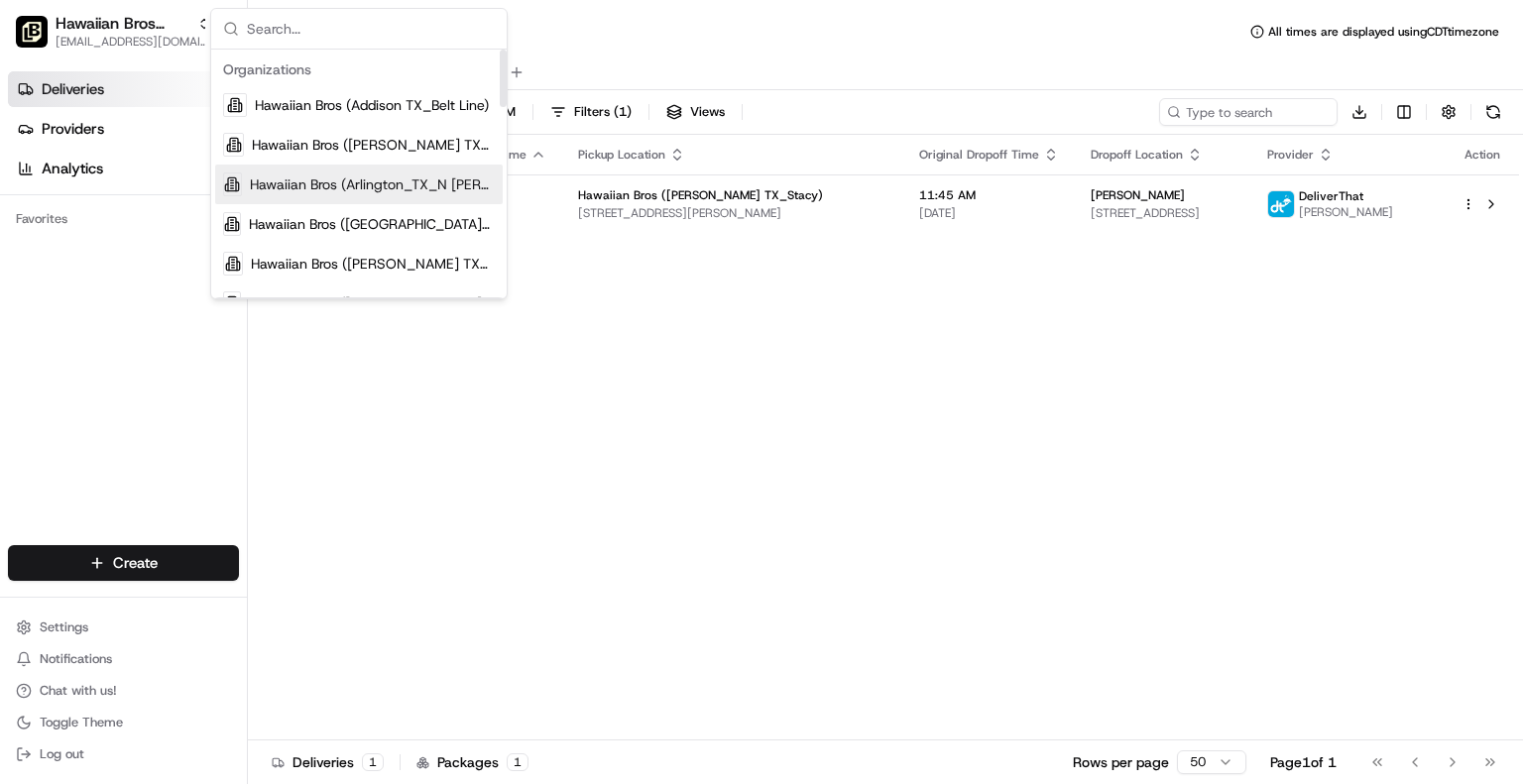click on "Hawaiian Bros (Arlington_TX_N [PERSON_NAME])" at bounding box center (372, 184) 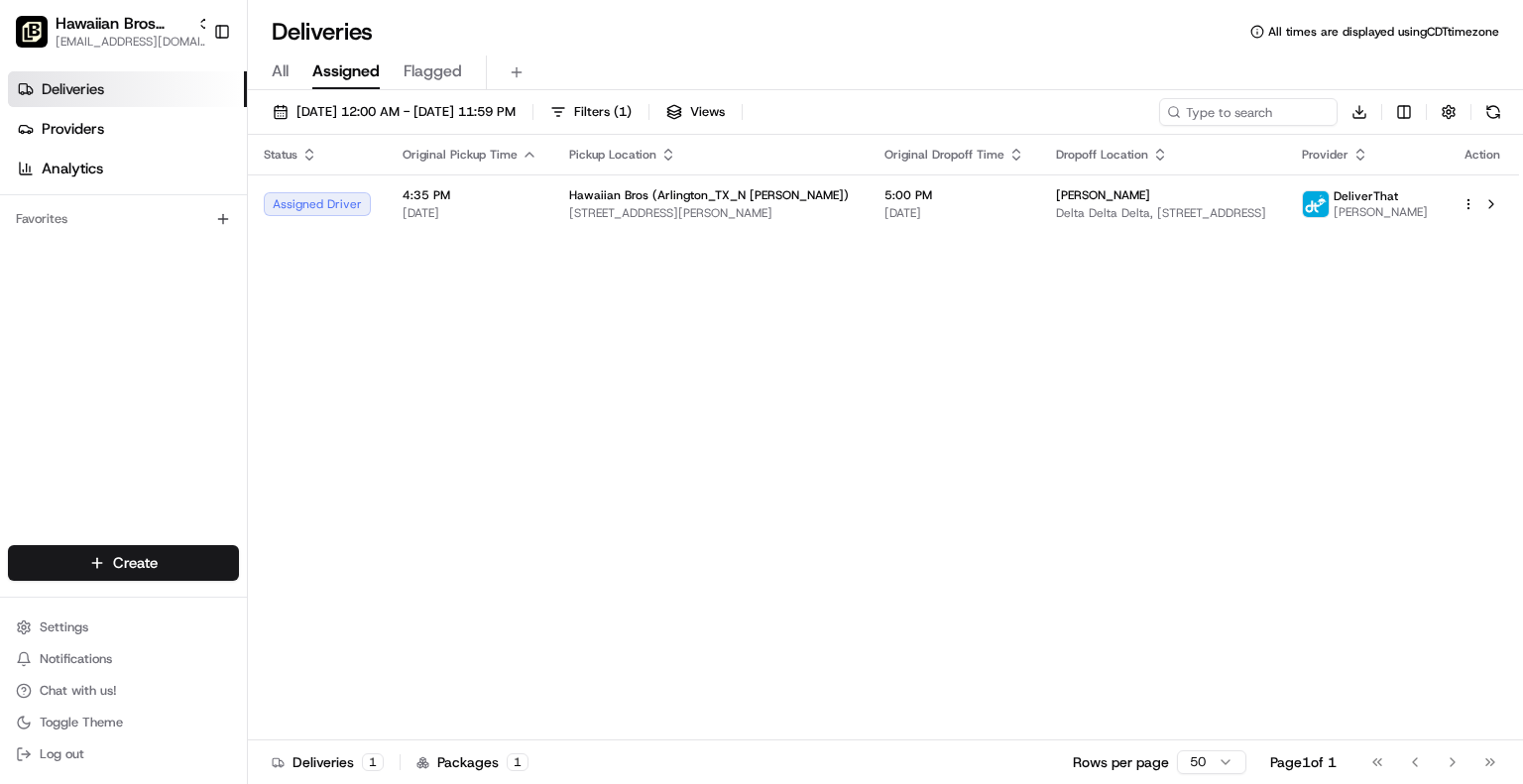 click on "Deliveries" at bounding box center (127, 89) 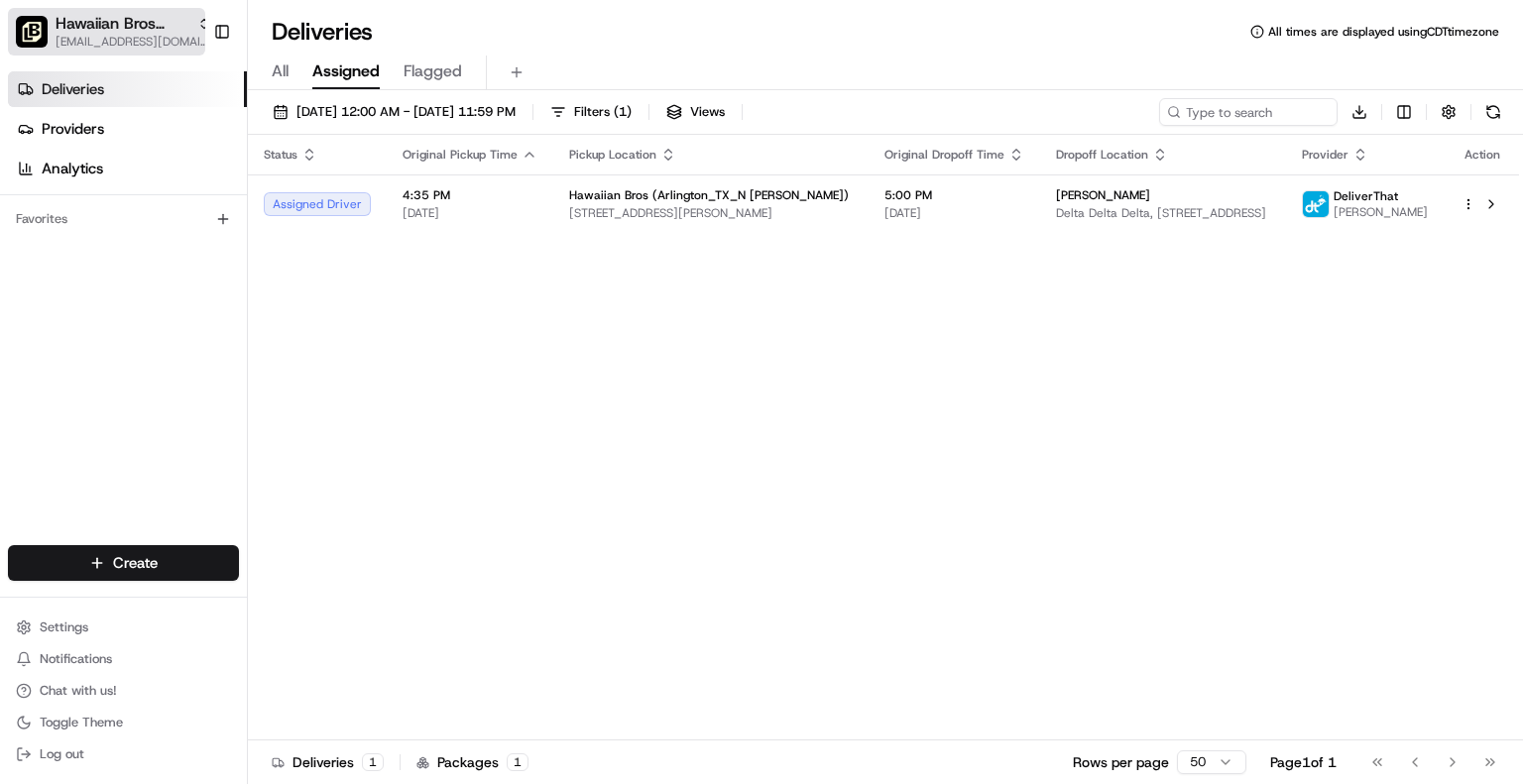 click 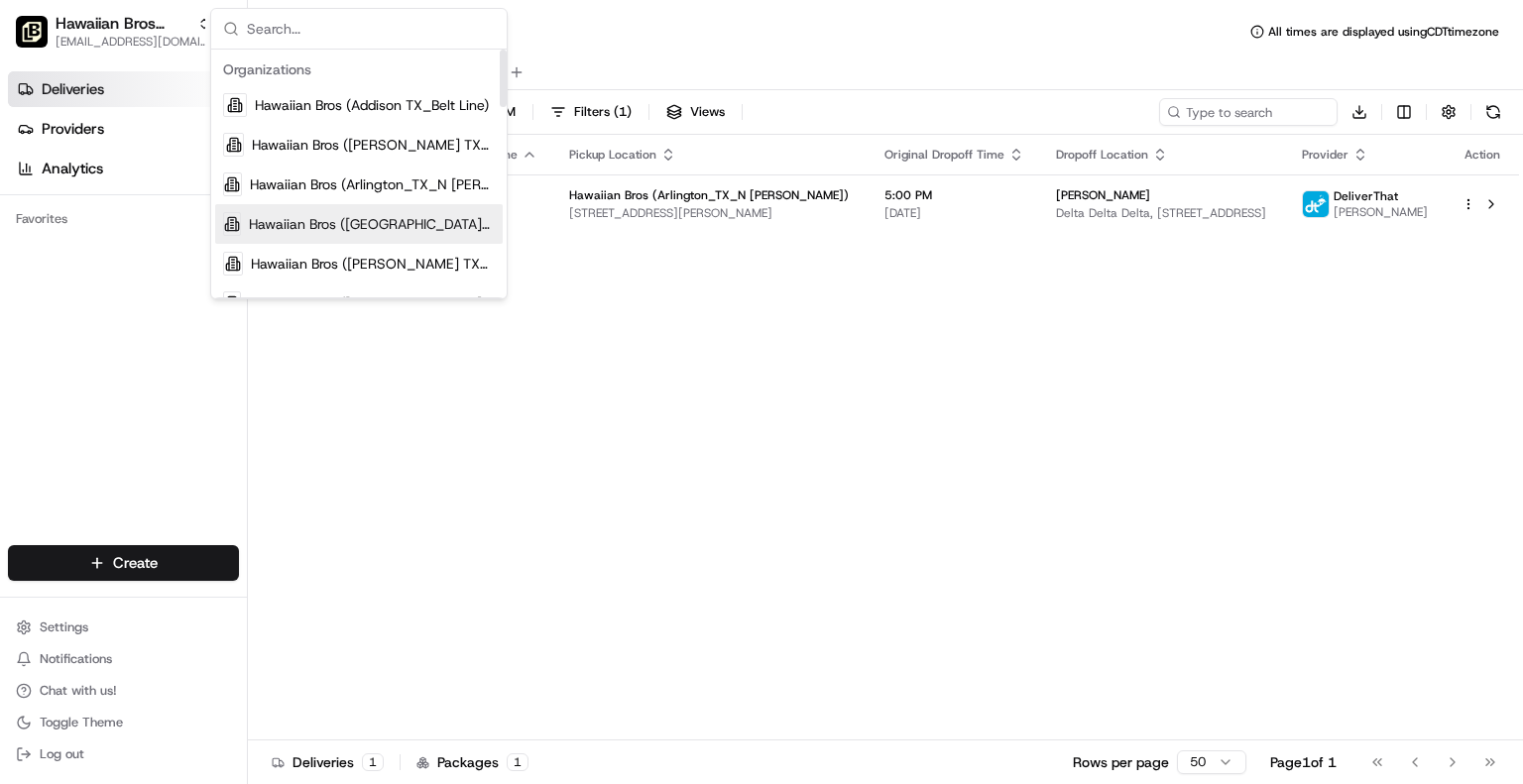 click on "Hawaiian Bros ([GEOGRAPHIC_DATA] [GEOGRAPHIC_DATA])" at bounding box center [372, 224] 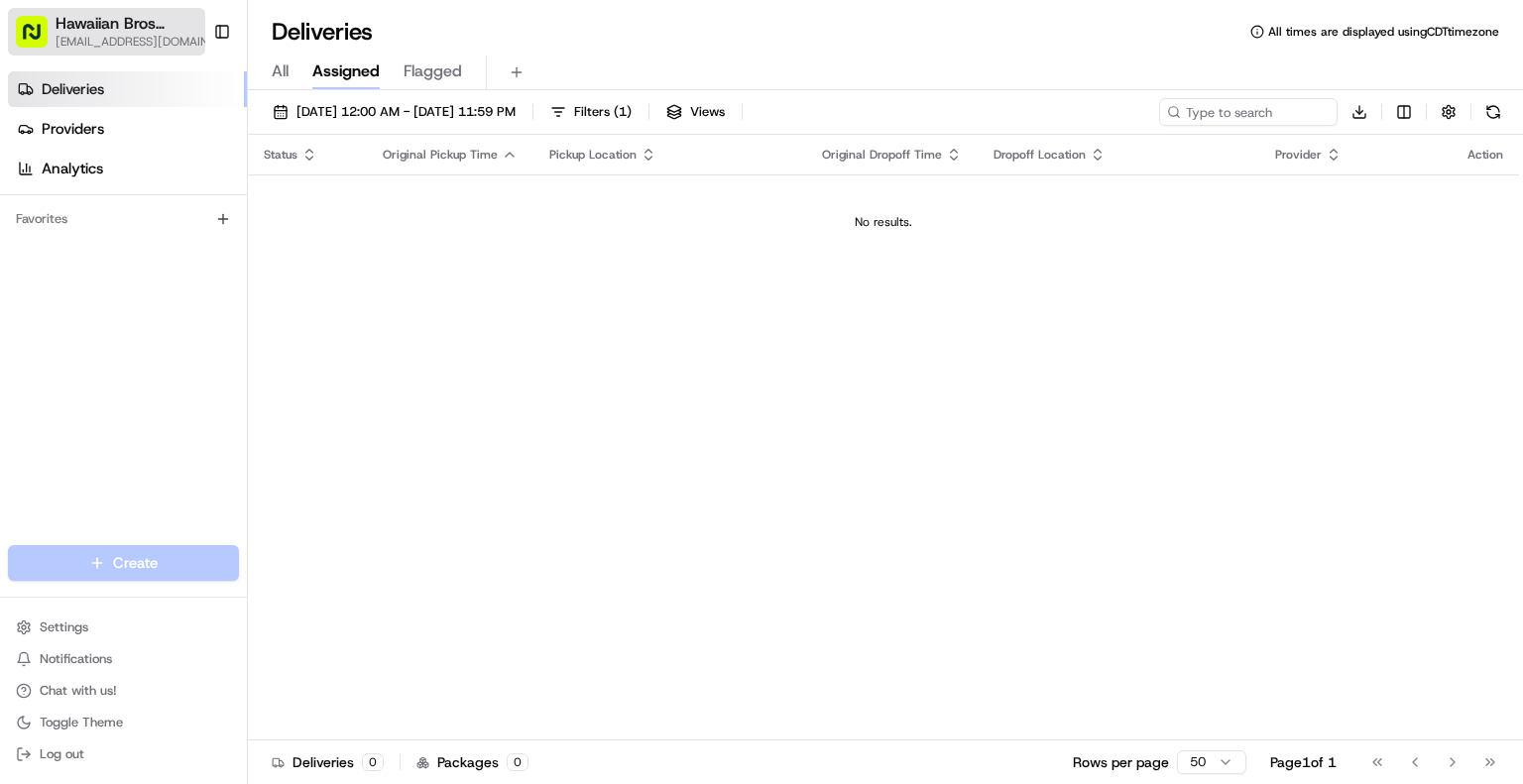 click on "Hawaiian Bros ([GEOGRAPHIC_DATA] [GEOGRAPHIC_DATA]) [EMAIL_ADDRESS][DOMAIN_NAME]" at bounding box center (106, 32) 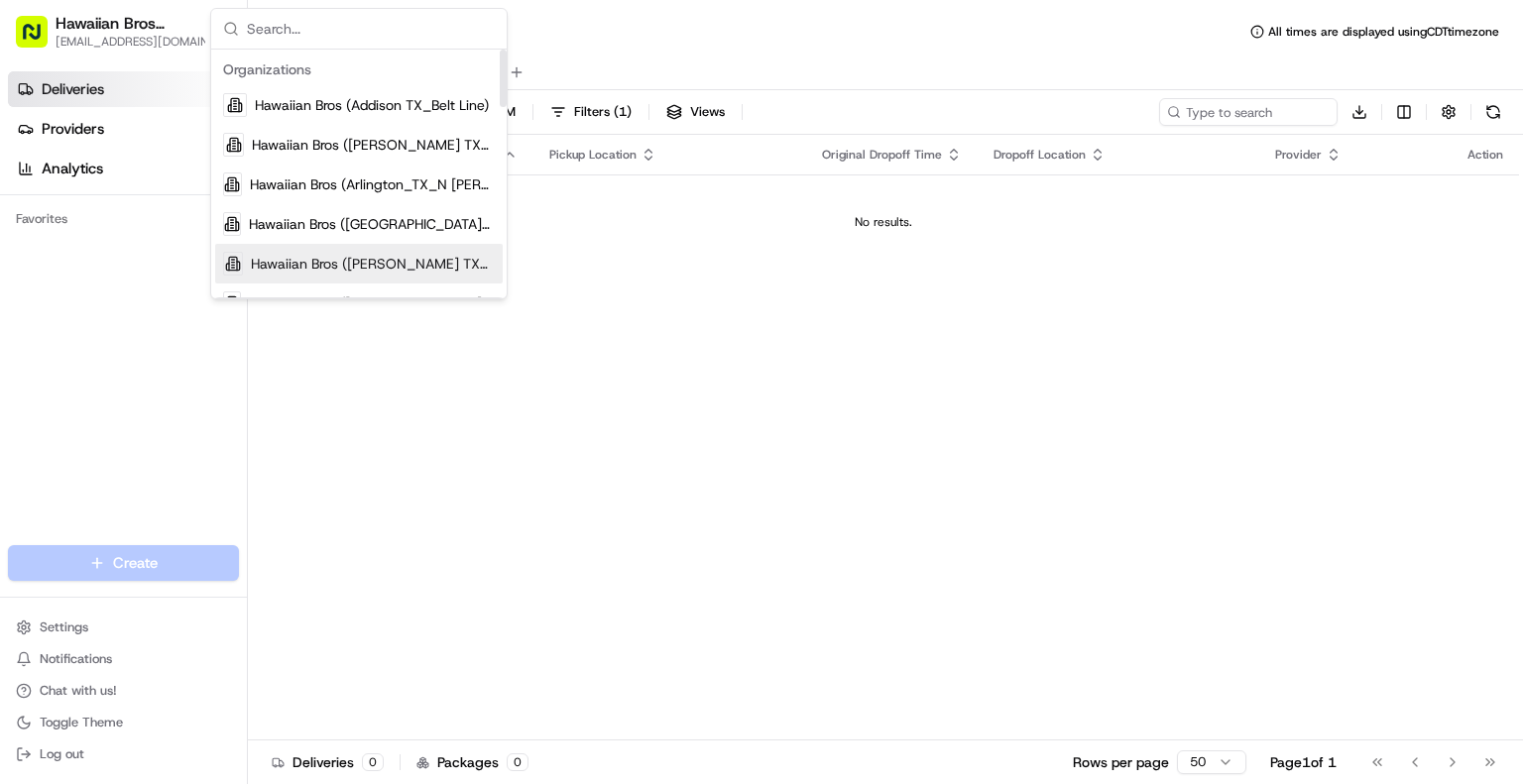 click on "Hawaiian Bros ([PERSON_NAME] TX_Loop 288)" at bounding box center [359, 264] 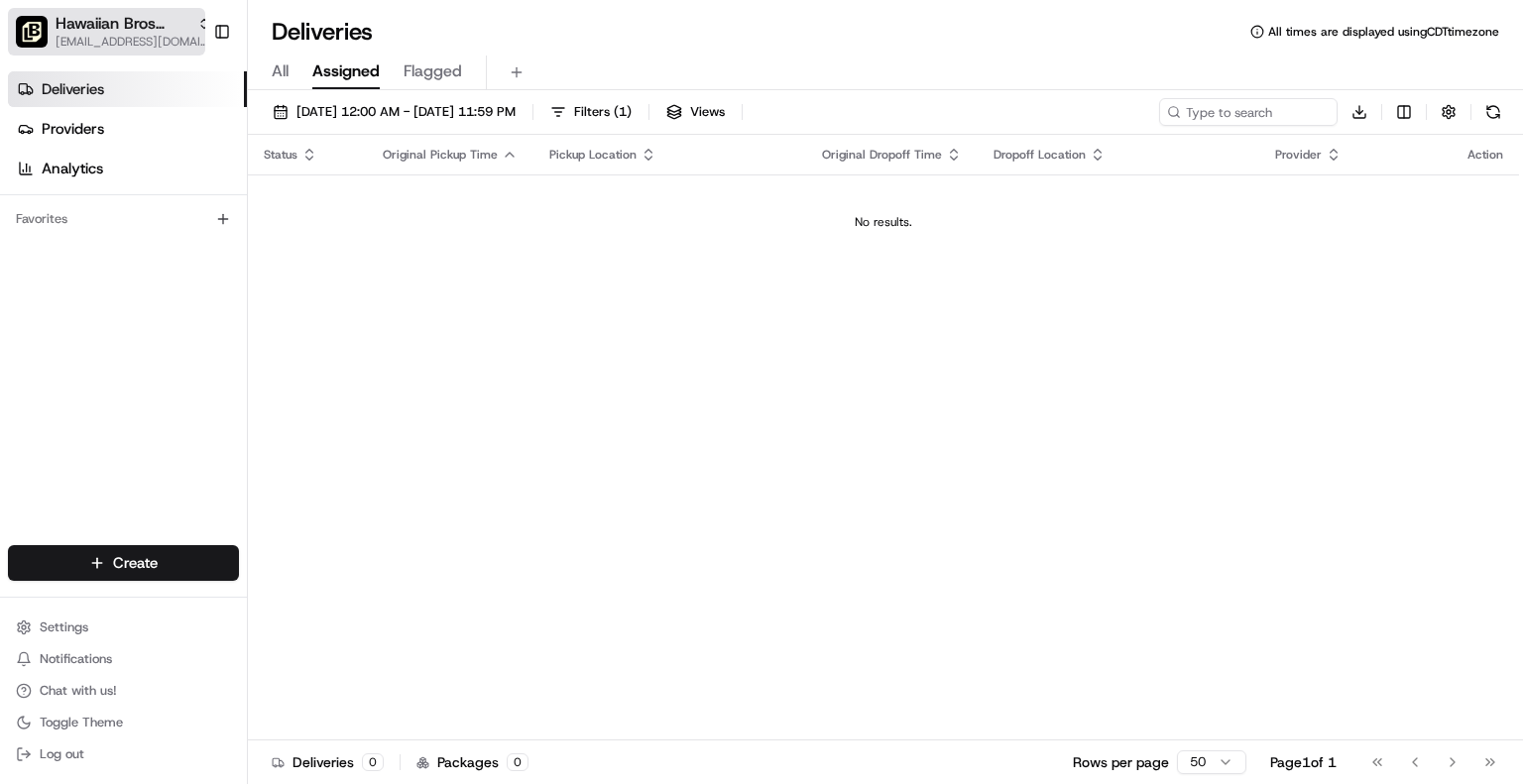click on "Hawaiian Bros ([PERSON_NAME] TX_Loop 288)" at bounding box center (133, 24) 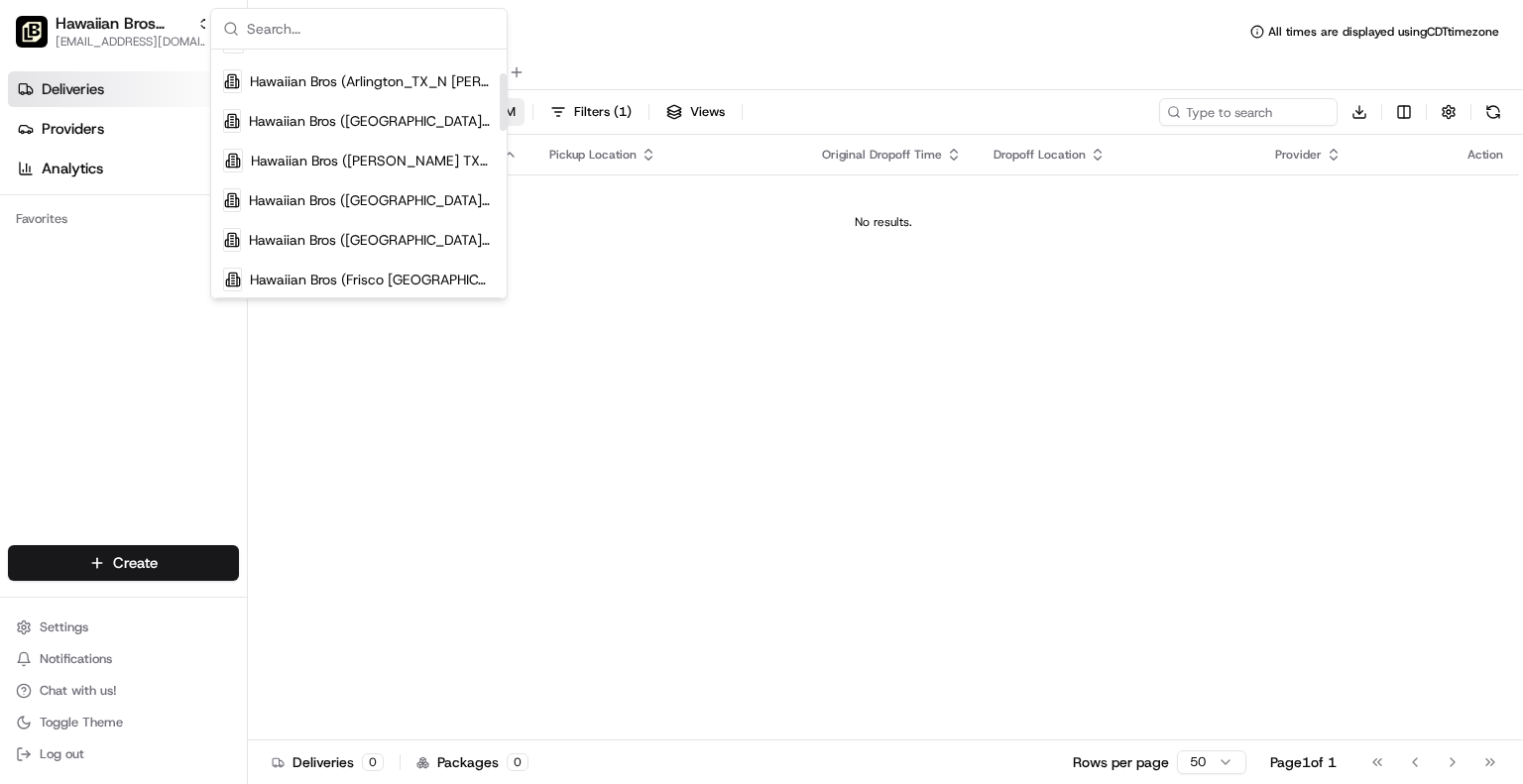 drag, startPoint x: 505, startPoint y: 98, endPoint x: 508, endPoint y: 123, distance: 25.179357 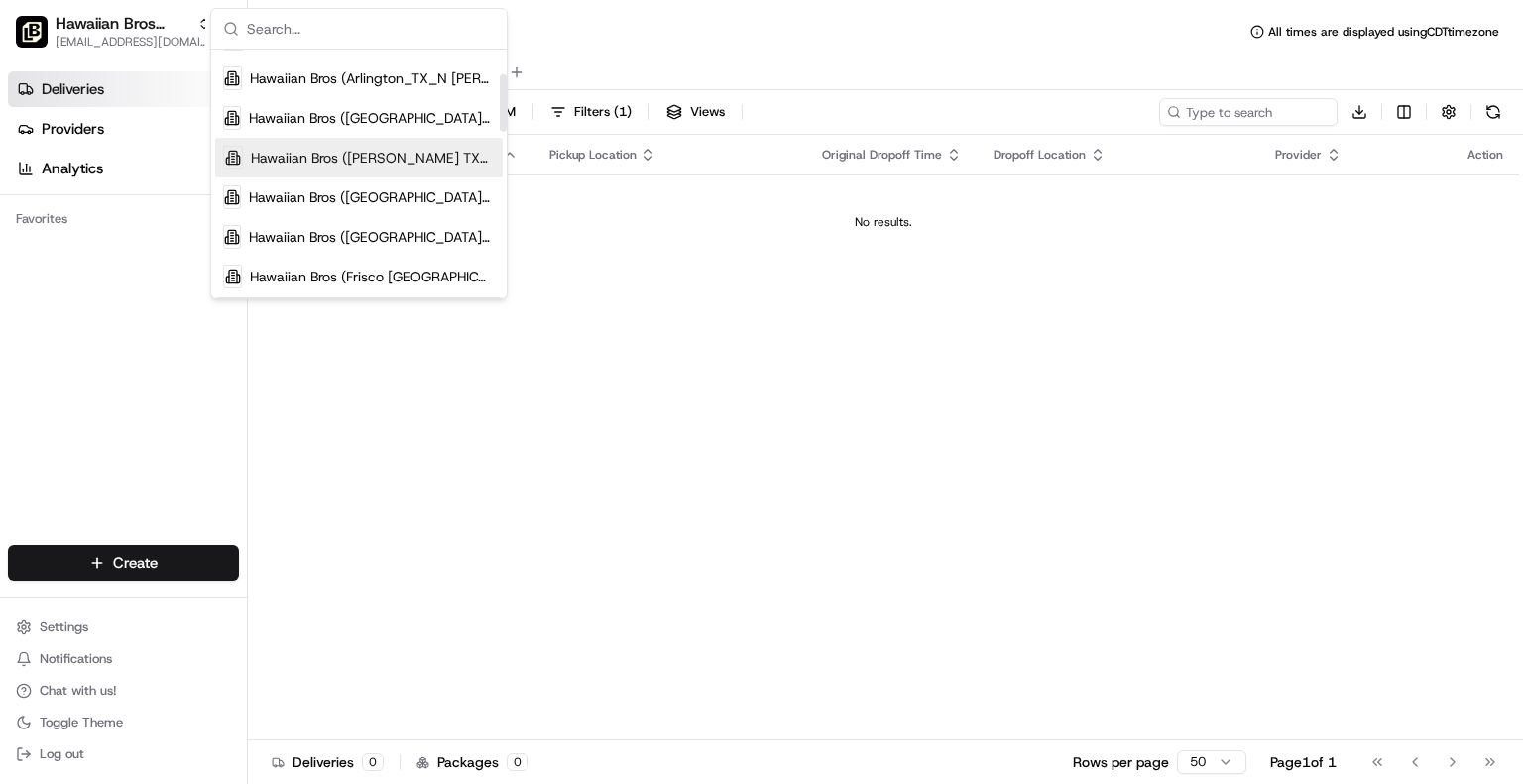 click on "Hawaiian Bros ([PERSON_NAME] TX_Loop 288)" at bounding box center (373, 158) 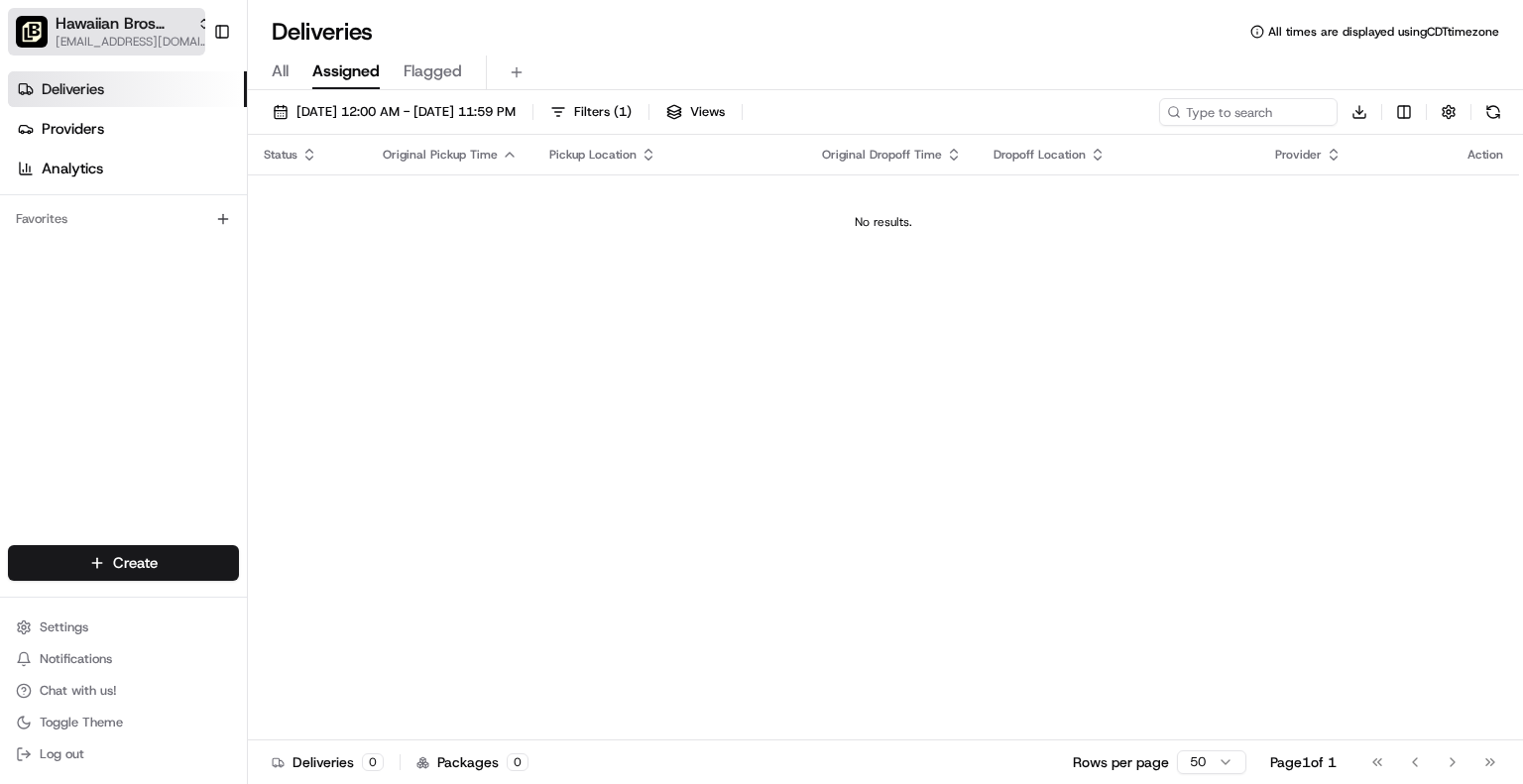 click 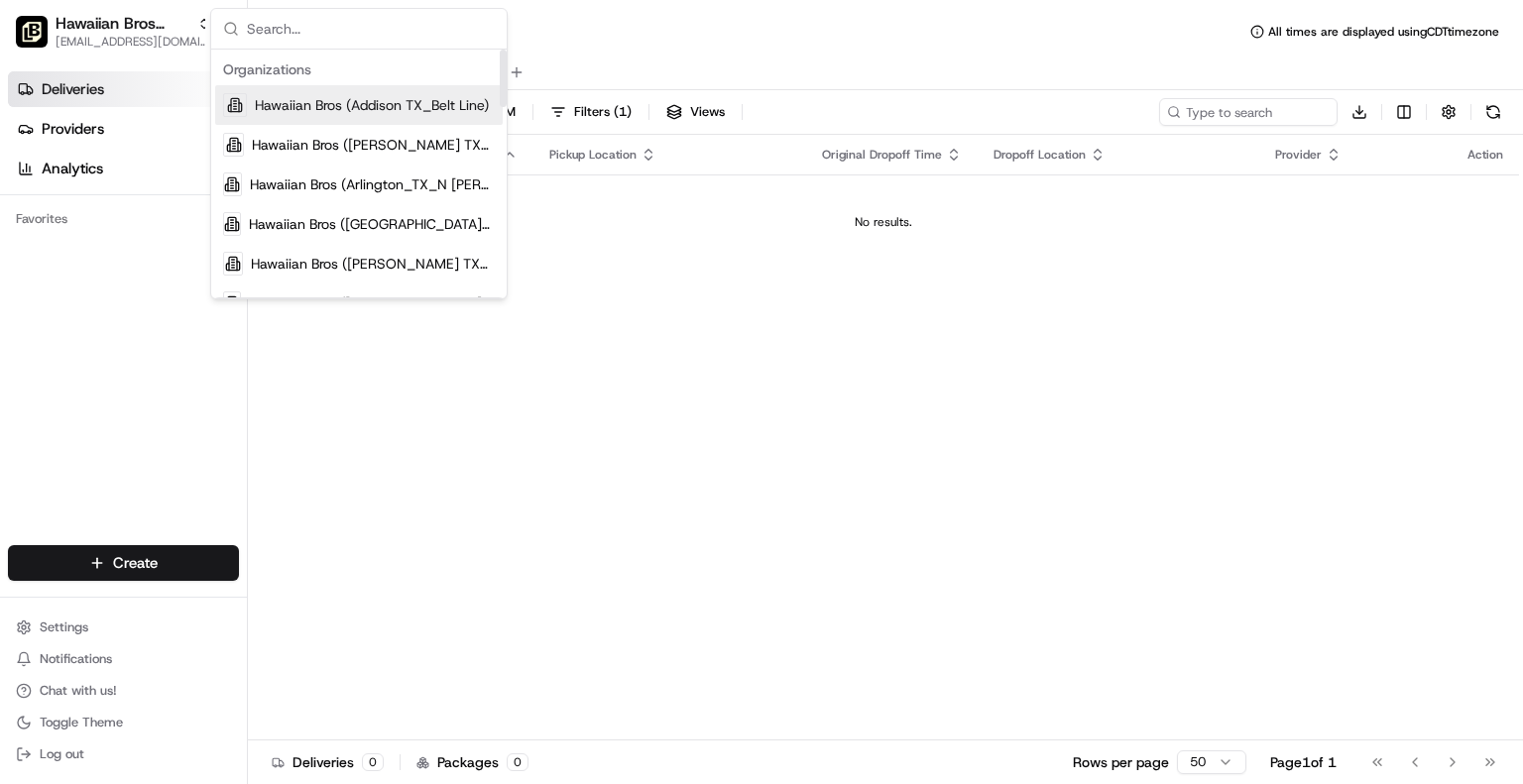 drag, startPoint x: 498, startPoint y: 97, endPoint x: 504, endPoint y: 126, distance: 29.614186 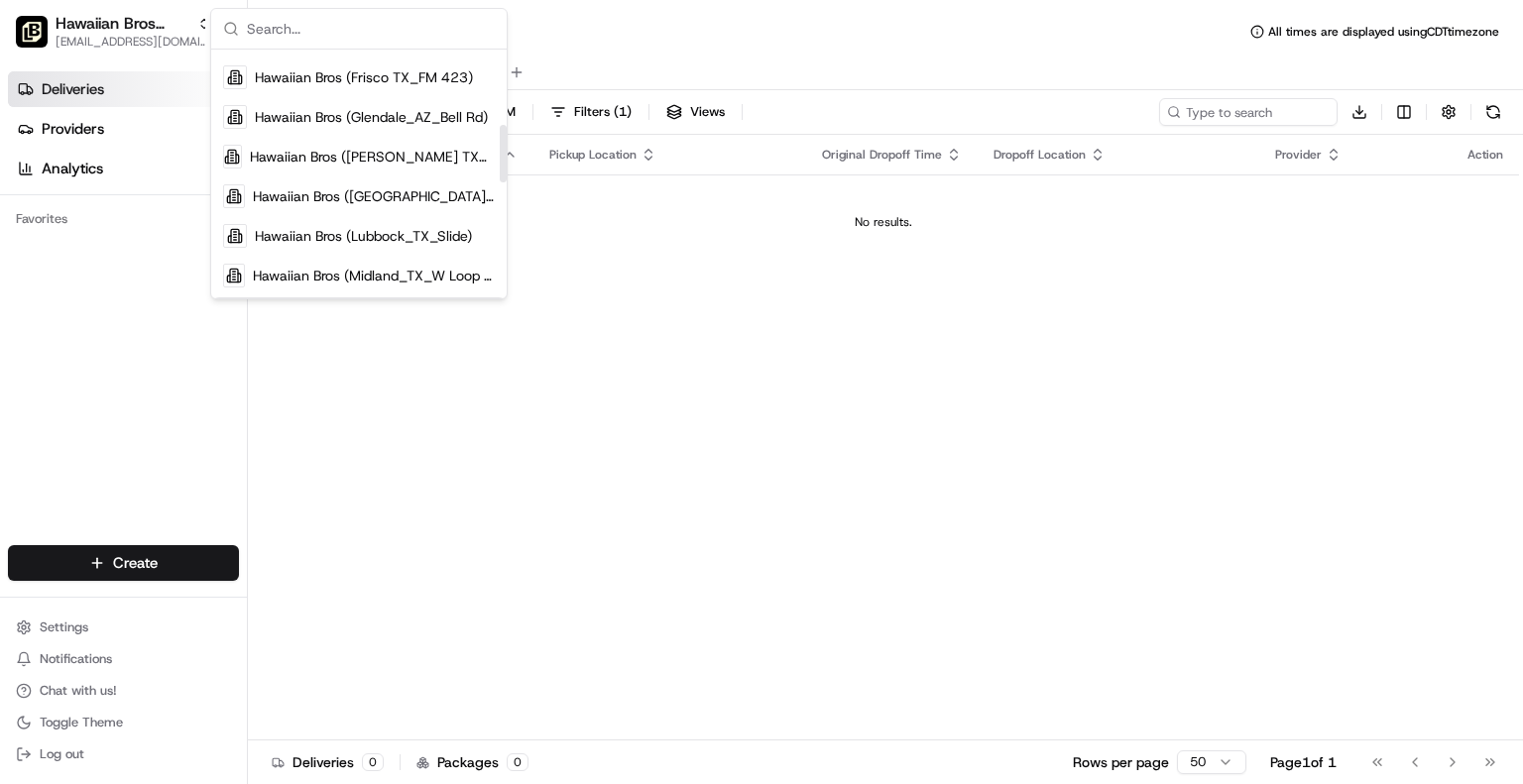 scroll, scrollTop: 356, scrollLeft: 0, axis: vertical 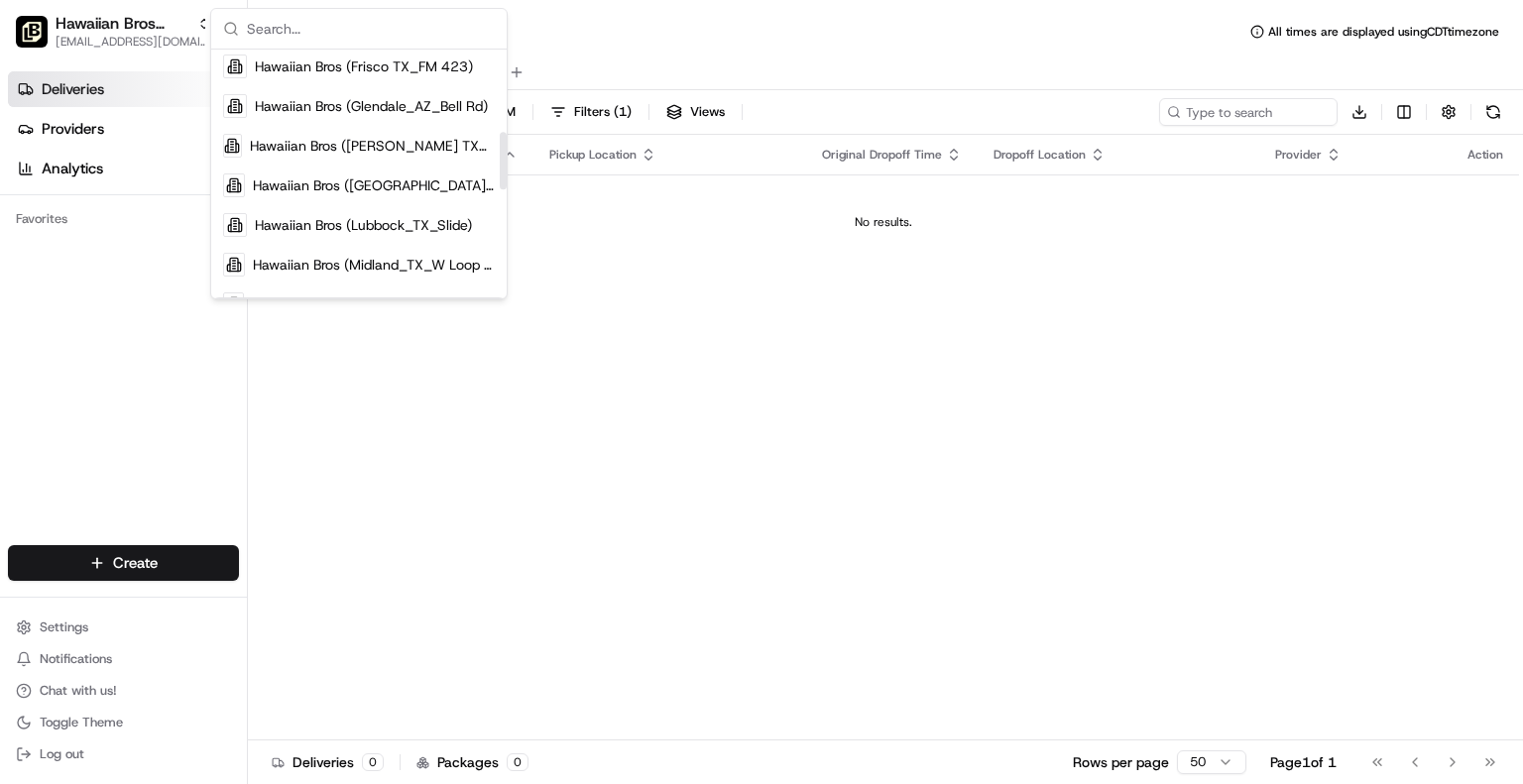drag, startPoint x: 504, startPoint y: 98, endPoint x: 515, endPoint y: 180, distance: 82.734515 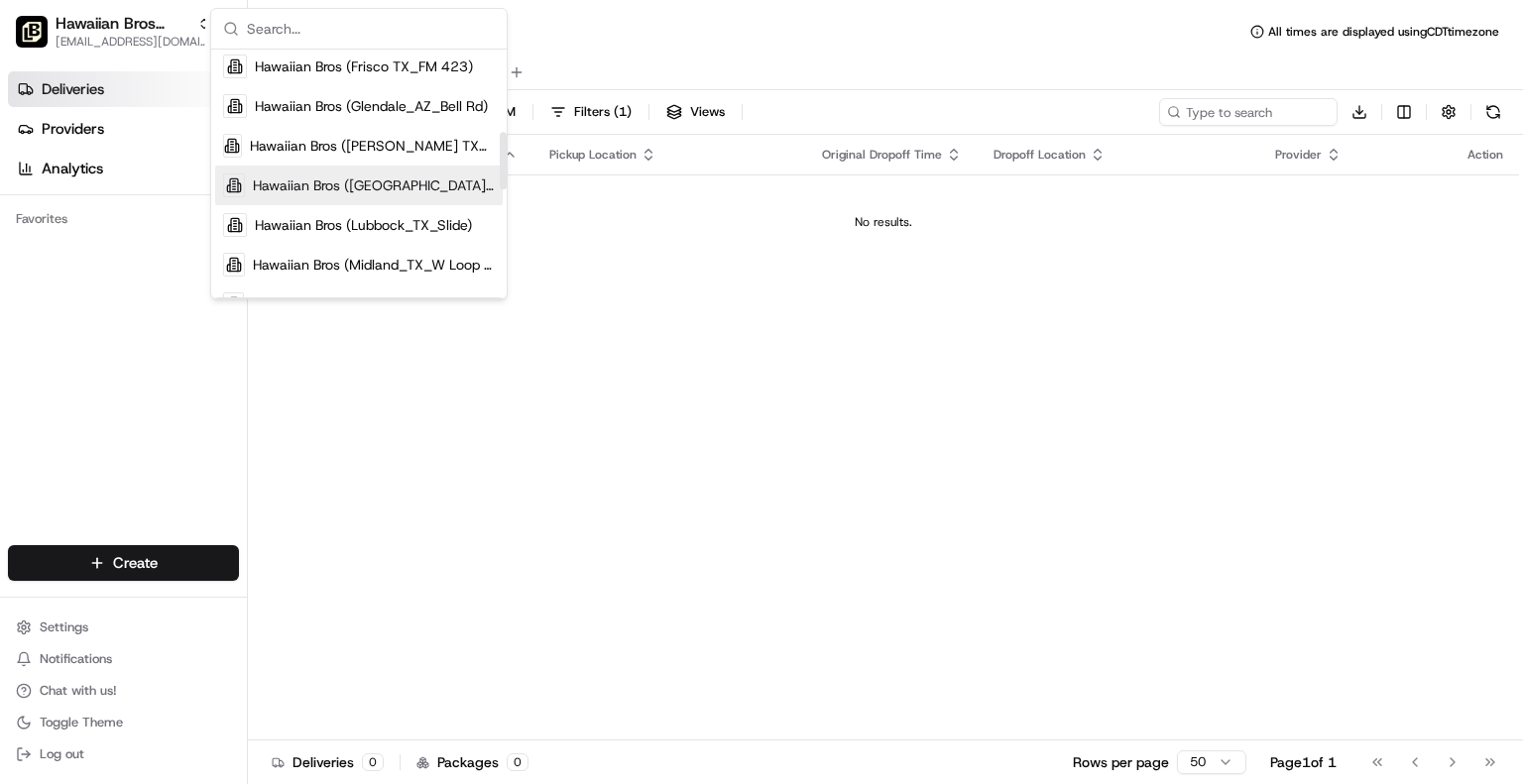 click on "Hawaiian Bros ([GEOGRAPHIC_DATA] Main)" at bounding box center (359, 185) 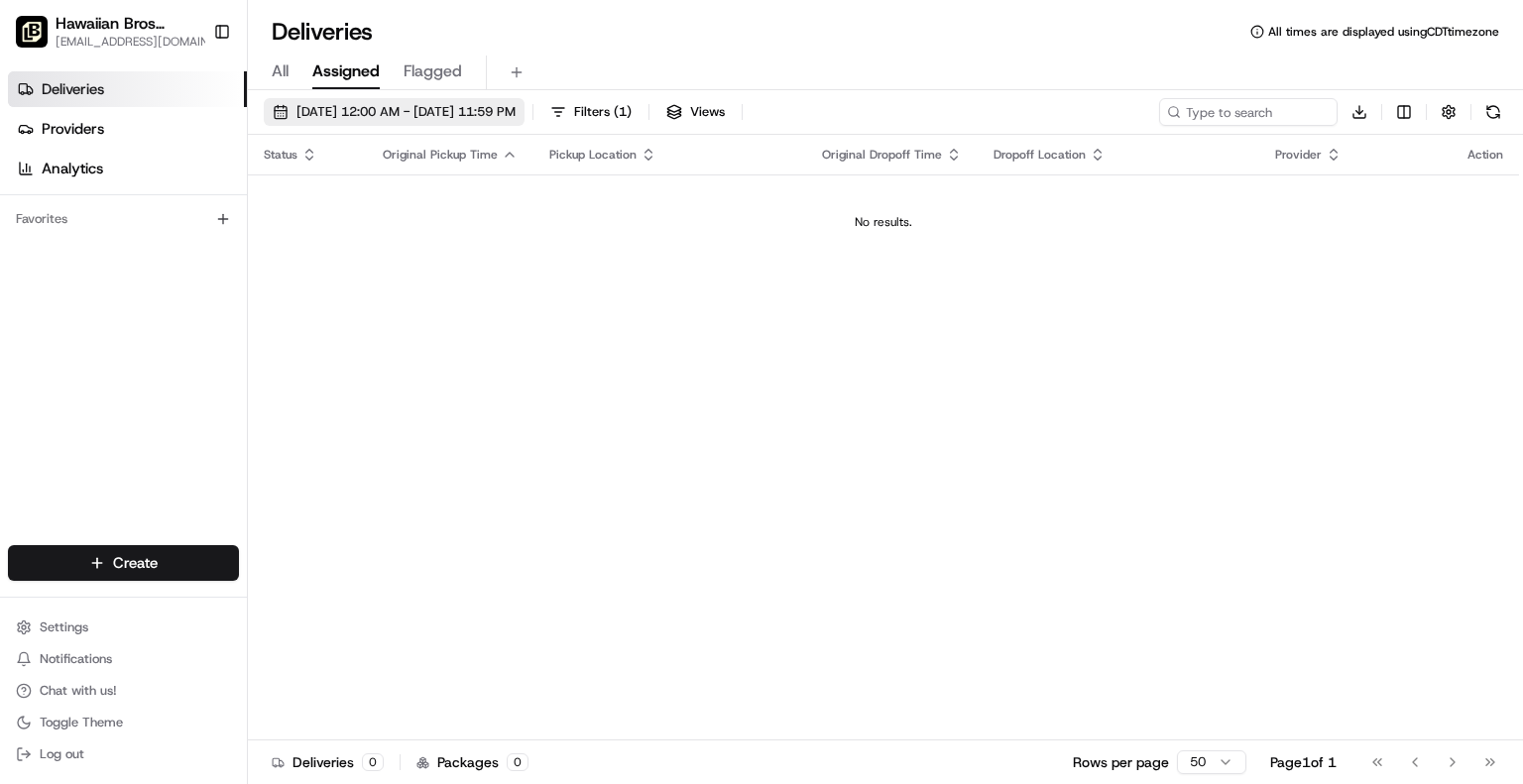 click on "[DATE] 12:00 AM - [DATE] 11:59 PM" at bounding box center (406, 112) 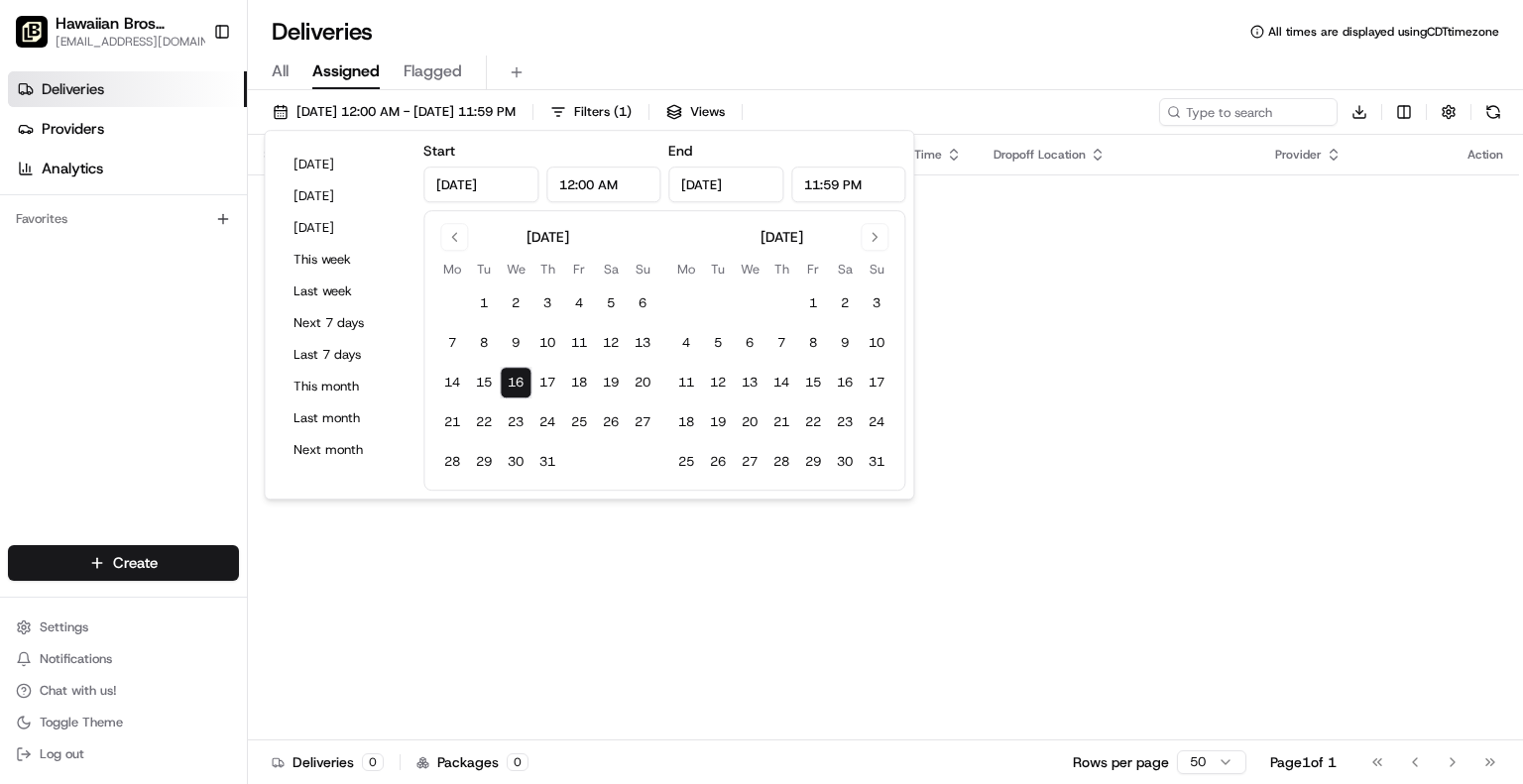 click on "All" at bounding box center (280, 71) 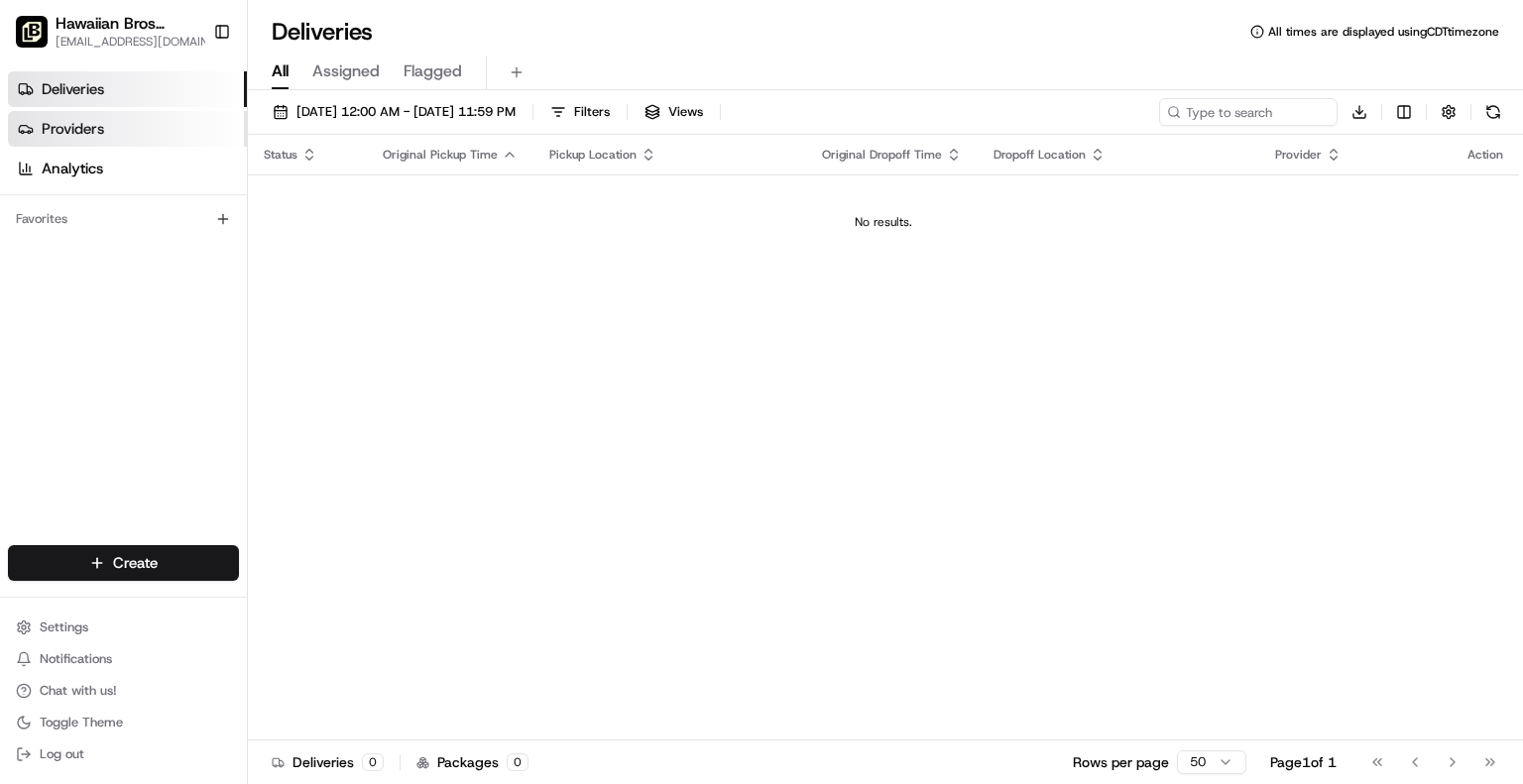 click on "Providers" at bounding box center [127, 129] 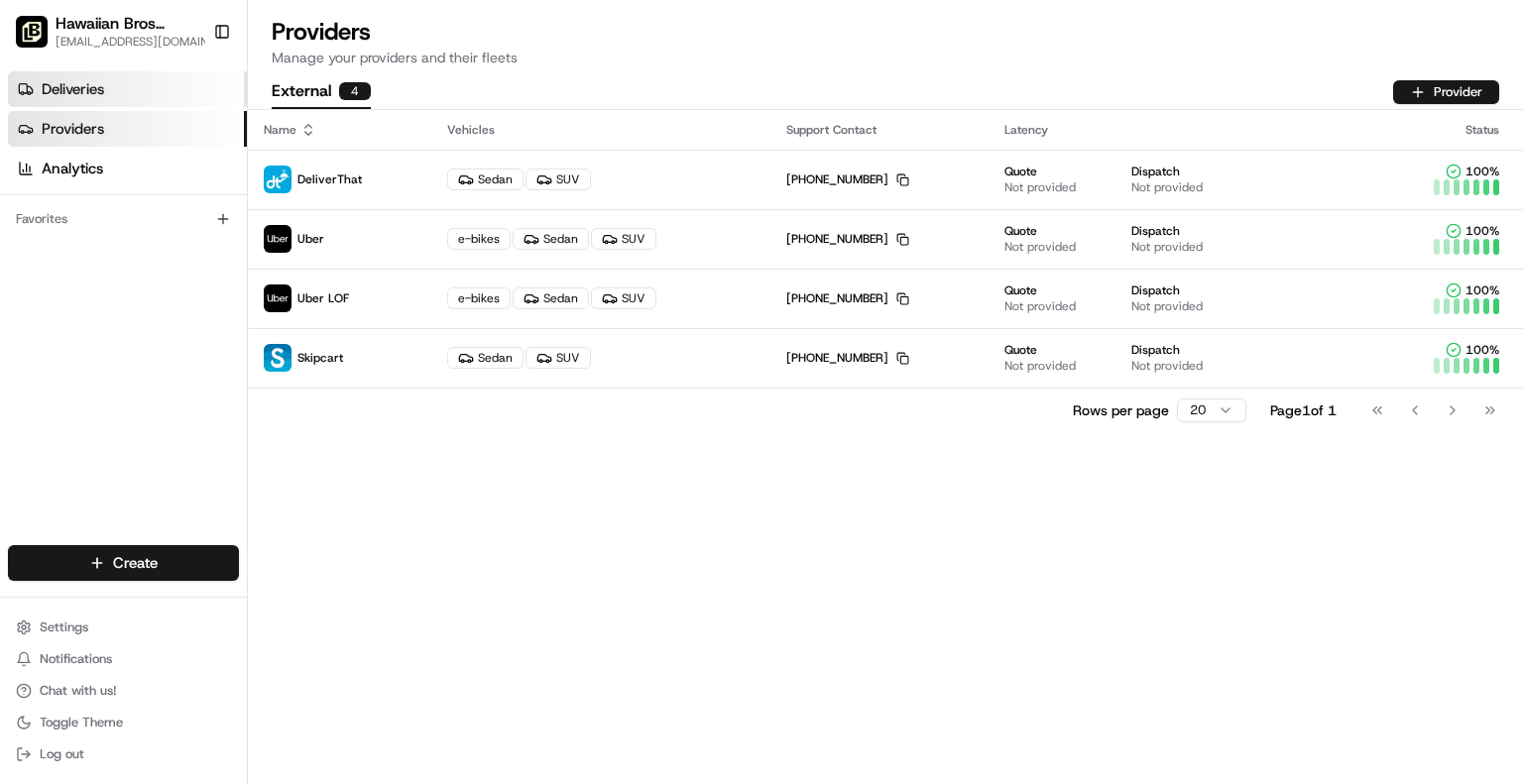 click on "Deliveries" at bounding box center (127, 89) 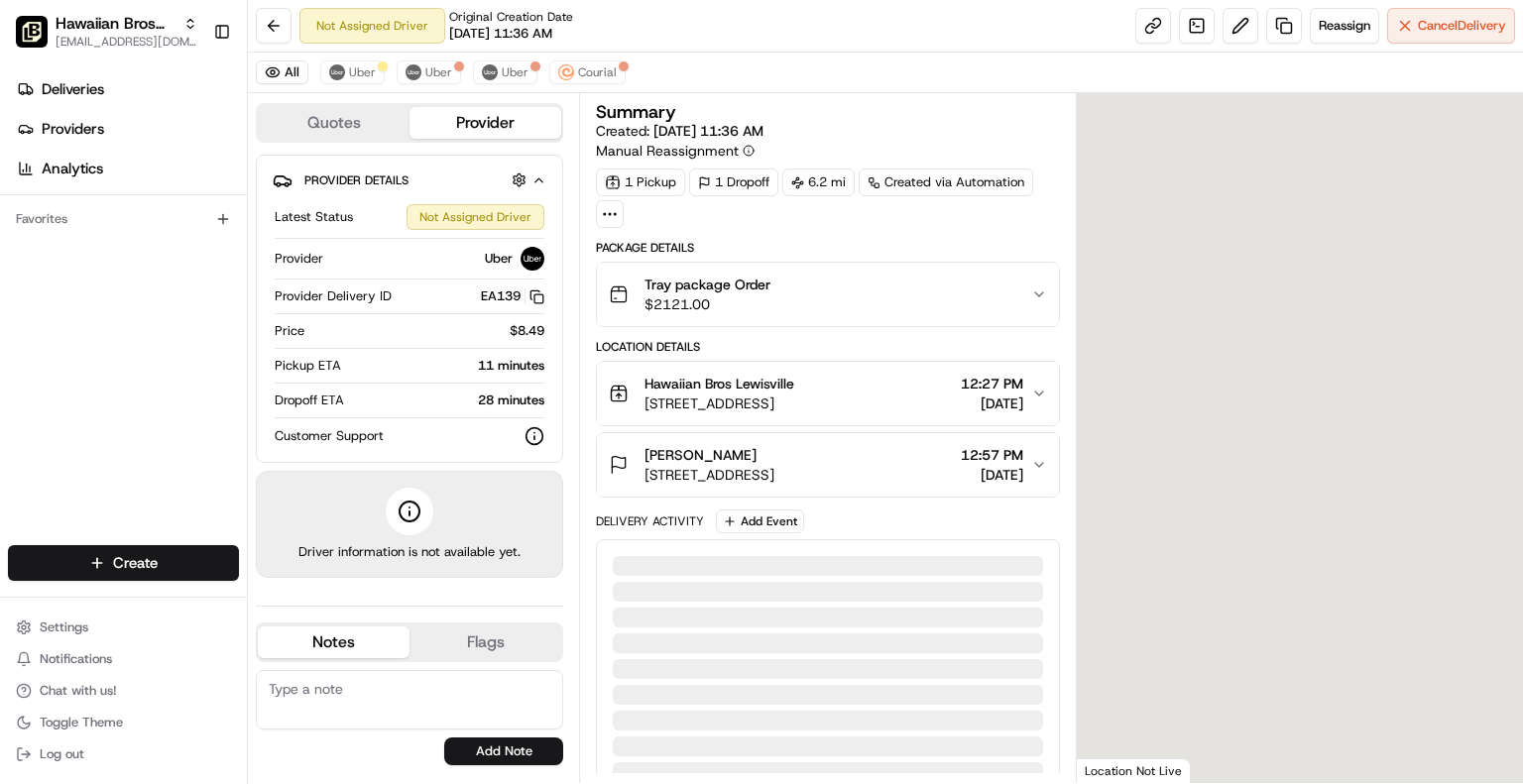 scroll, scrollTop: 0, scrollLeft: 0, axis: both 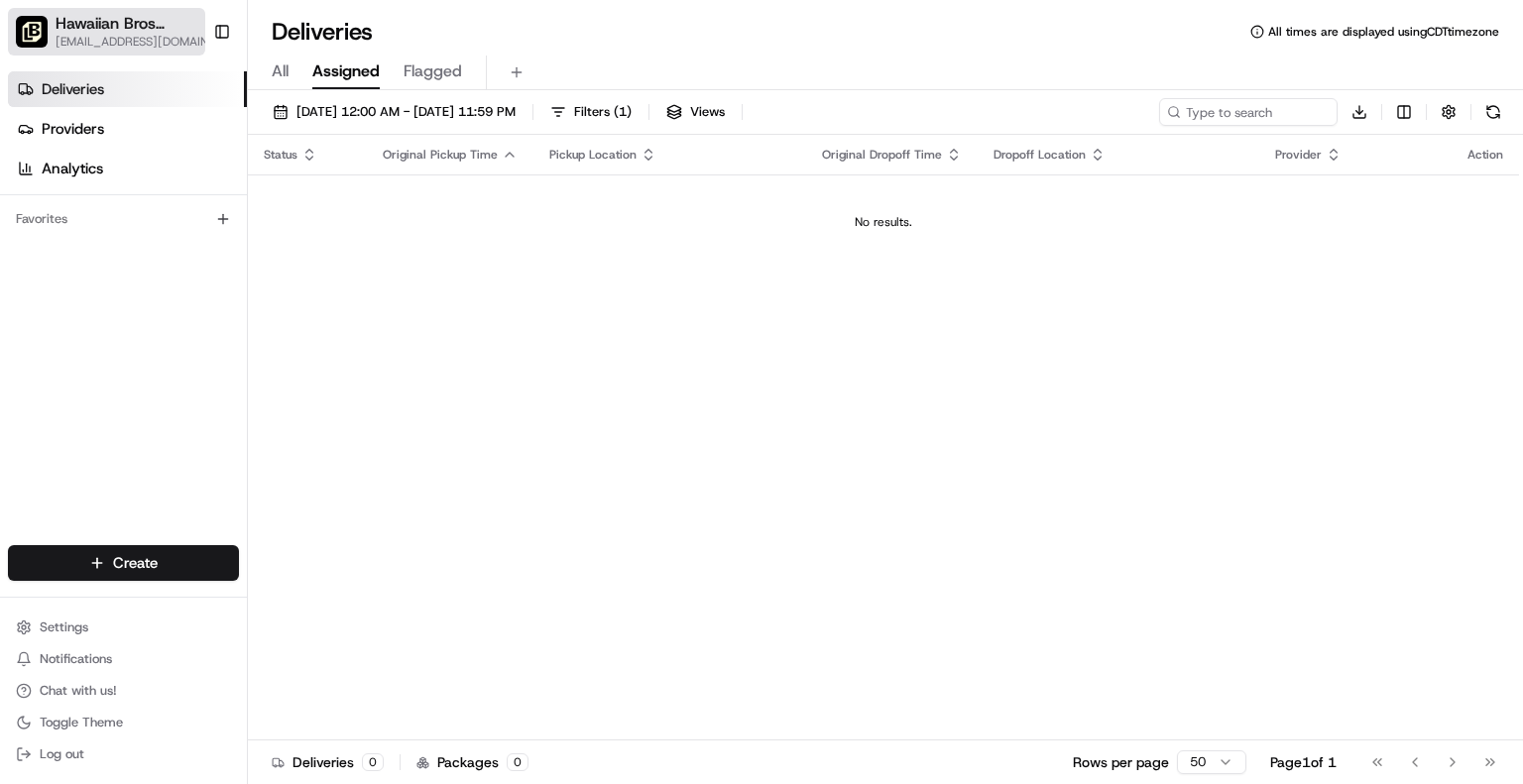 click on "Hawaiian Bros ([GEOGRAPHIC_DATA] Main)" at bounding box center (139, 24) 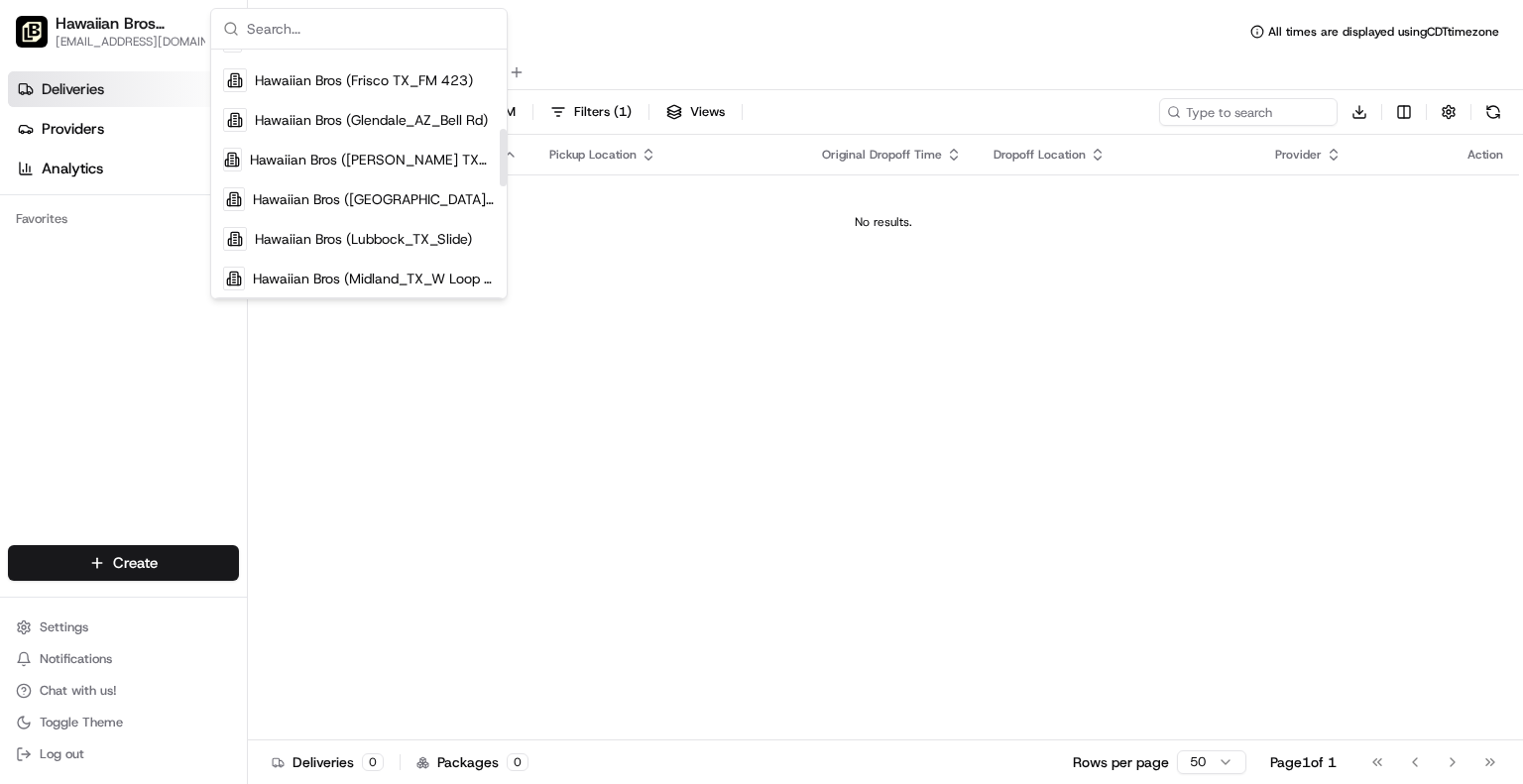 scroll, scrollTop: 366, scrollLeft: 0, axis: vertical 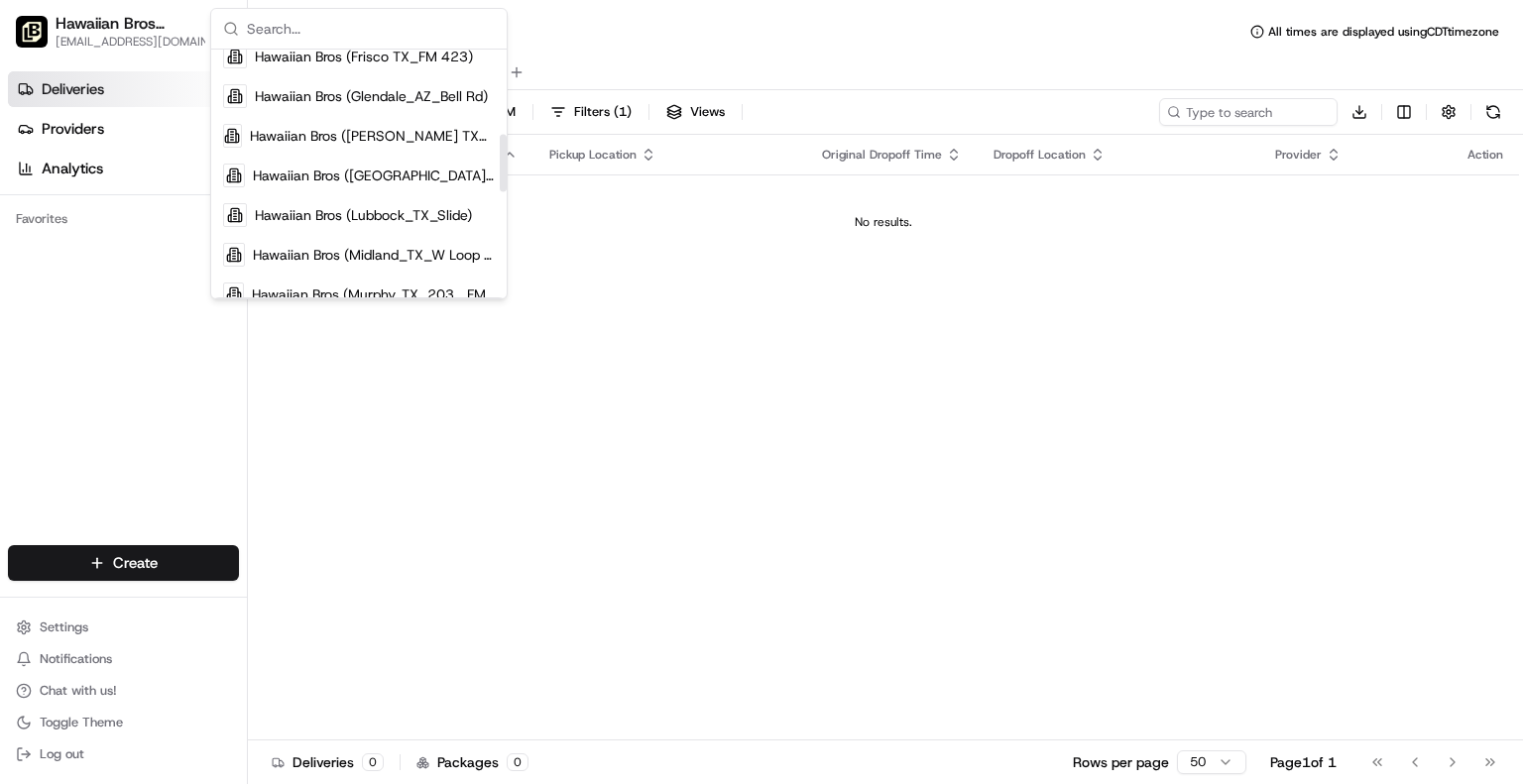 drag, startPoint x: 500, startPoint y: 86, endPoint x: 512, endPoint y: 171, distance: 85.84288 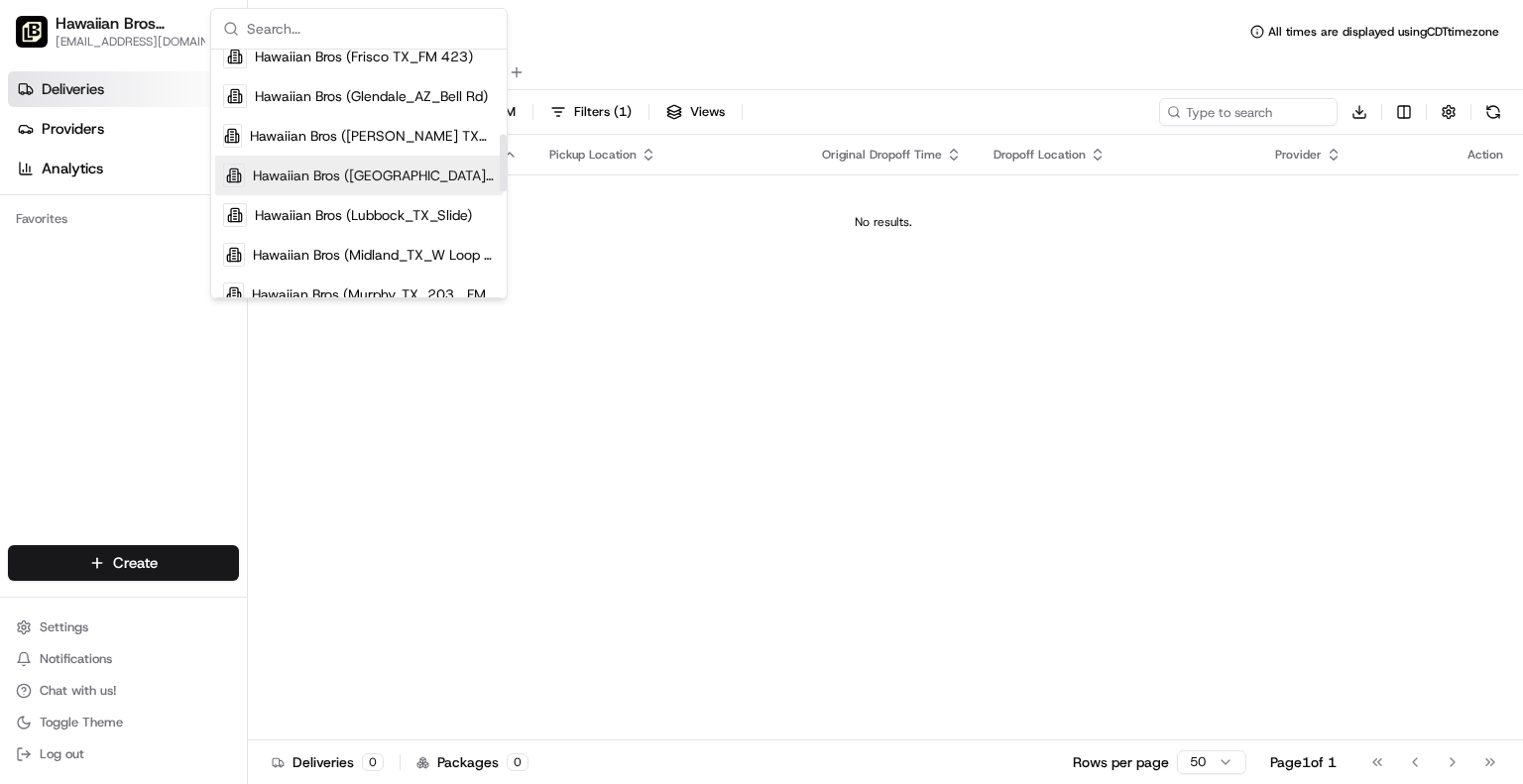 click on "Hawaiian Bros ([GEOGRAPHIC_DATA] Main)" at bounding box center (374, 175) 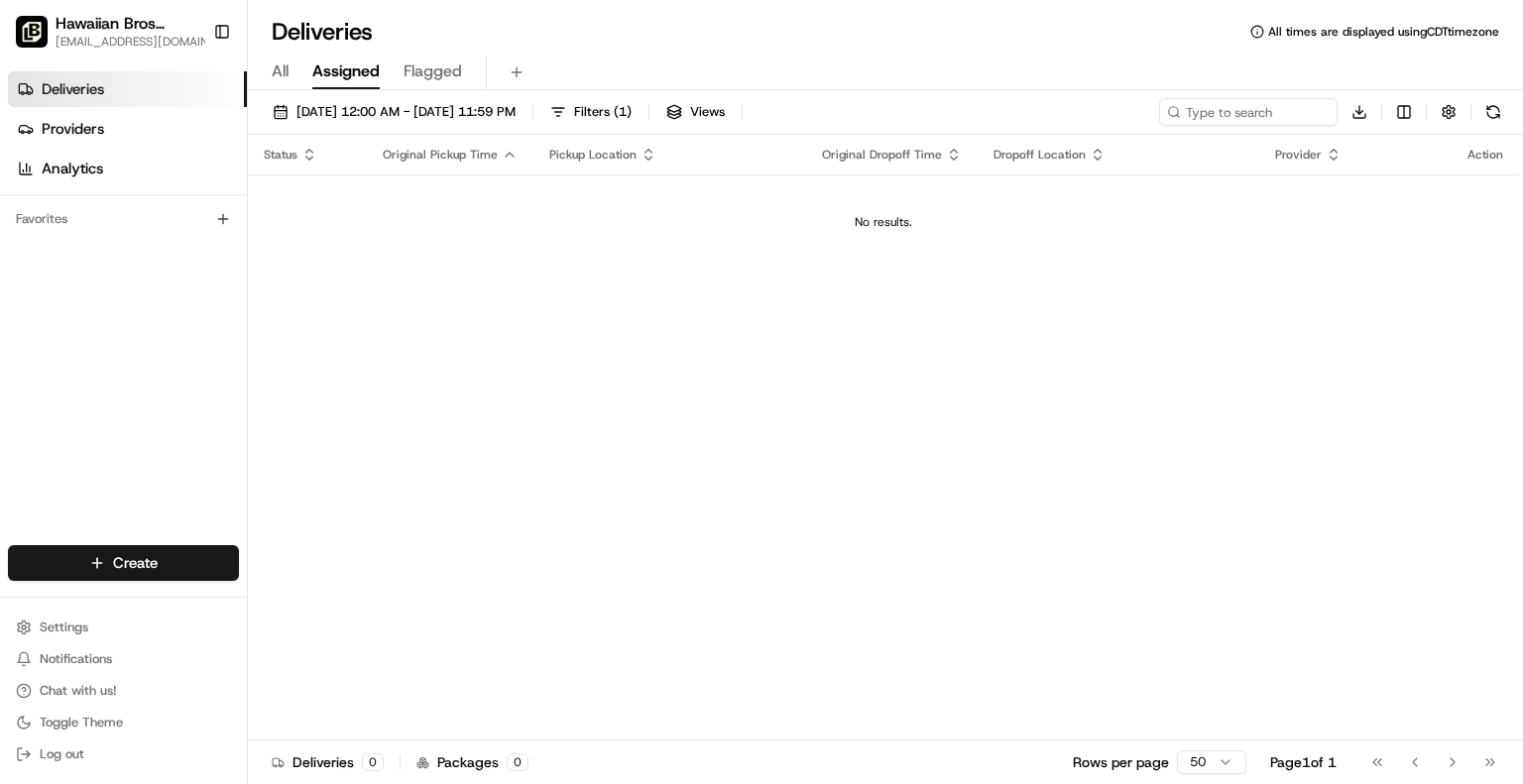 click on "All" at bounding box center [280, 71] 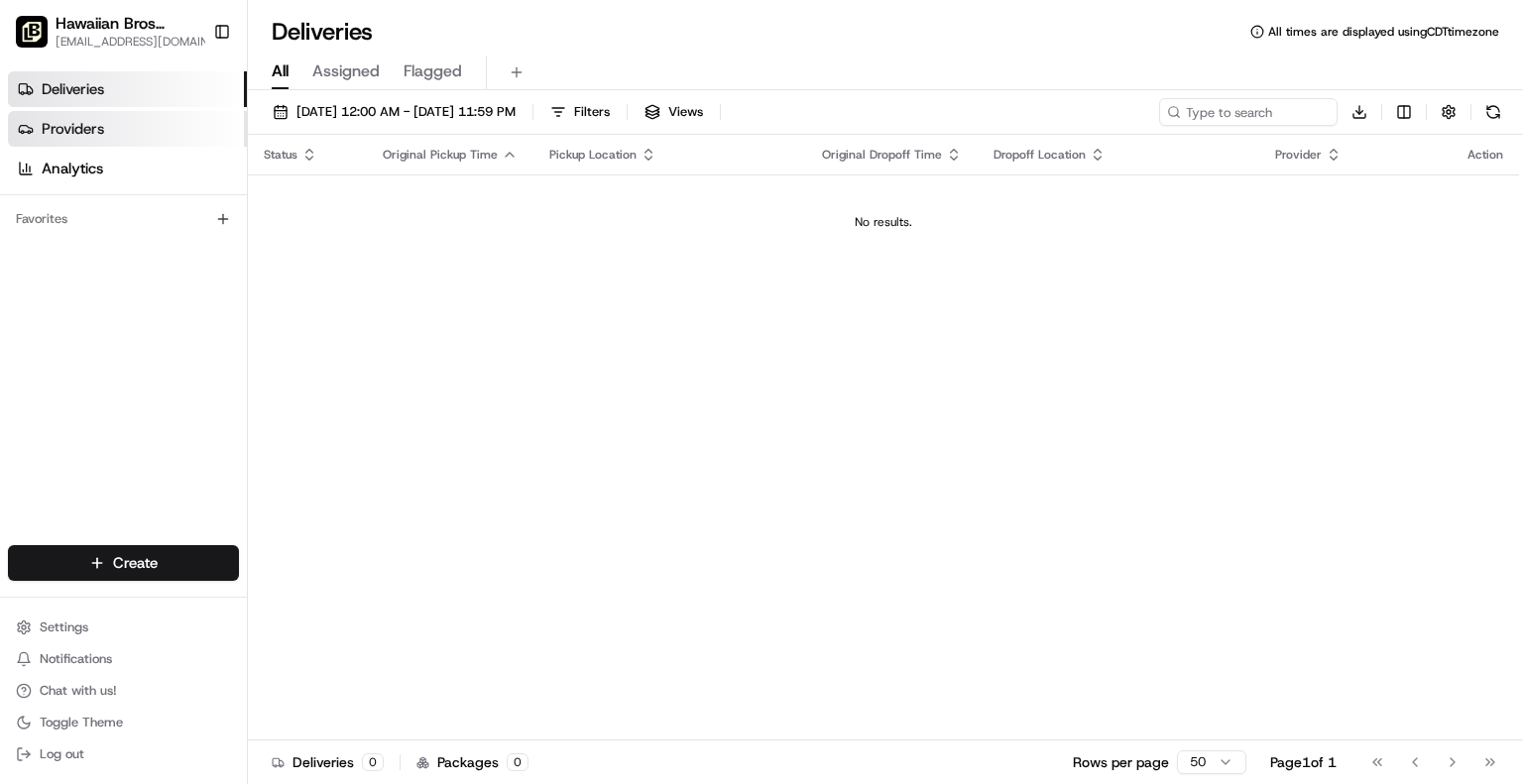 click on "Providers" at bounding box center [127, 129] 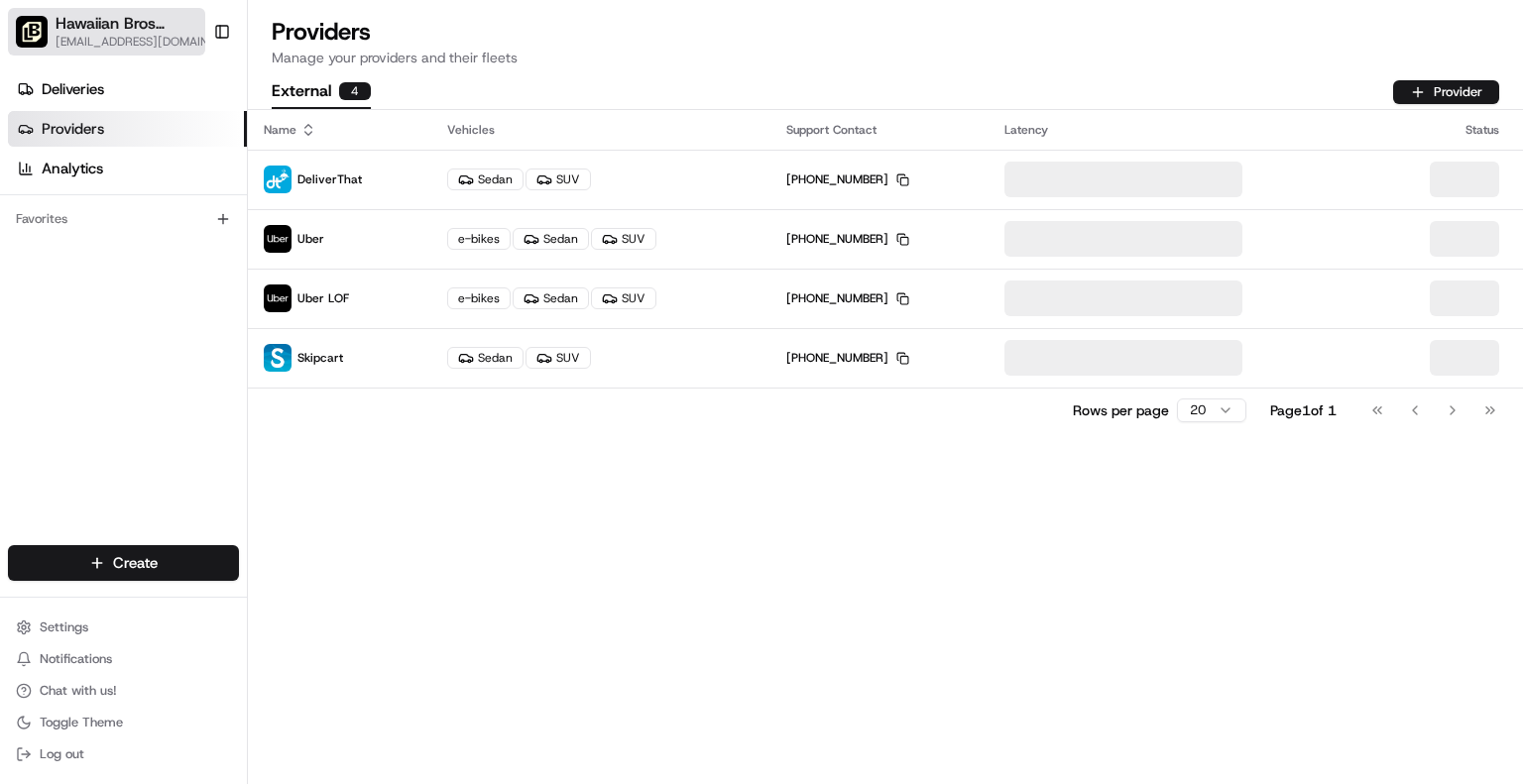 click on "[EMAIL_ADDRESS][DOMAIN_NAME]" at bounding box center (150, 42) 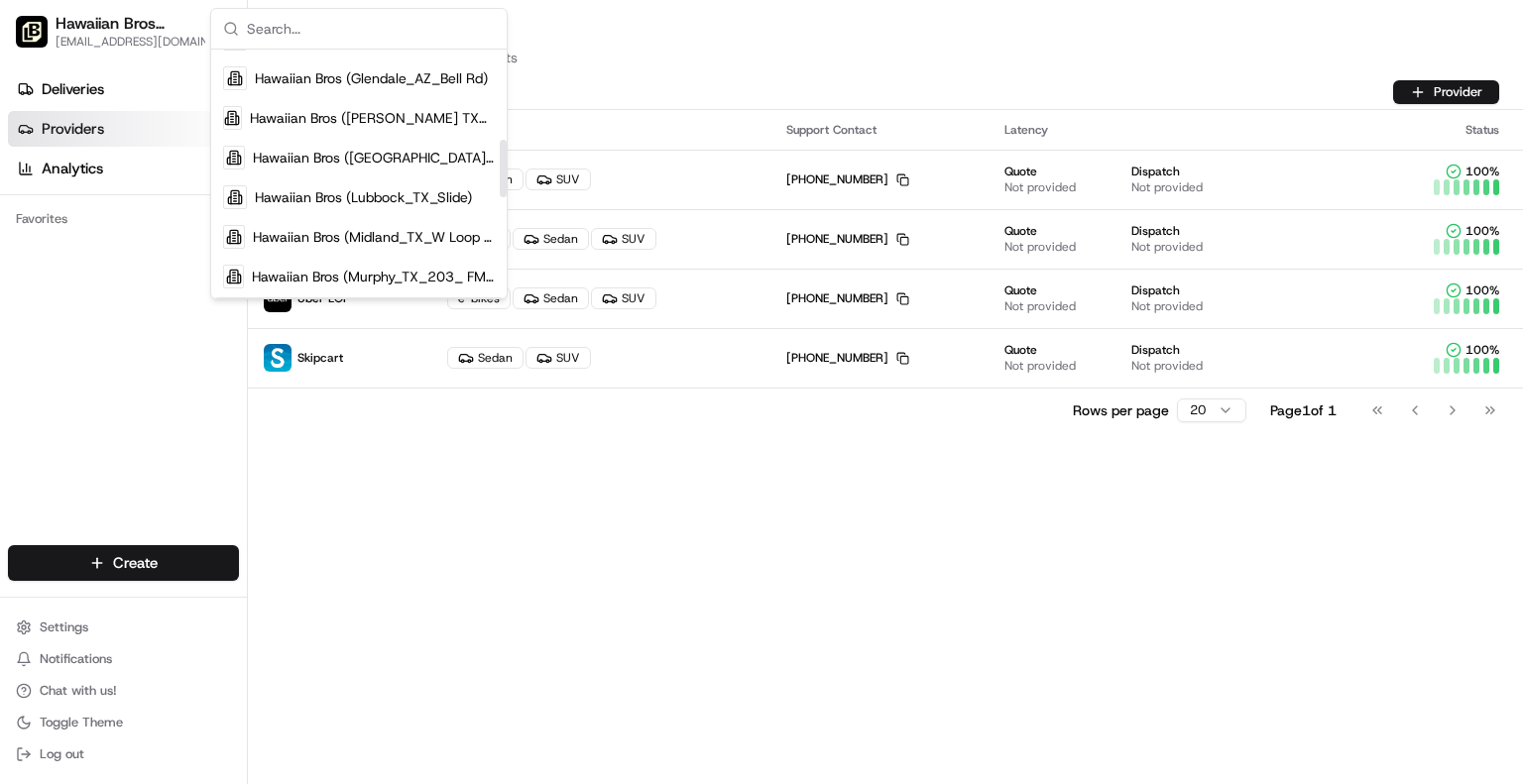 scroll, scrollTop: 390, scrollLeft: 0, axis: vertical 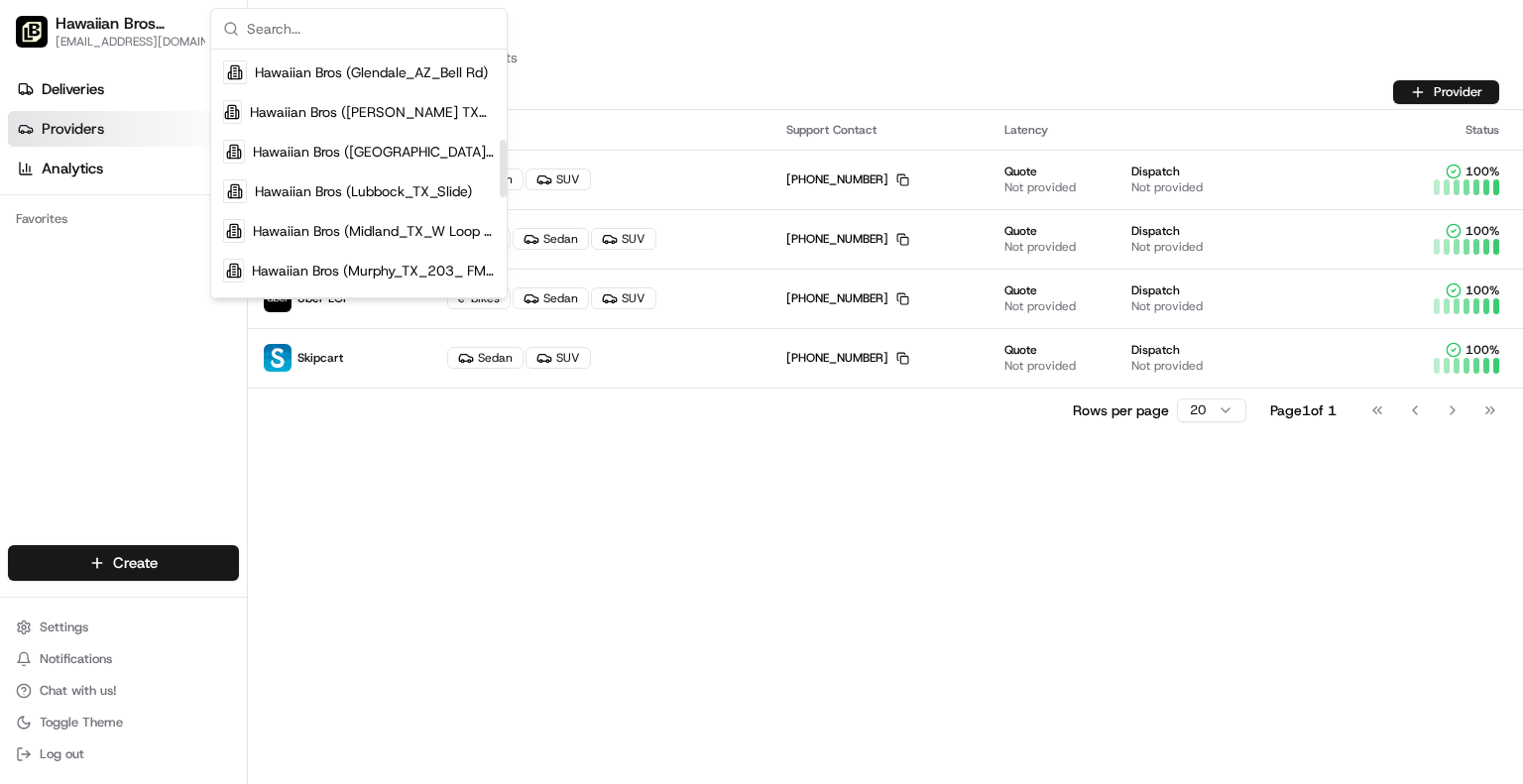 drag, startPoint x: 504, startPoint y: 74, endPoint x: 516, endPoint y: 164, distance: 90.79648 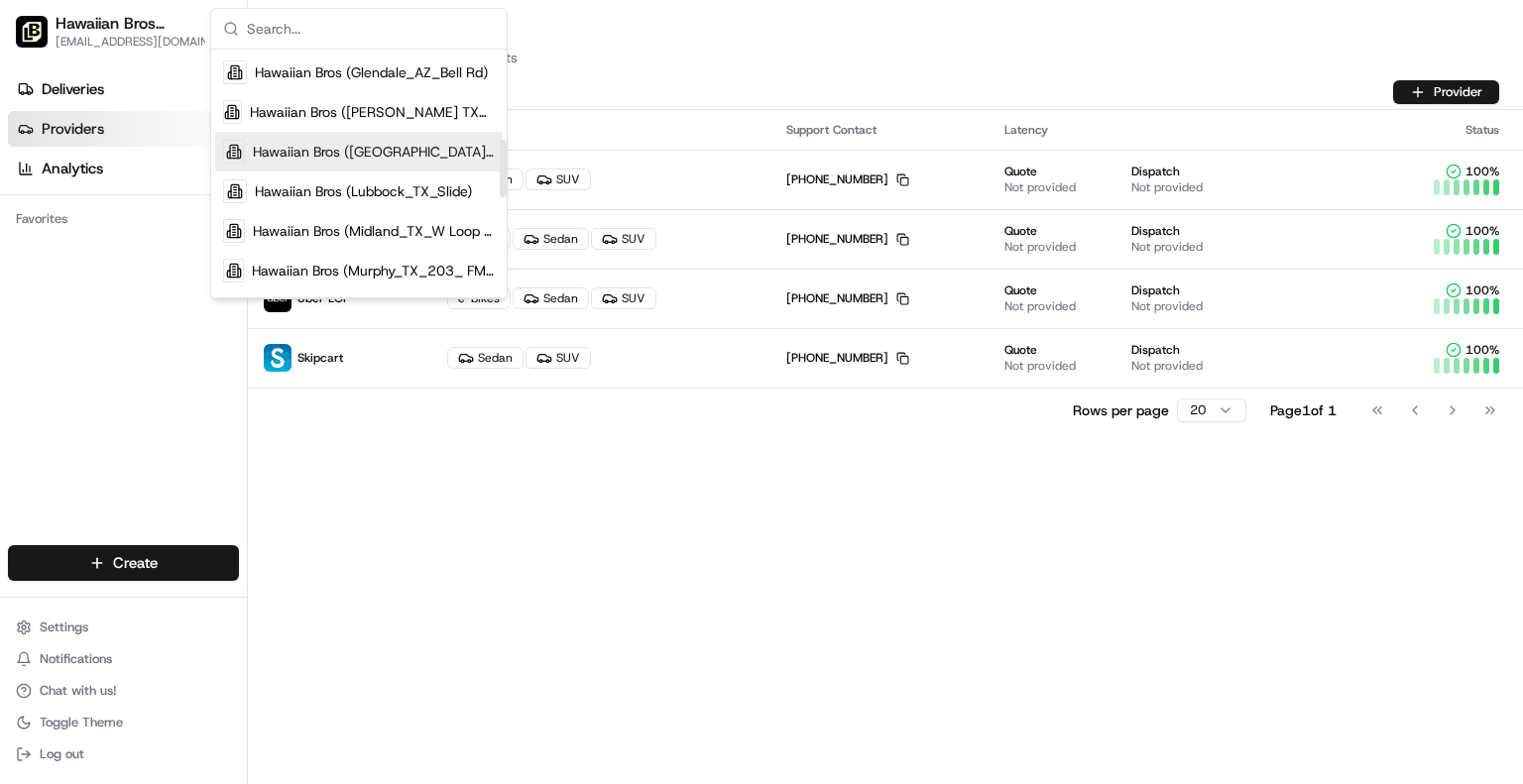 click on "Hawaiian Bros ([GEOGRAPHIC_DATA] Main)" at bounding box center (374, 152) 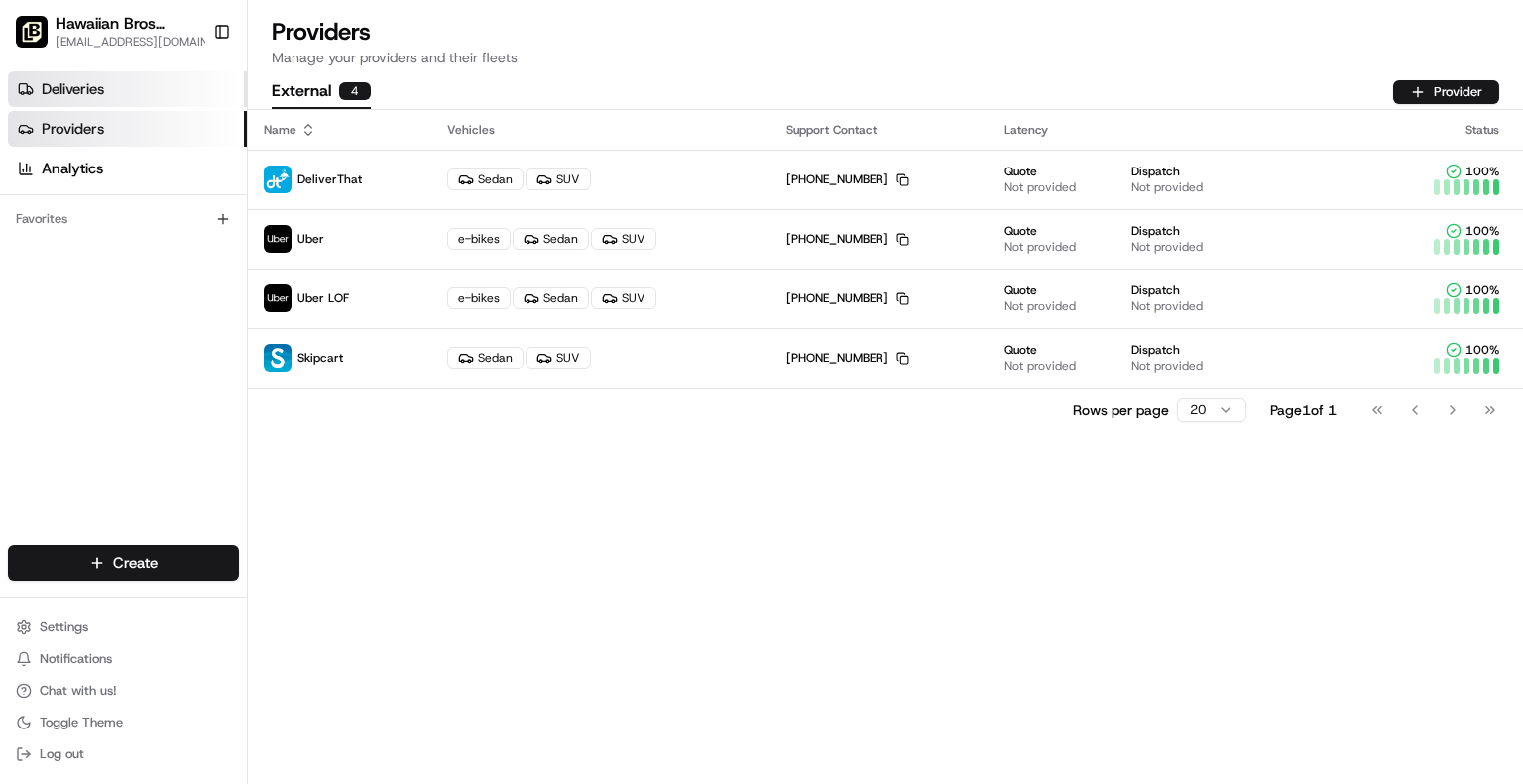 click on "Deliveries" at bounding box center [127, 89] 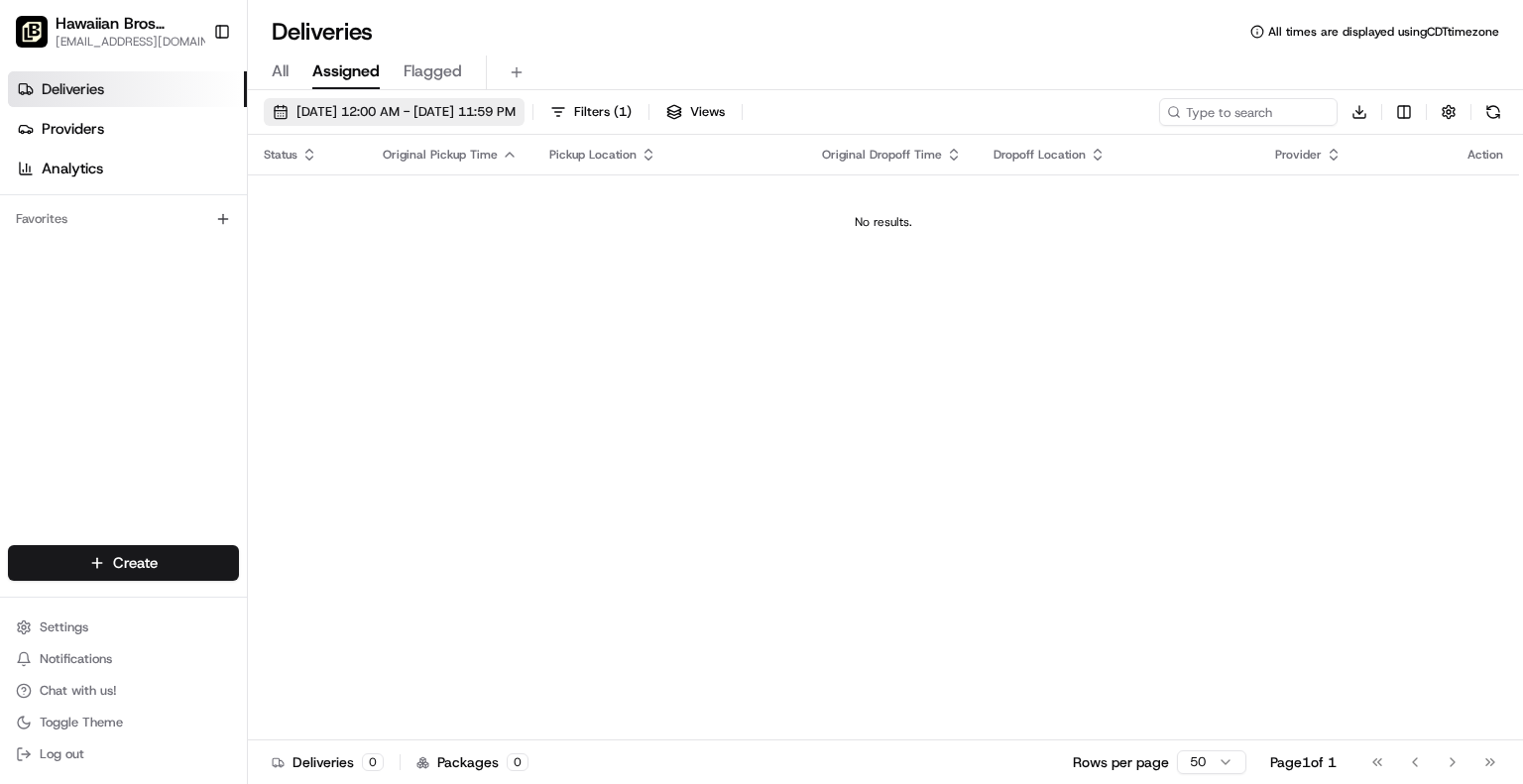 click on "[DATE] 12:00 AM - [DATE] 11:59 PM" at bounding box center [406, 112] 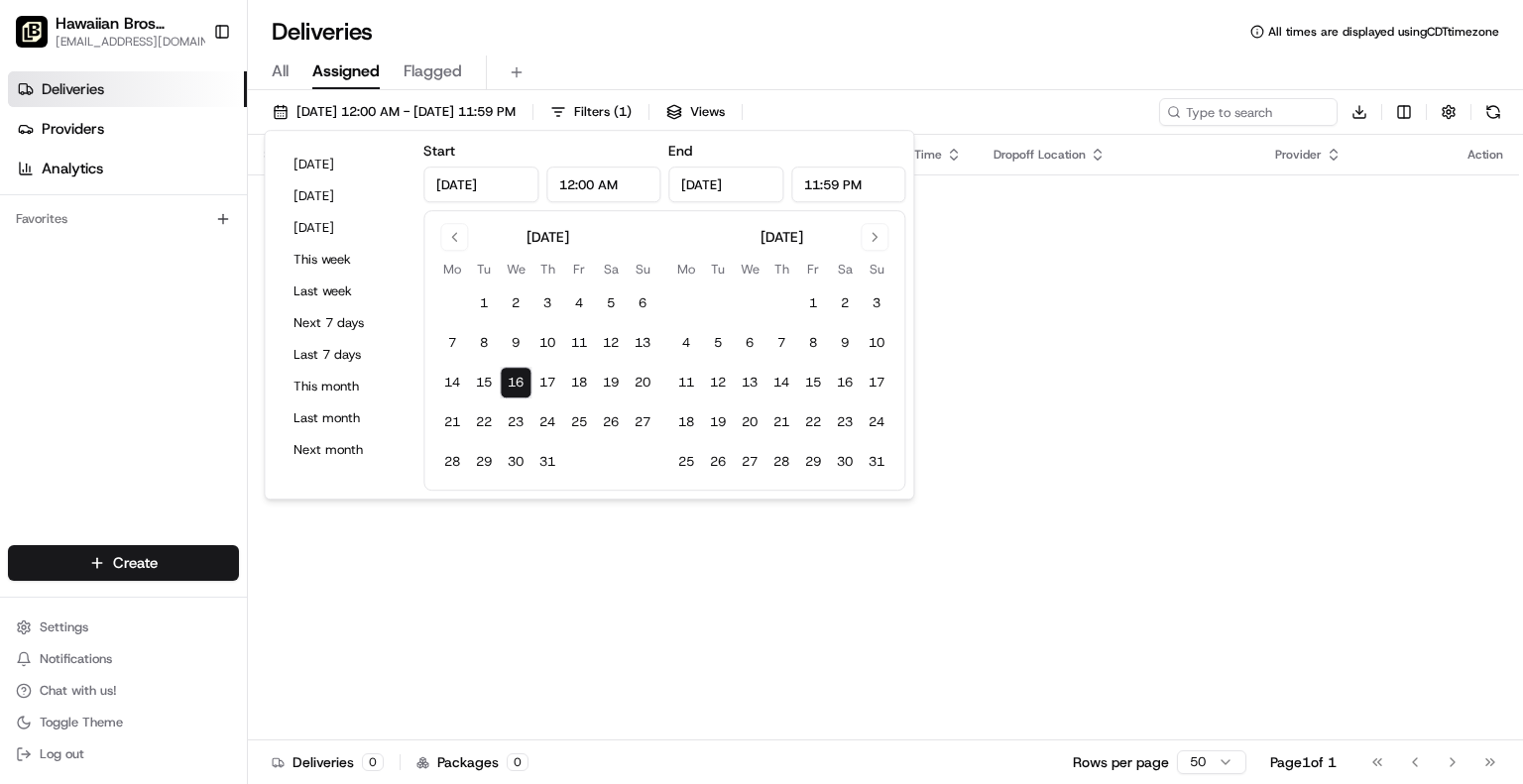 click on "16" at bounding box center [516, 383] 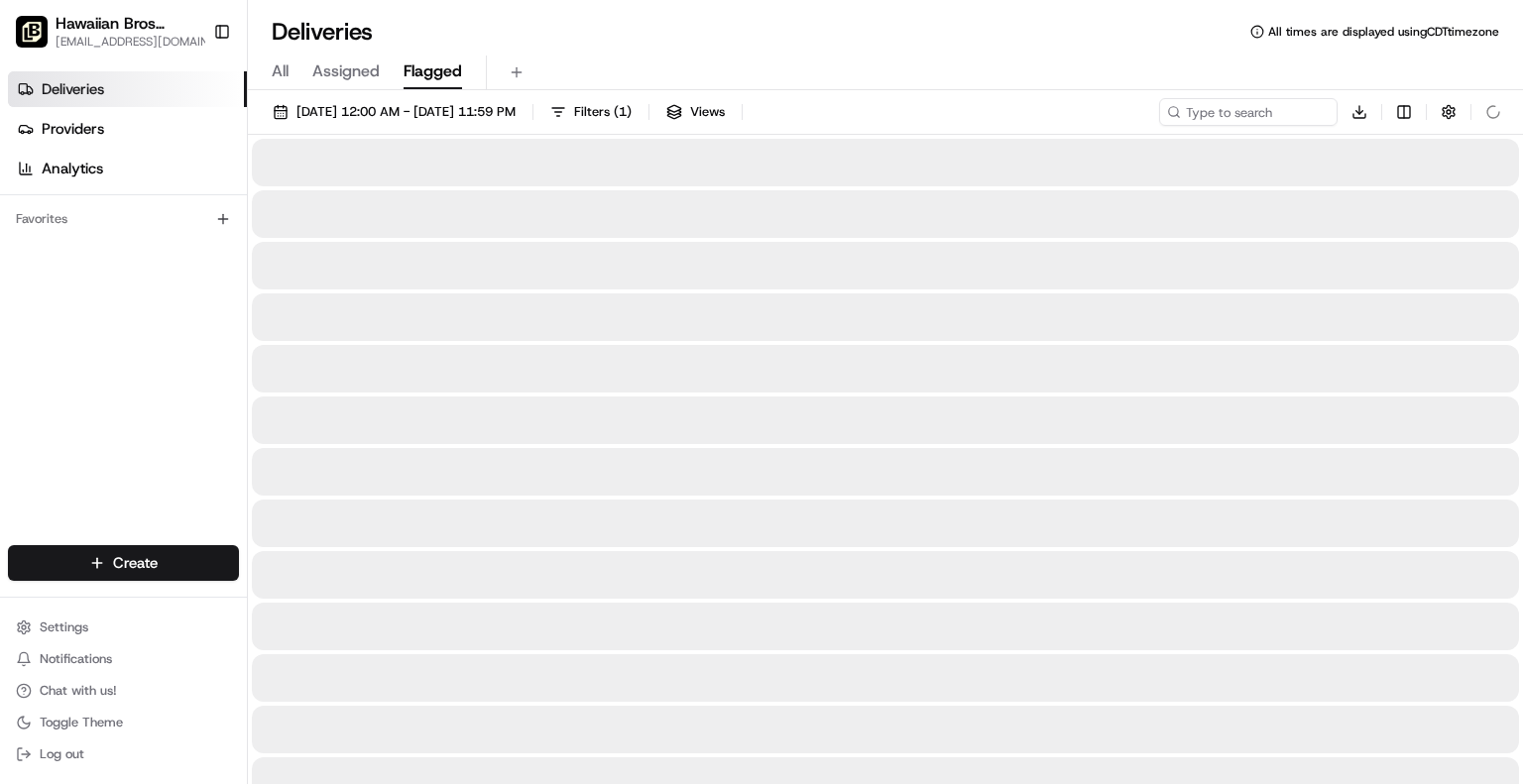 click on "Flagged" at bounding box center (432, 71) 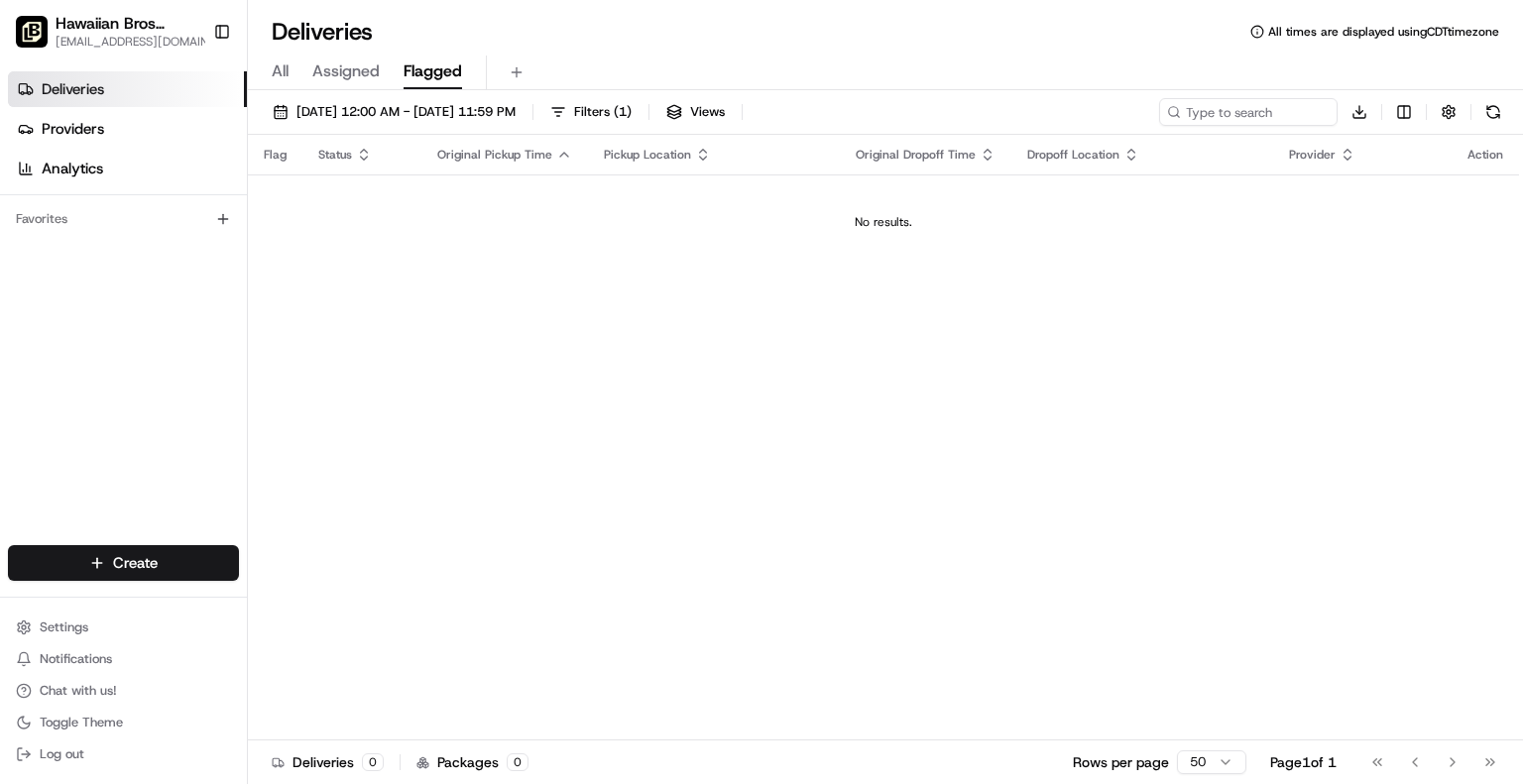 click on "All Assigned Flagged" at bounding box center [885, 72] 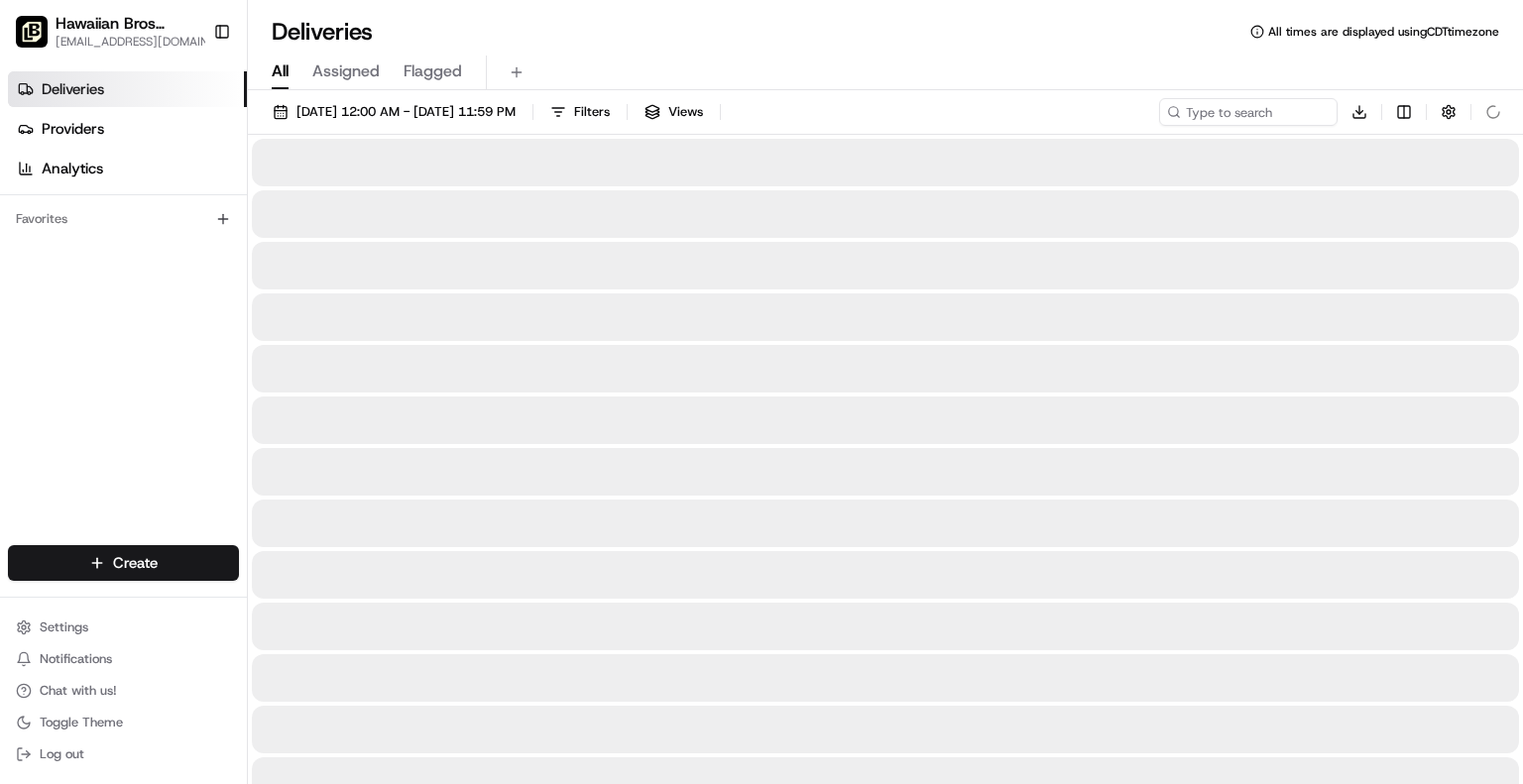 click on "All" at bounding box center [280, 71] 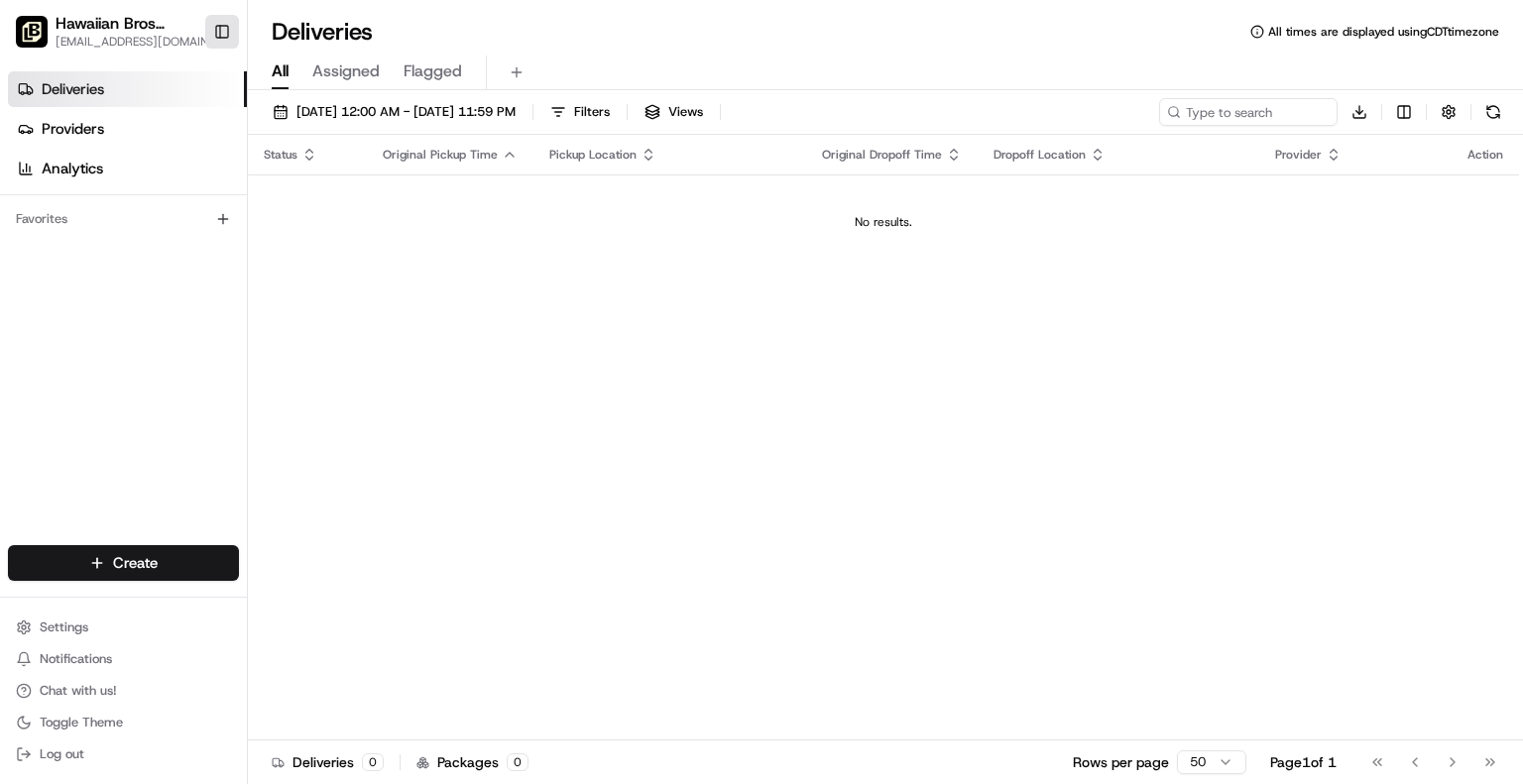 click on "Toggle Sidebar" at bounding box center (222, 32) 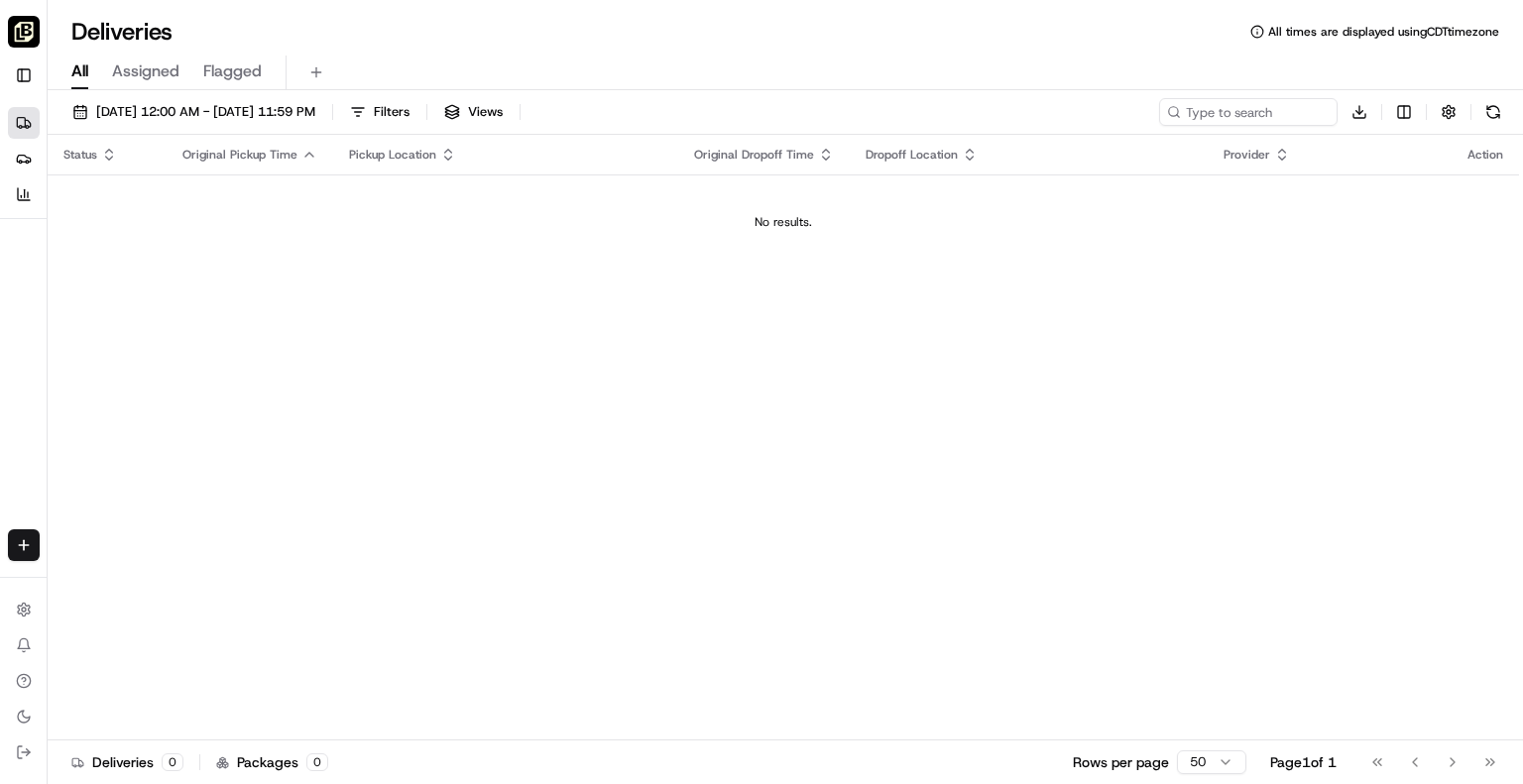click at bounding box center [24, 32] 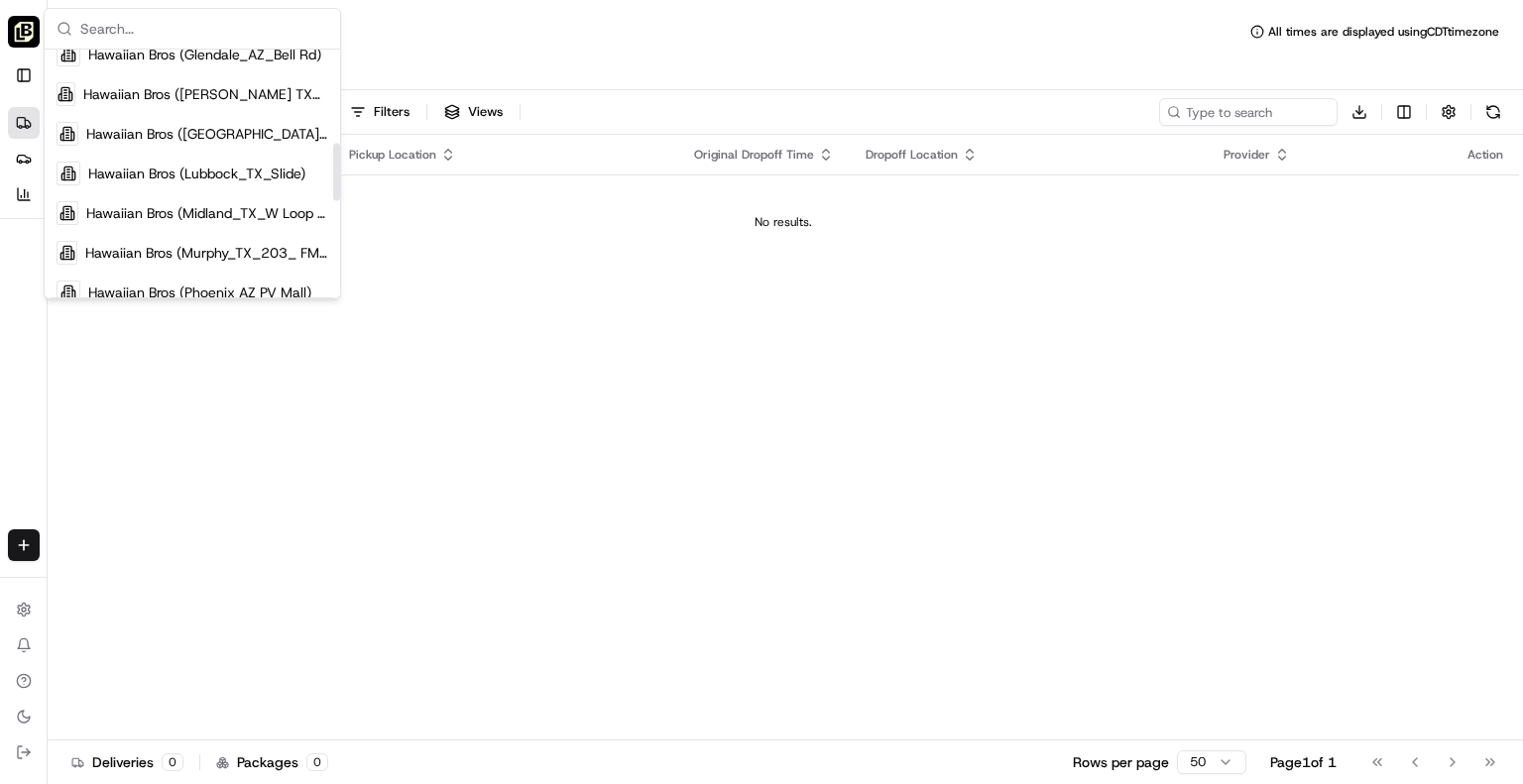 scroll, scrollTop: 441, scrollLeft: 0, axis: vertical 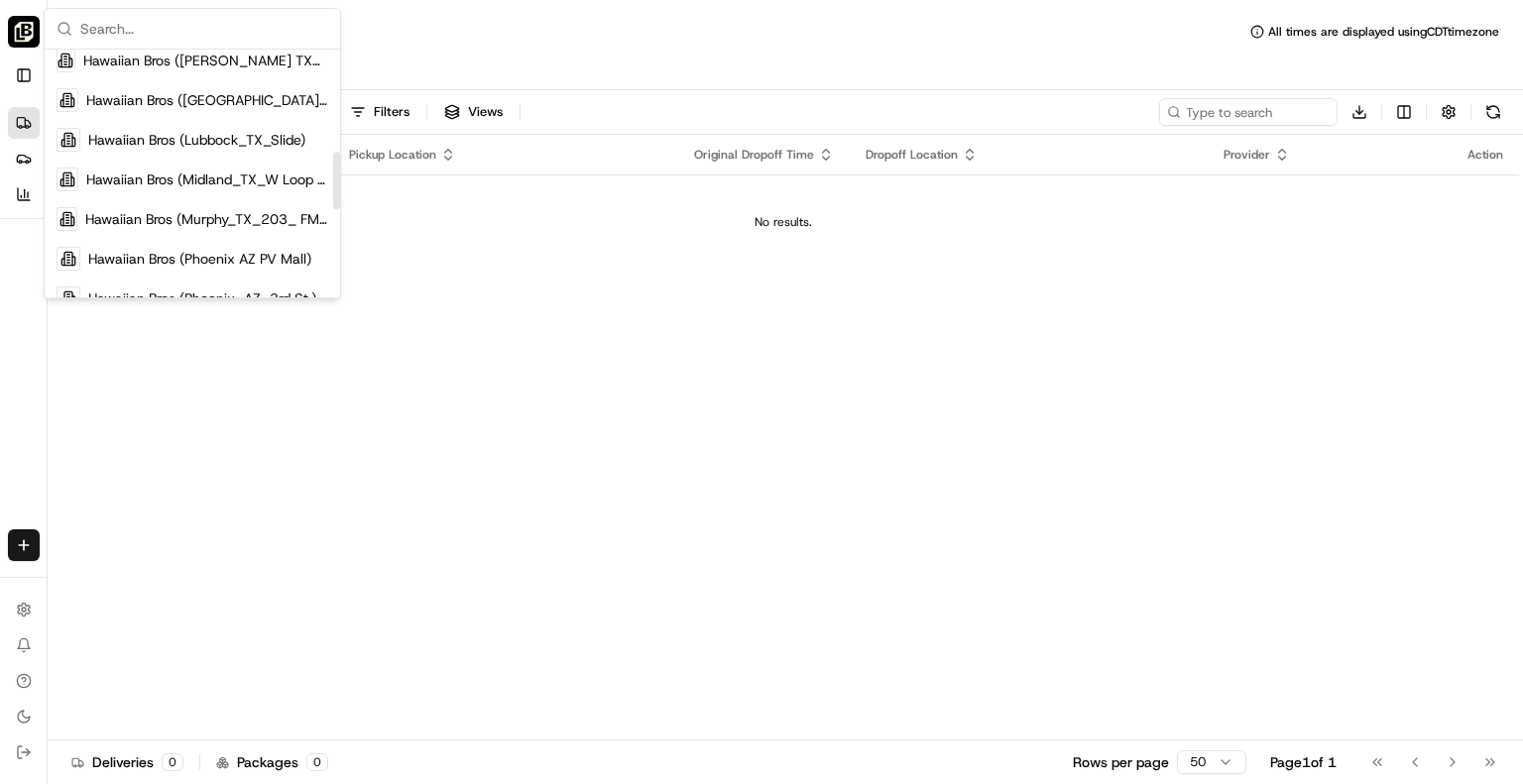 drag, startPoint x: 338, startPoint y: 90, endPoint x: 350, endPoint y: 192, distance: 102.70346 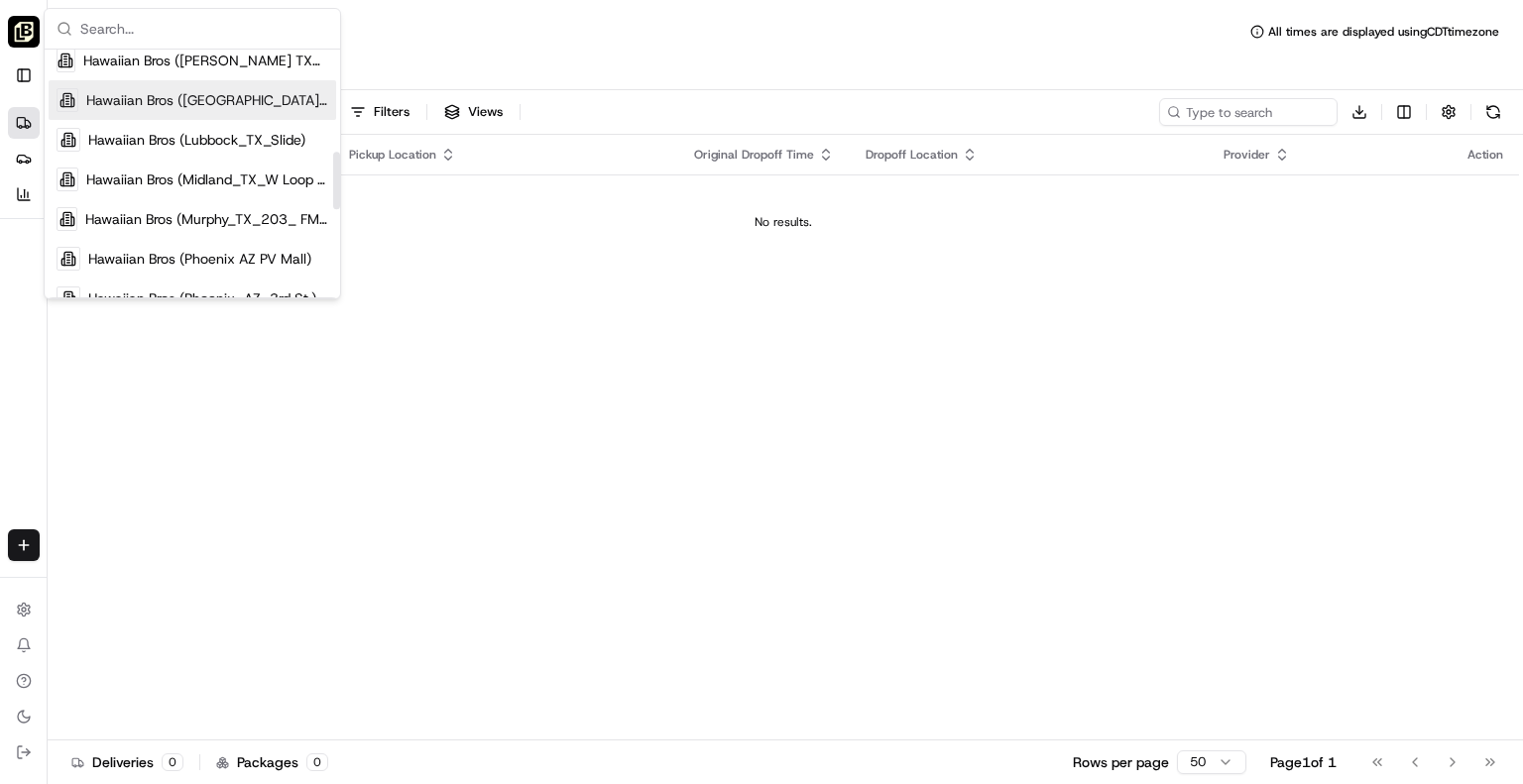 click on "Hawaiian Bros ([GEOGRAPHIC_DATA] Main)" at bounding box center [192, 100] 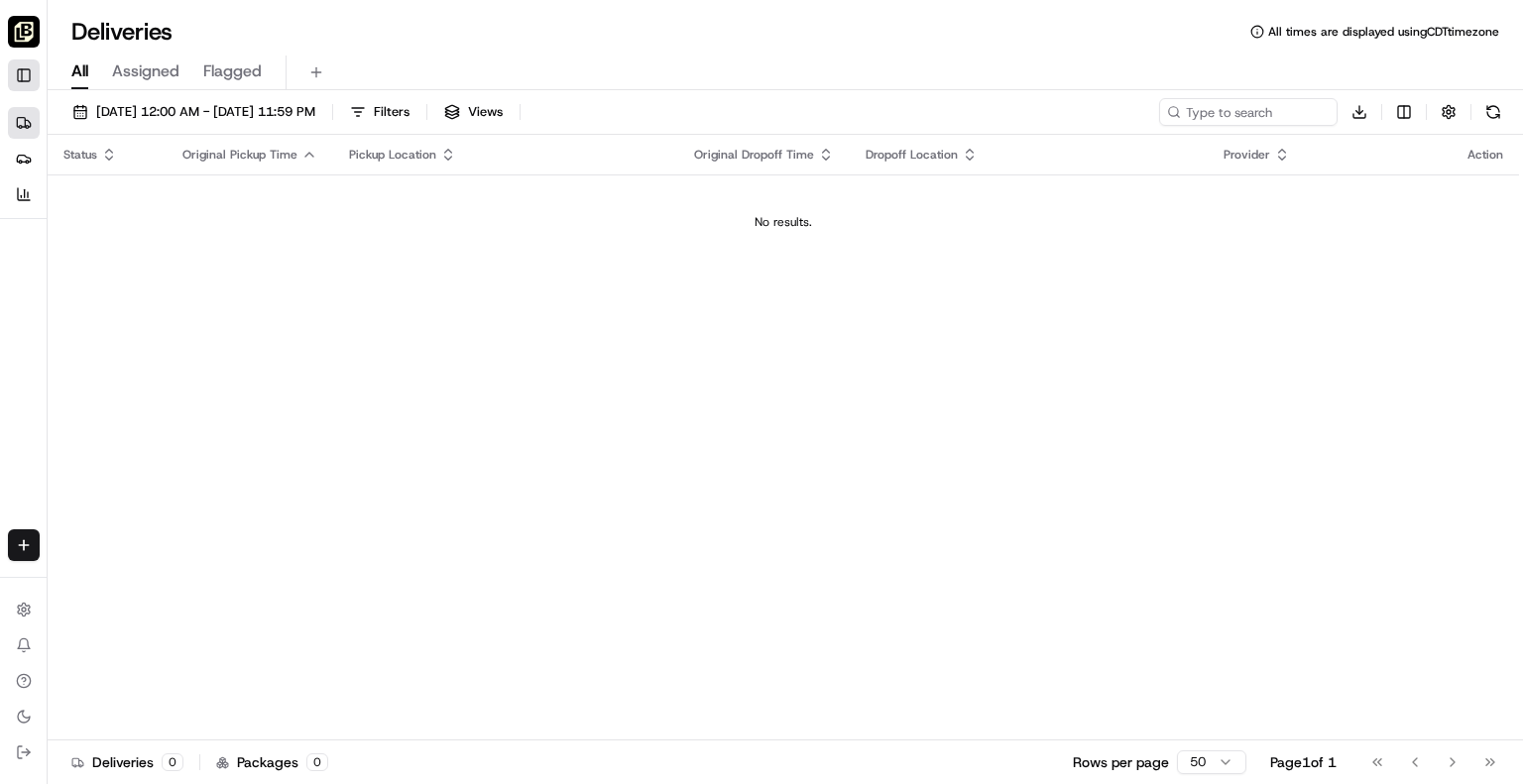 click on "Toggle Sidebar" at bounding box center (24, 75) 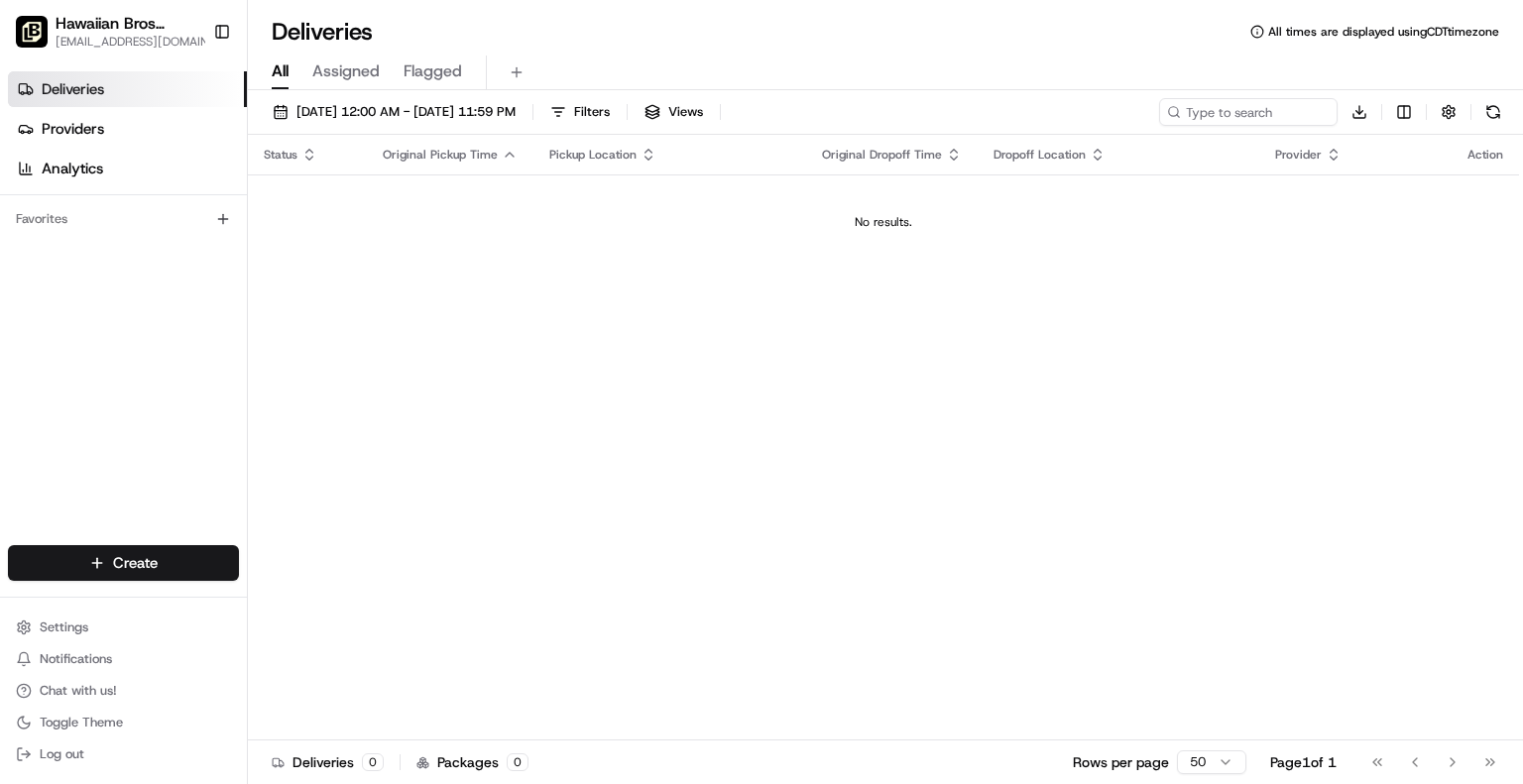 click on "Deliveries" at bounding box center (127, 89) 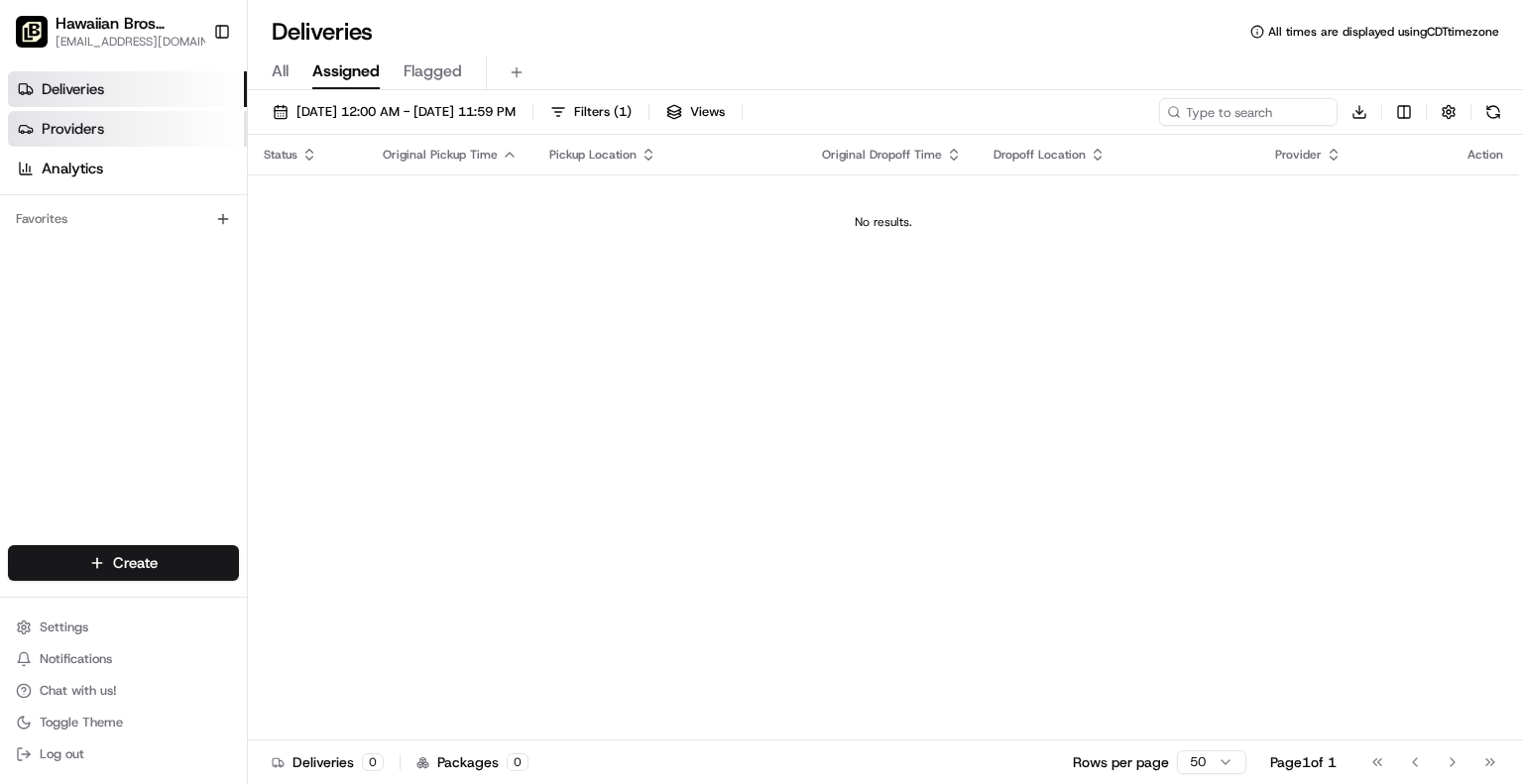 click on "Providers" at bounding box center [127, 129] 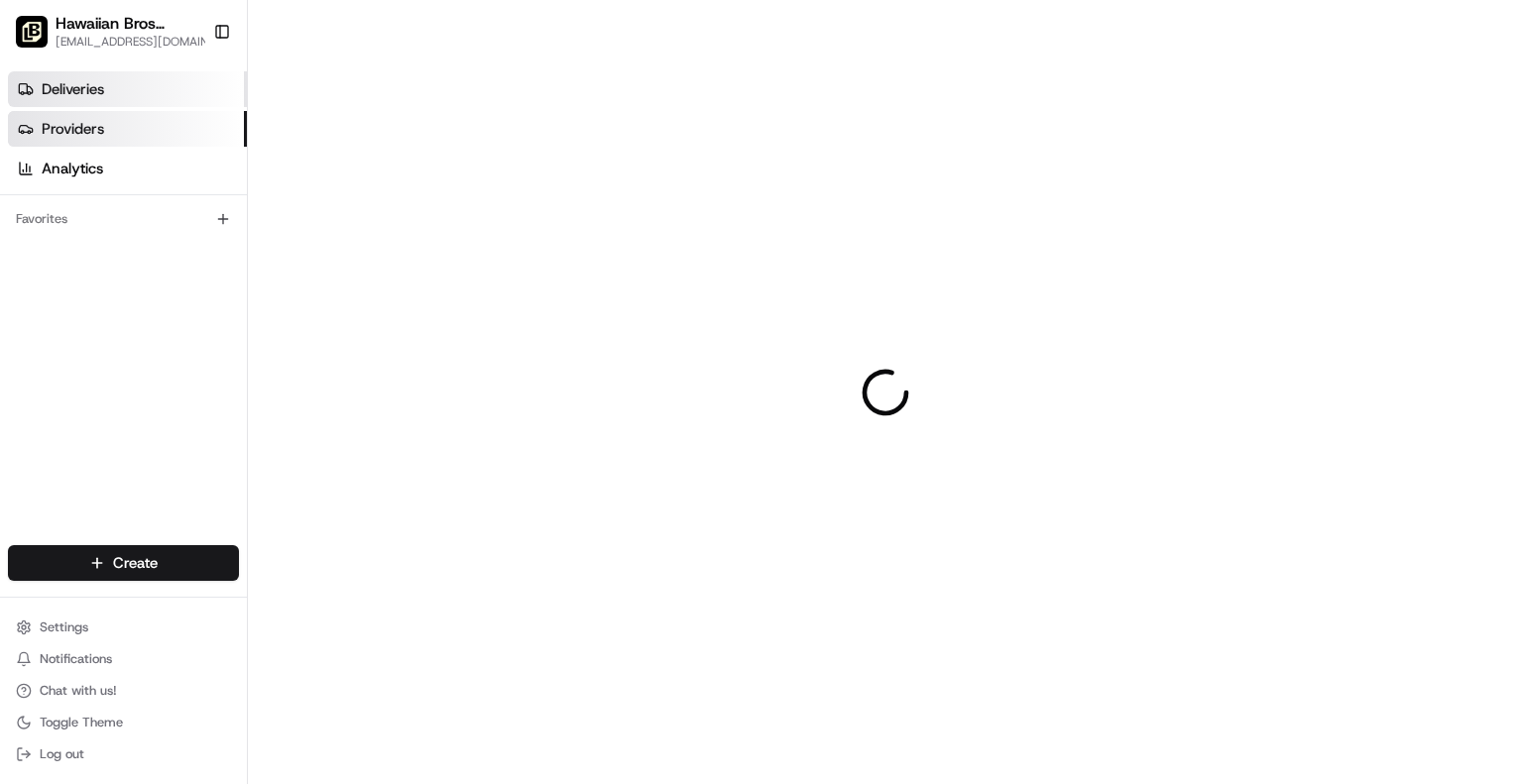 click on "Deliveries" at bounding box center (127, 89) 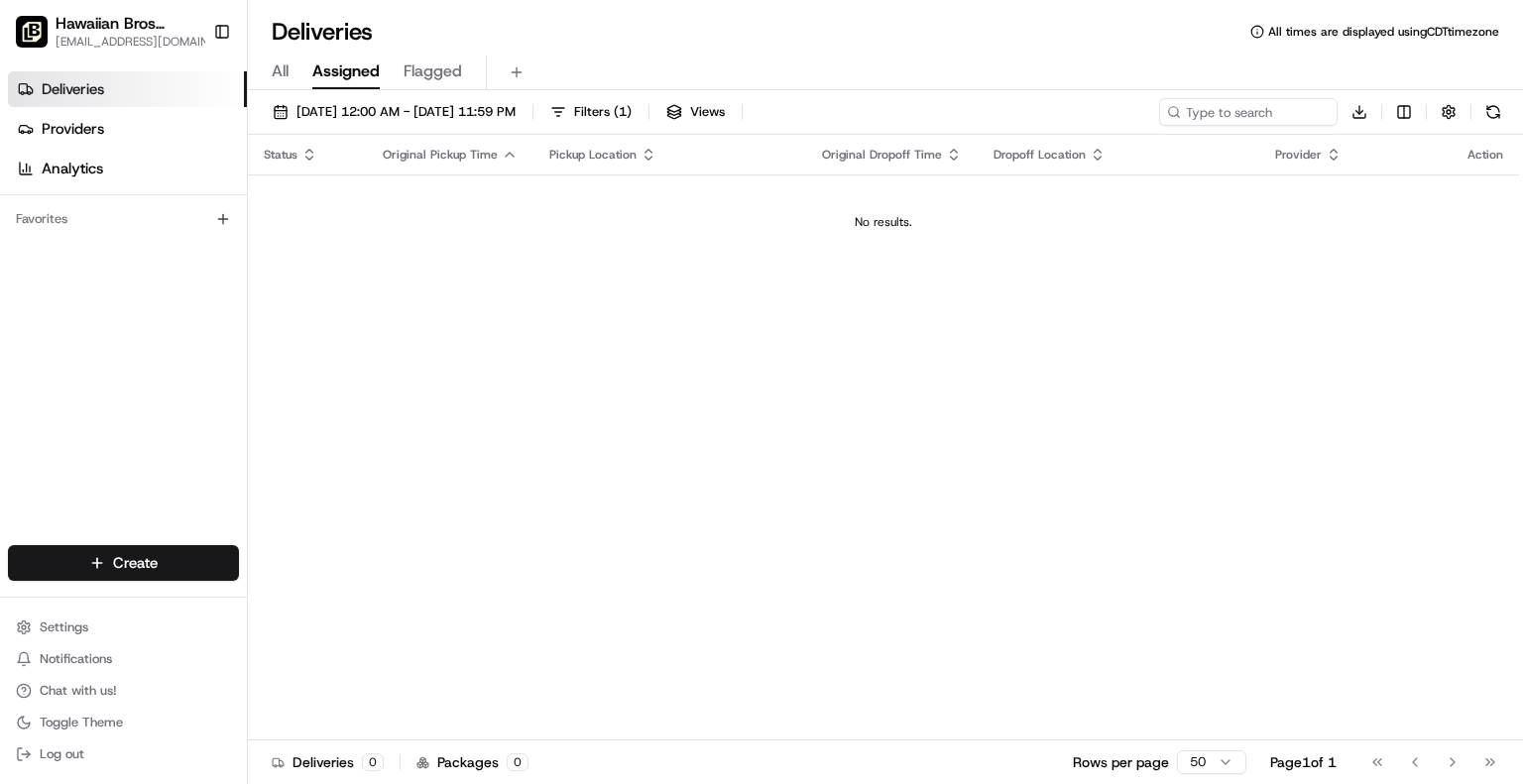 click on "All Assigned Flagged" at bounding box center [885, 72] 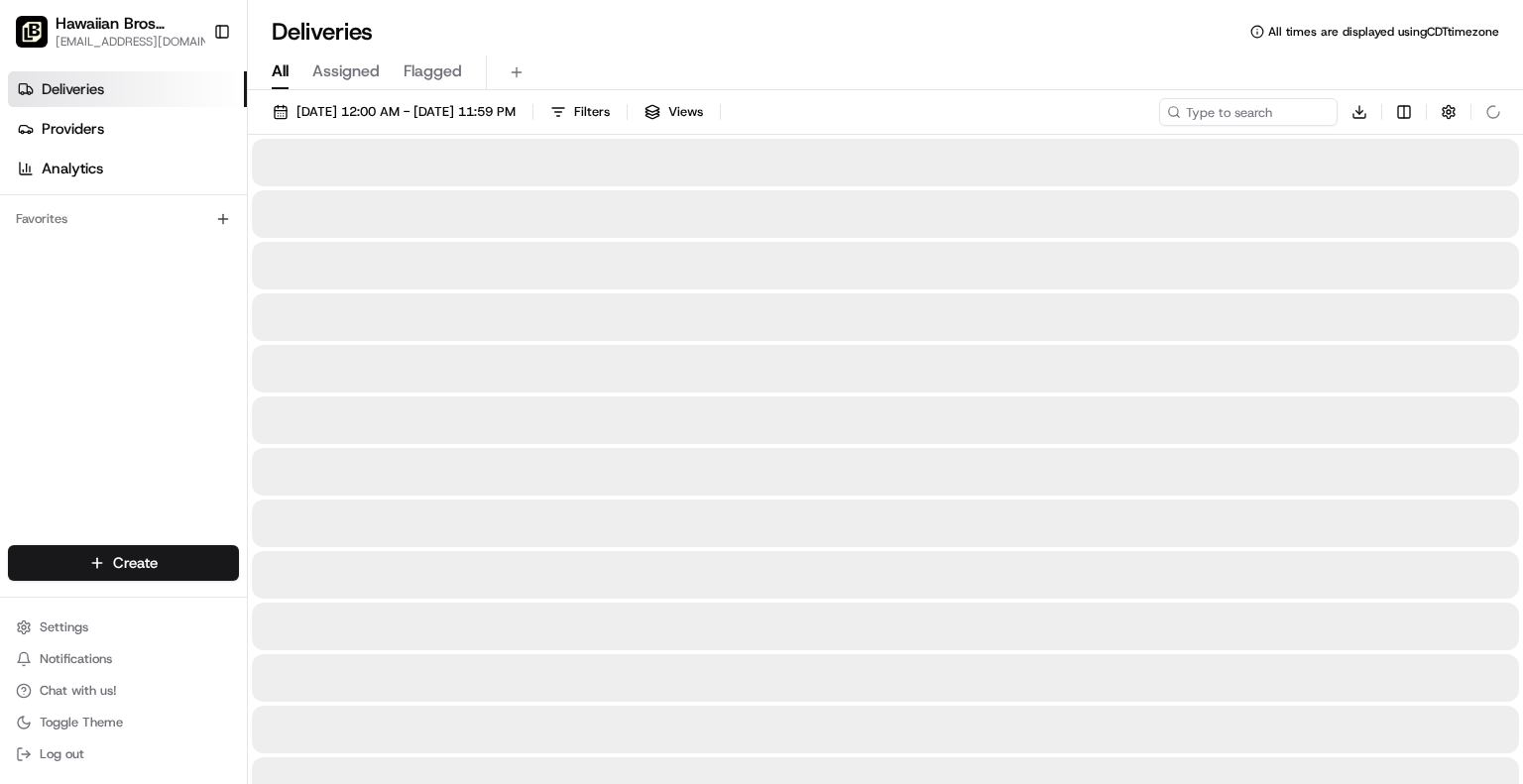 click on "All" at bounding box center [280, 71] 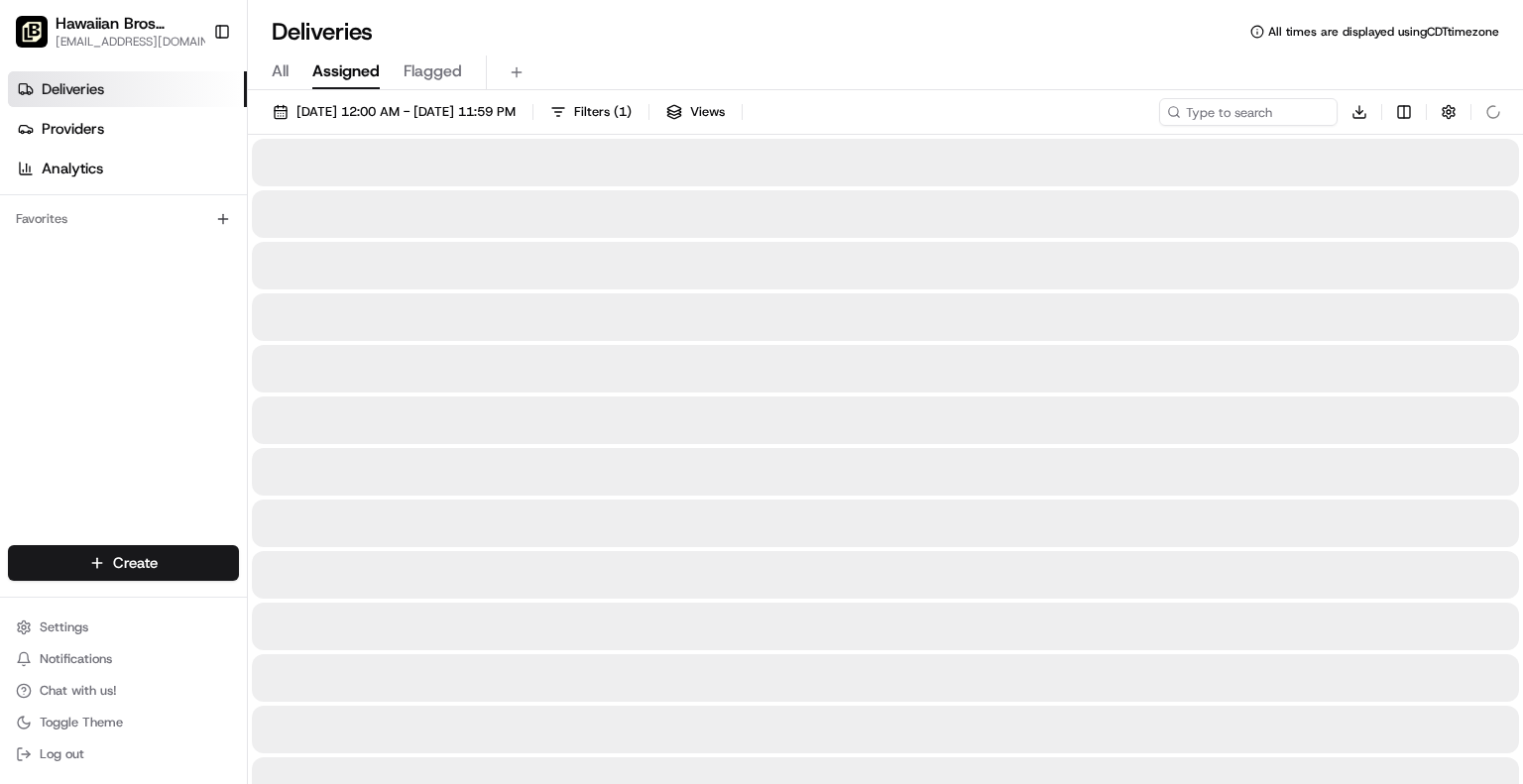 click on "Assigned" at bounding box center [346, 71] 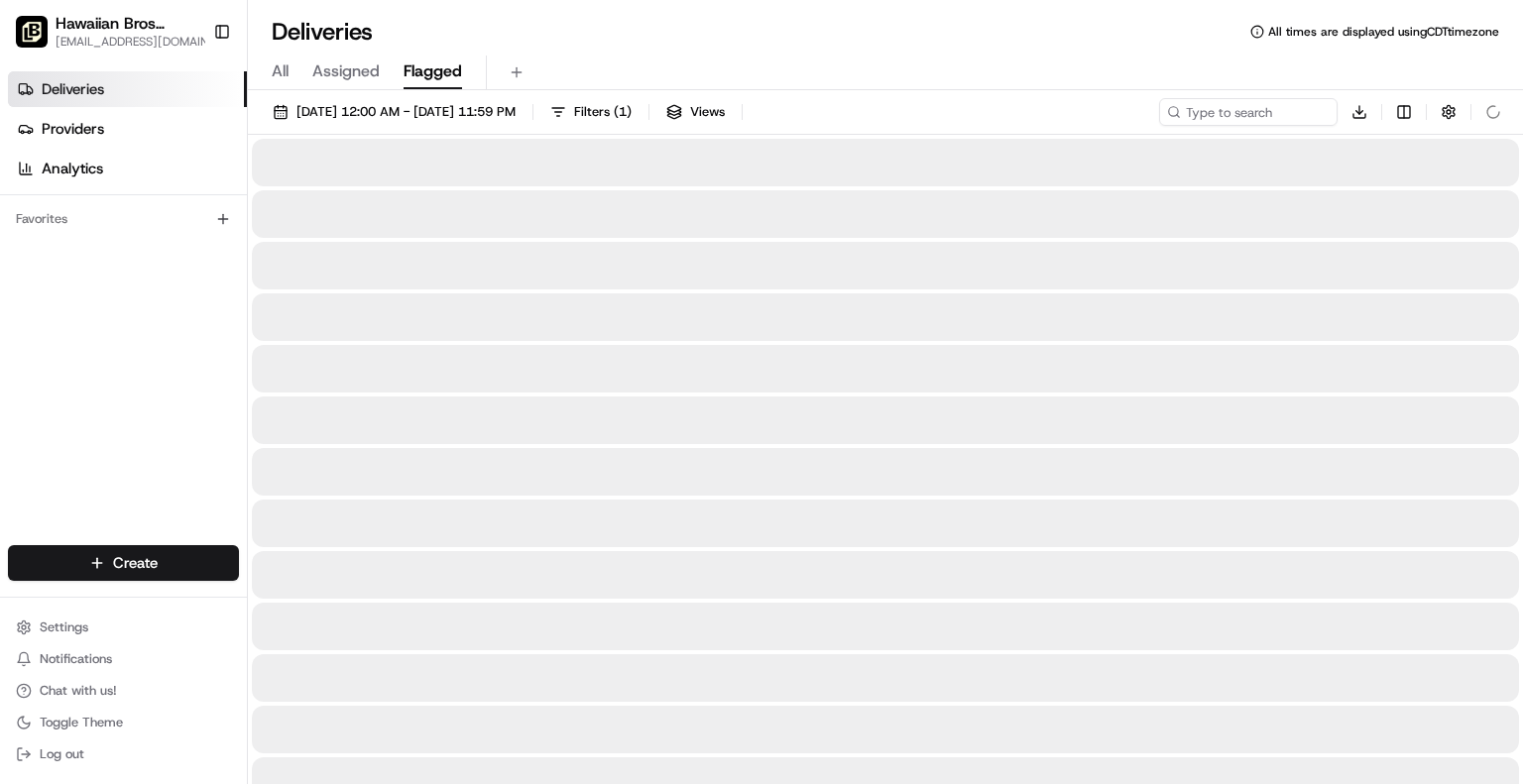 click on "Flagged" at bounding box center (432, 71) 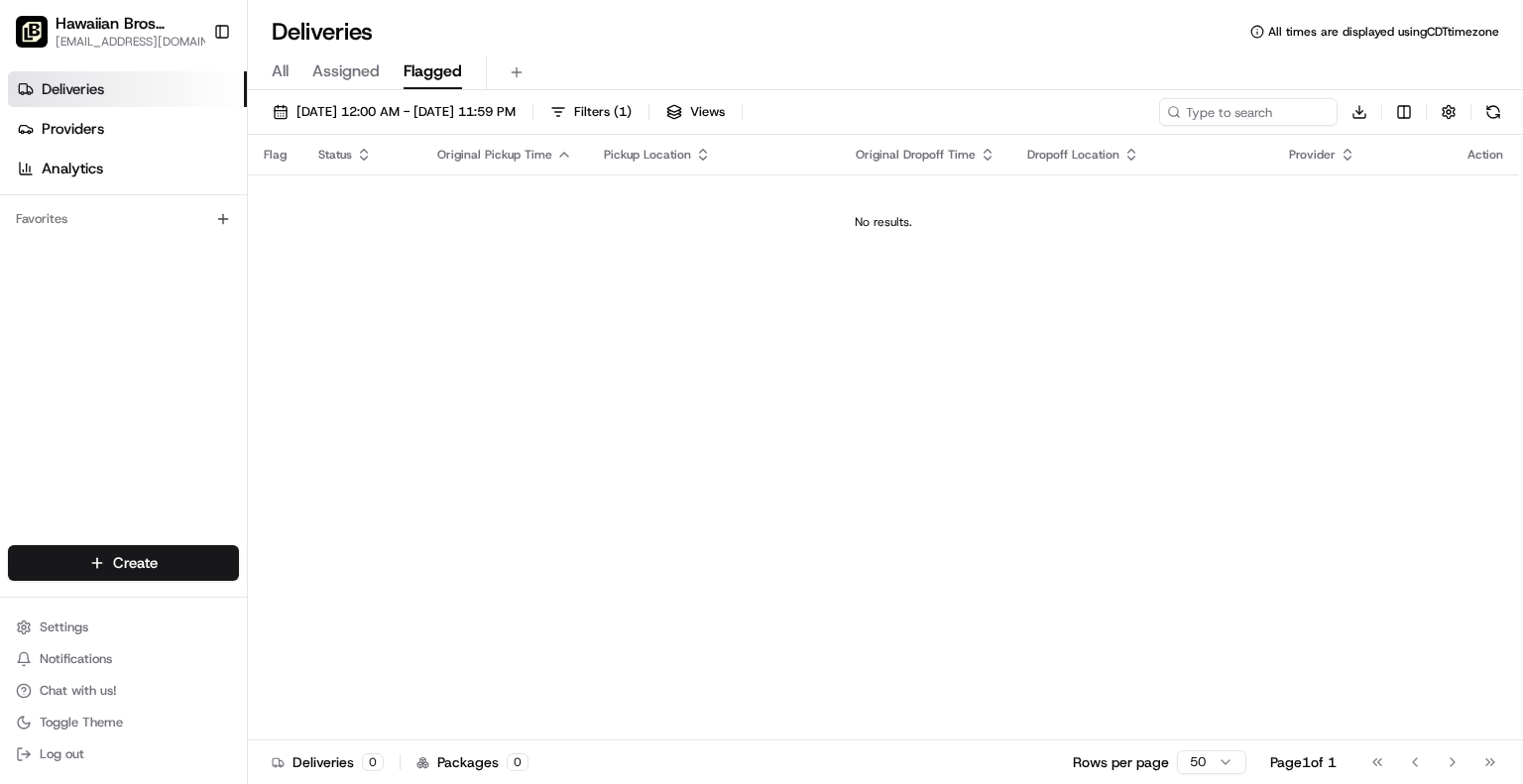 click on "All Assigned Flagged" at bounding box center [885, 72] 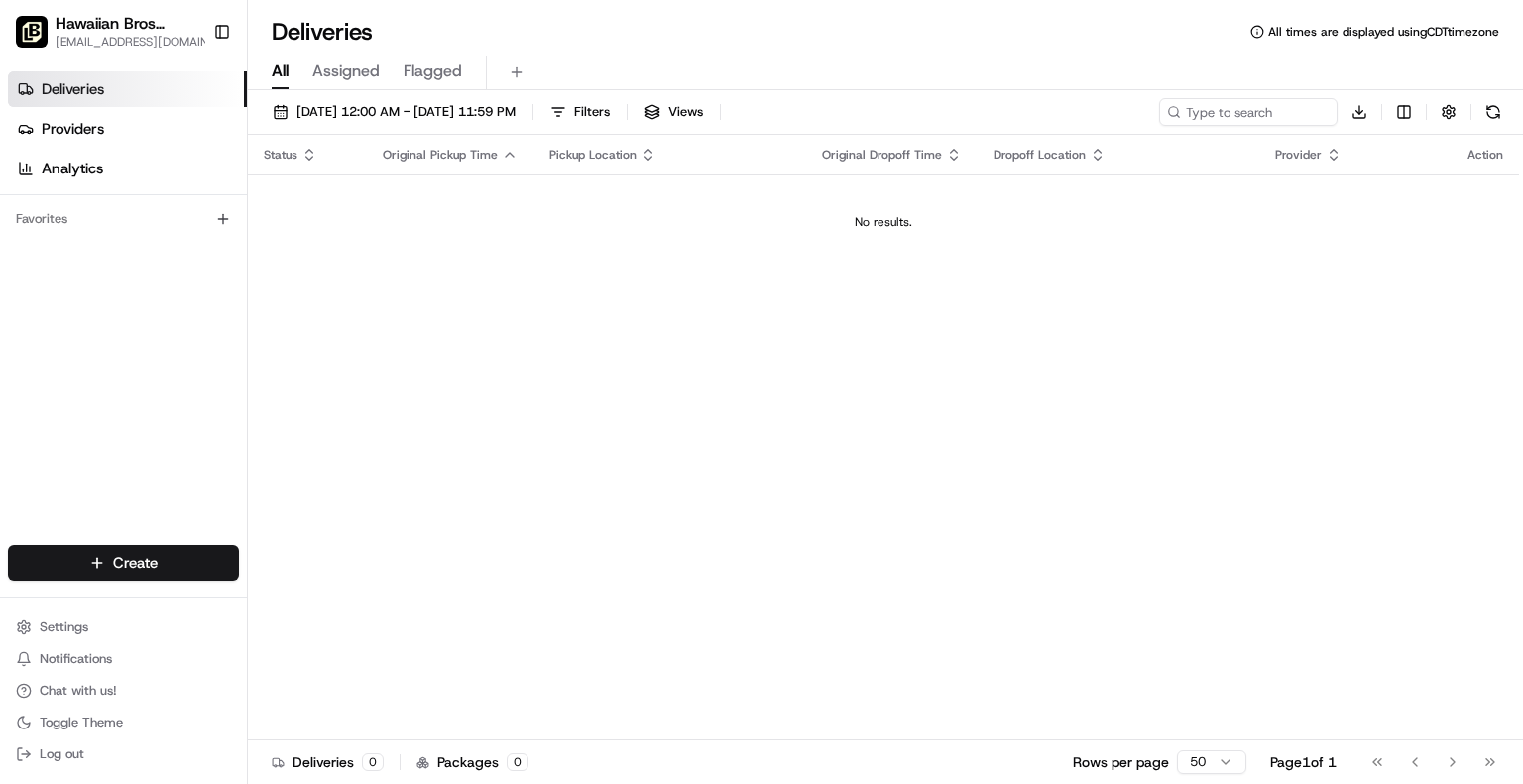 click on "Assigned" at bounding box center [346, 71] 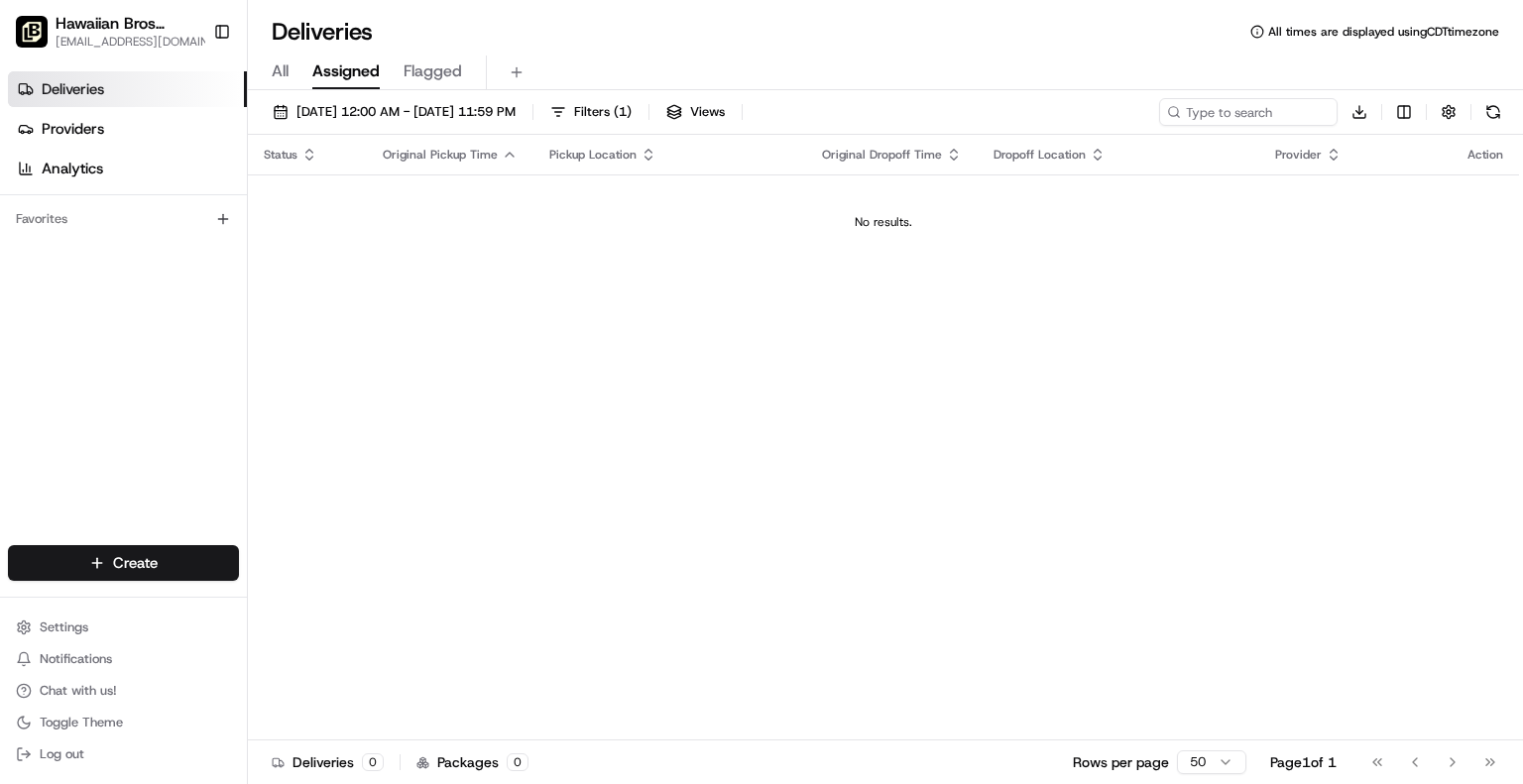 click on "All Assigned Flagged" at bounding box center (885, 72) 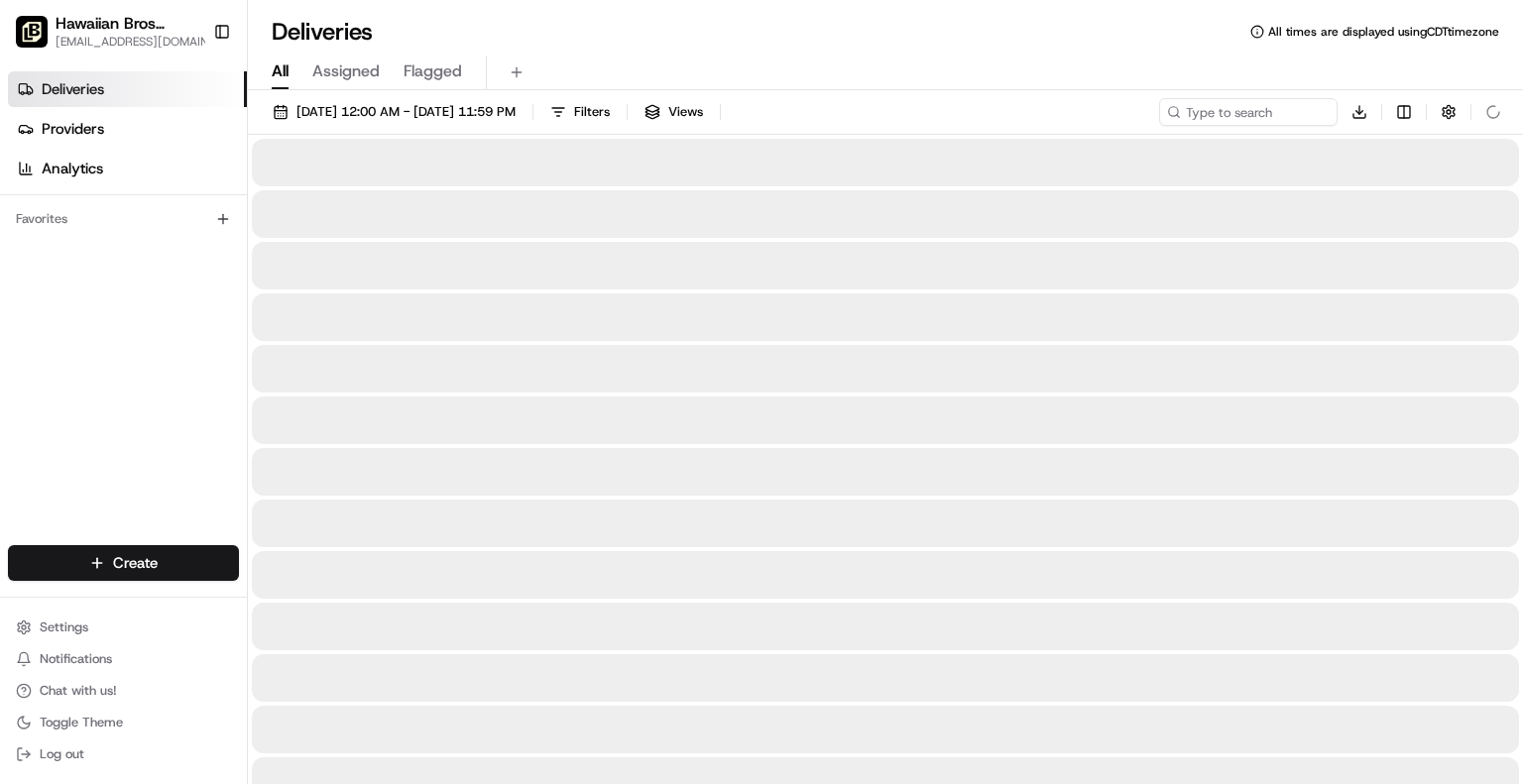 click on "All" at bounding box center [280, 71] 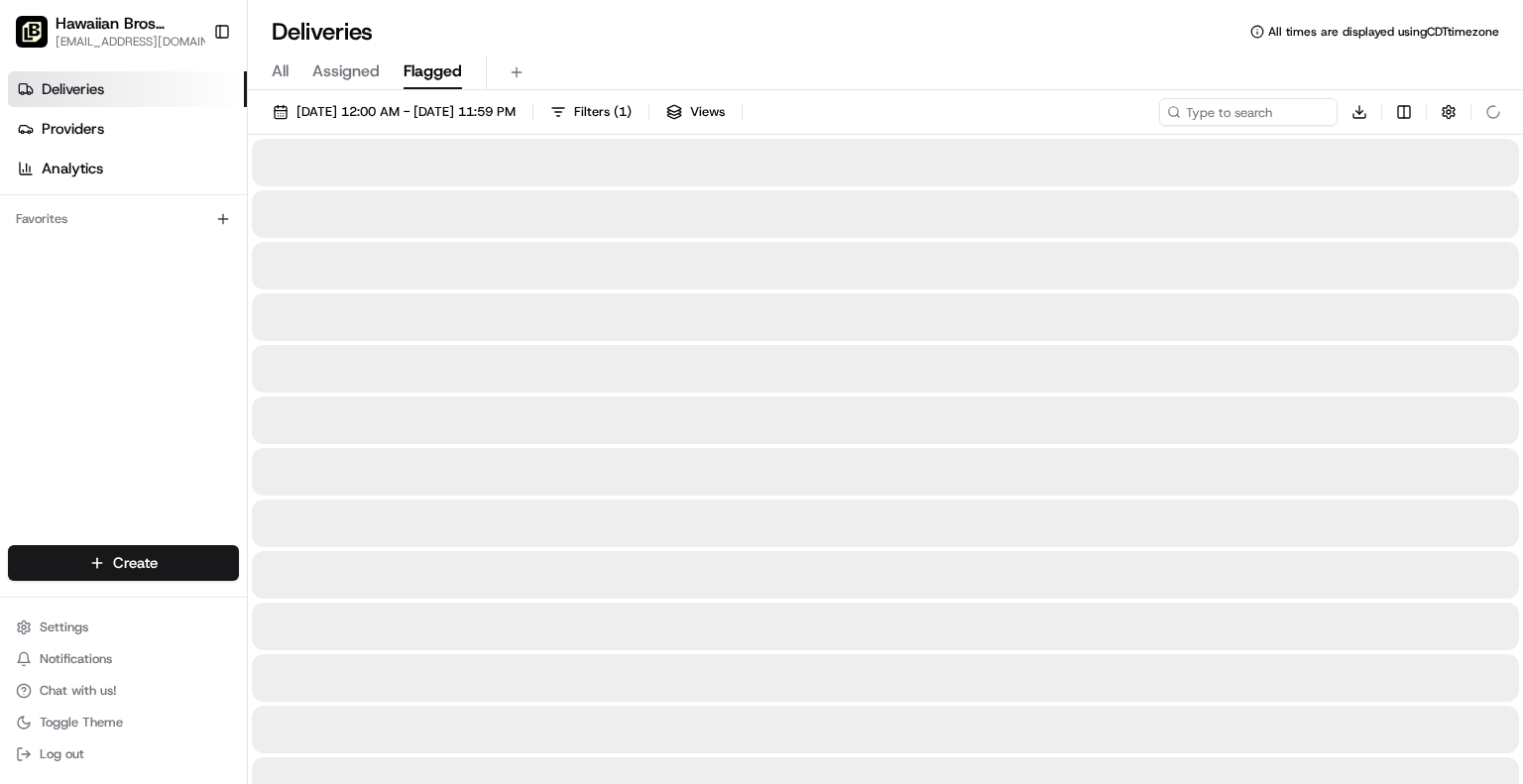 click on "Flagged" at bounding box center [432, 71] 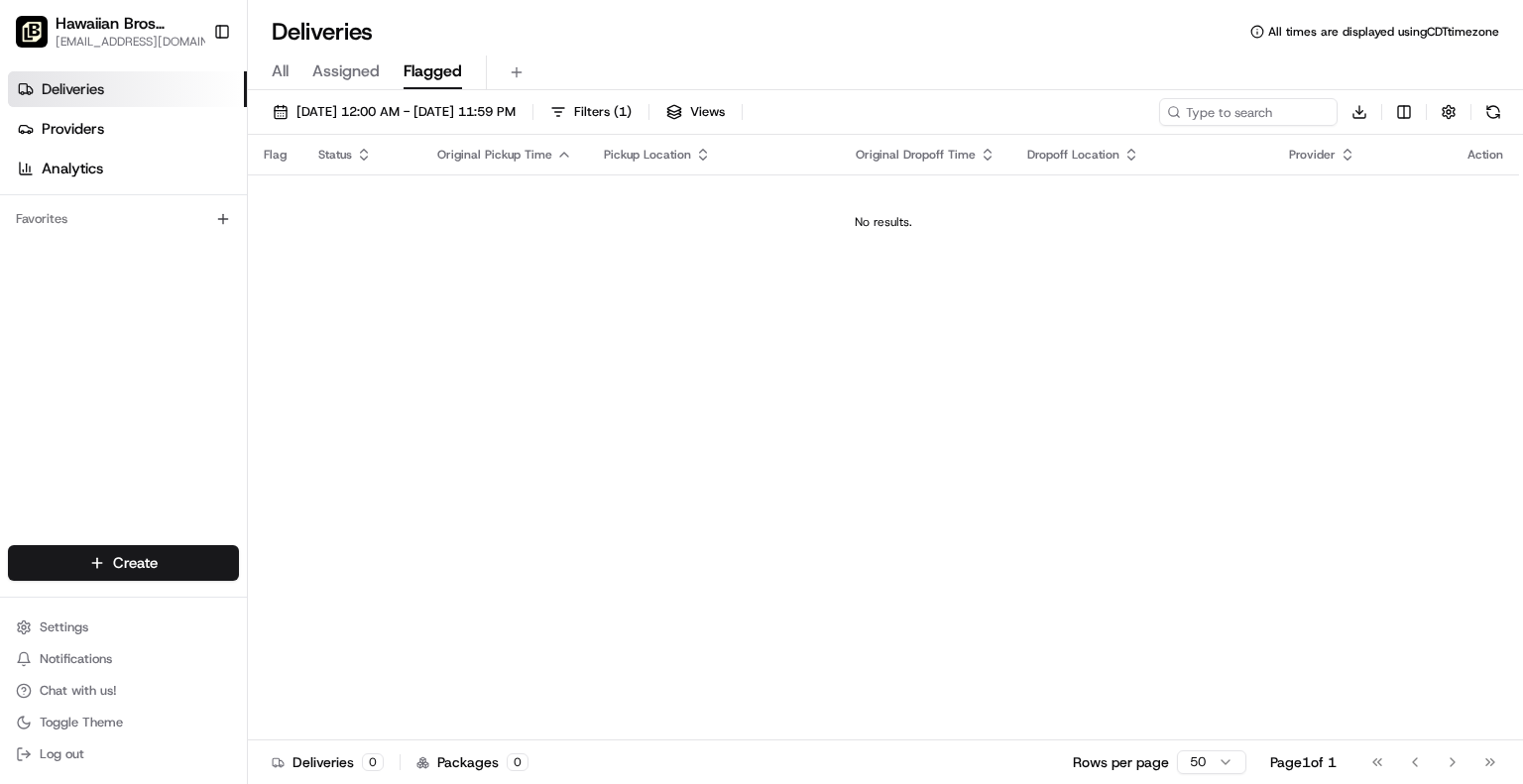 click on "Assigned" at bounding box center (346, 71) 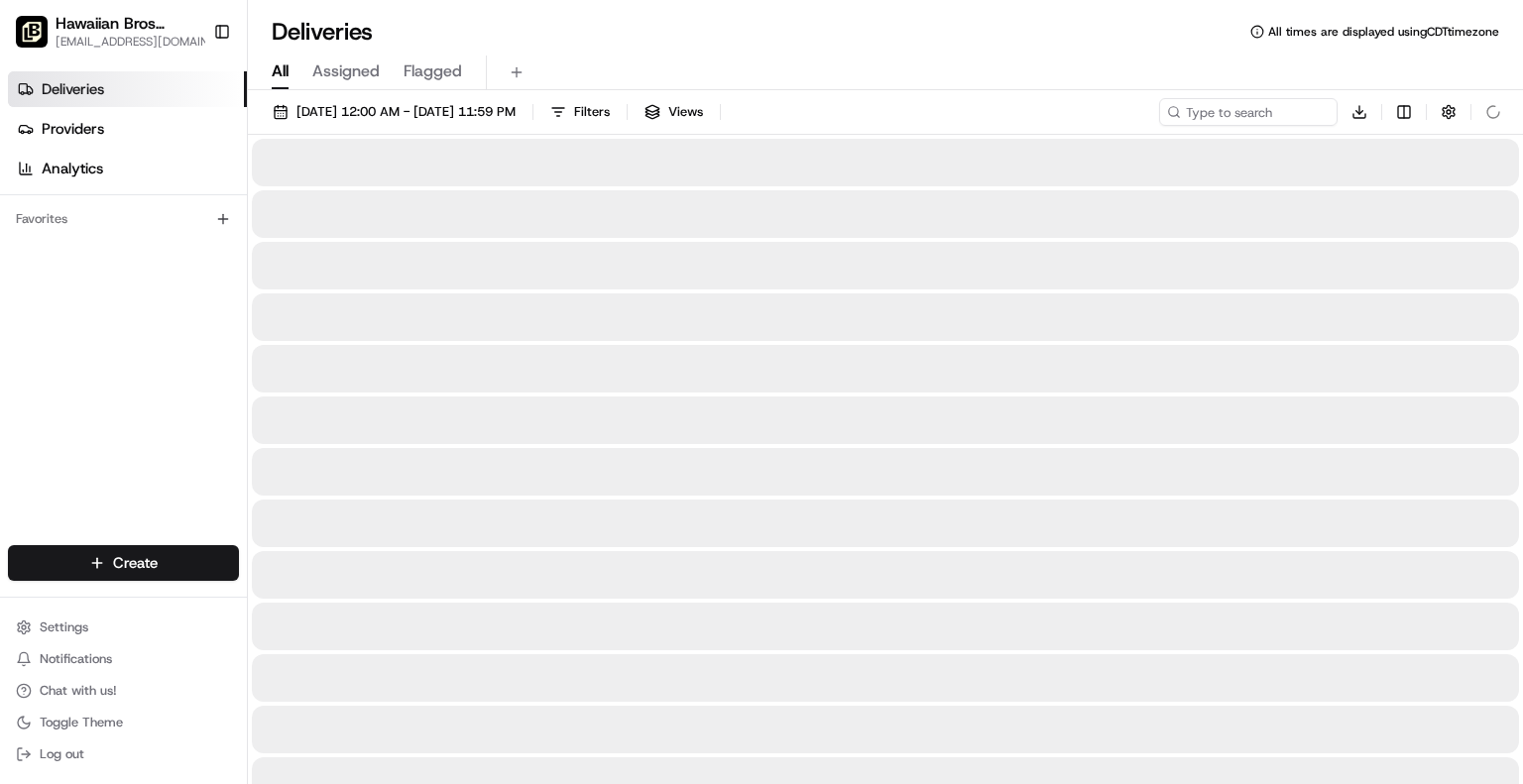 click on "All" at bounding box center (280, 71) 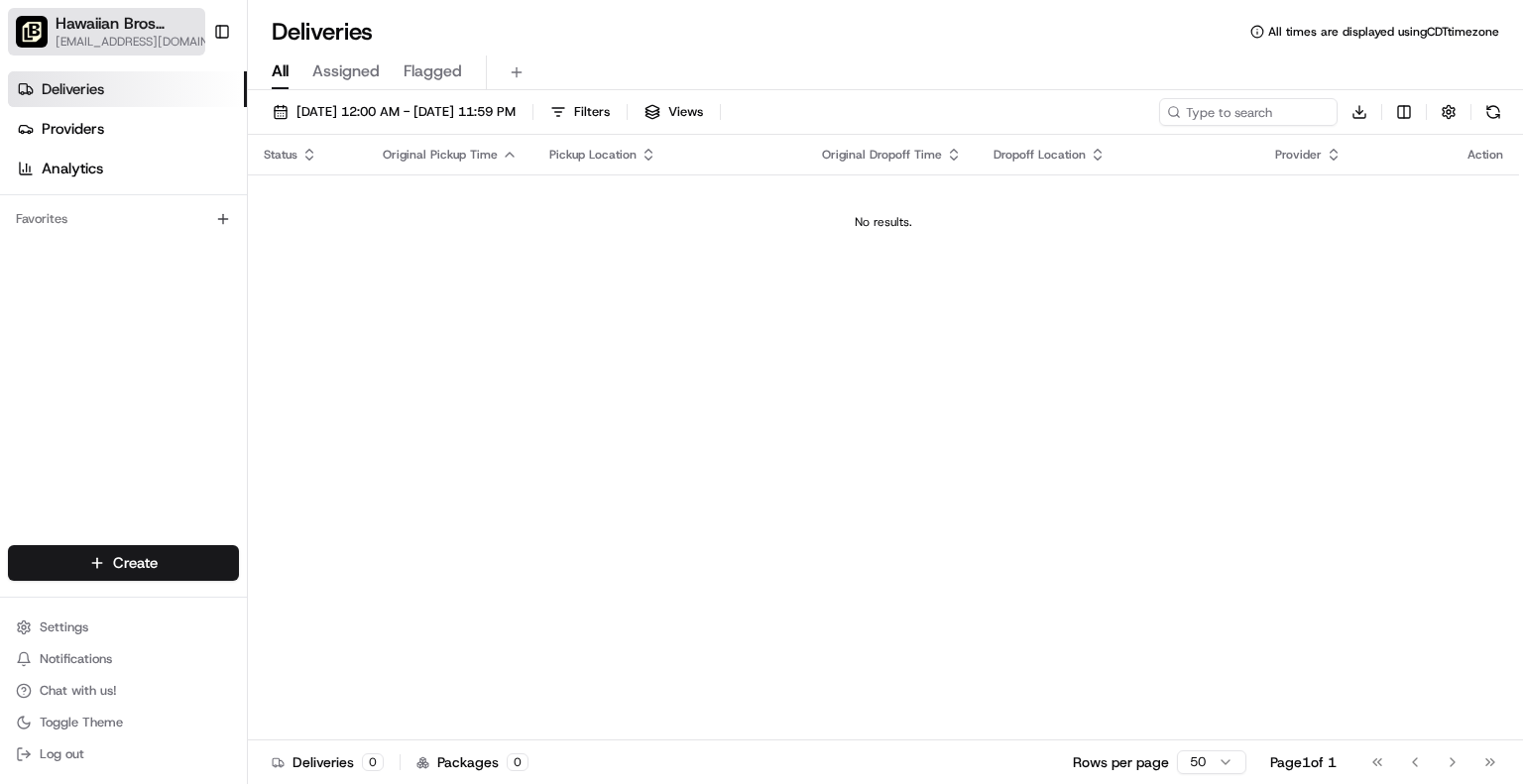 click on "Hawaiian Bros ([GEOGRAPHIC_DATA] Main)" at bounding box center [150, 24] 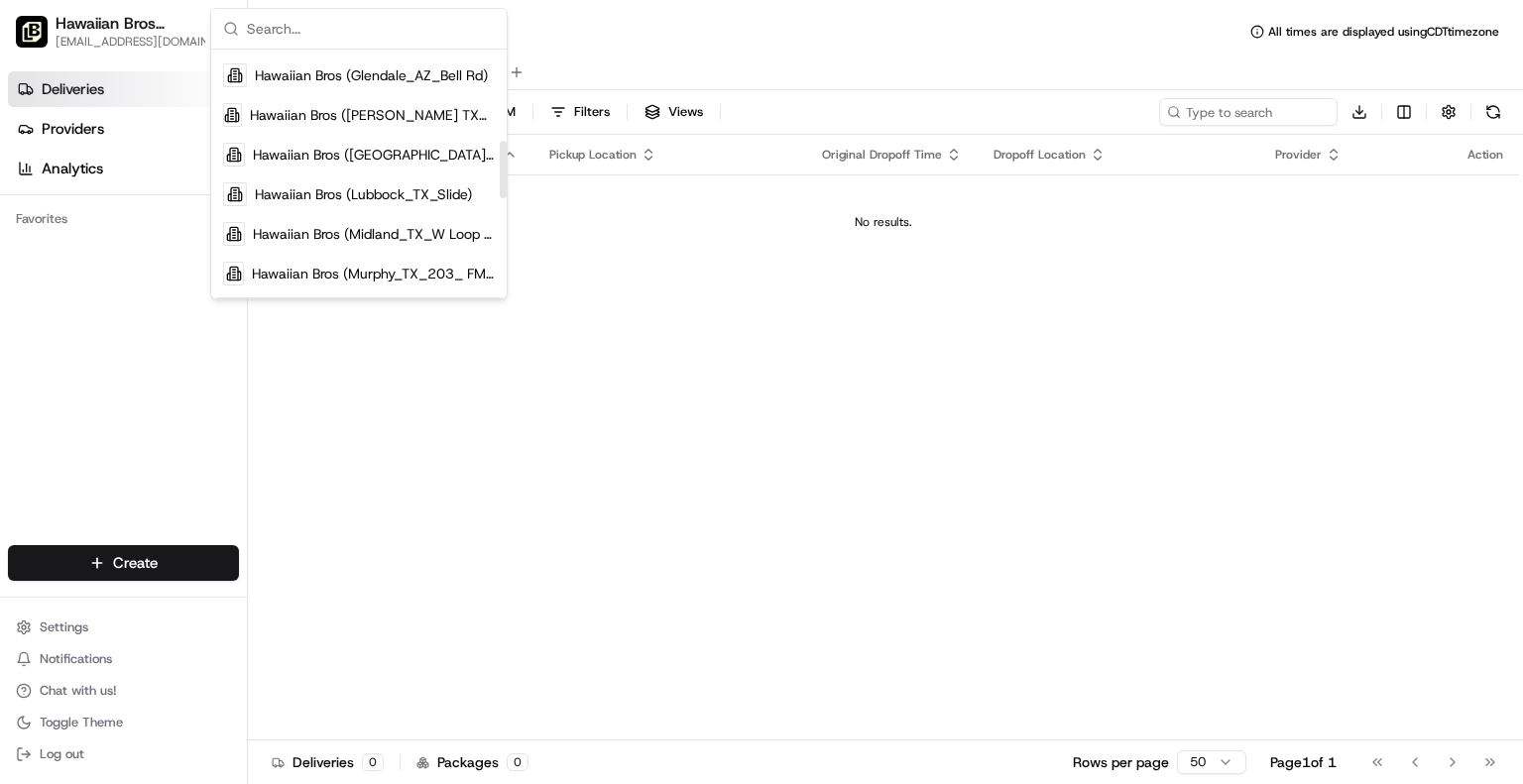 scroll, scrollTop: 410, scrollLeft: 0, axis: vertical 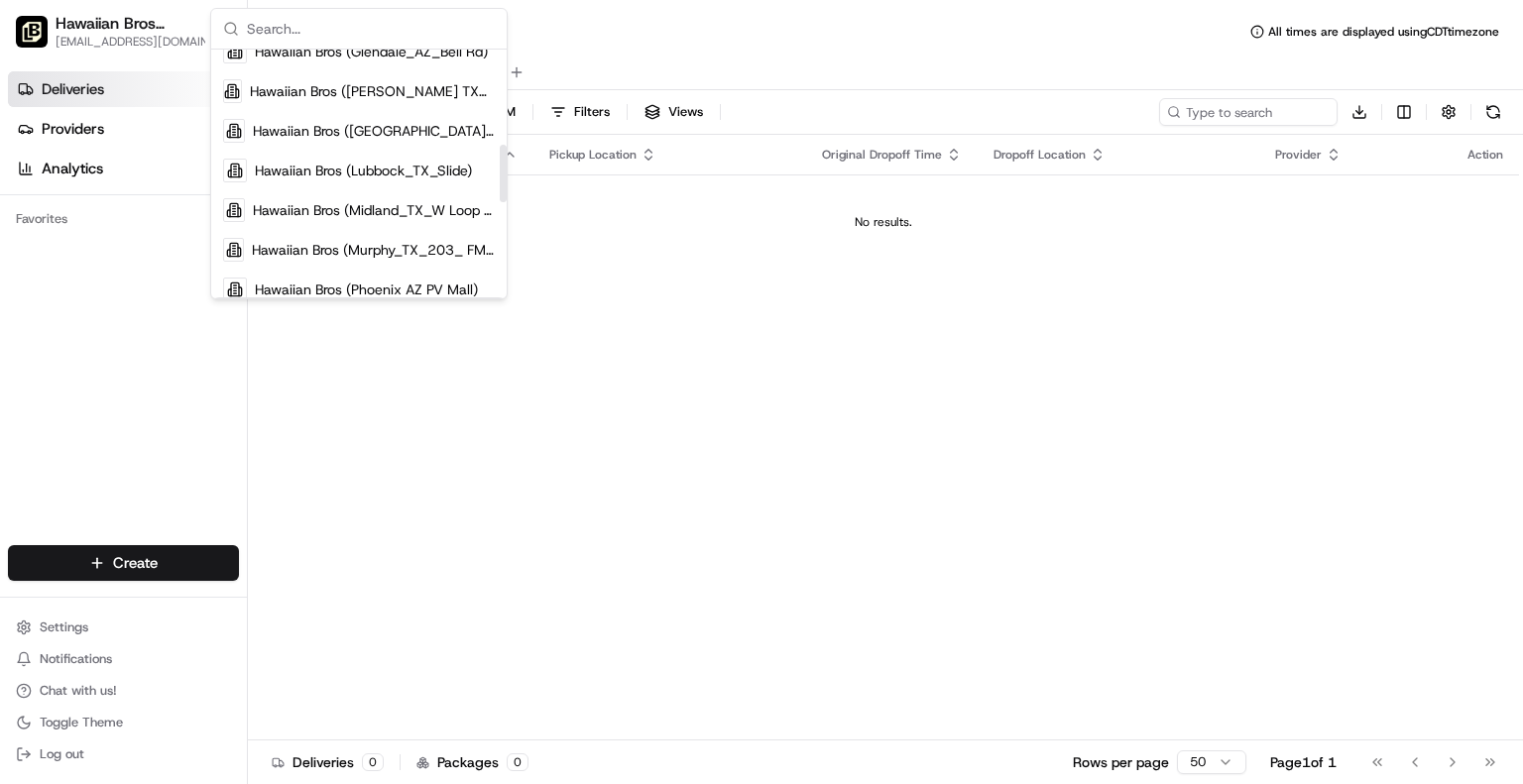drag, startPoint x: 504, startPoint y: 82, endPoint x: 507, endPoint y: 177, distance: 95.04736 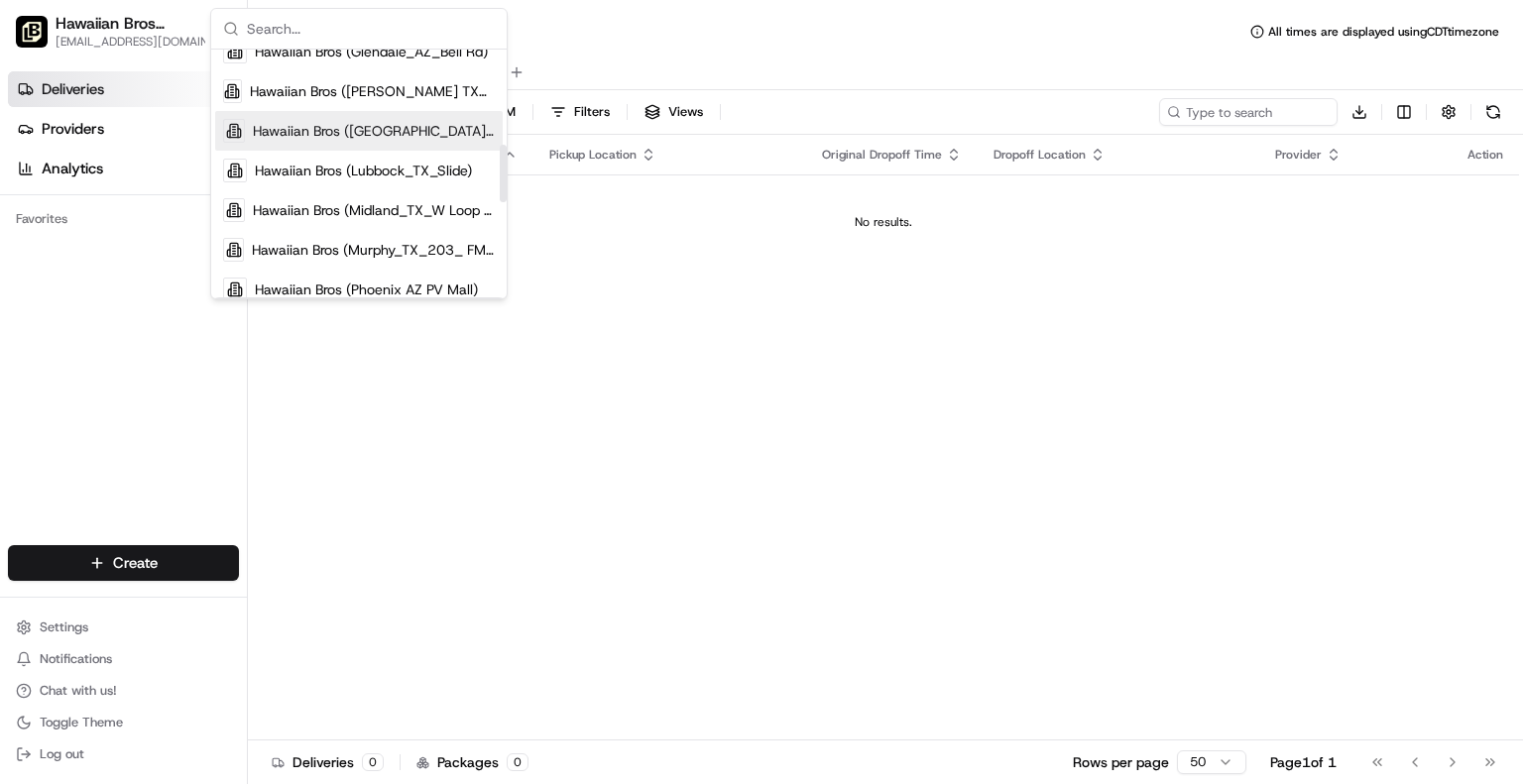 click on "Hawaiian Bros ([GEOGRAPHIC_DATA] Main)" at bounding box center [359, 131] 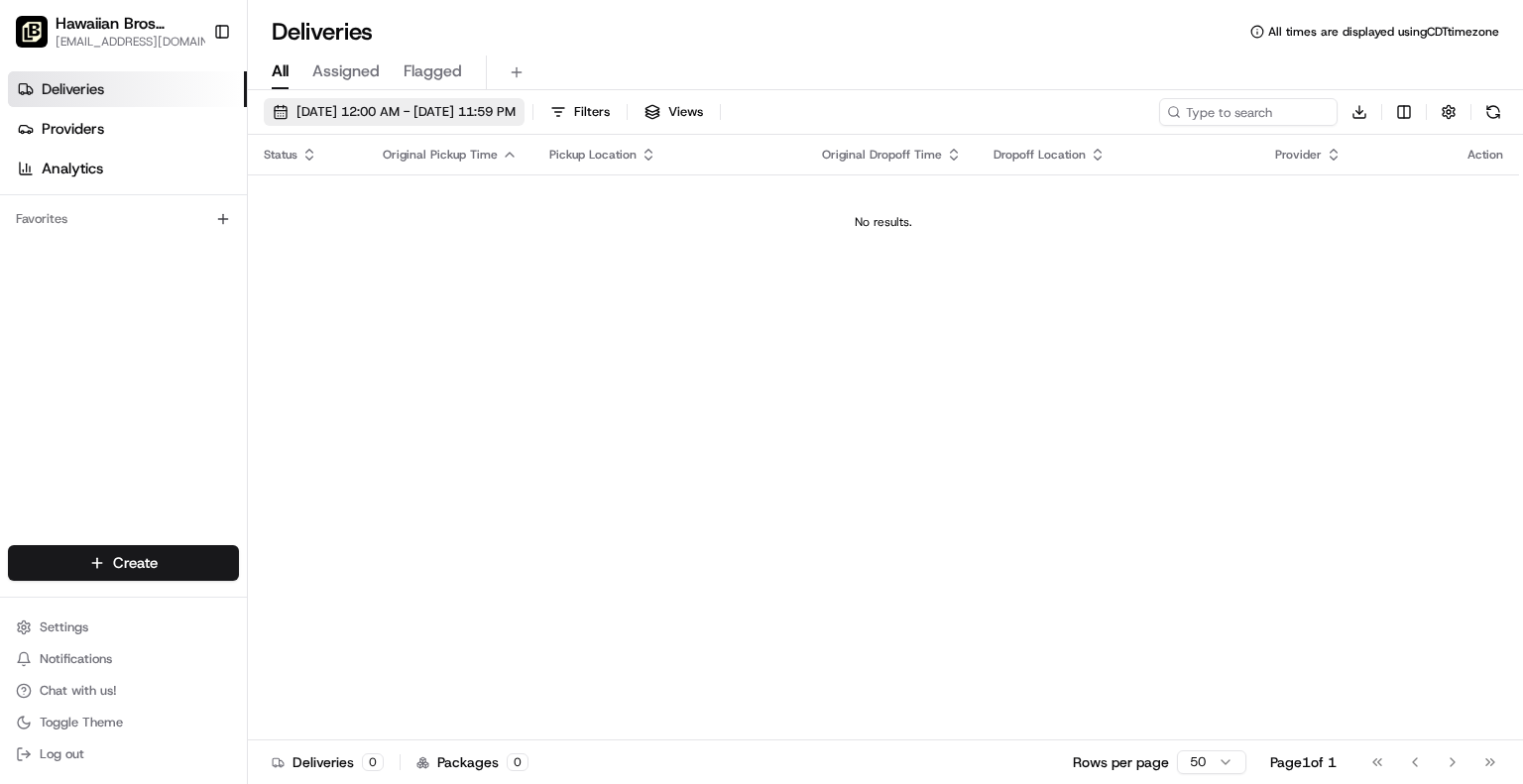 click on "[DATE] 12:00 AM - [DATE] 11:59 PM" at bounding box center [394, 112] 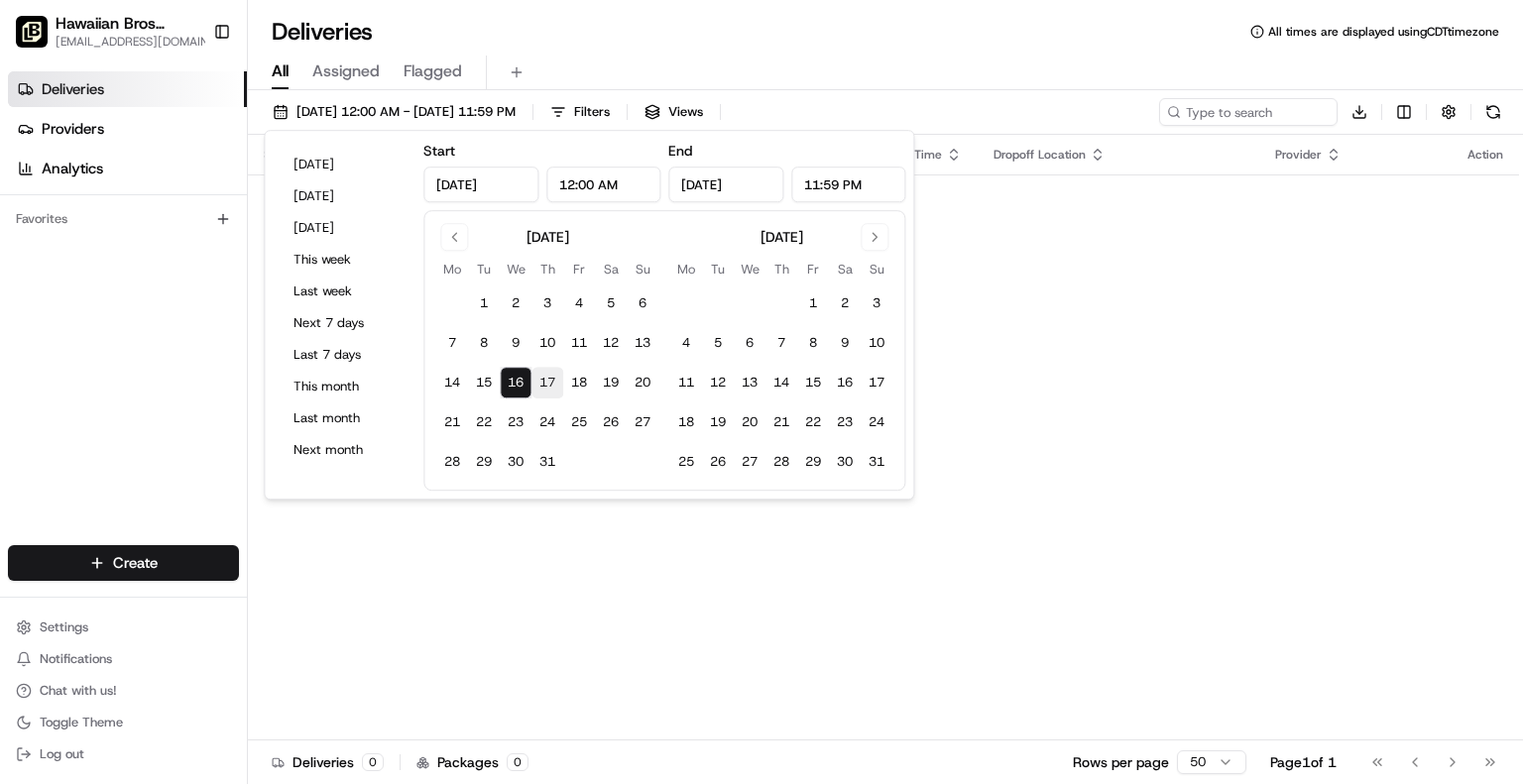 click on "17" at bounding box center (547, 383) 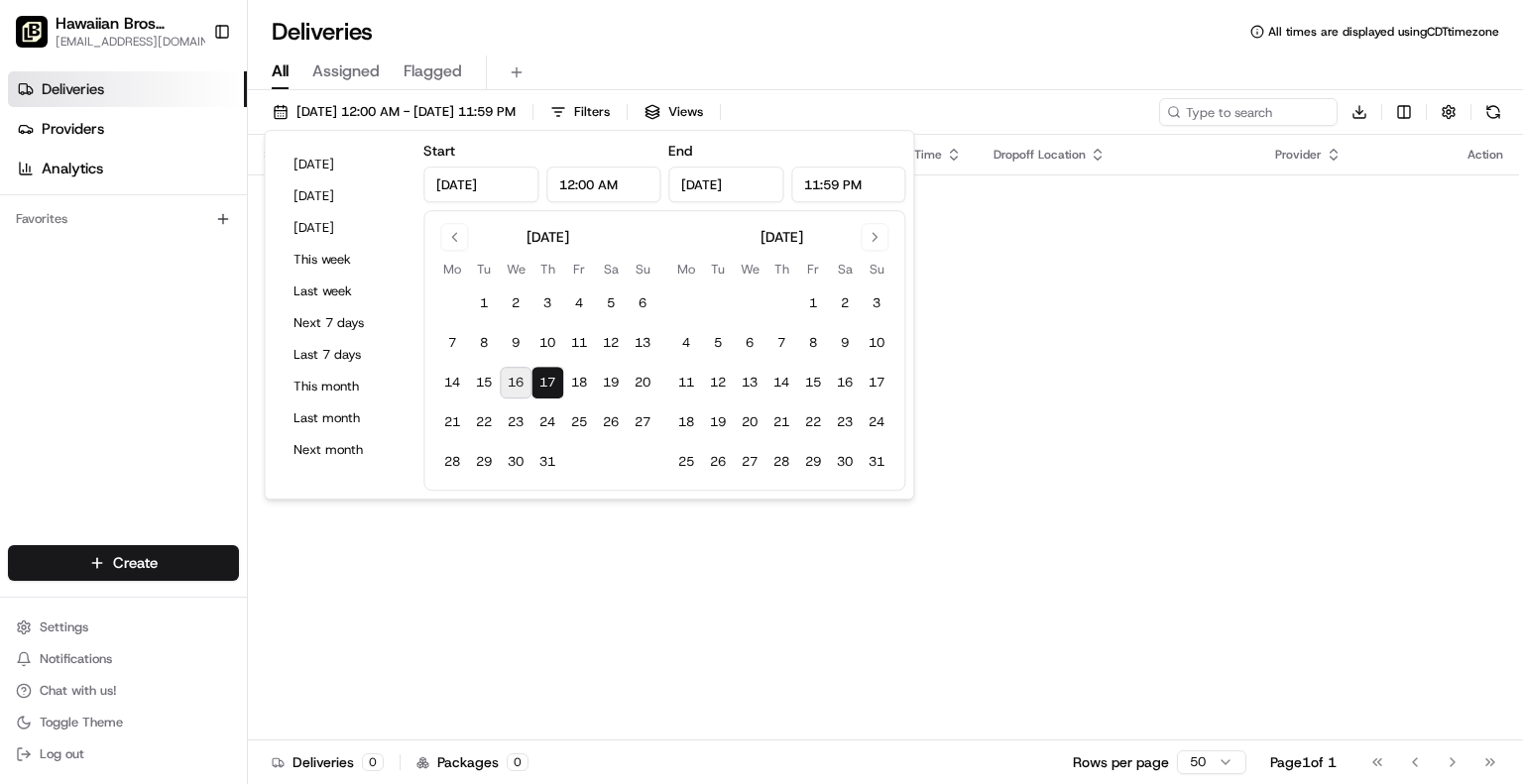 click on "16" at bounding box center [516, 383] 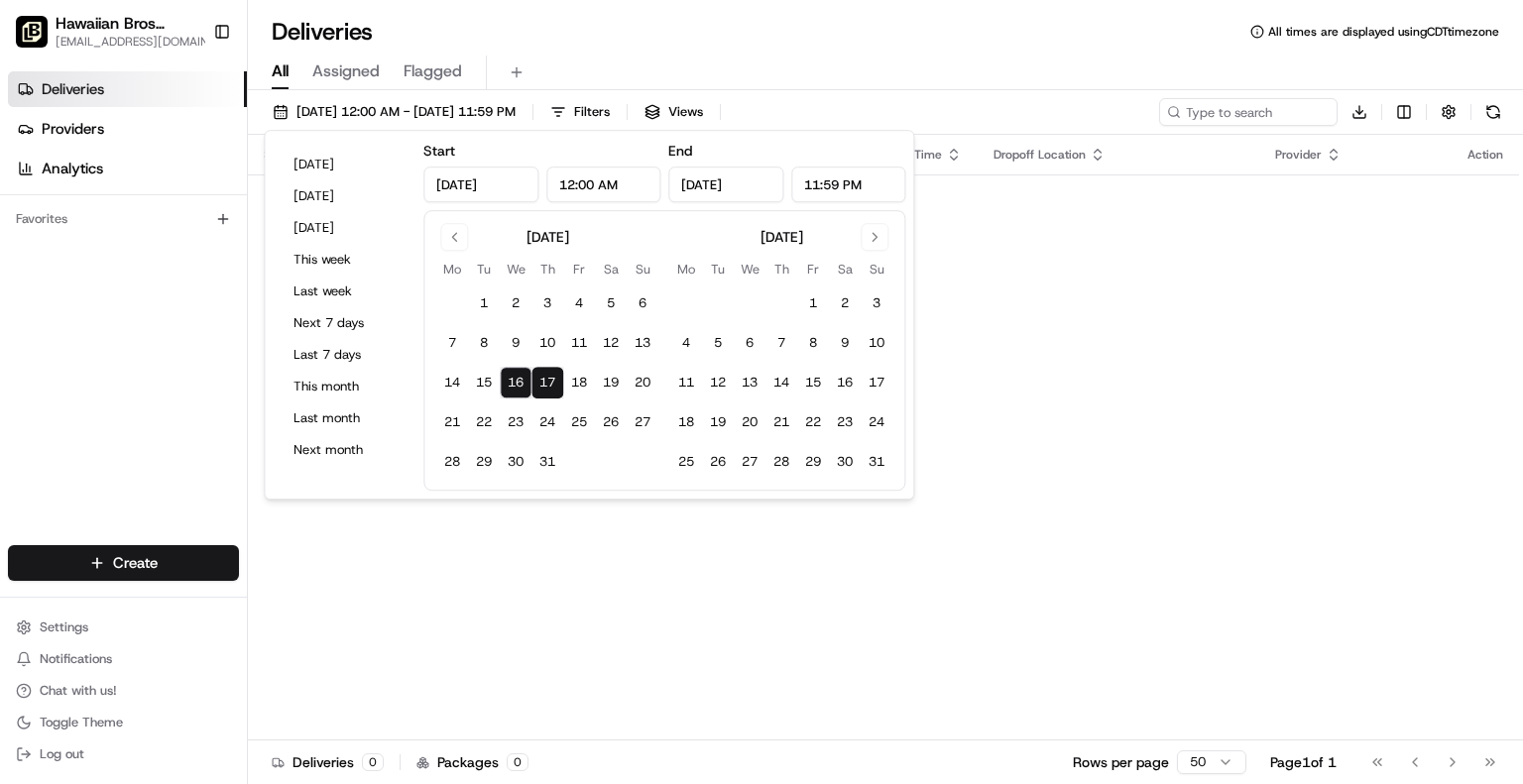 click on "Status Original Pickup Time Pickup Location Original Dropoff Time Dropoff Location Provider Action No results." at bounding box center [883, 437] 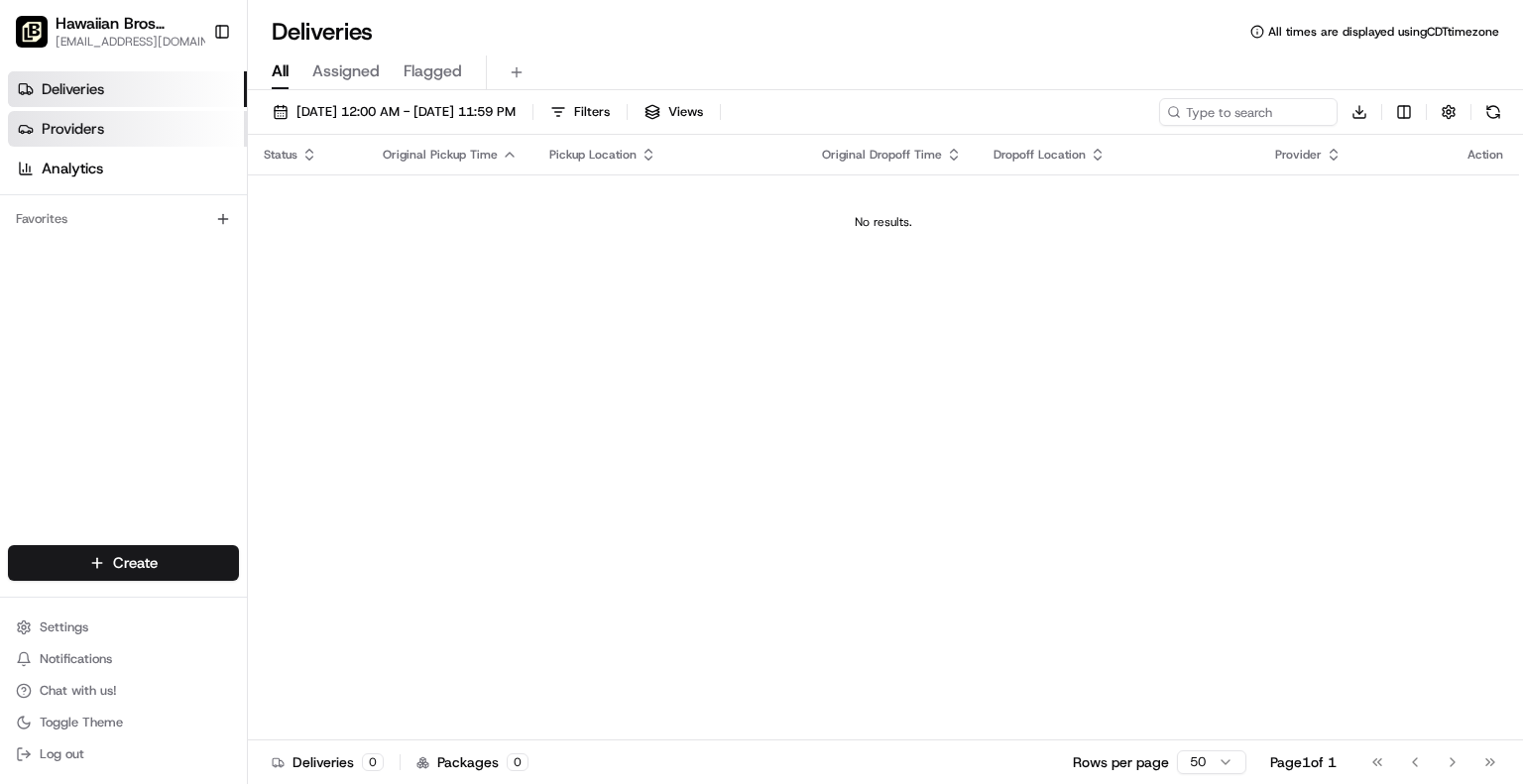 click on "Providers" at bounding box center [127, 129] 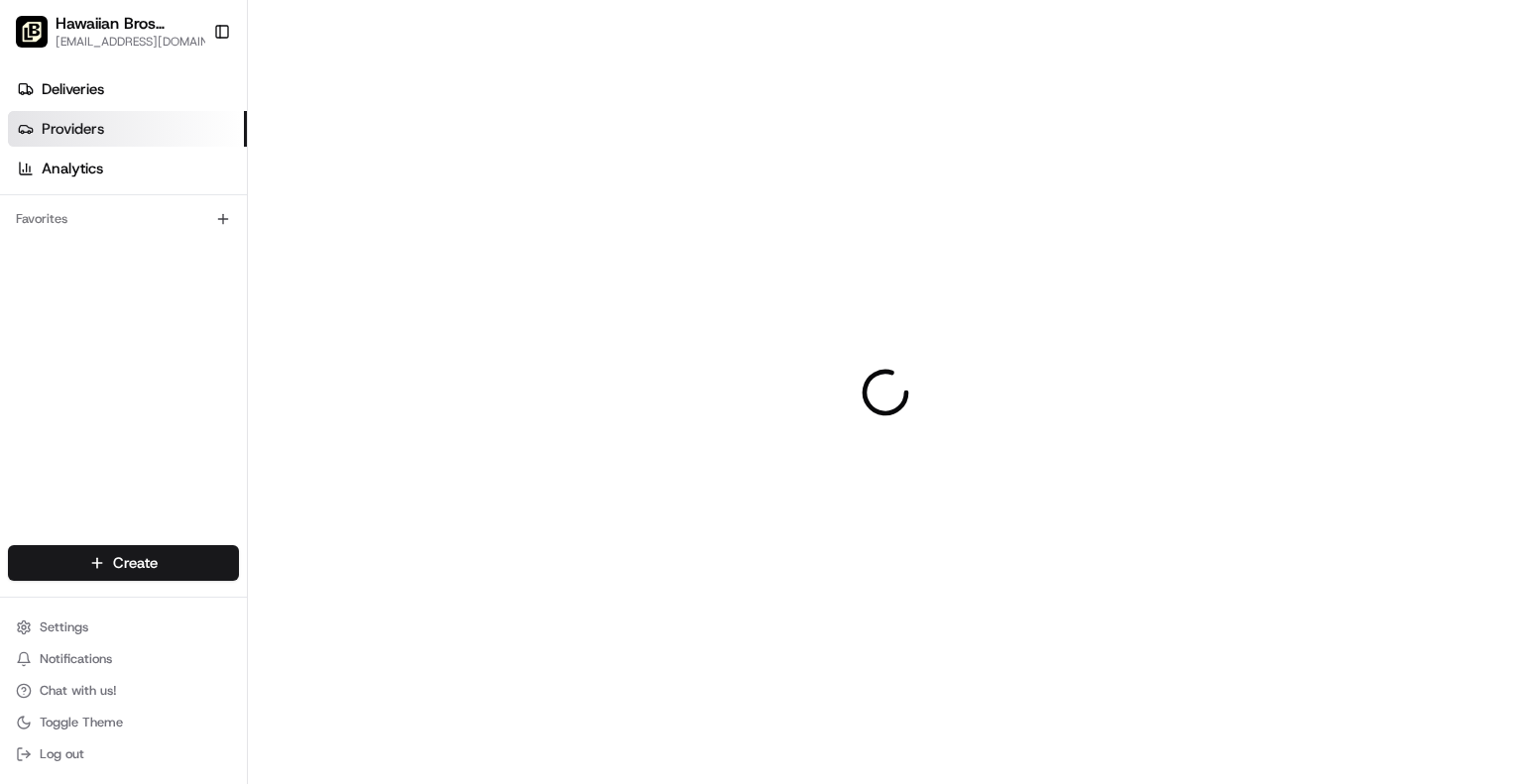 click on "Providers" at bounding box center [127, 129] 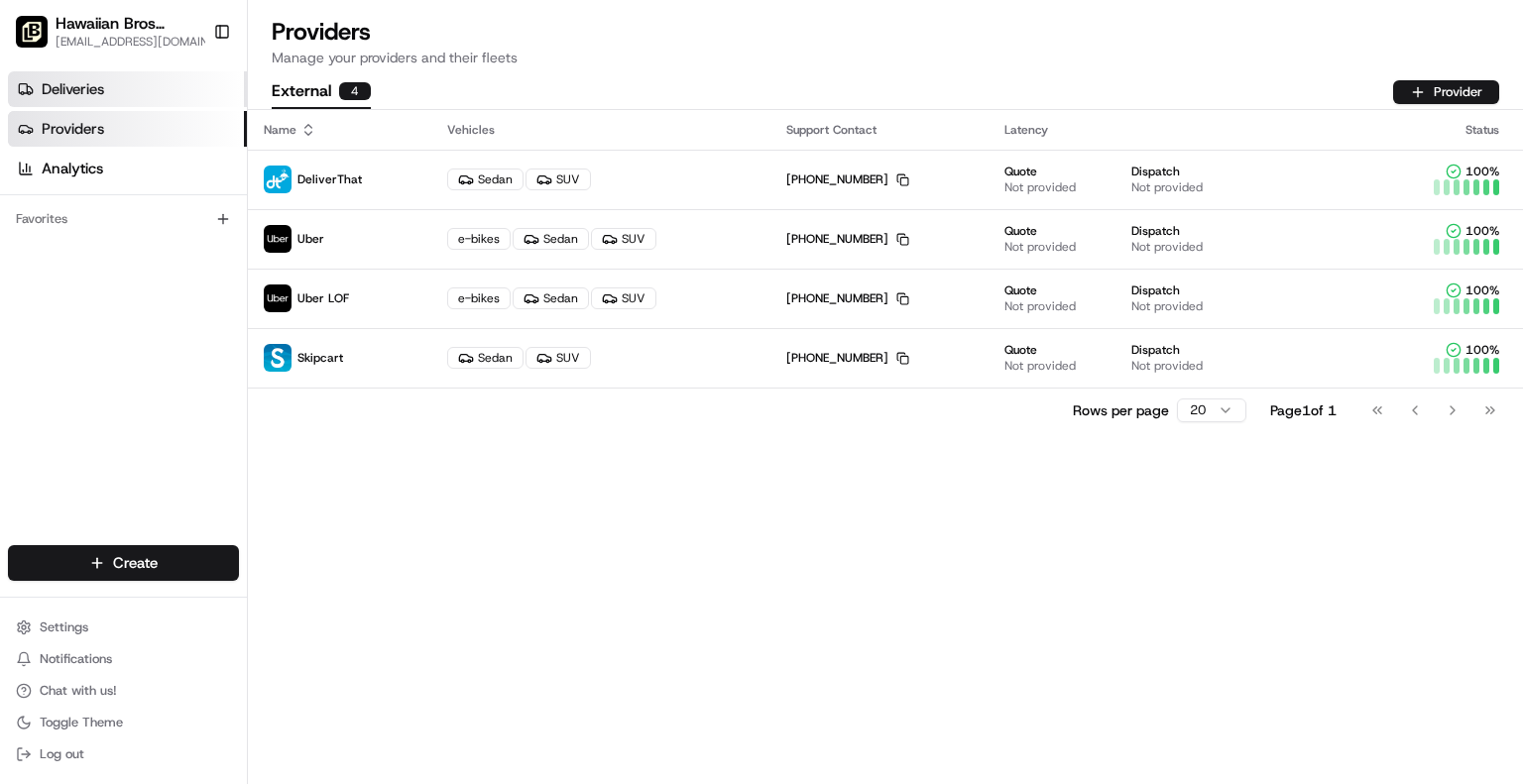 drag, startPoint x: 151, startPoint y: 99, endPoint x: 111, endPoint y: 98, distance: 40.012498 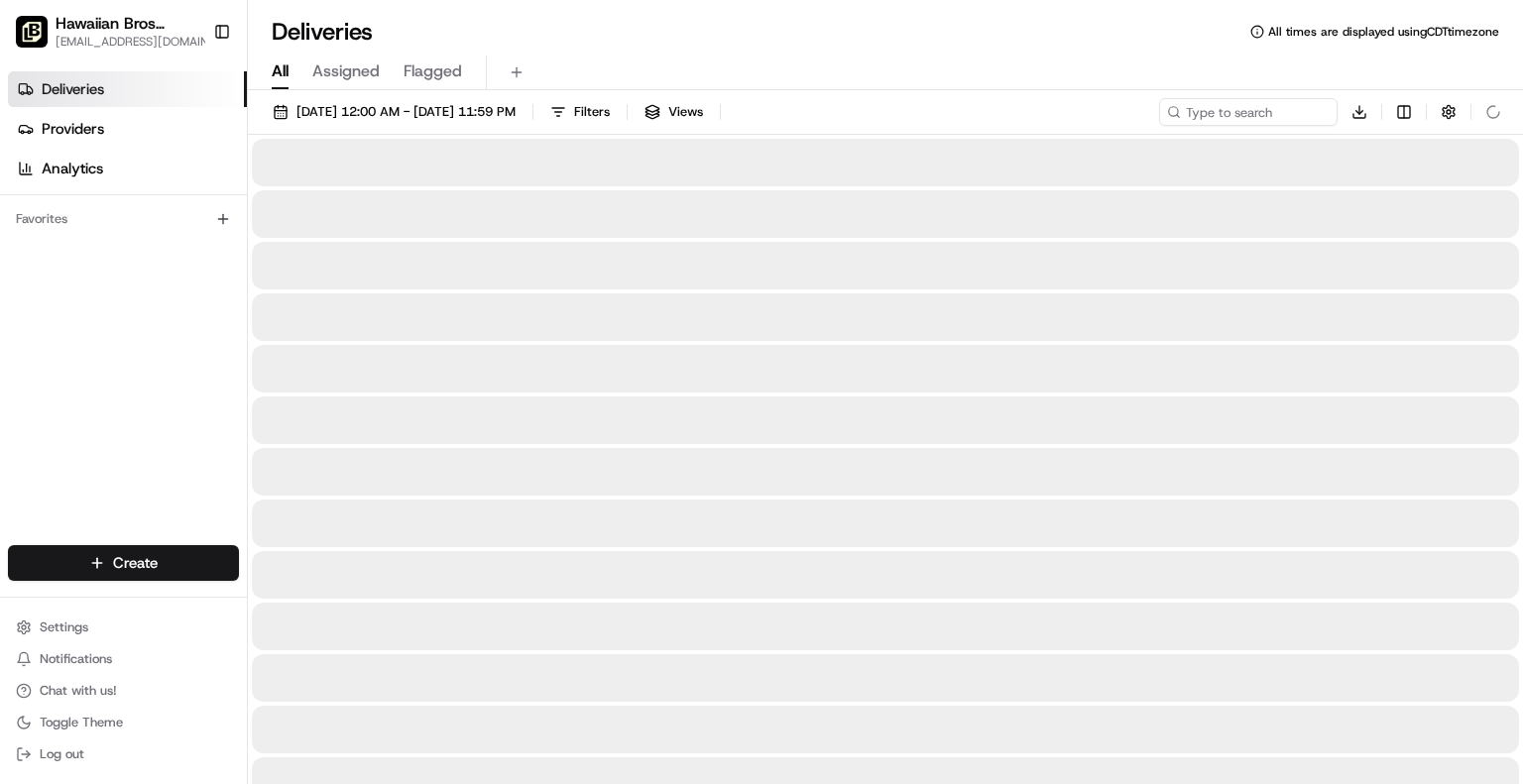 click on "All" at bounding box center (280, 71) 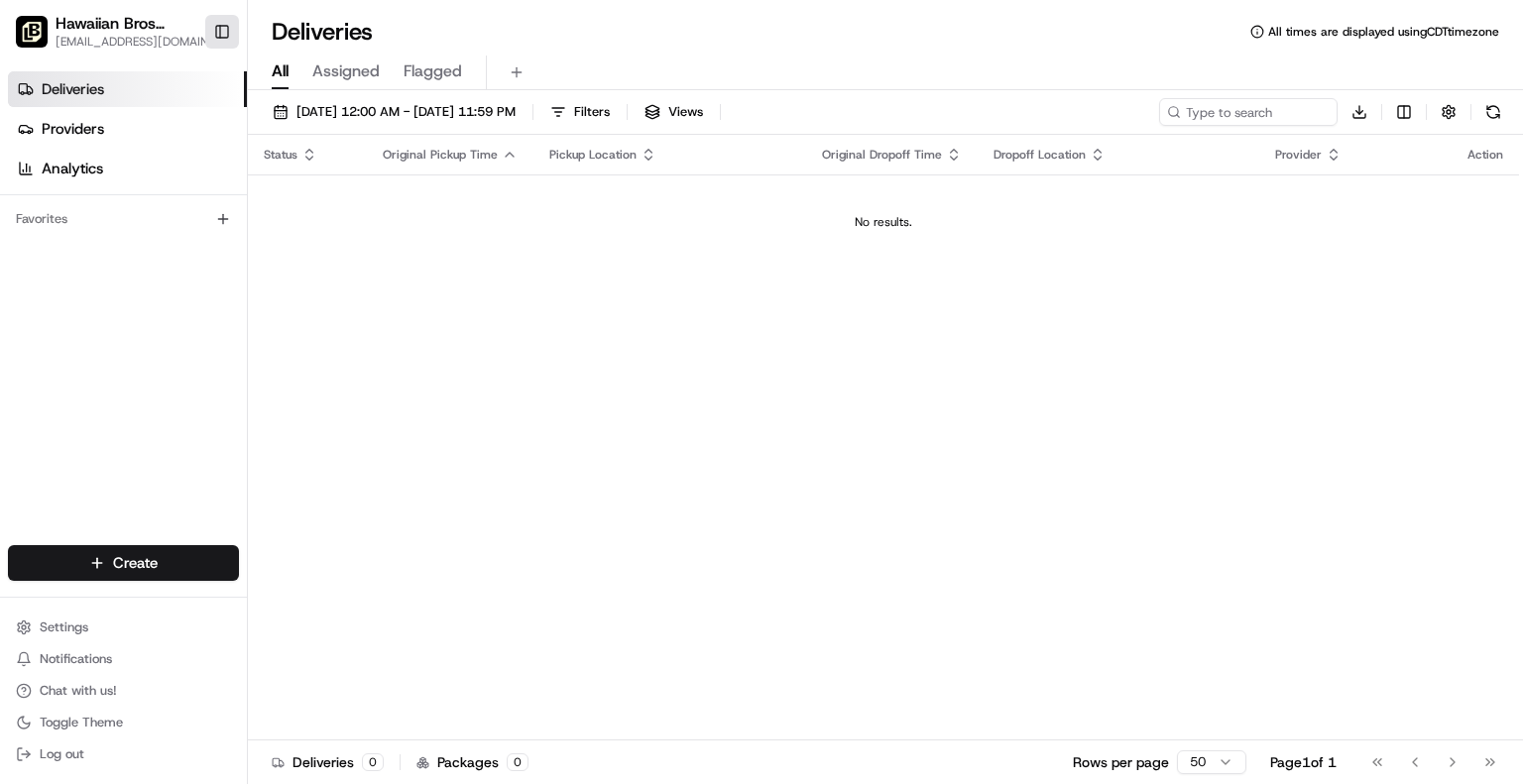 click on "Toggle Sidebar" at bounding box center (222, 32) 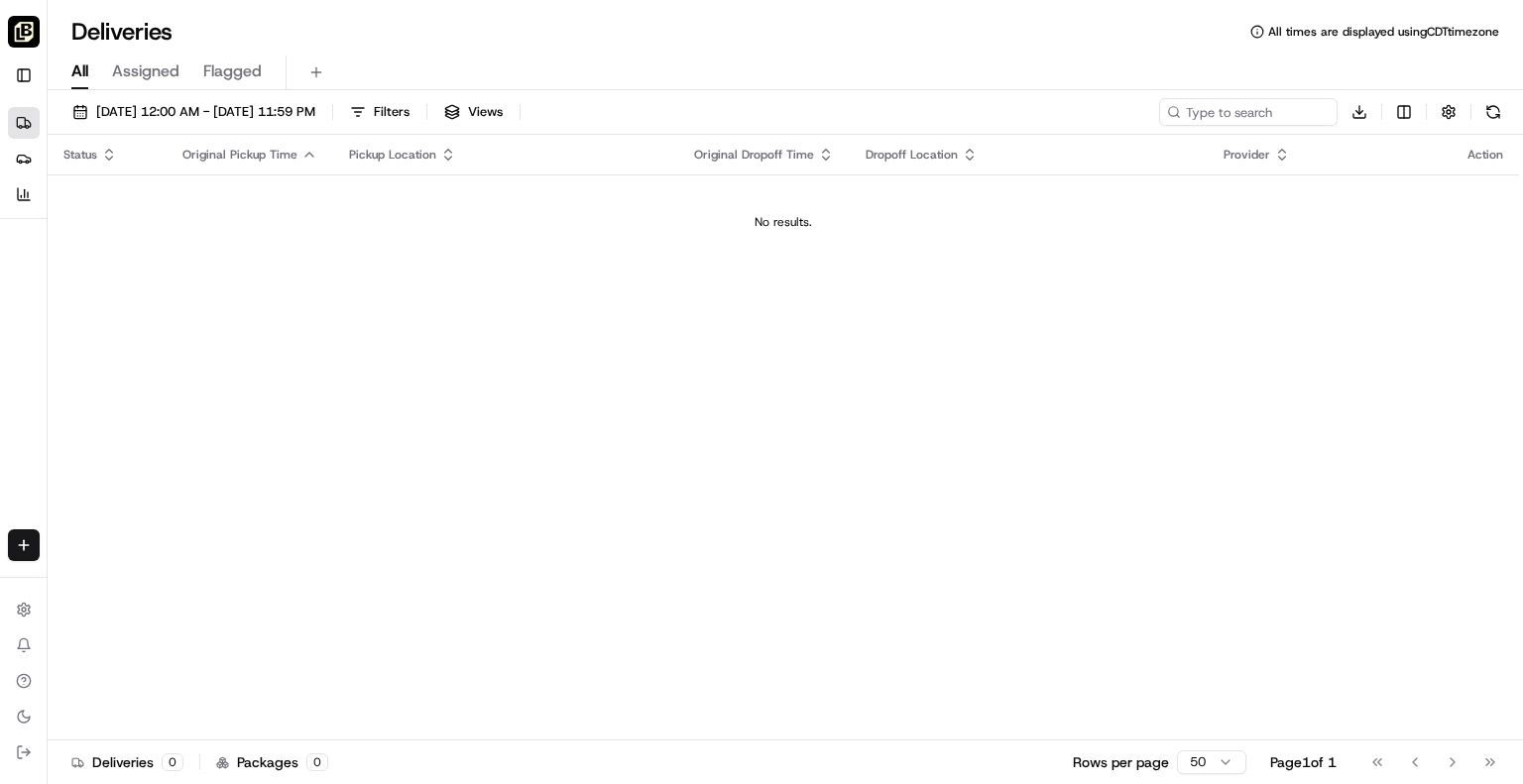 click on "Deliveries All times are displayed using  CDT  timezone" at bounding box center (785, 32) 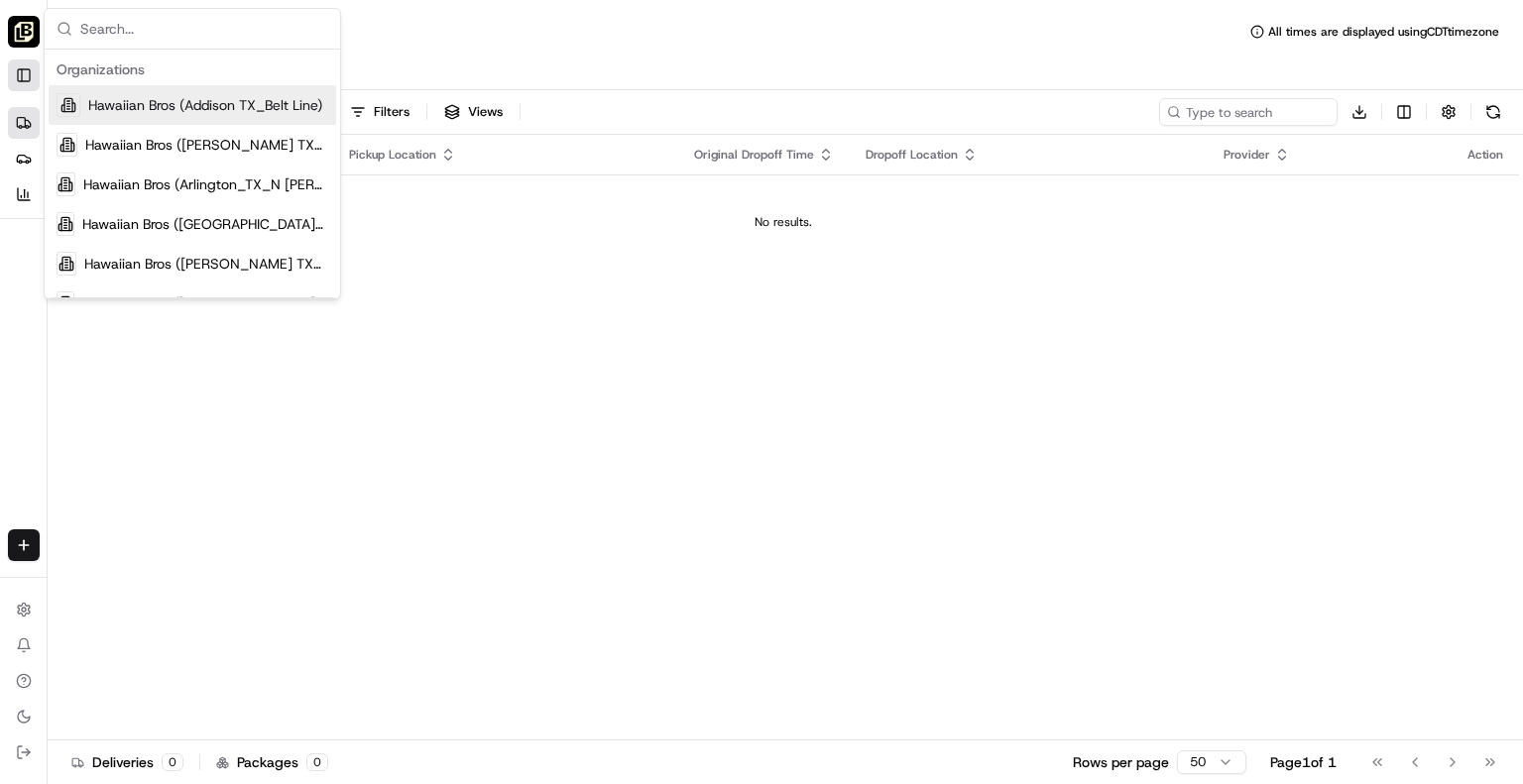 click on "Toggle Sidebar" at bounding box center (24, 75) 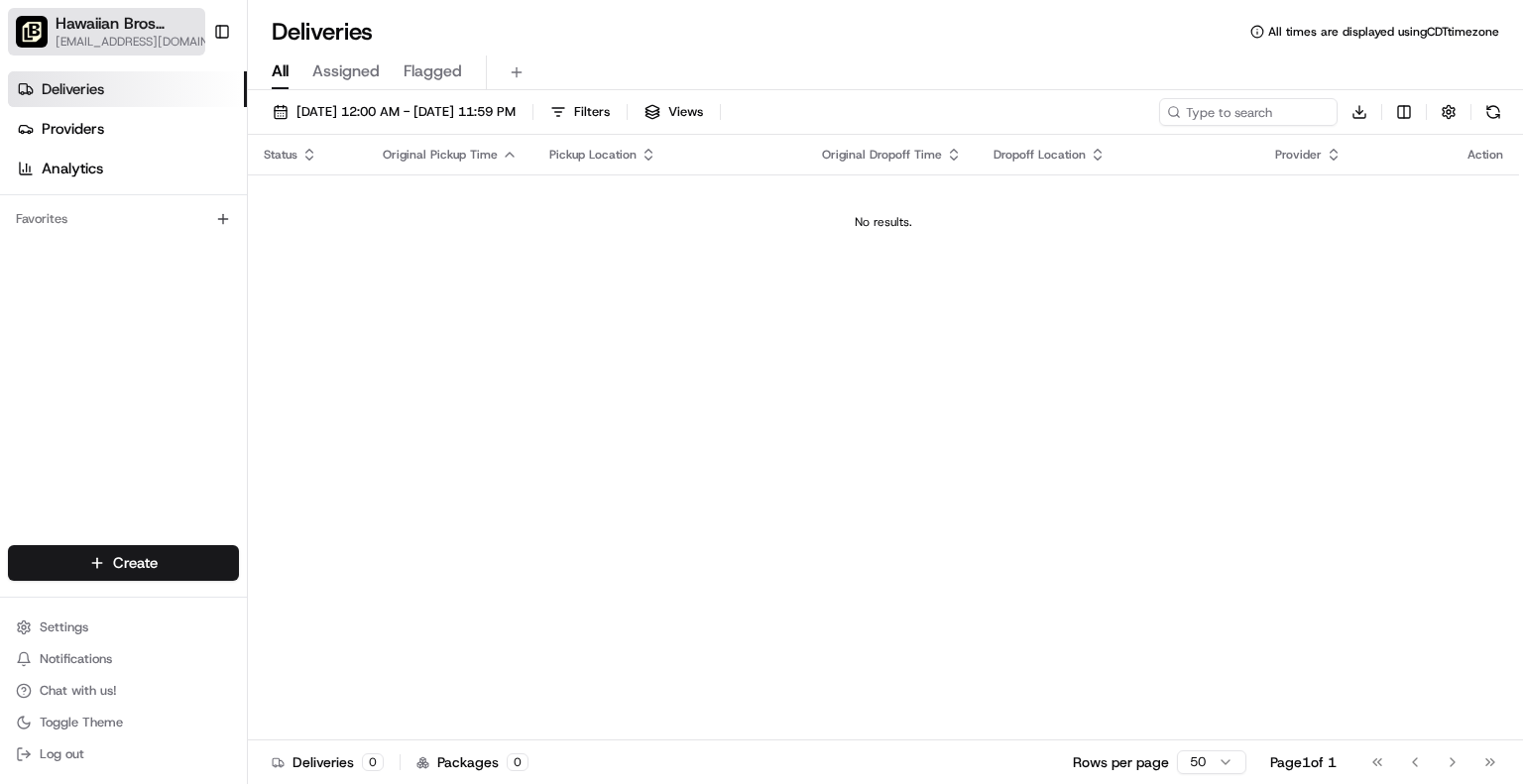 click on "[EMAIL_ADDRESS][DOMAIN_NAME]" at bounding box center [150, 42] 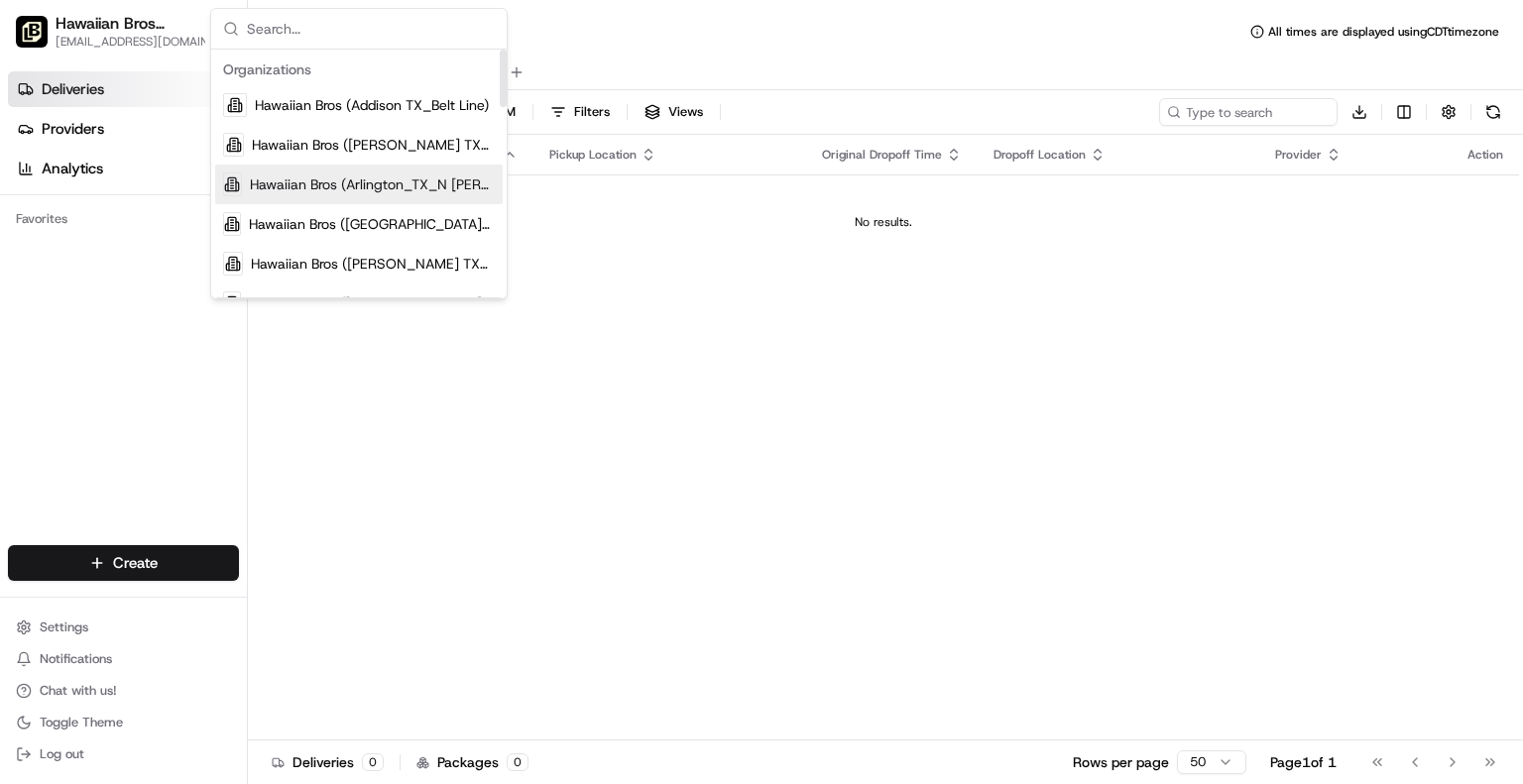 click on "Hawaiian Bros (Arlington_TX_N [PERSON_NAME])" at bounding box center [359, 184] 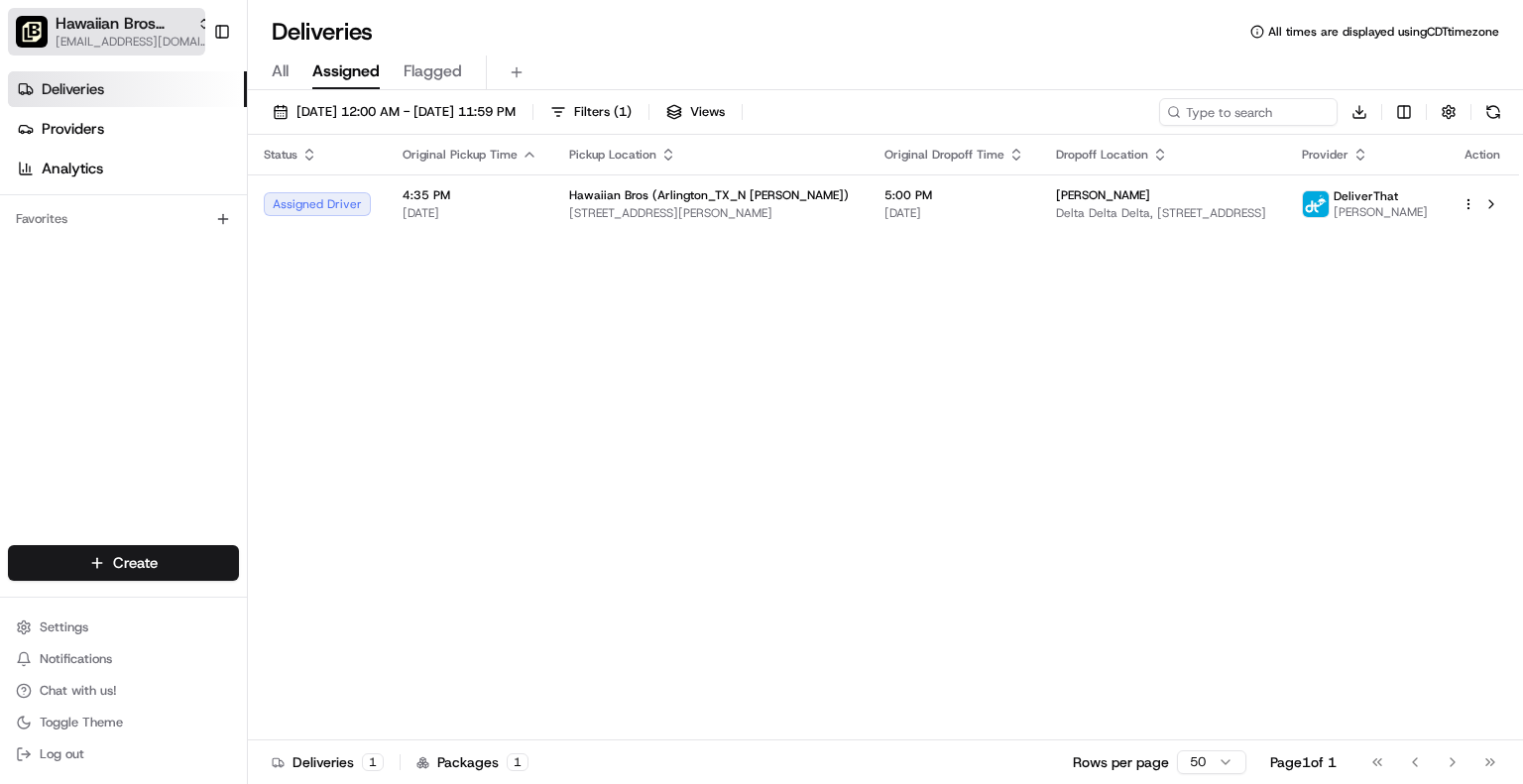 click on "[EMAIL_ADDRESS][DOMAIN_NAME]" at bounding box center (133, 42) 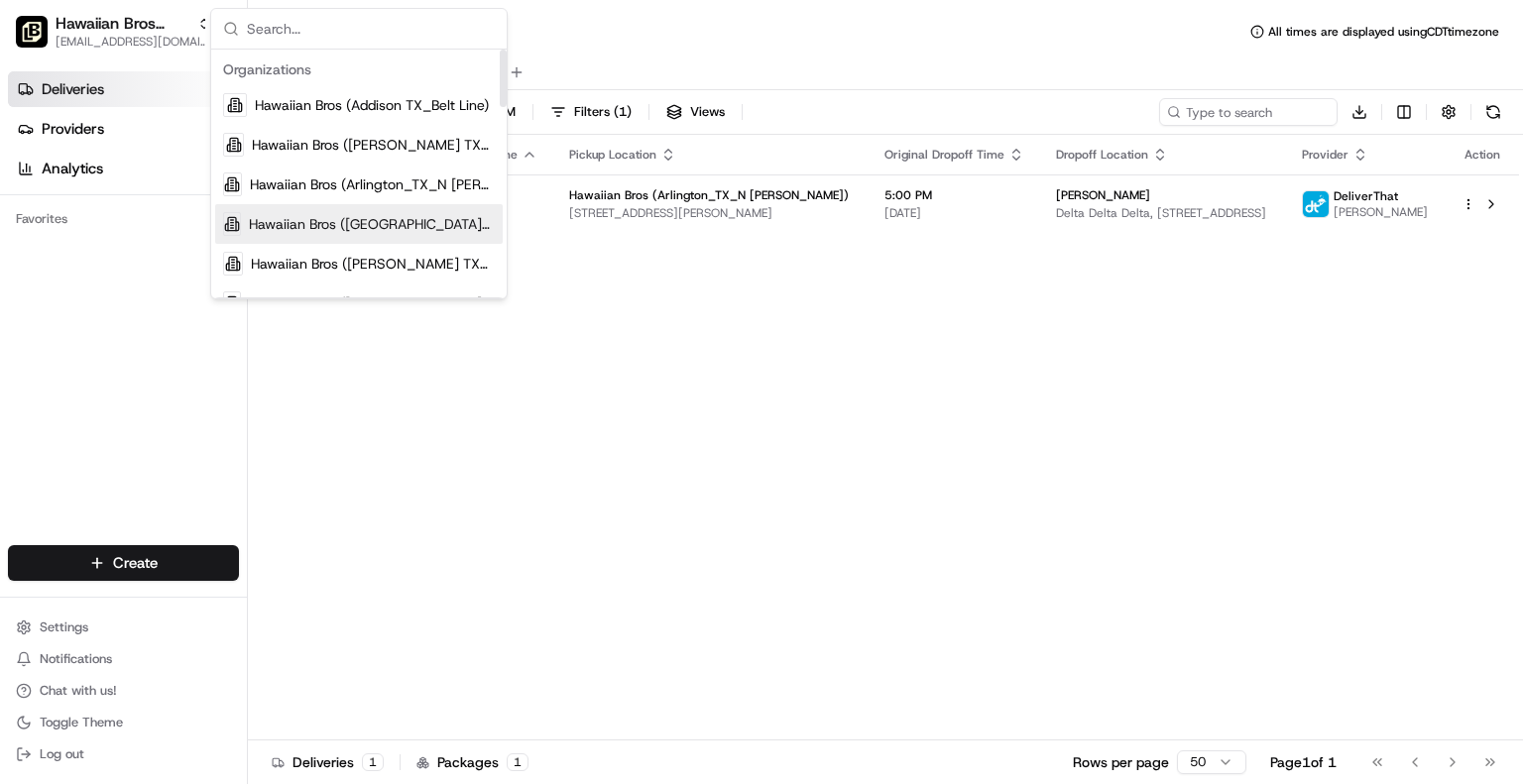 click on "Hawaiian Bros ([GEOGRAPHIC_DATA] [GEOGRAPHIC_DATA])" at bounding box center [372, 224] 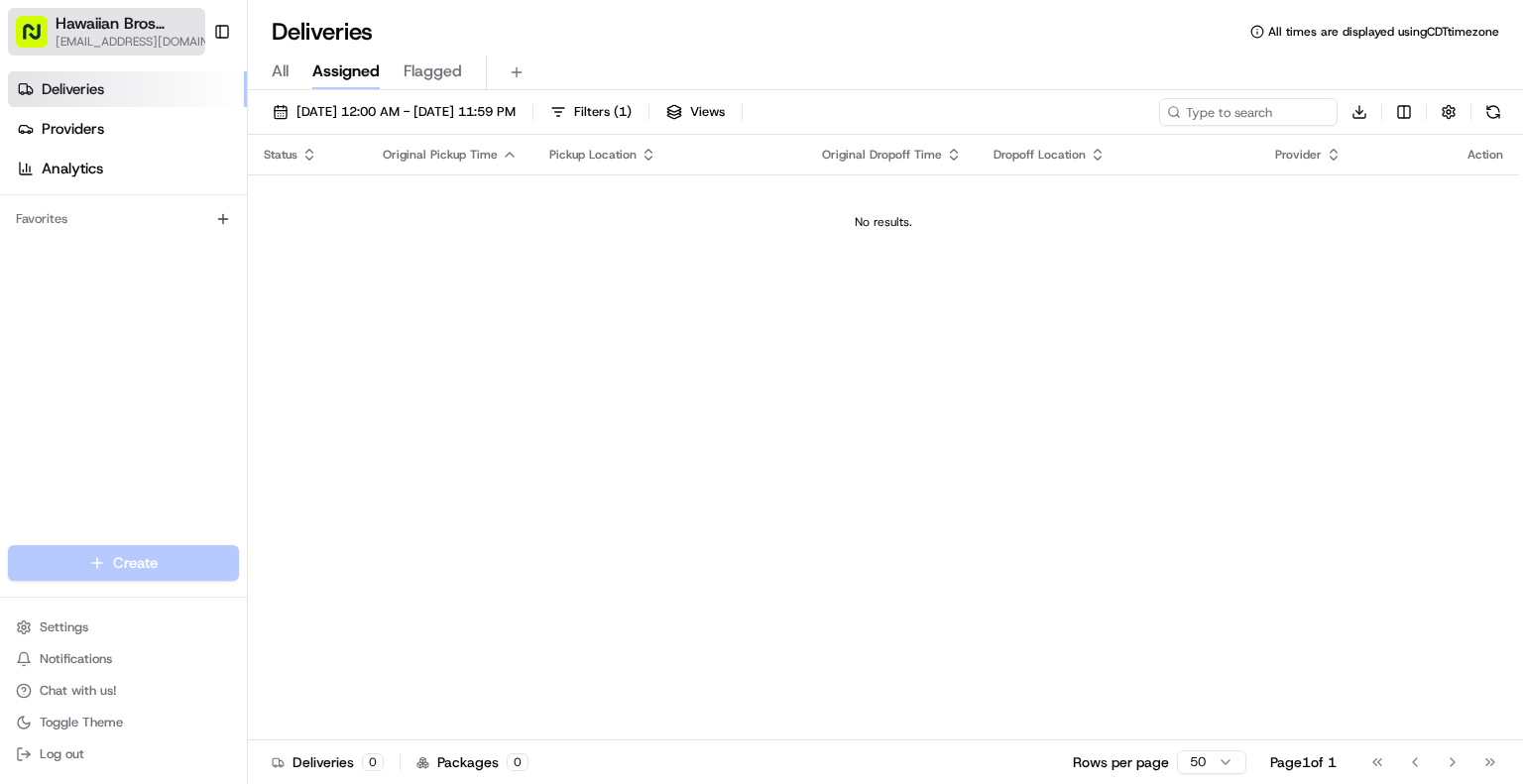 click 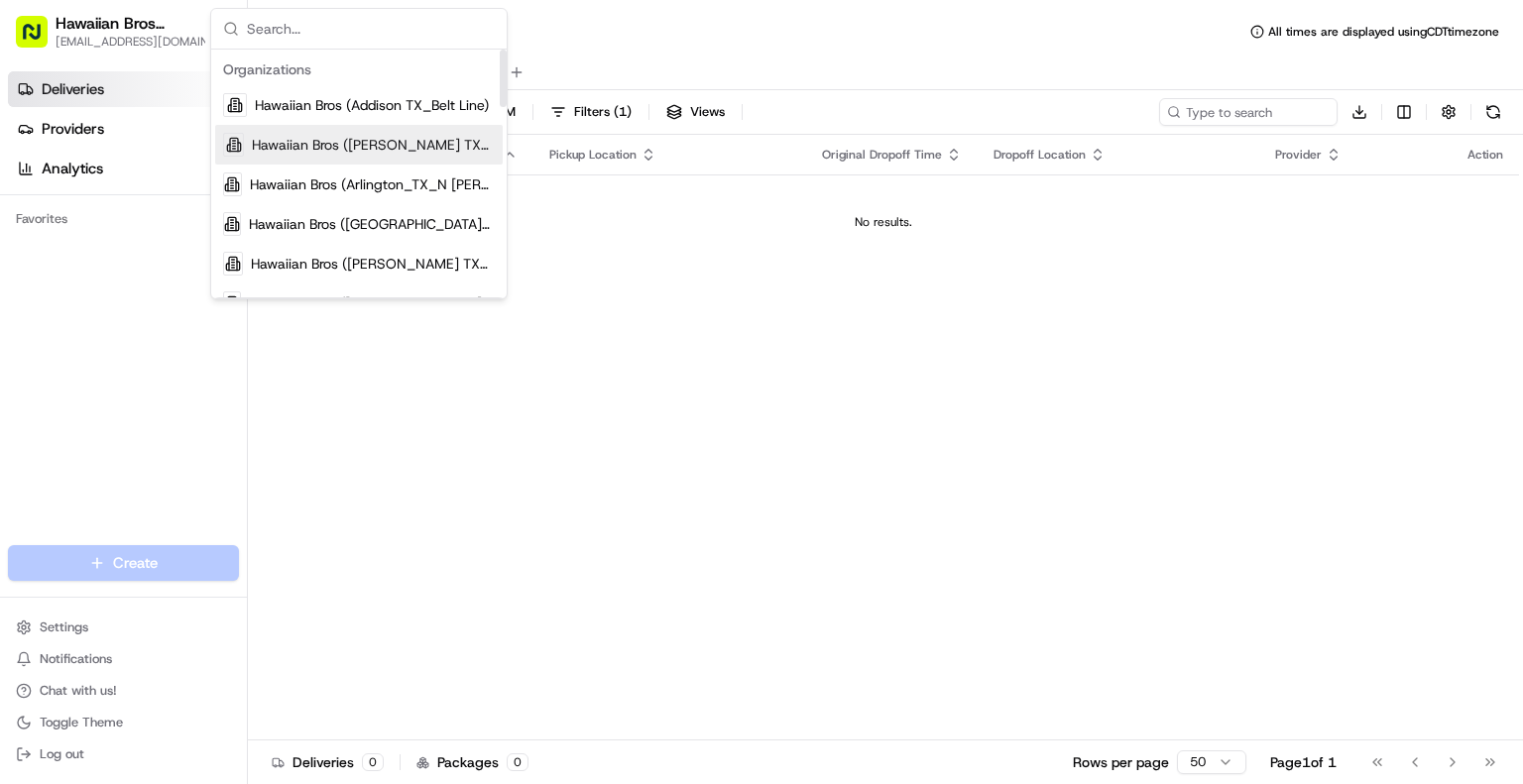 click on "Status Original Pickup Time Pickup Location Original Dropoff Time Dropoff Location Provider Action No results." at bounding box center (883, 437) 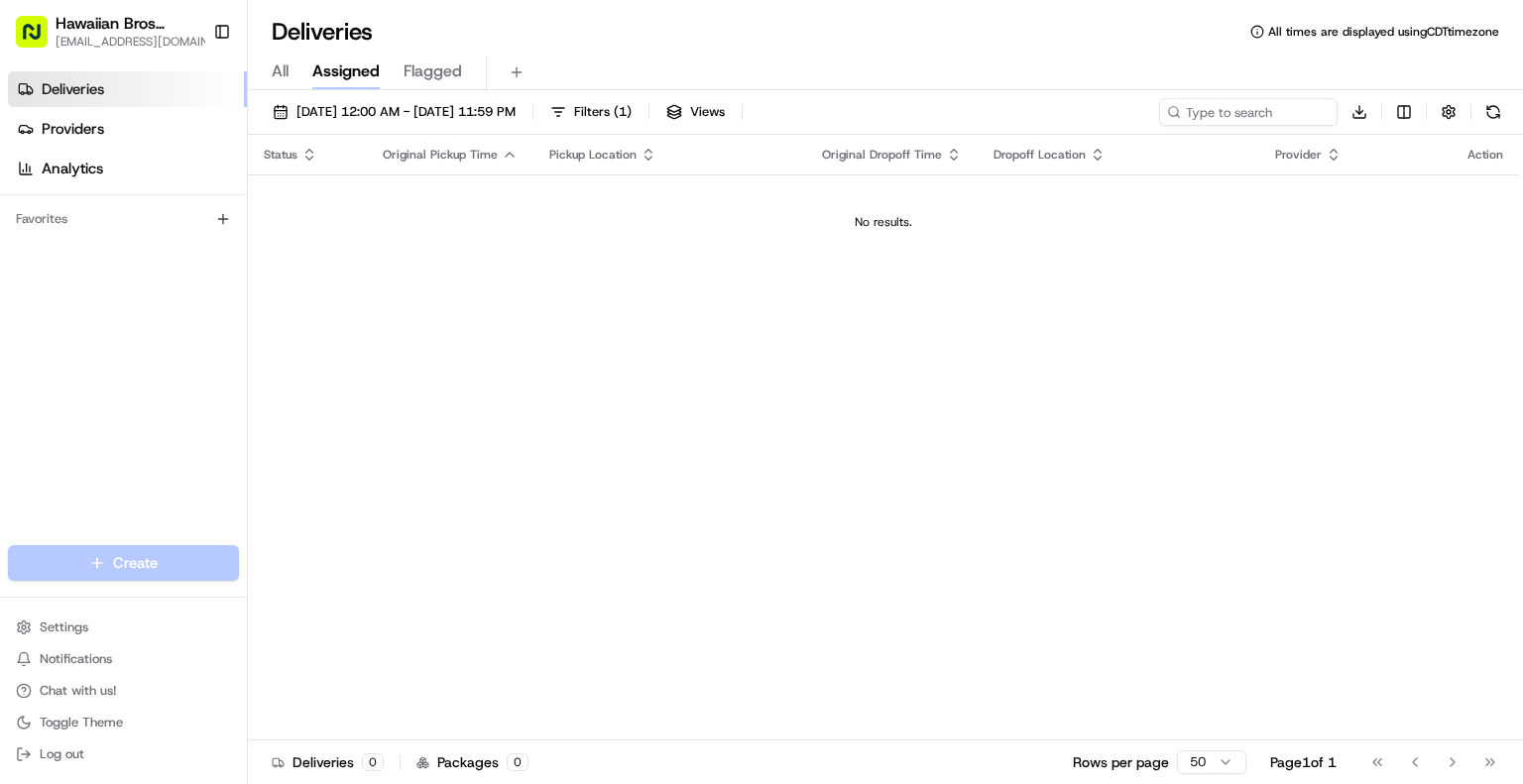 click on "[DATE] 12:00 AM - [DATE] 11:59 PM Filters ( 1 ) Views Download" at bounding box center [885, 116] 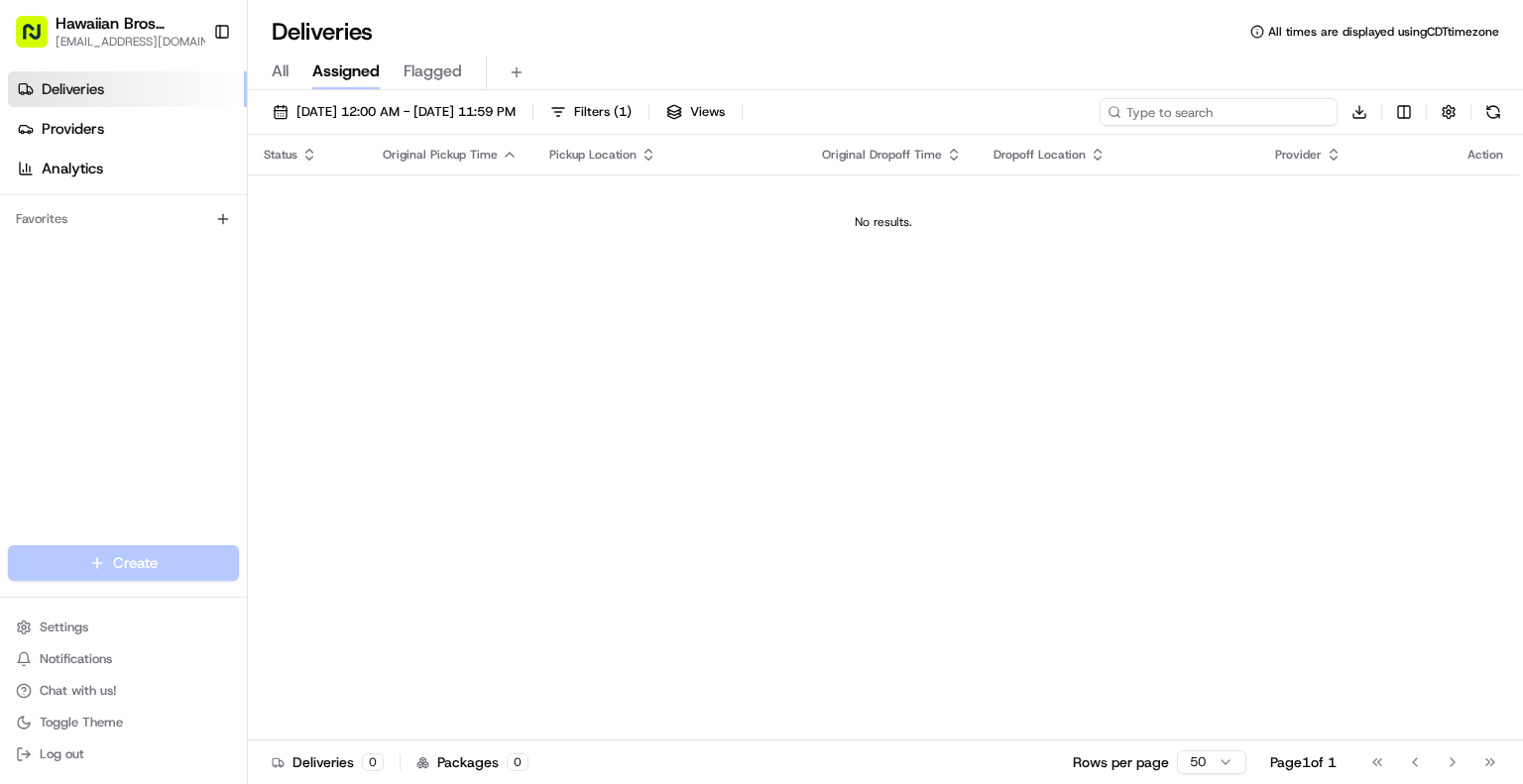 click at bounding box center [1219, 112] 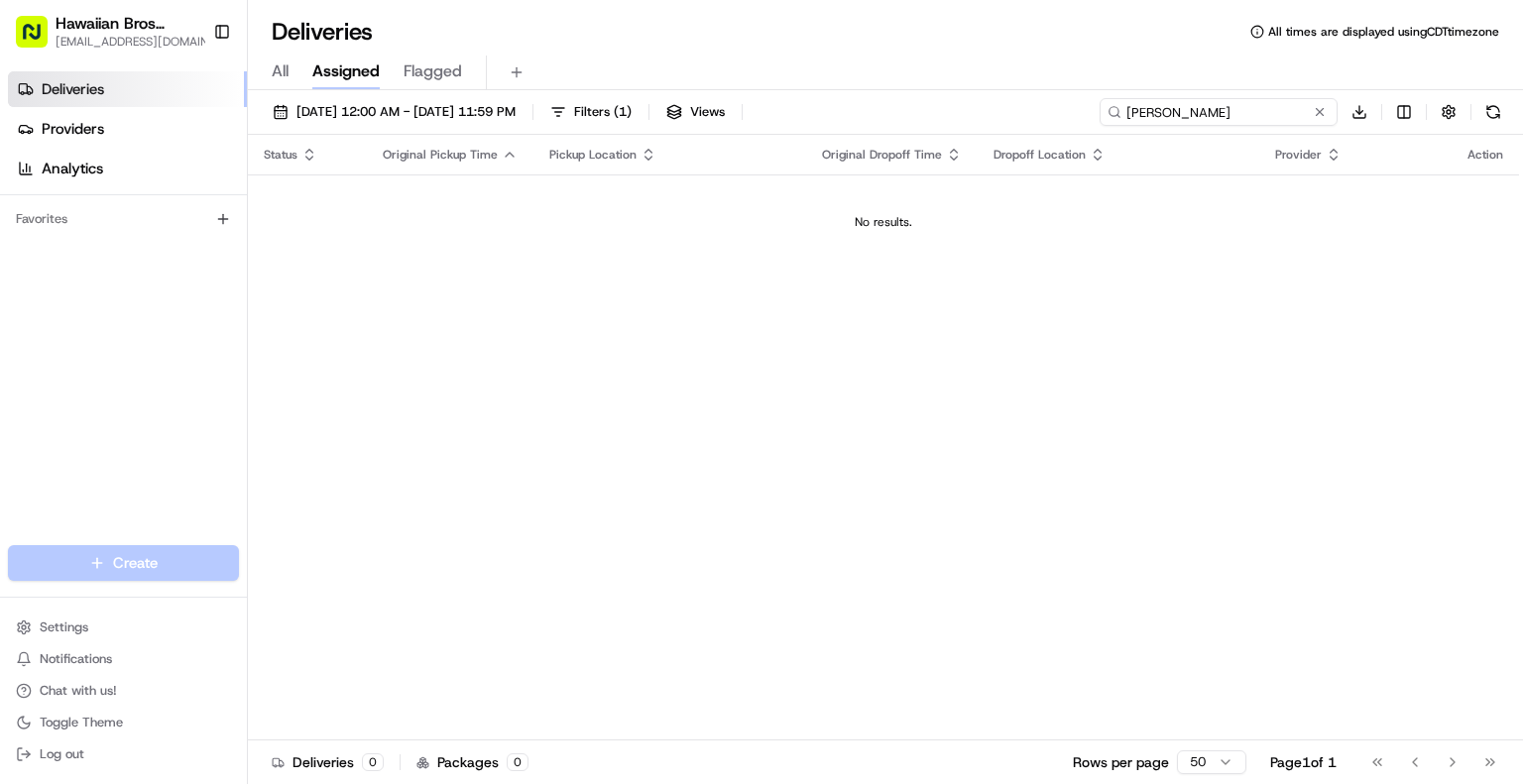 type on "[PERSON_NAME]" 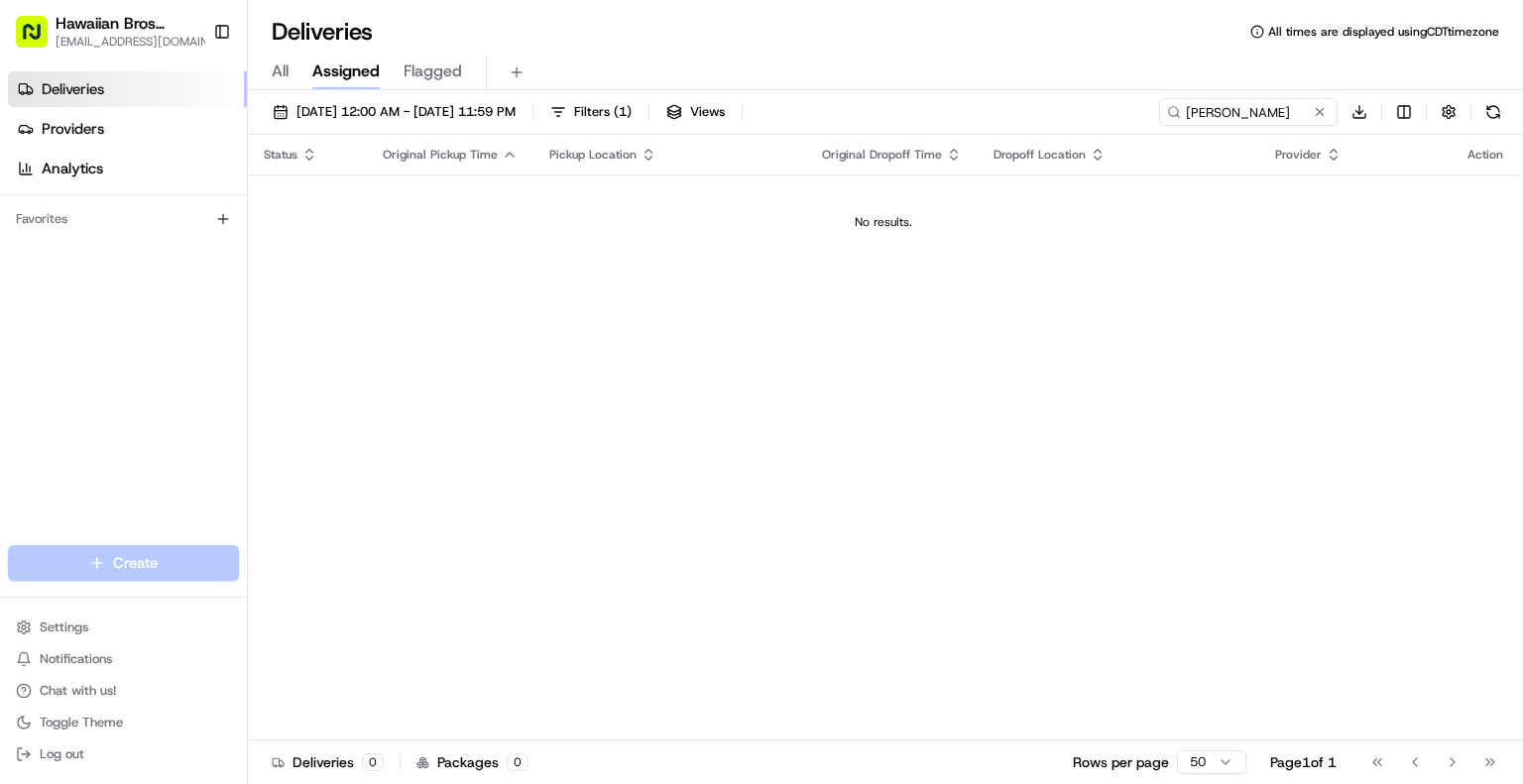type 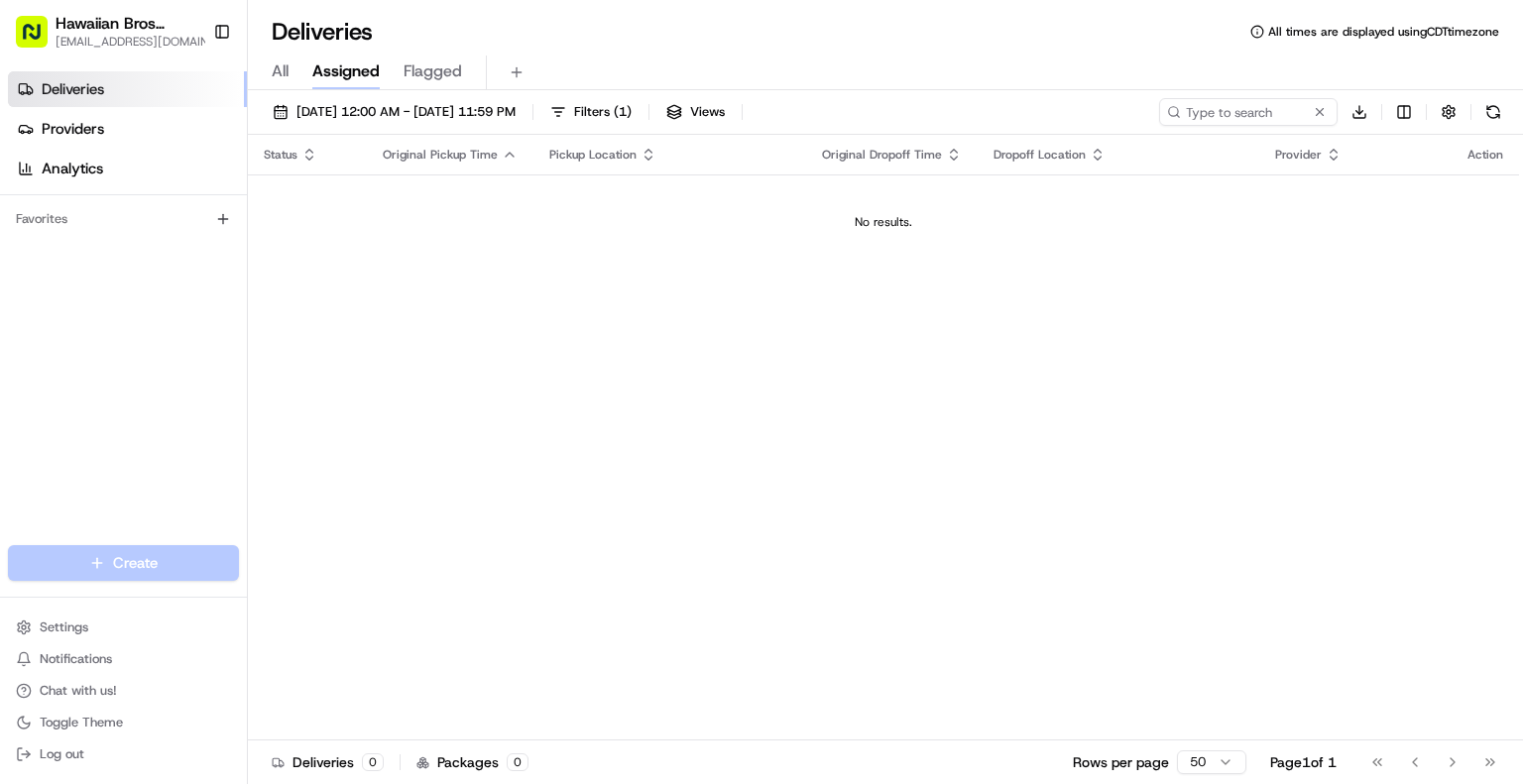 click on "All" at bounding box center (280, 71) 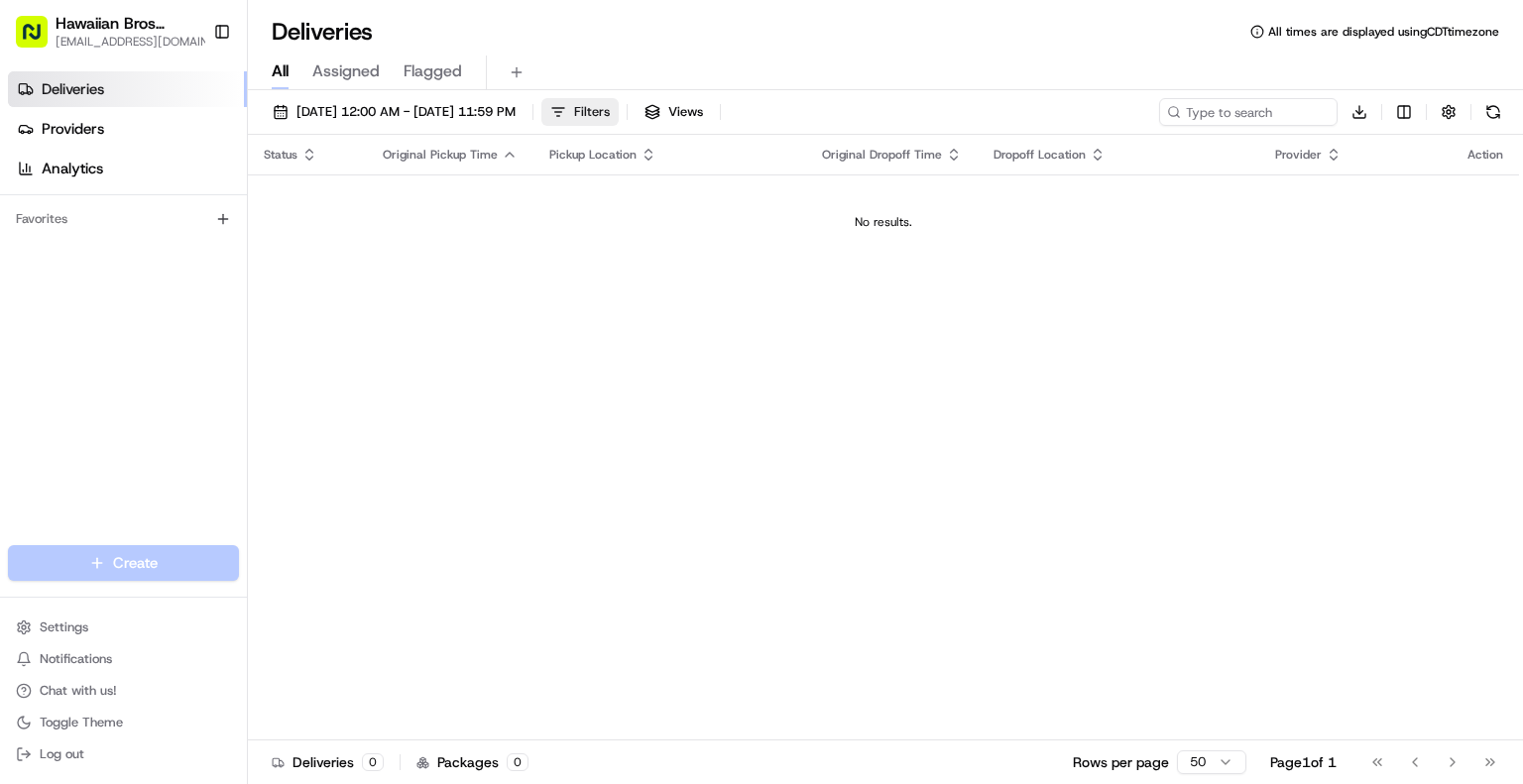click on "Filters" at bounding box center (580, 112) 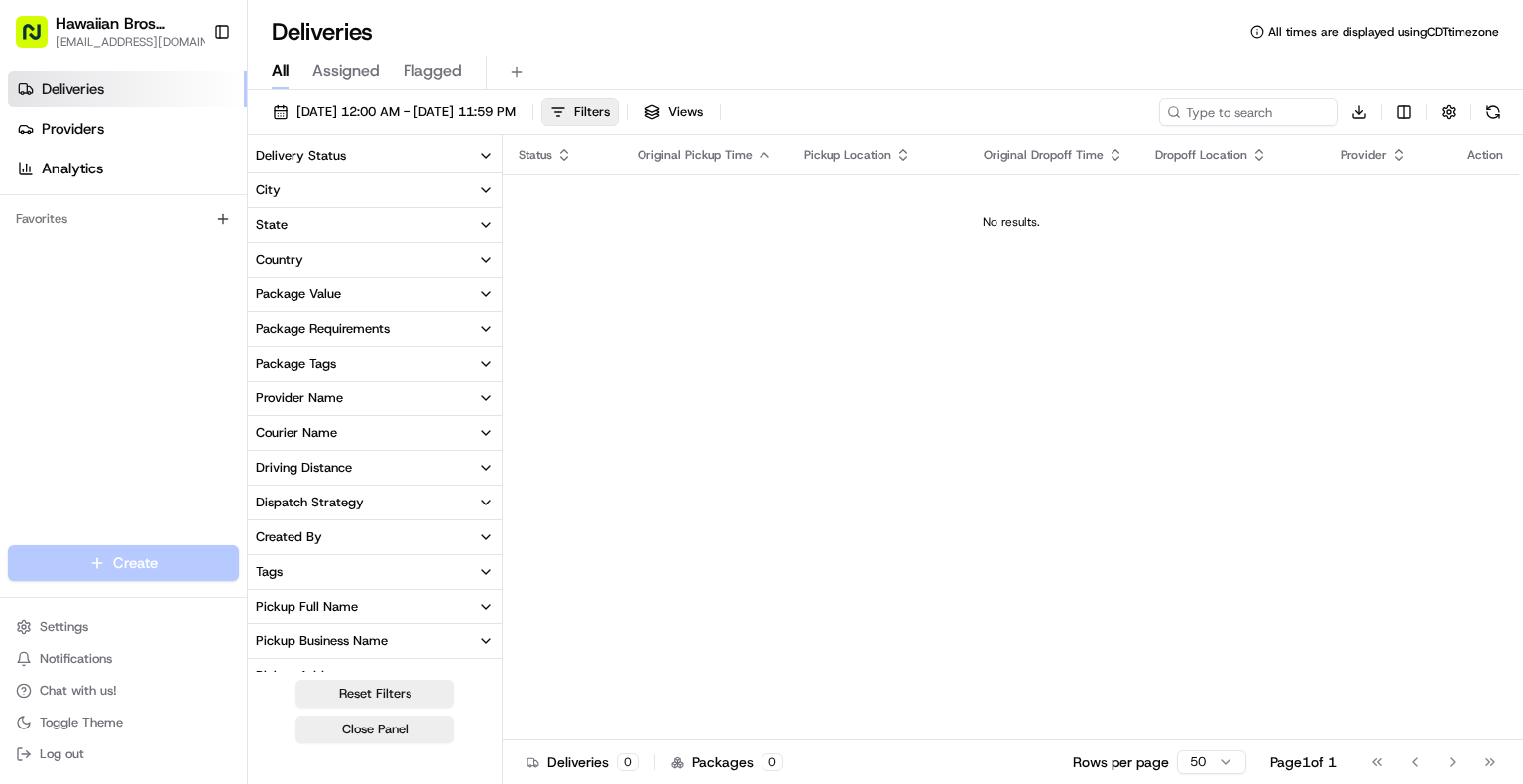 click on "Package Value" at bounding box center [375, 294] 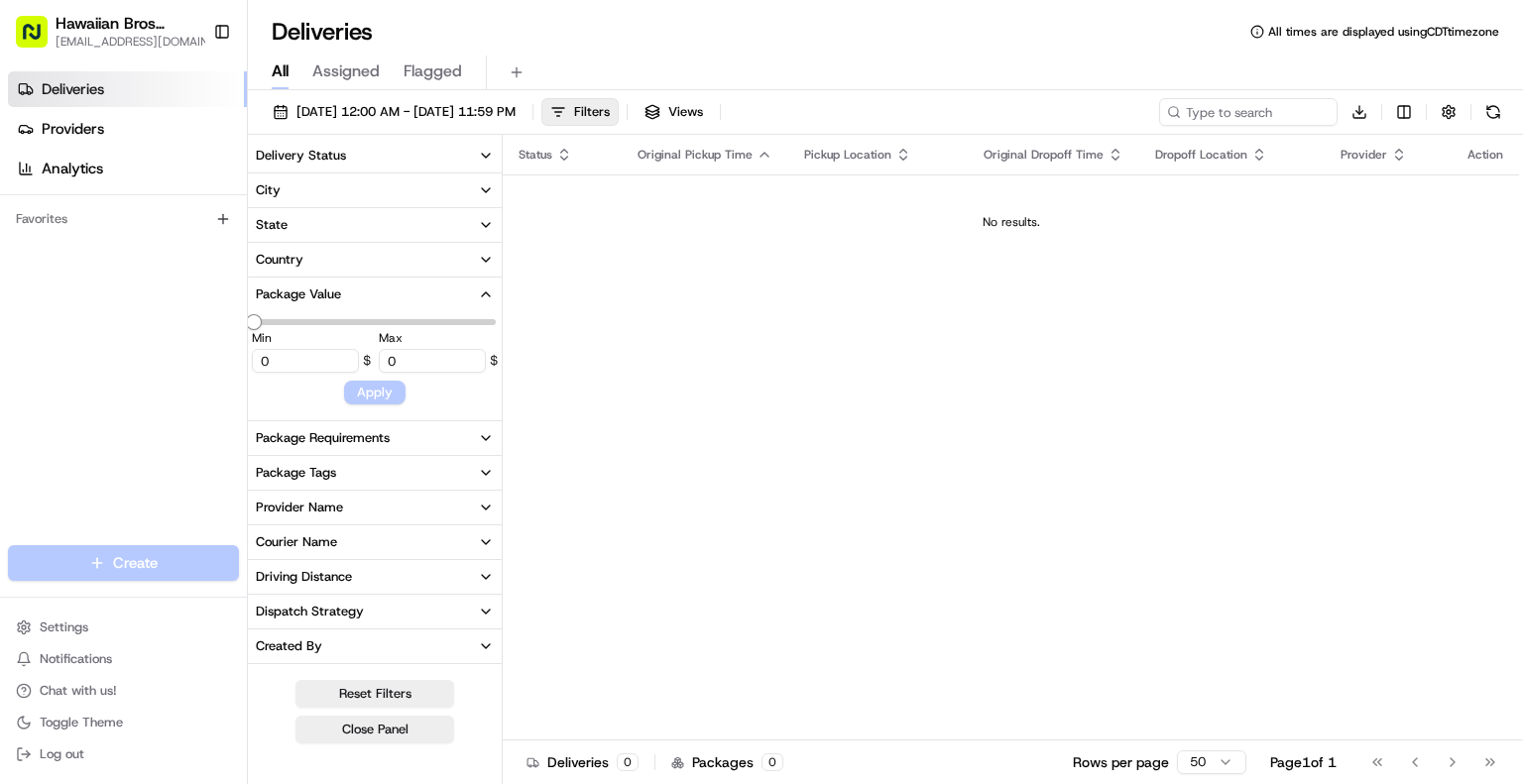 click on "0" at bounding box center (305, 361) 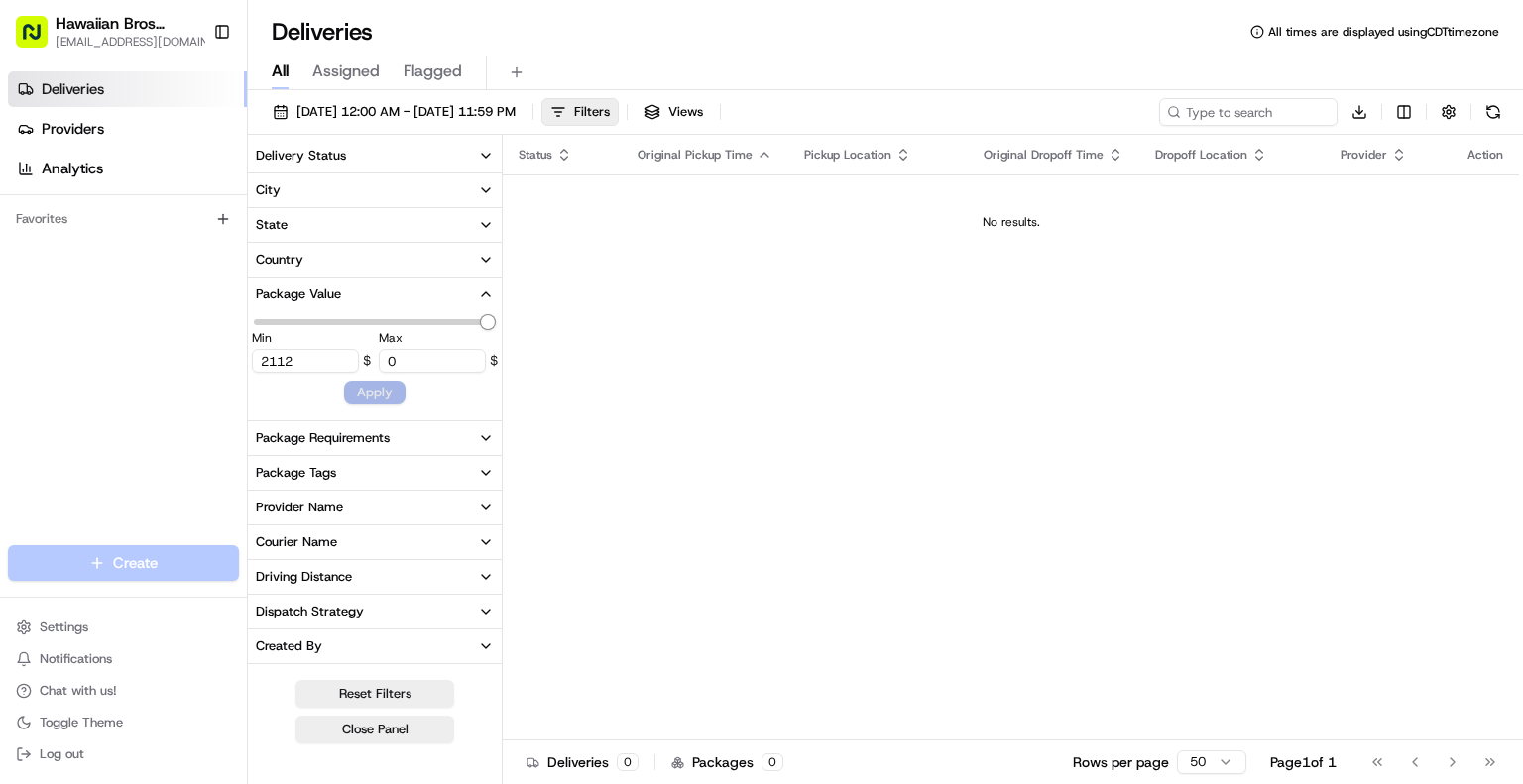type on "2112" 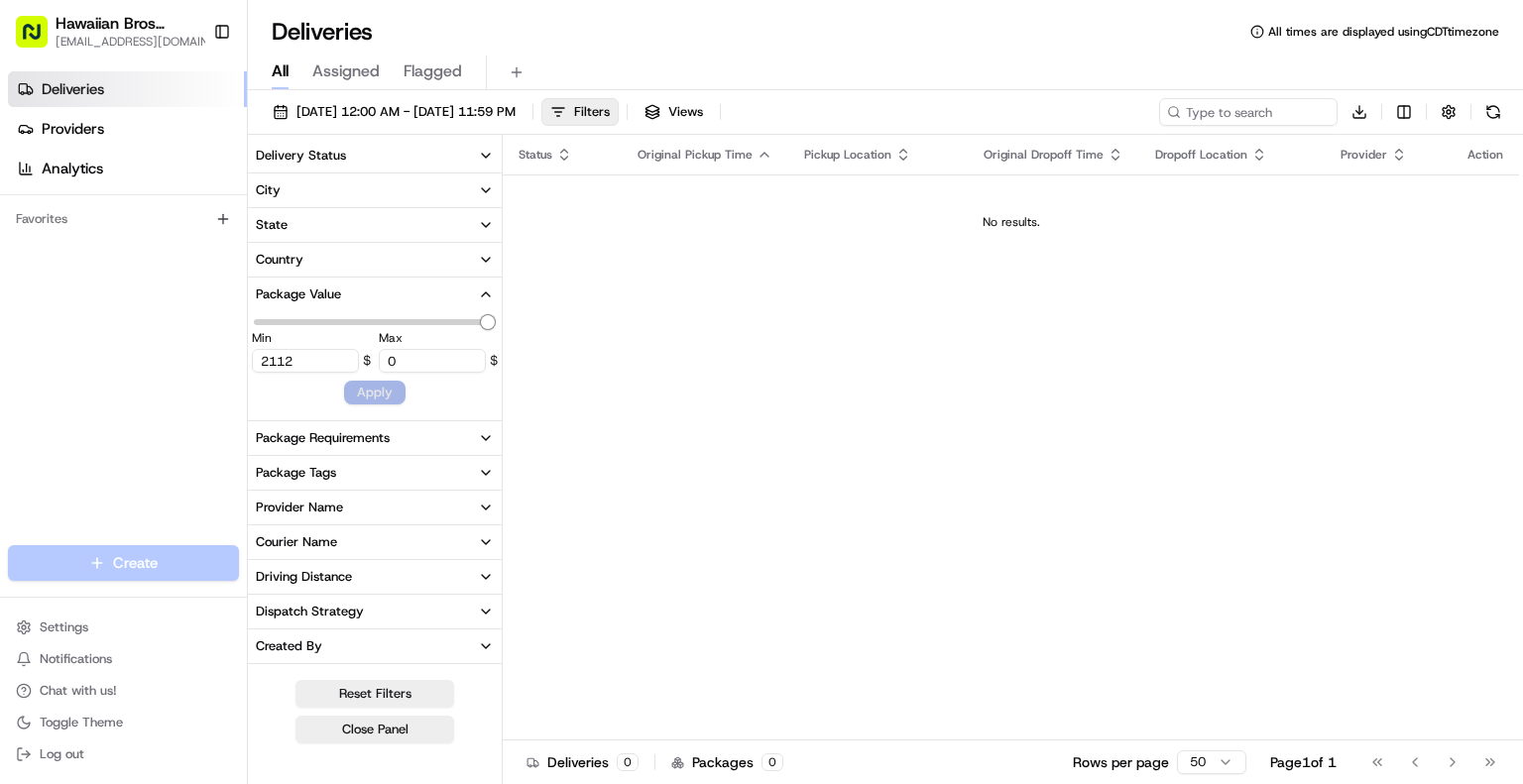 click on "Apply" at bounding box center (375, 392) 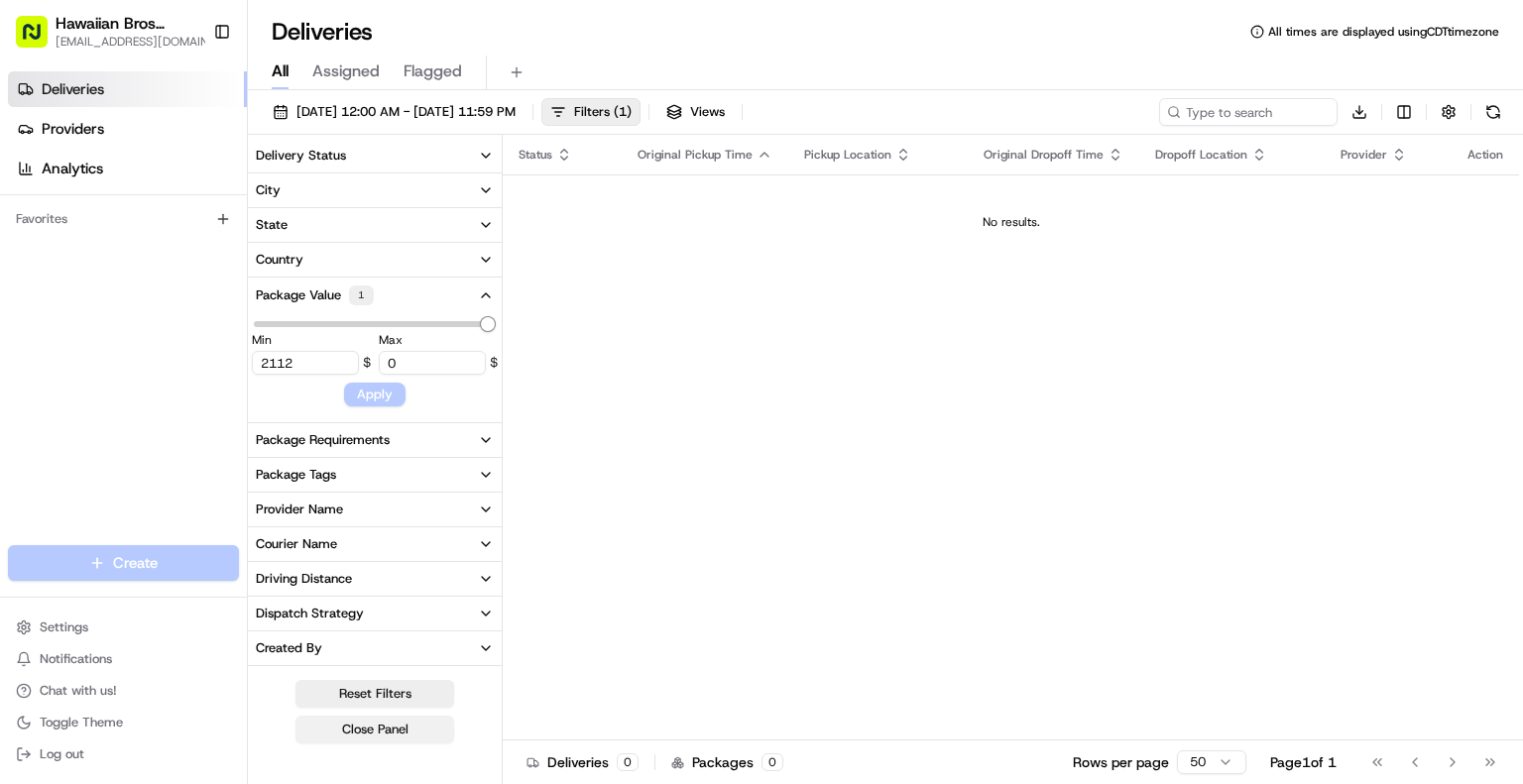 click on "Close Panel" at bounding box center (375, 729) 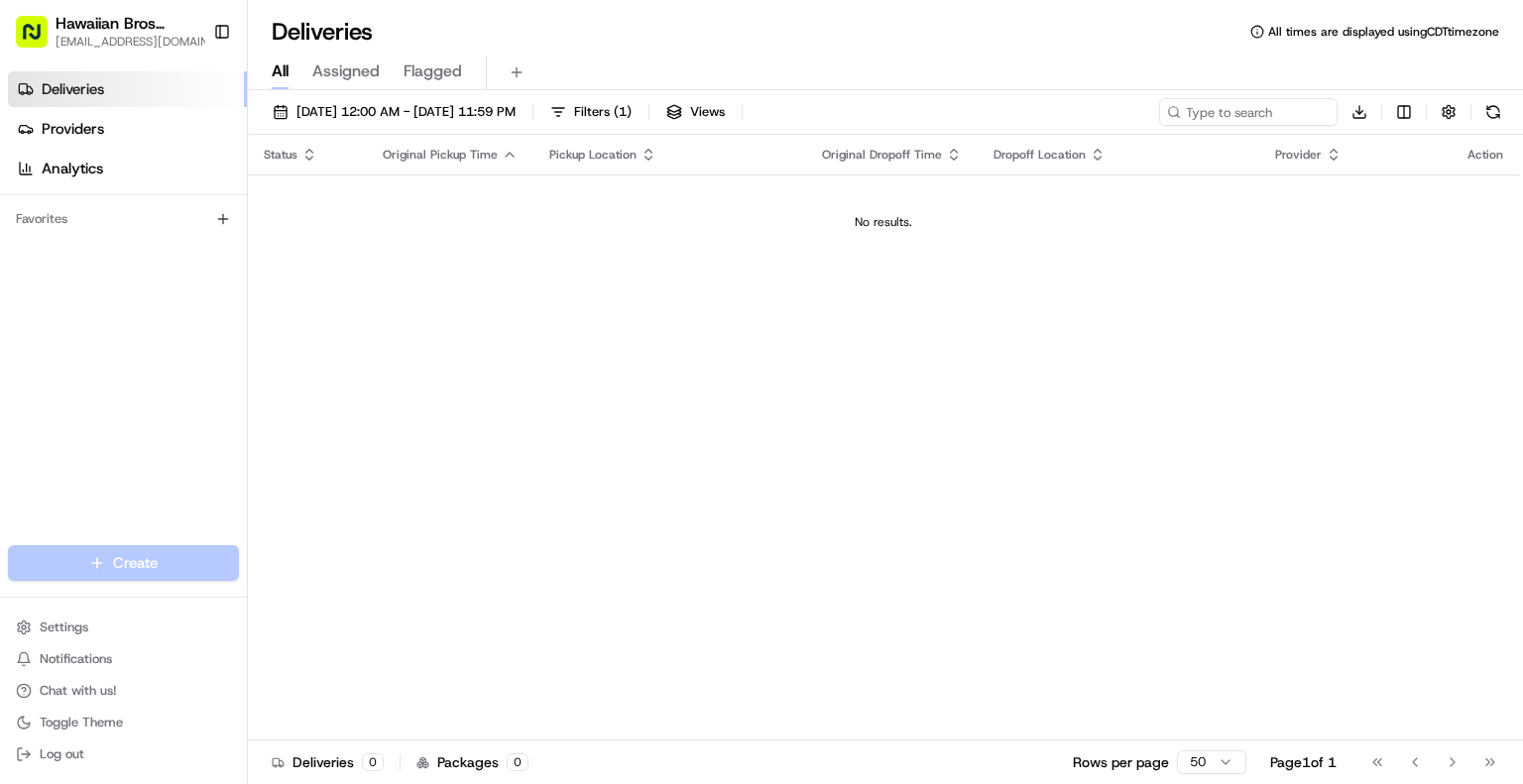 click on "Assigned" at bounding box center [346, 72] 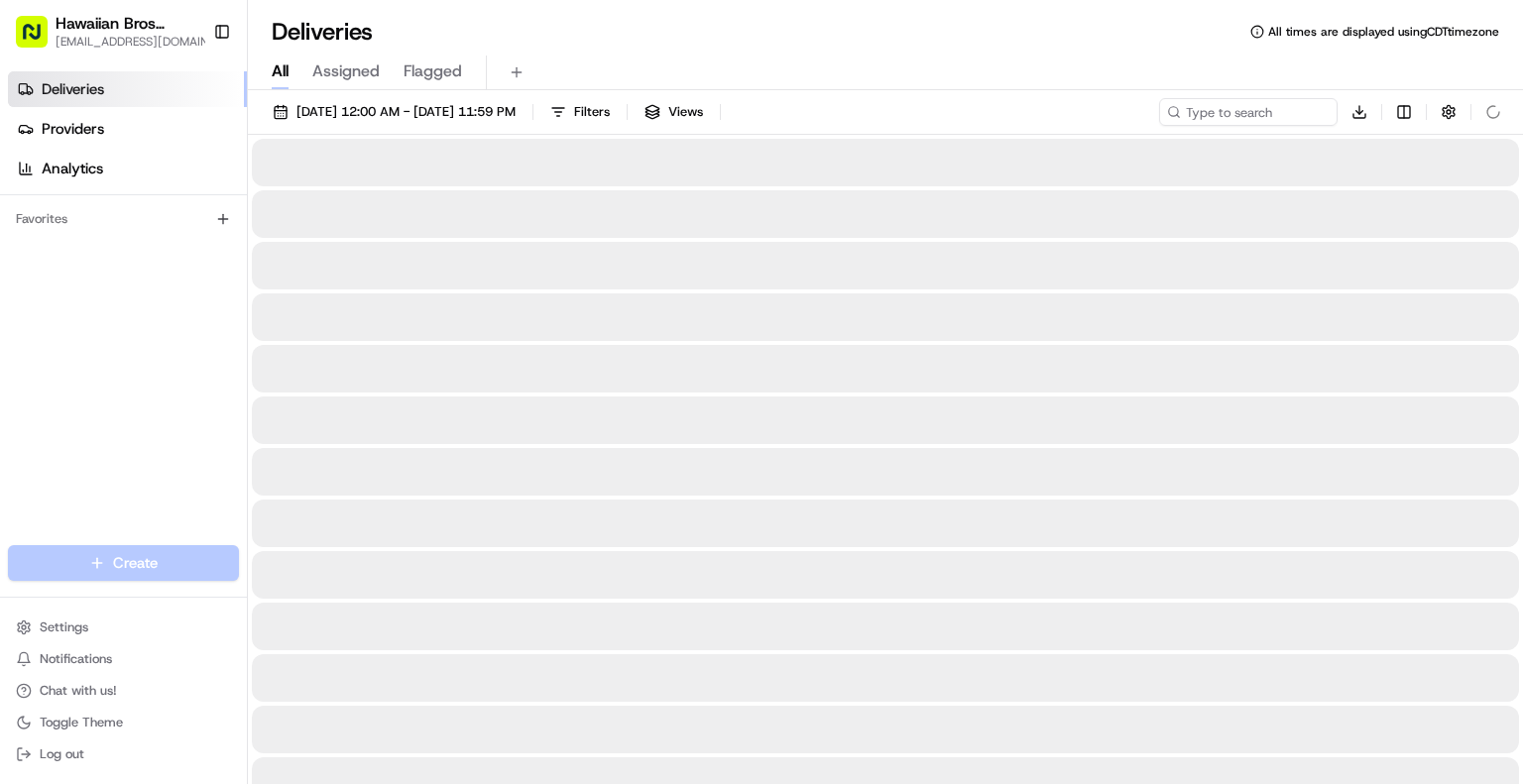 click on "All" at bounding box center [280, 71] 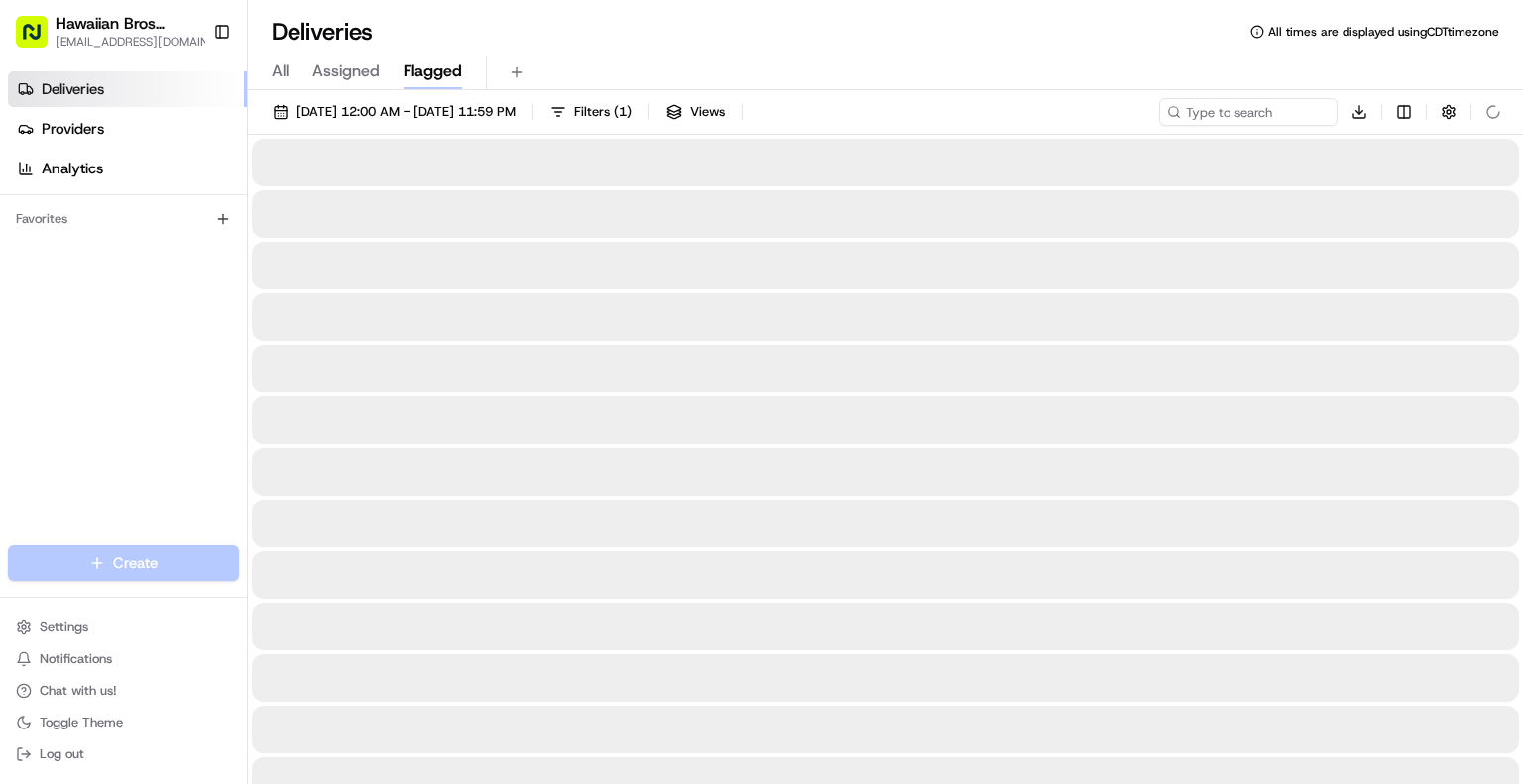 click on "Flagged" at bounding box center [432, 71] 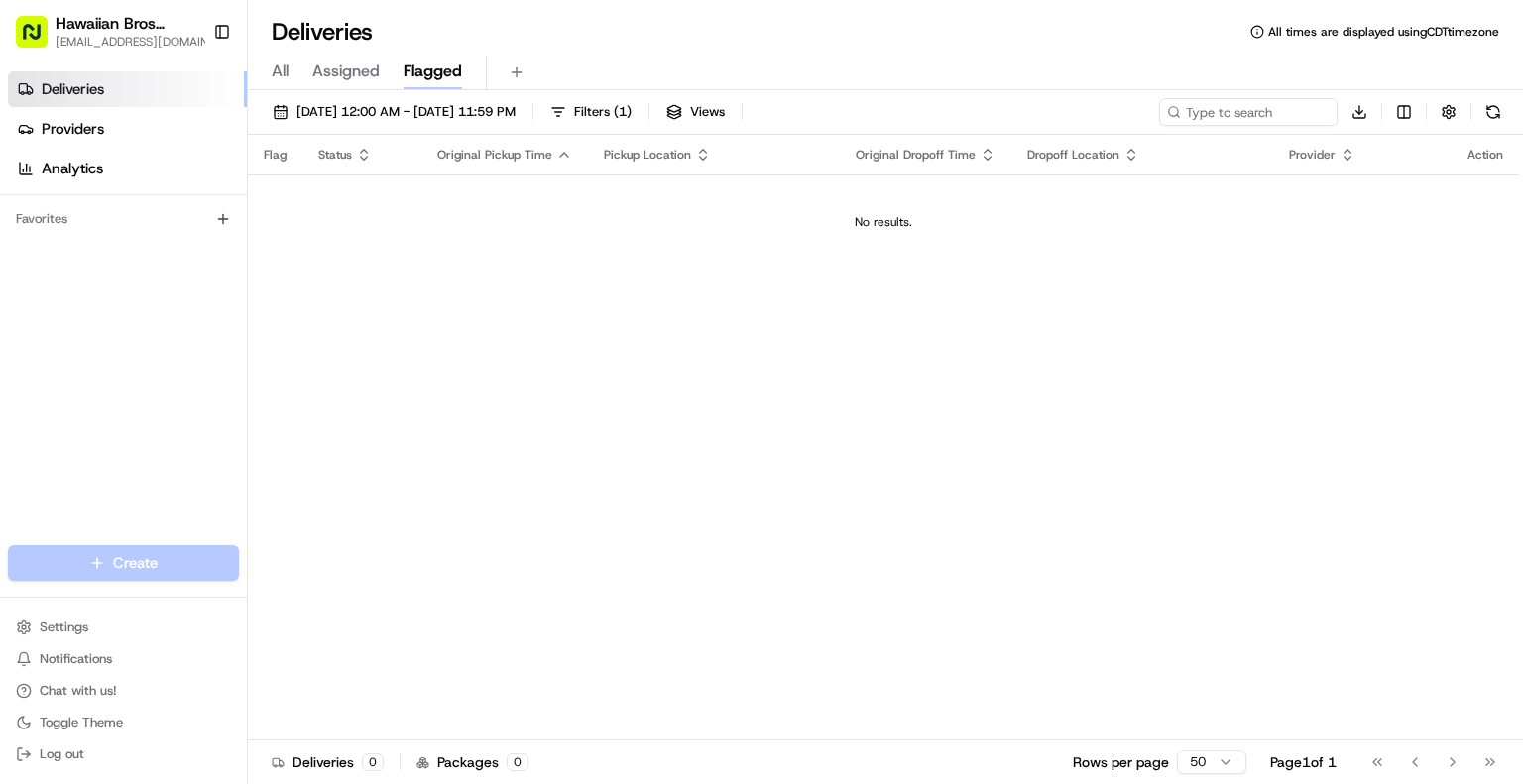 click on "Deliveries" at bounding box center [127, 89] 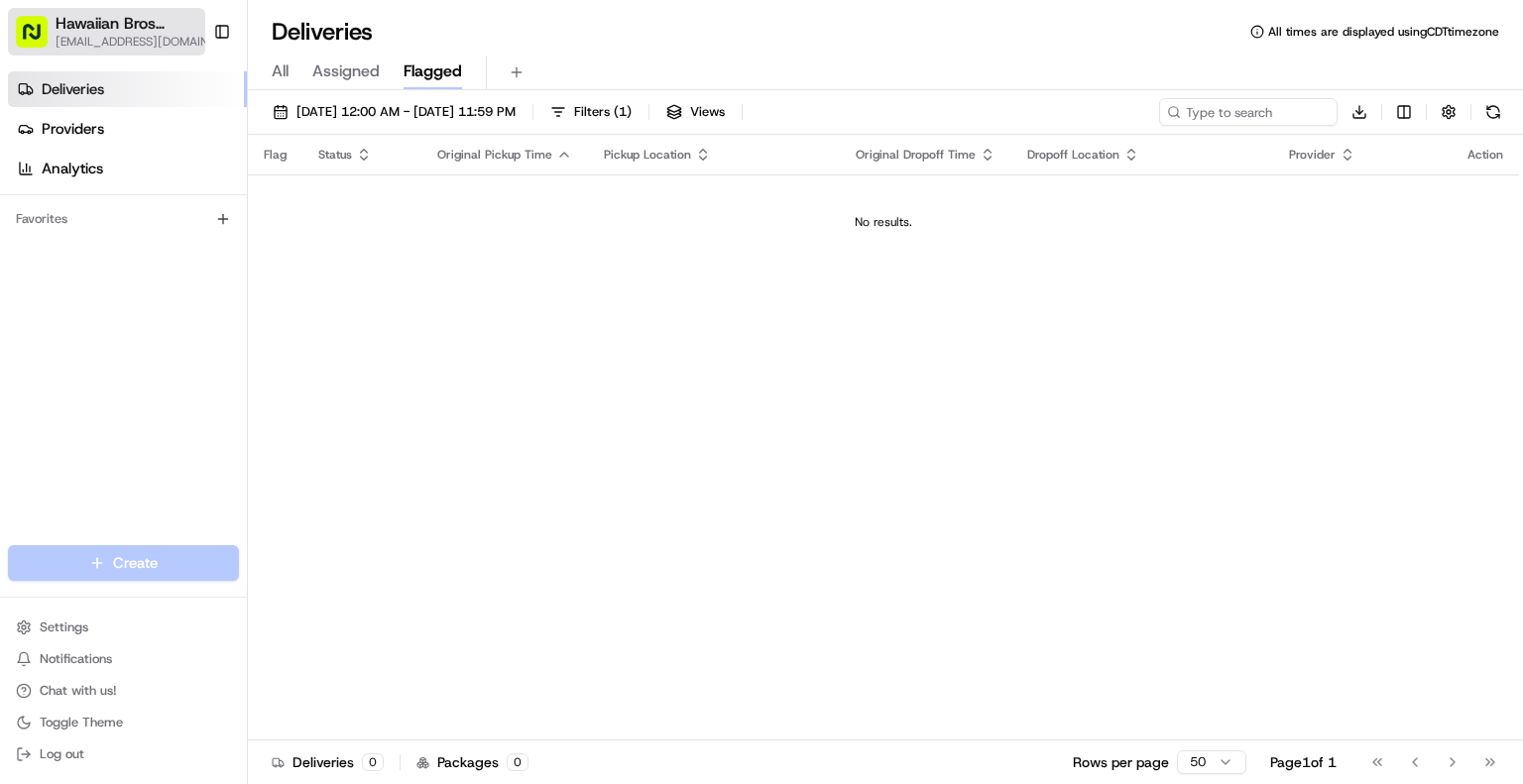 click on "Hawaiian Bros ([GEOGRAPHIC_DATA] [GEOGRAPHIC_DATA])" at bounding box center [139, 24] 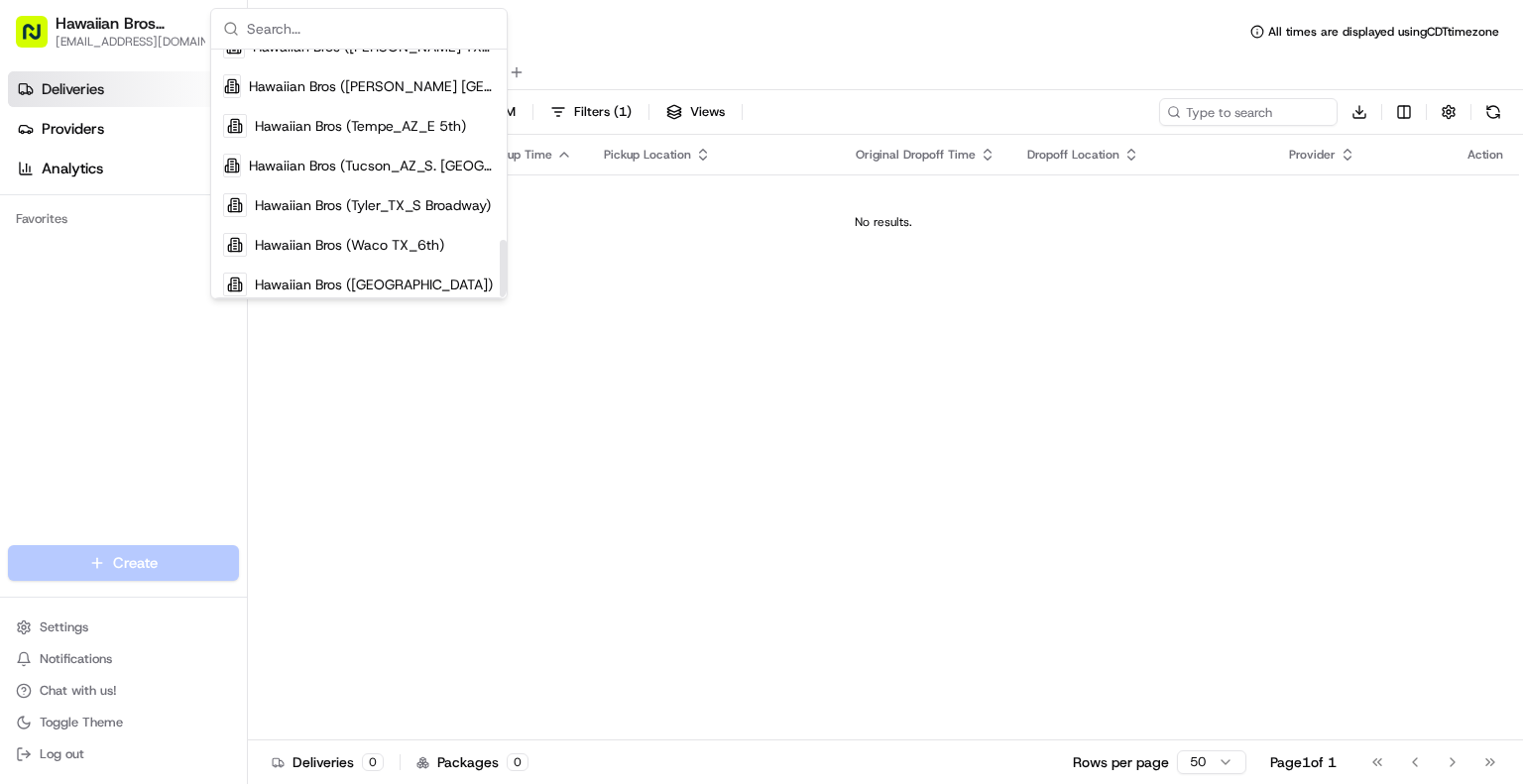 scroll, scrollTop: 822, scrollLeft: 0, axis: vertical 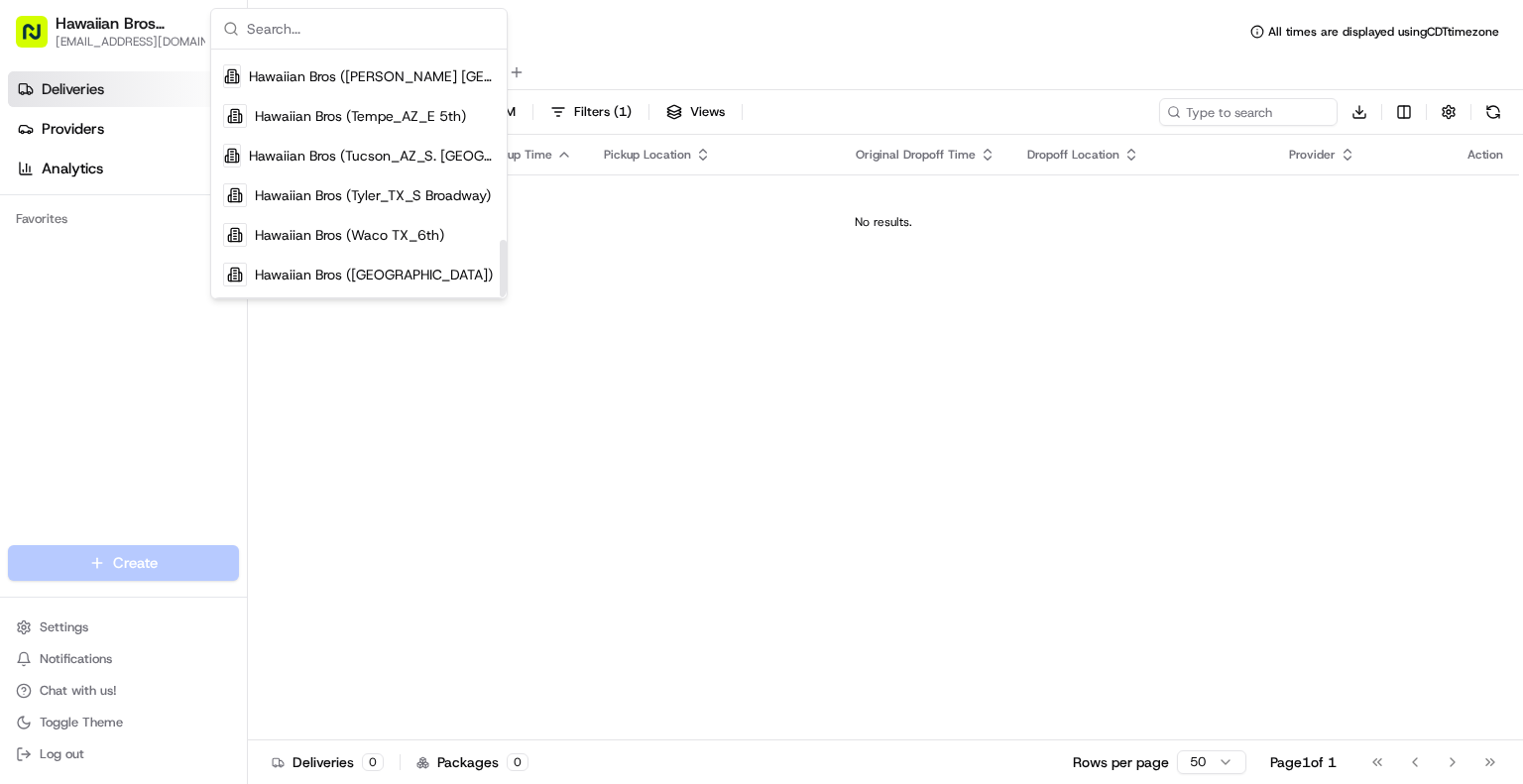 drag, startPoint x: 506, startPoint y: 90, endPoint x: 503, endPoint y: 291, distance: 201.02239 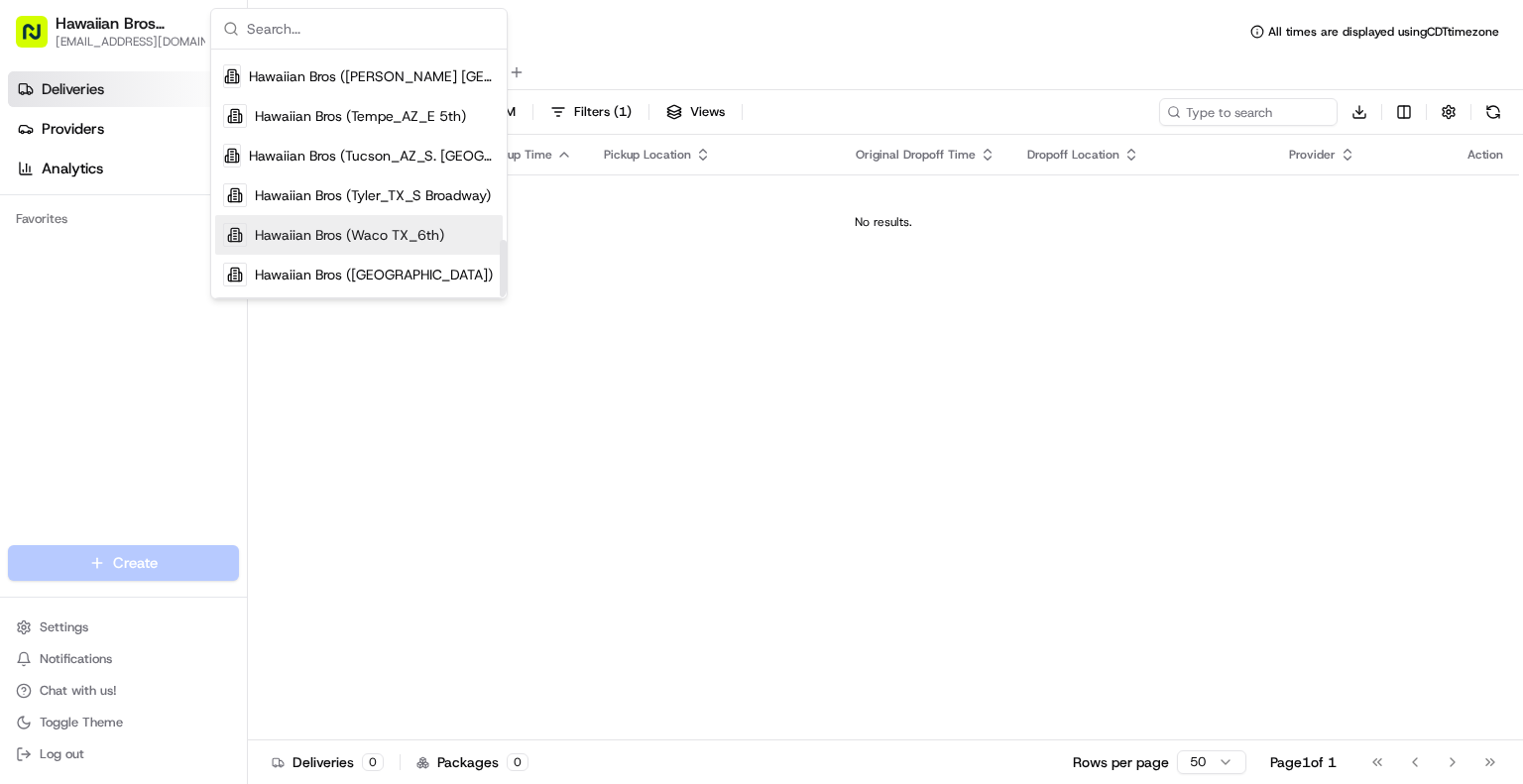 click on "Hawaiian Bros (Waco TX_6th)" at bounding box center [349, 235] 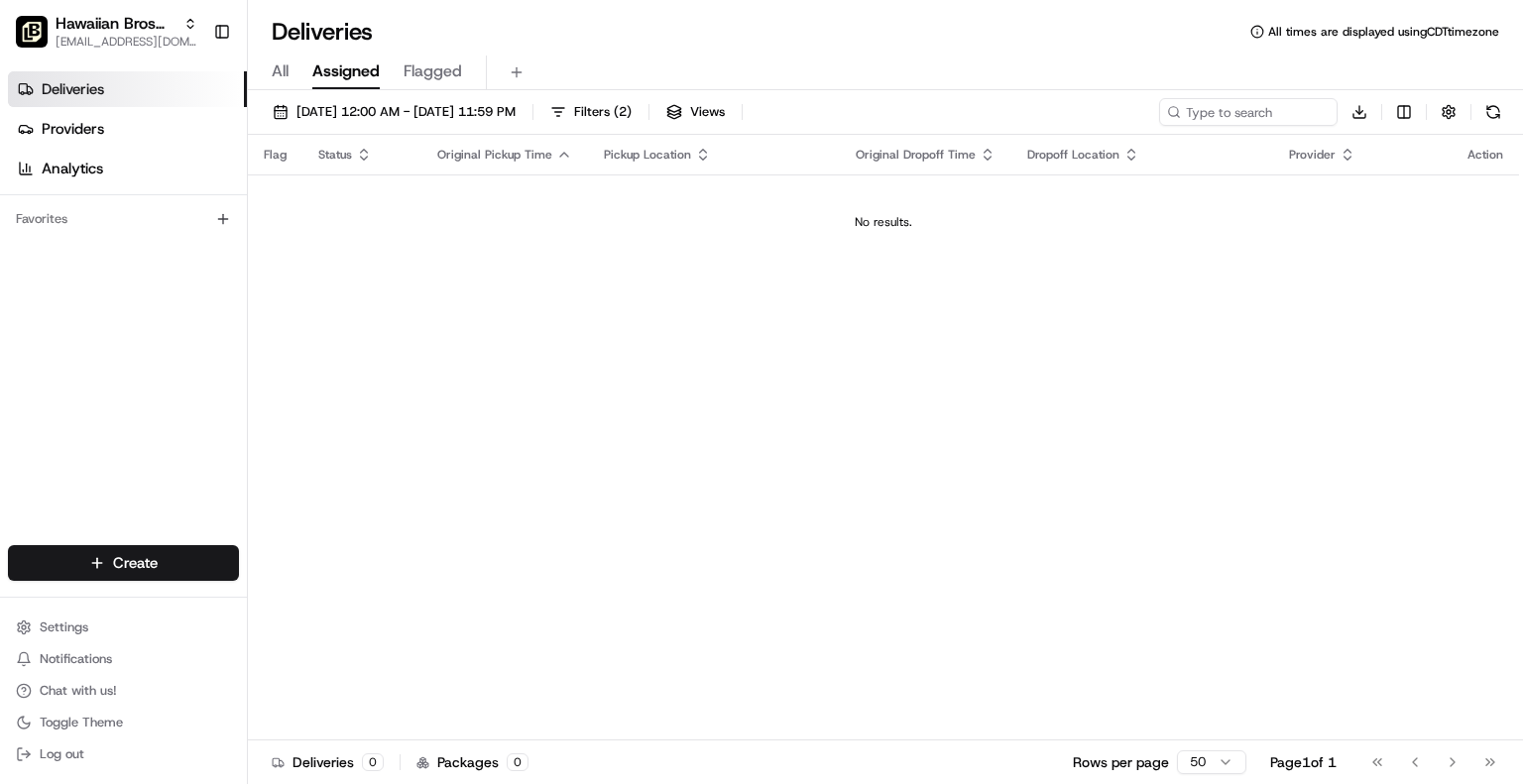 click on "All" at bounding box center (280, 72) 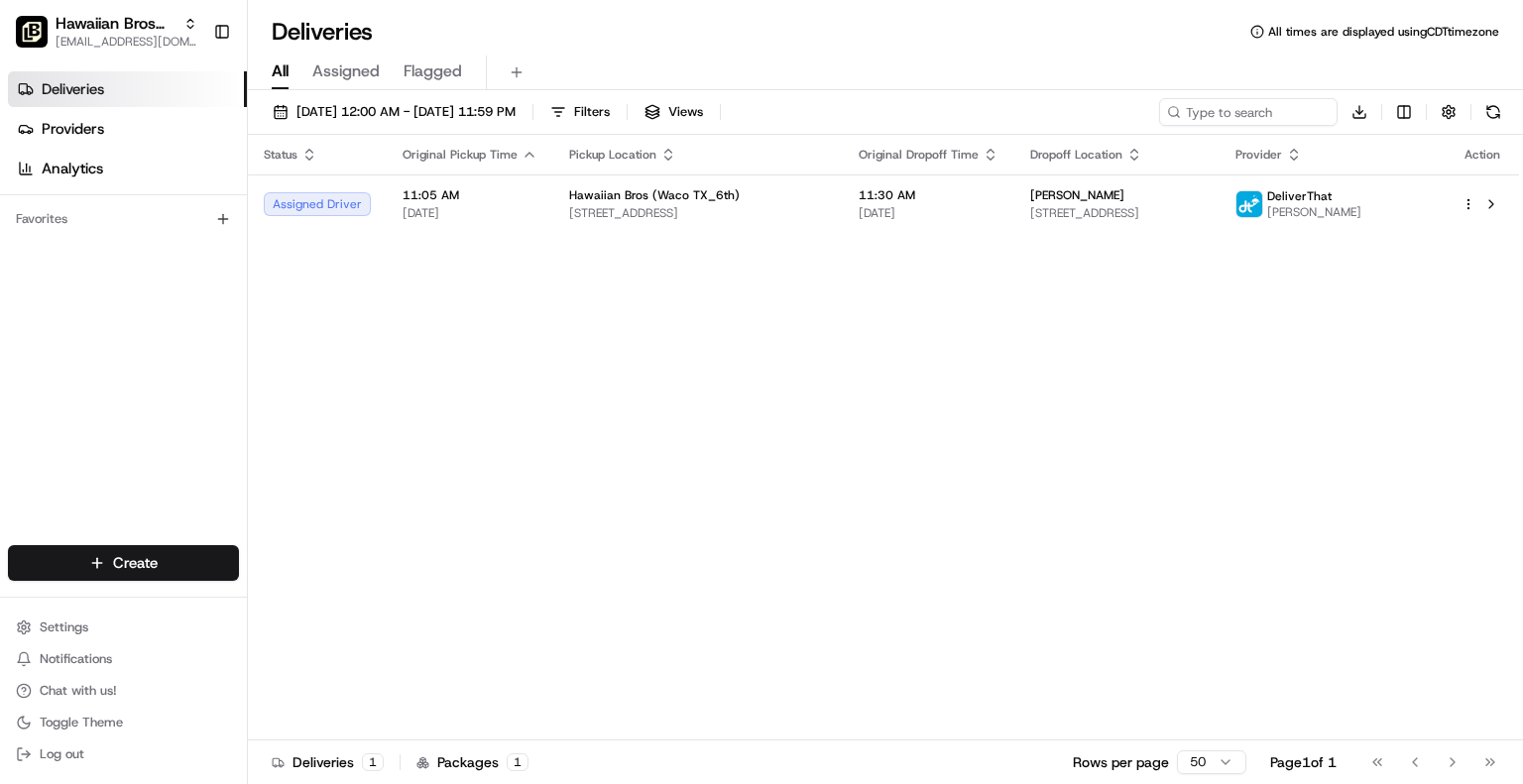 click on "Deliveries" at bounding box center [127, 89] 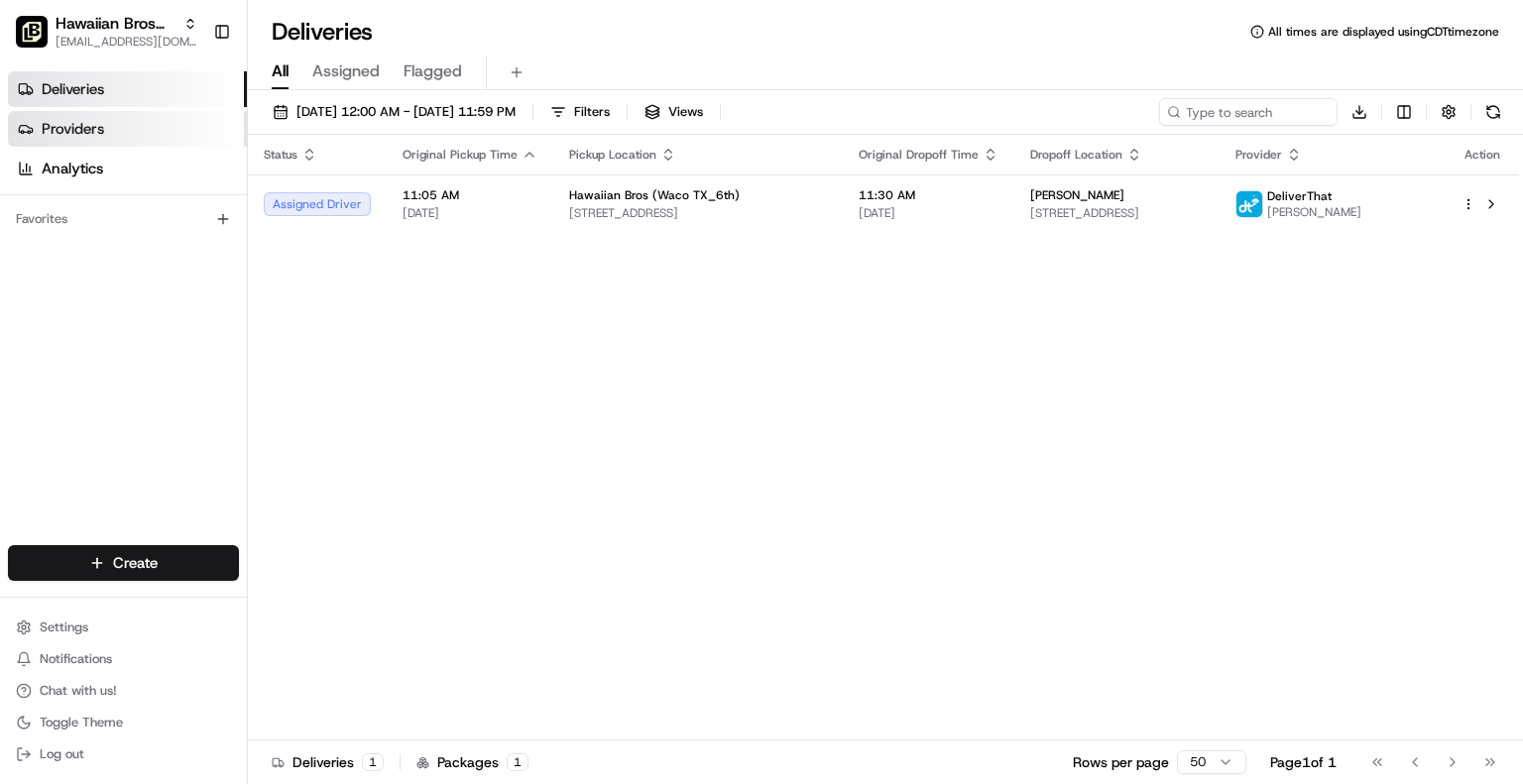 click on "Providers" at bounding box center [127, 129] 